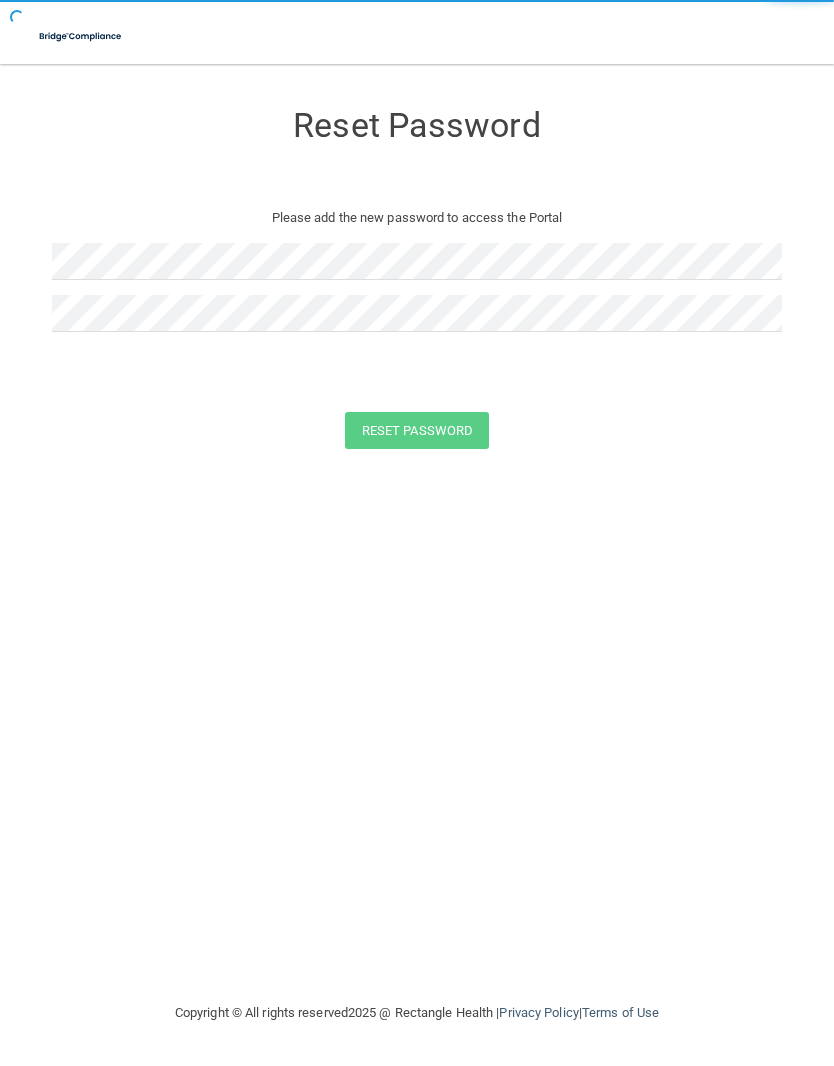 scroll, scrollTop: 0, scrollLeft: 0, axis: both 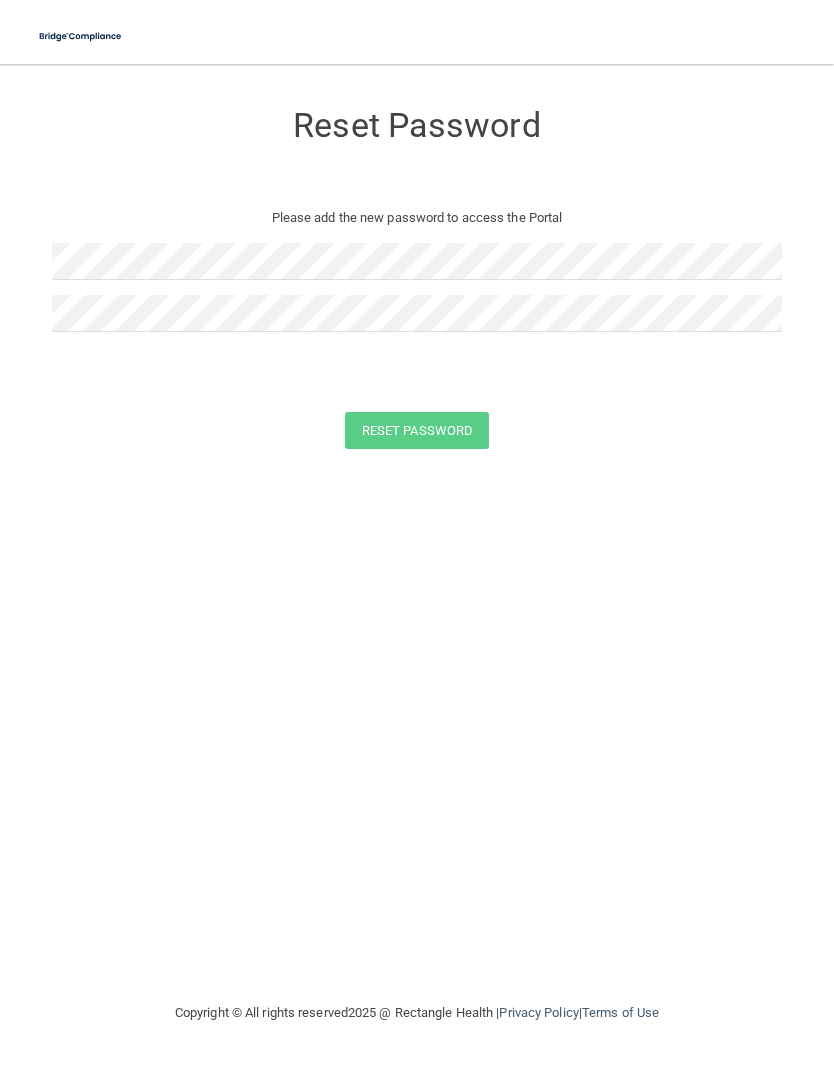 click at bounding box center (81, 36) 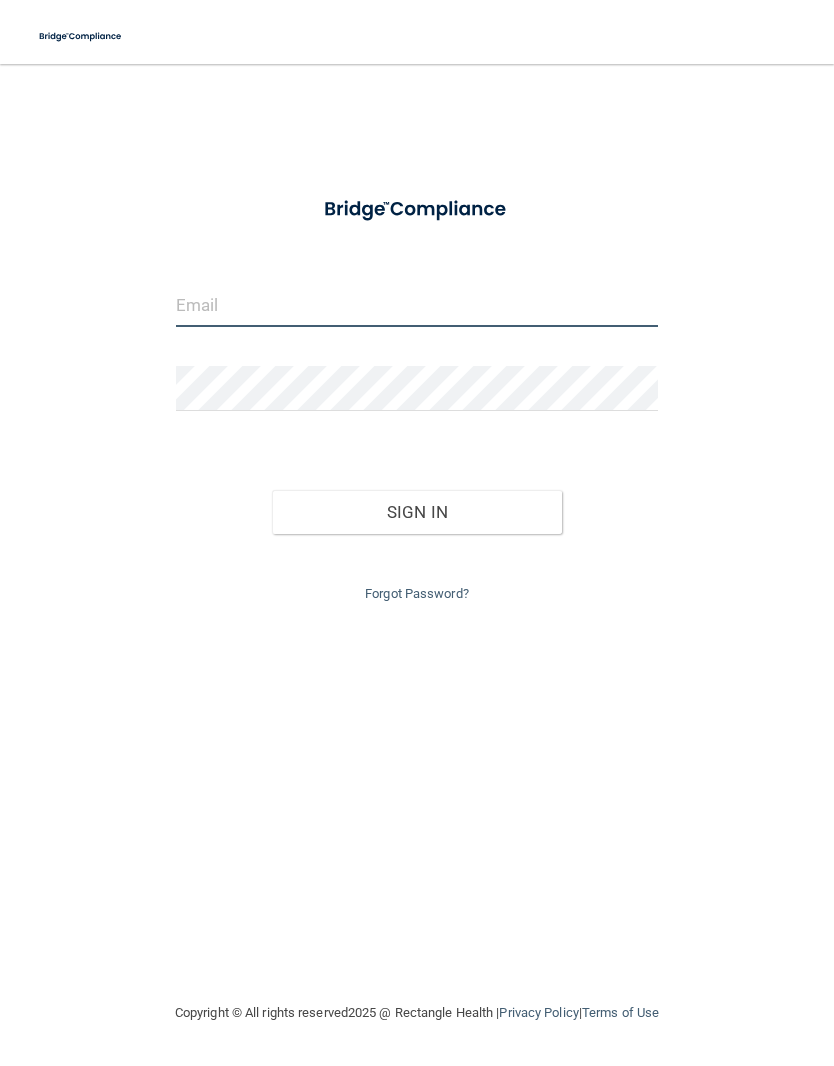 click at bounding box center [417, 304] 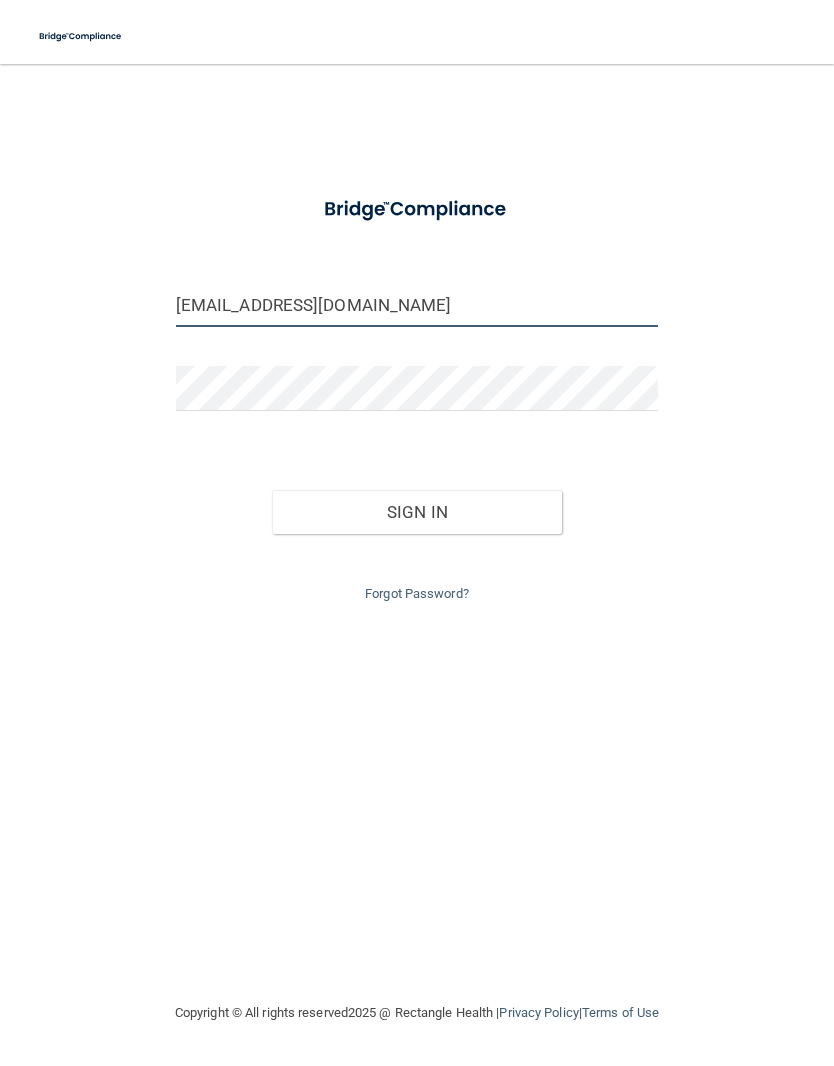 type on "[EMAIL_ADDRESS][DOMAIN_NAME]" 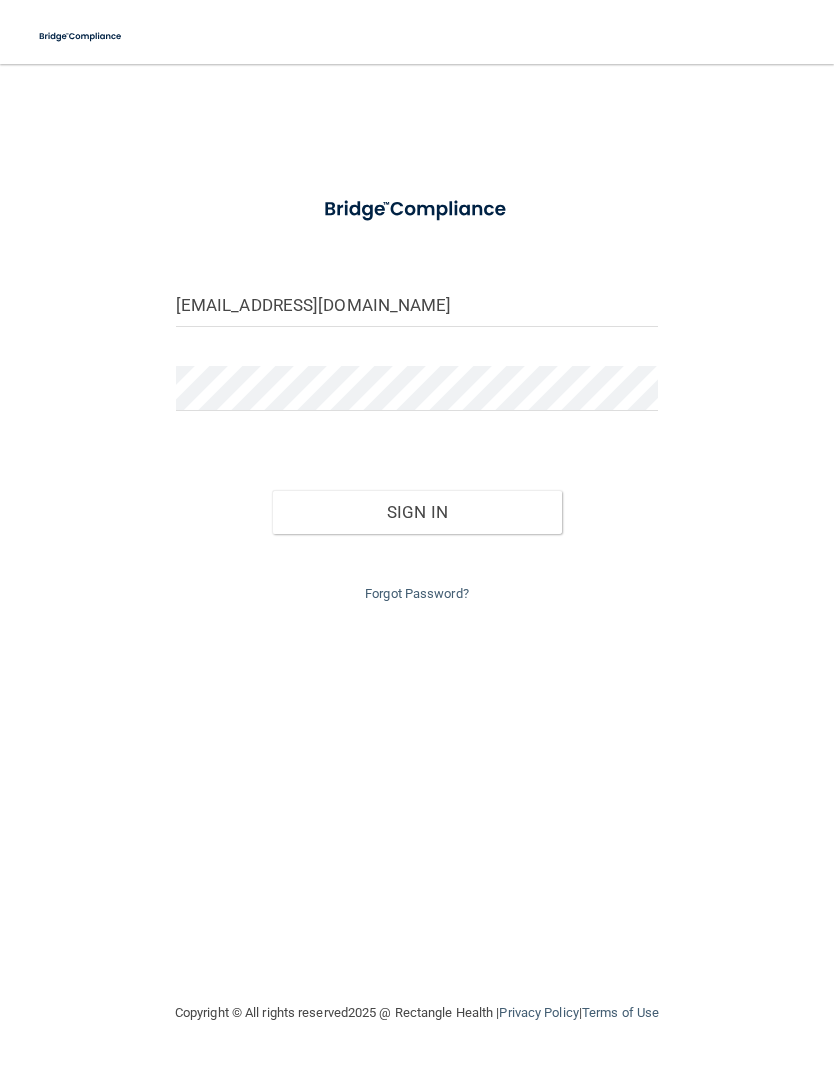 click on "Sign In" at bounding box center (417, 512) 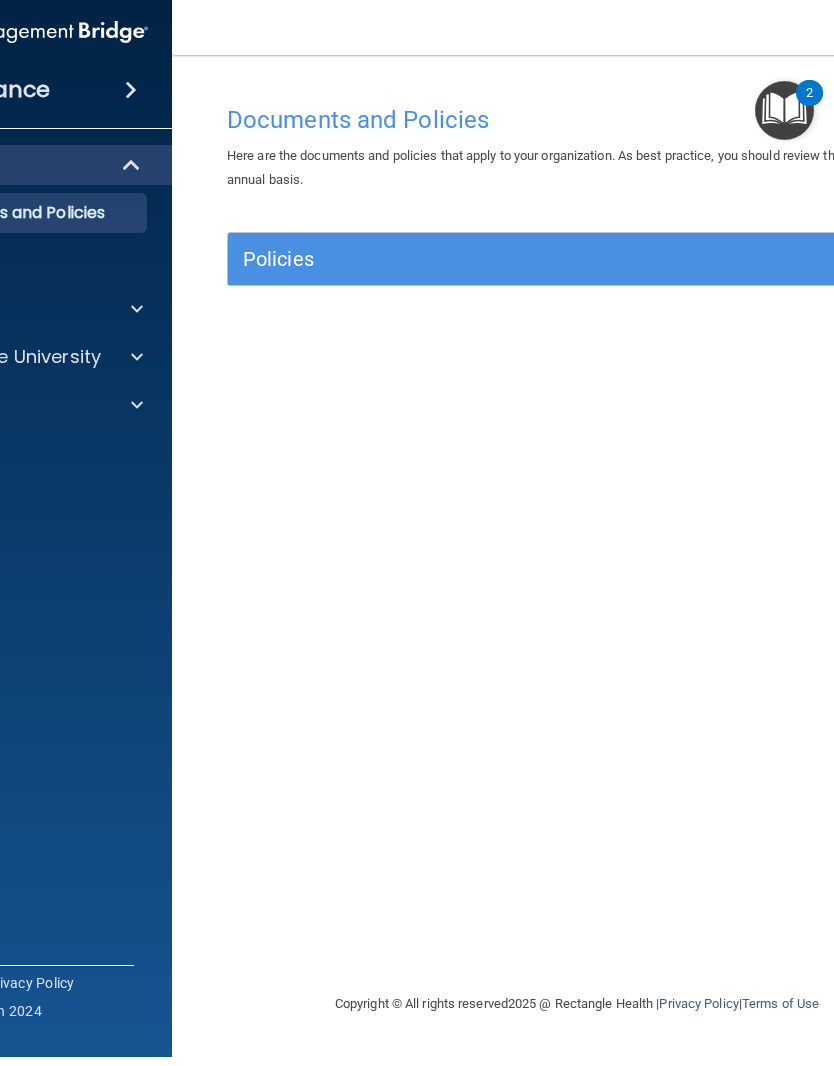 click at bounding box center [134, 318] 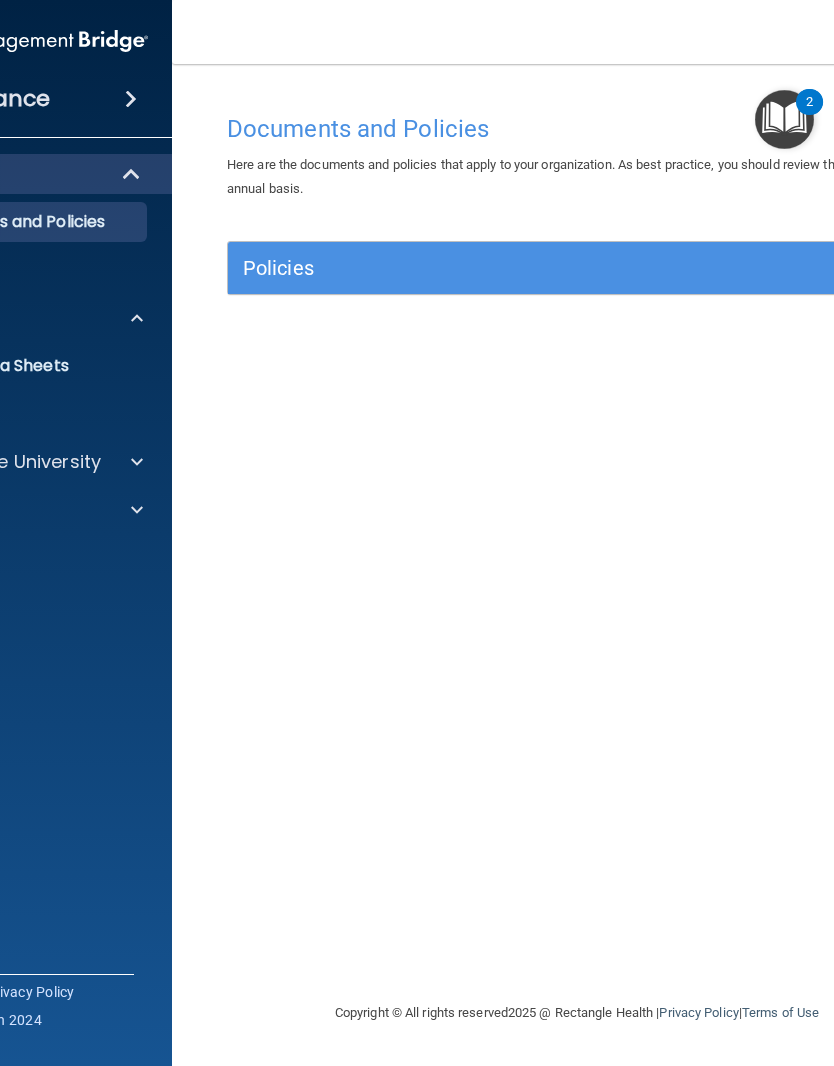 click at bounding box center [134, 462] 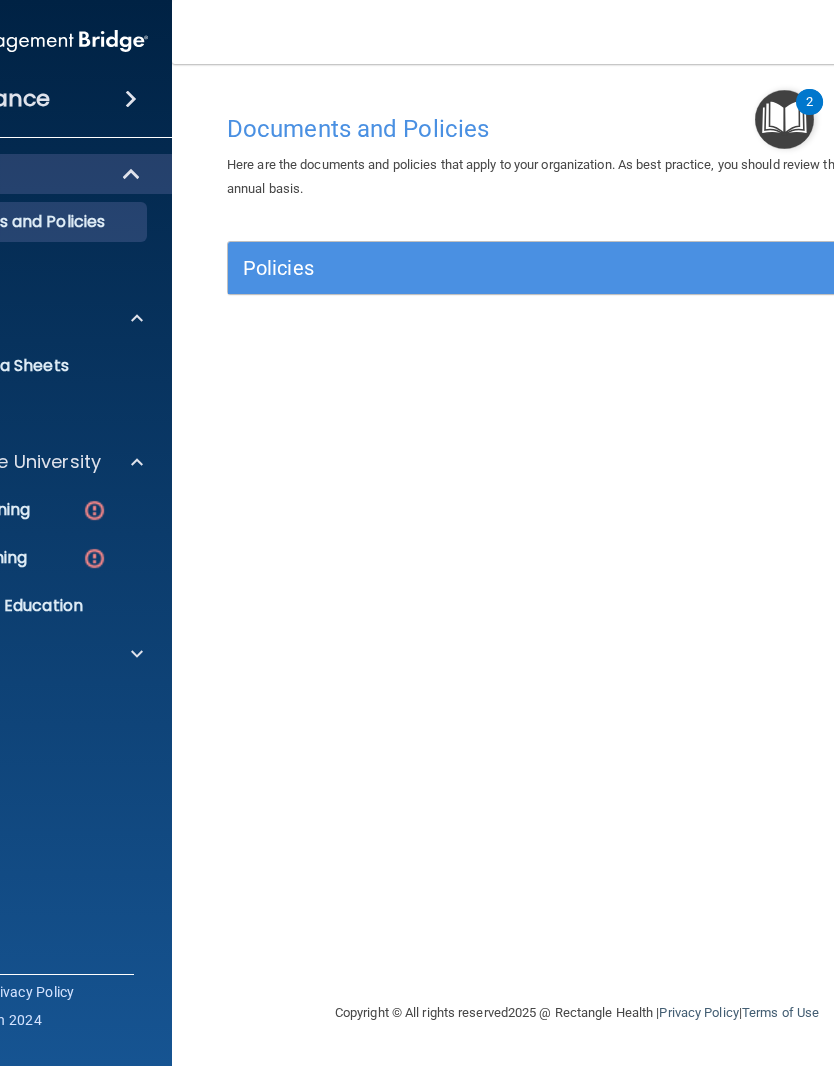 click on "HIPAA Training" at bounding box center [-11, 510] 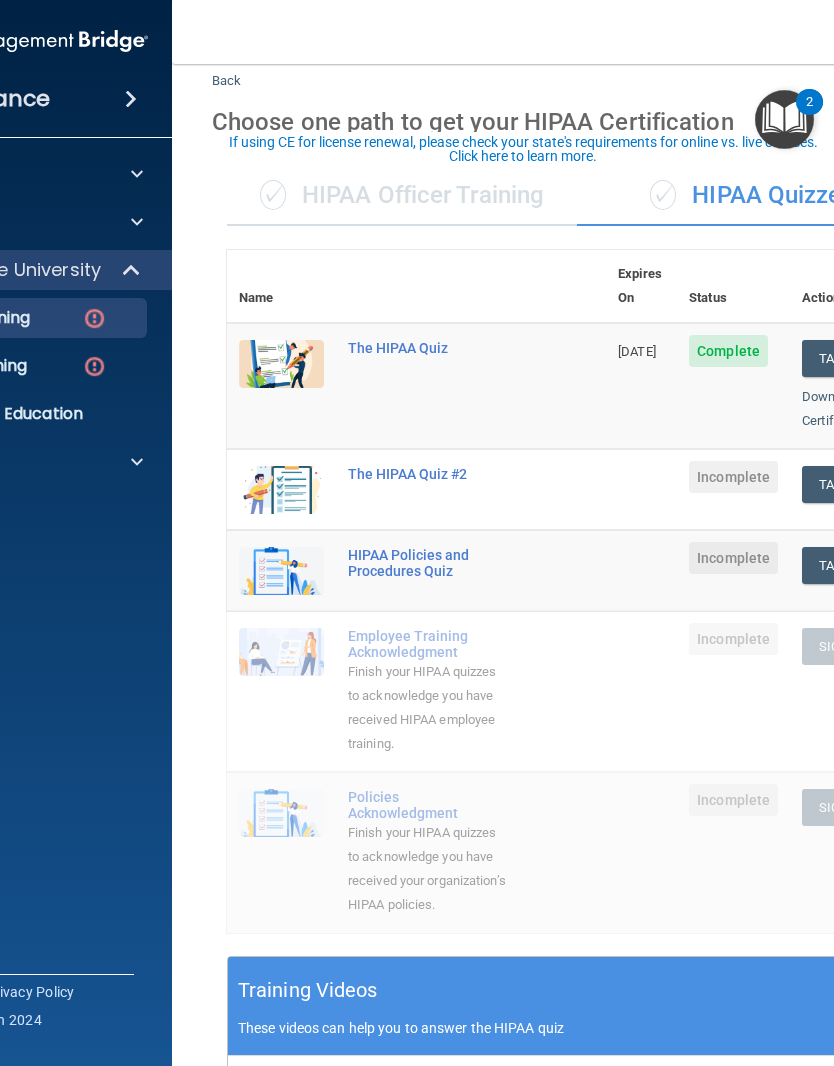 scroll, scrollTop: 59, scrollLeft: 0, axis: vertical 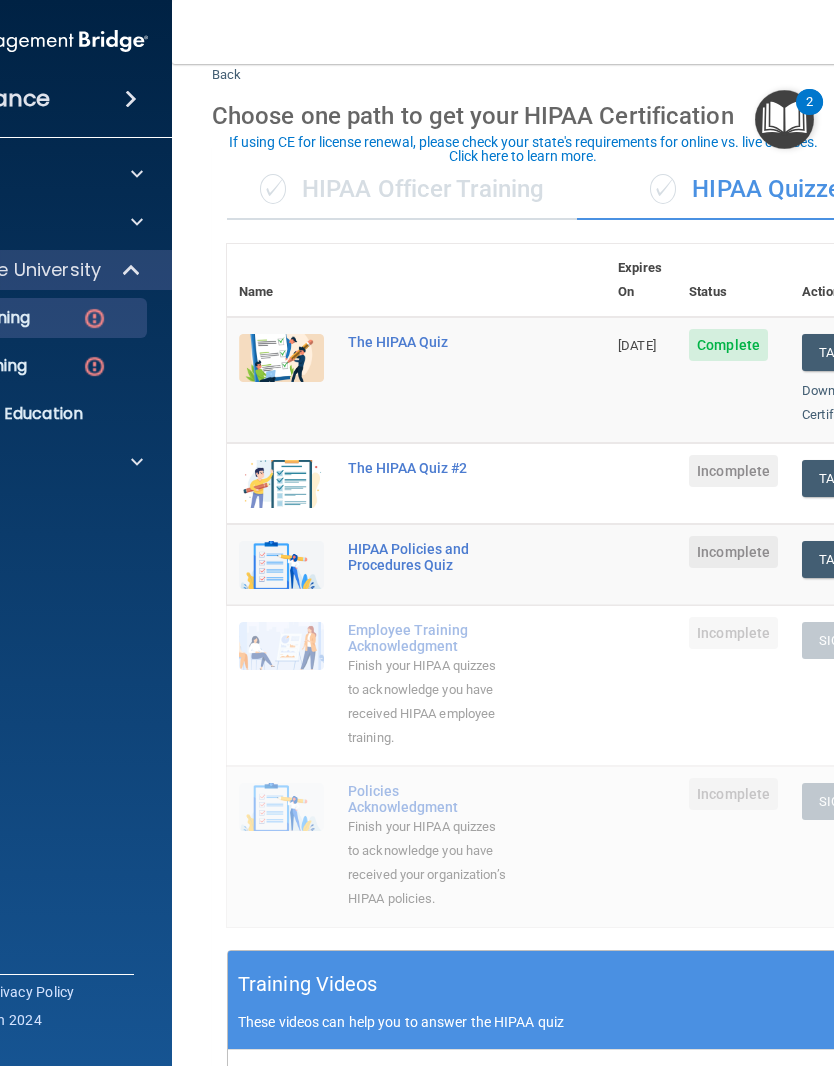 click on "Take Quiz" at bounding box center [850, 478] 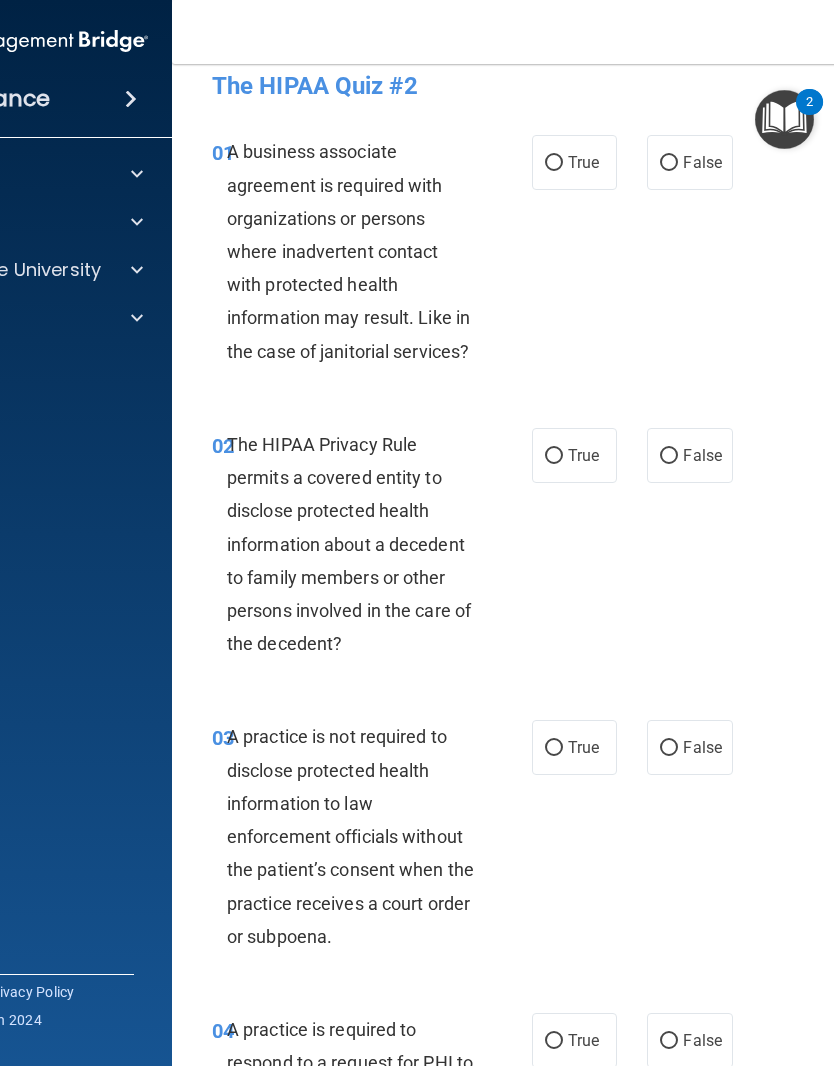 scroll, scrollTop: 18, scrollLeft: 0, axis: vertical 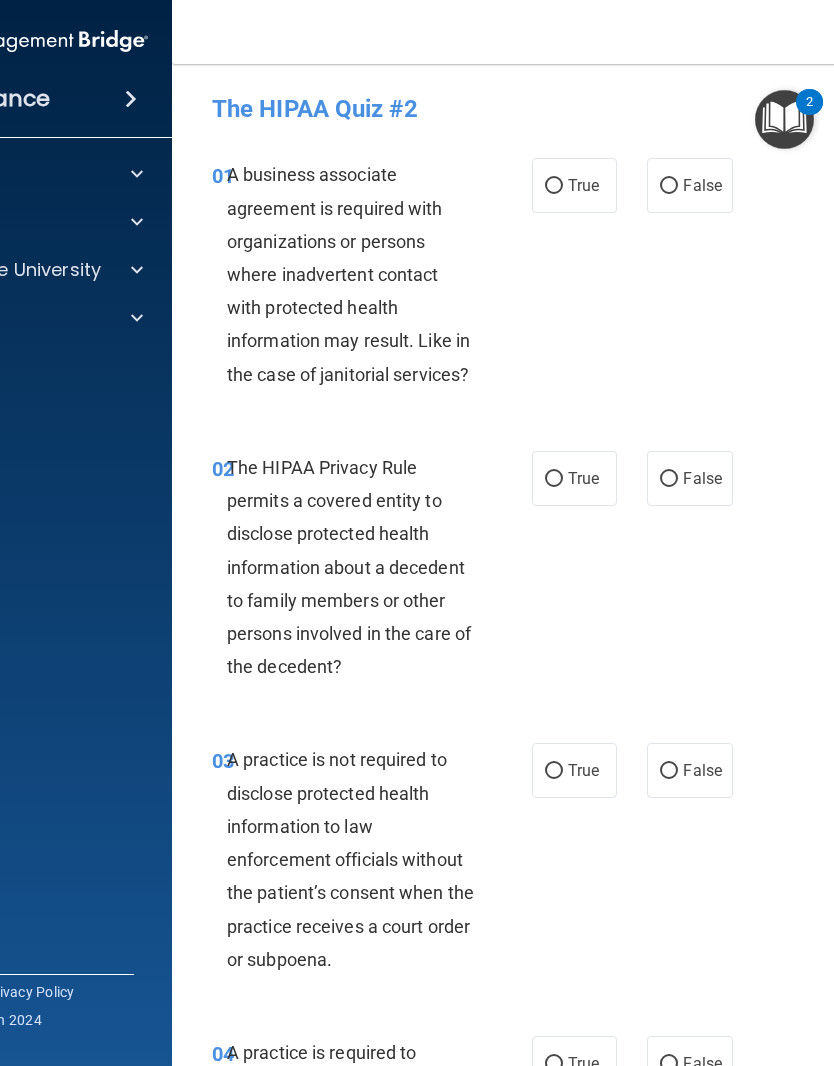 click on "False" at bounding box center (702, 185) 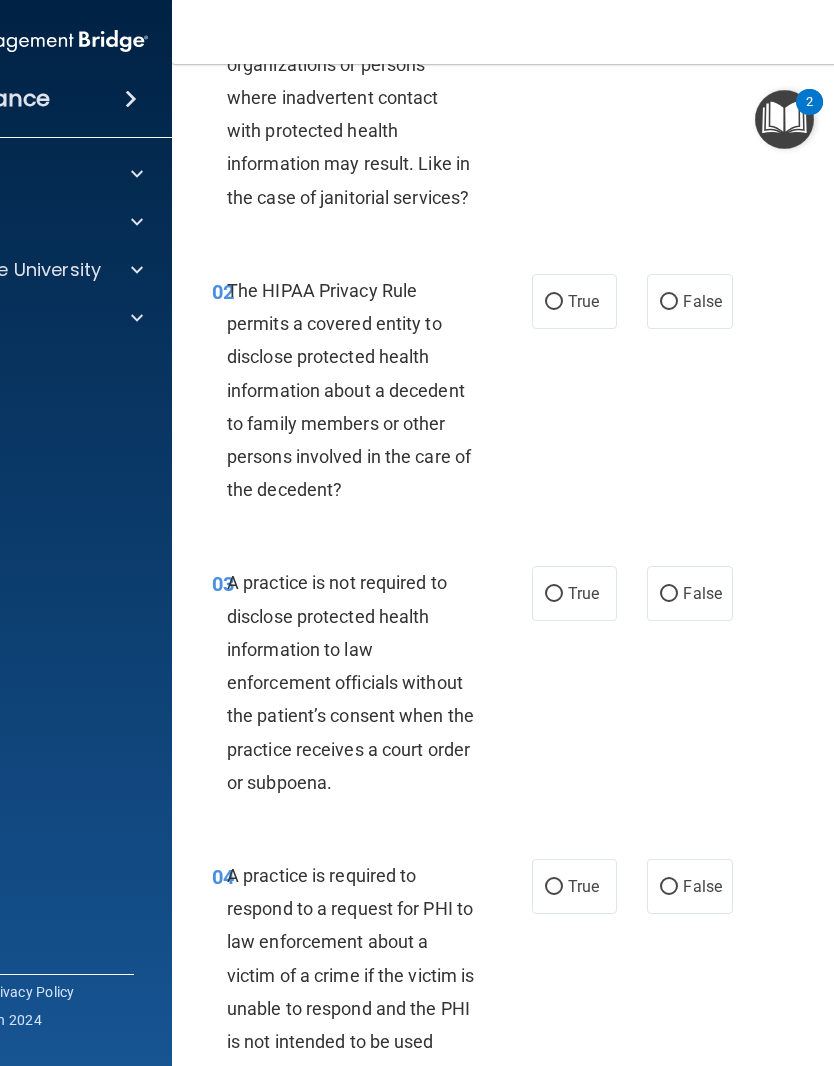 scroll, scrollTop: 182, scrollLeft: 0, axis: vertical 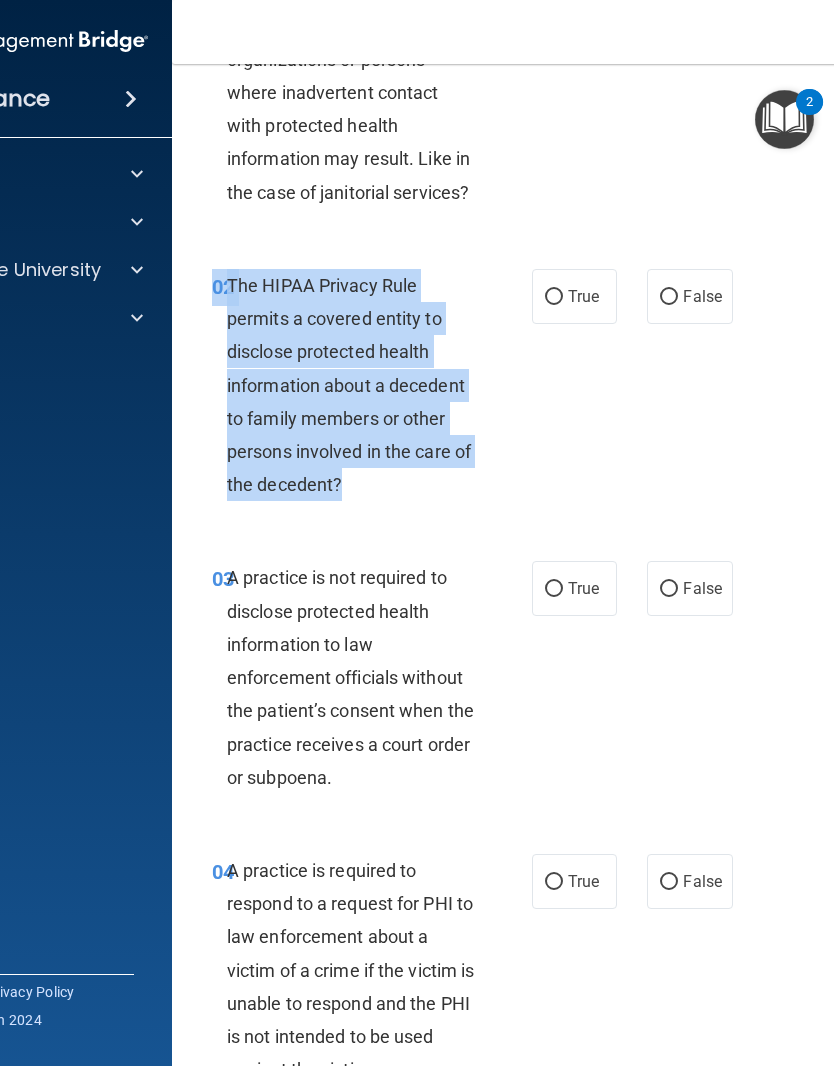 copy on "02       The HIPAA Privacy Rule permits a covered entity to disclose protected health information about a decedent to family members or other persons involved in the care of the decedent?" 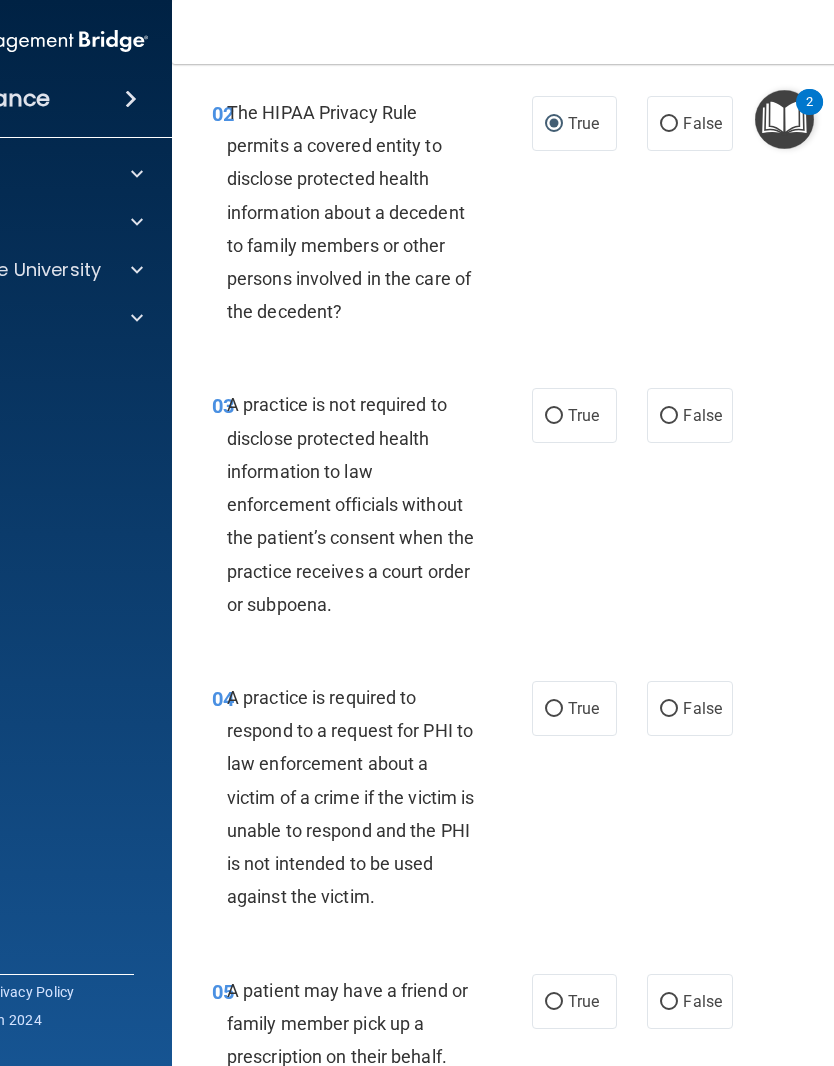 scroll, scrollTop: 359, scrollLeft: 0, axis: vertical 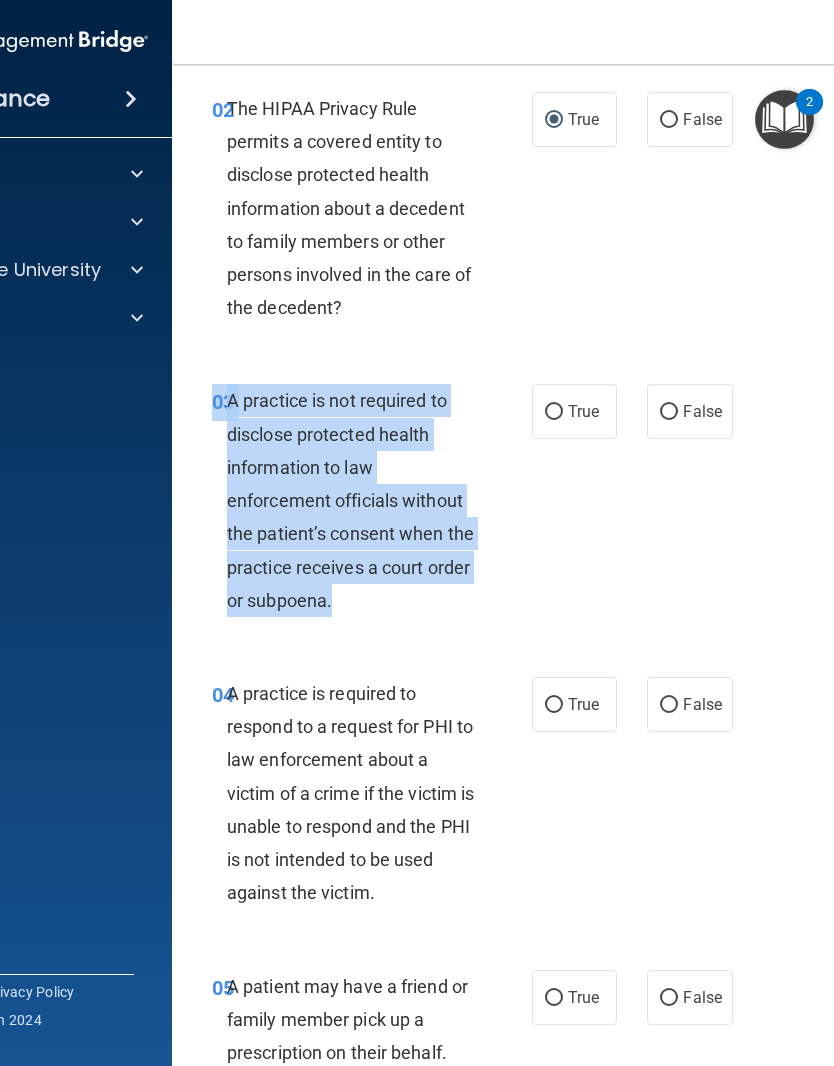 click on "False" at bounding box center [669, 412] 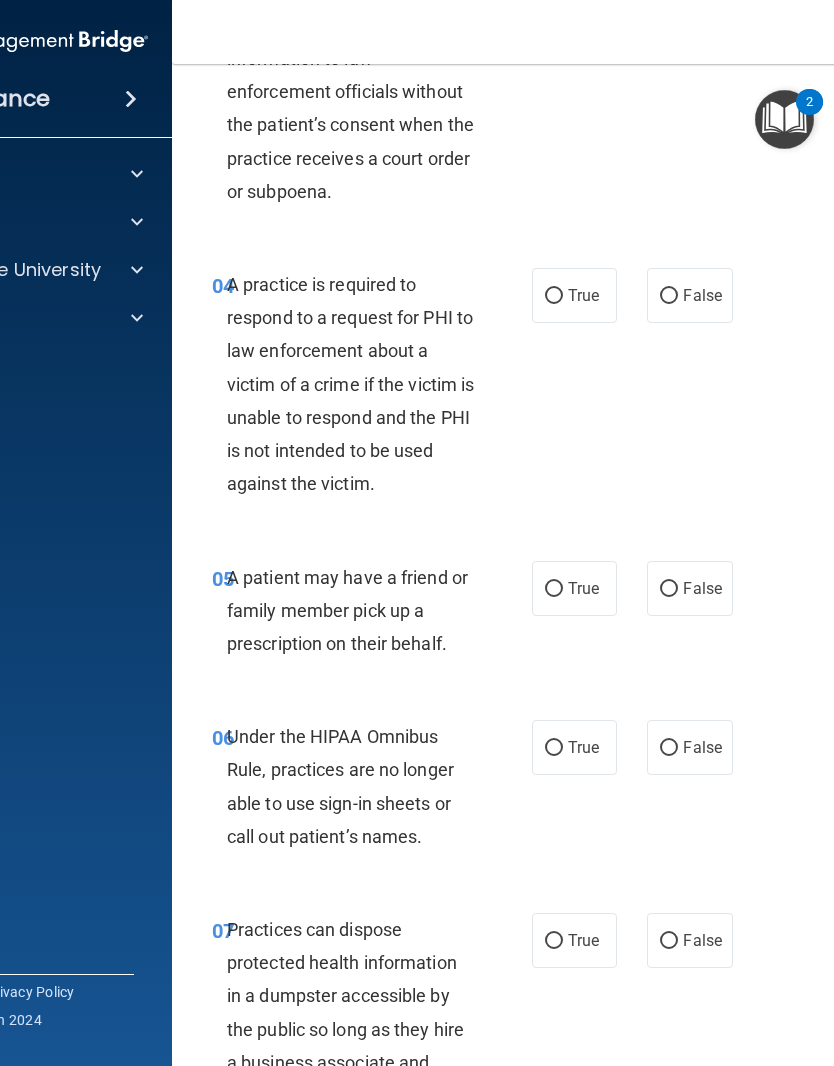 scroll, scrollTop: 829, scrollLeft: 0, axis: vertical 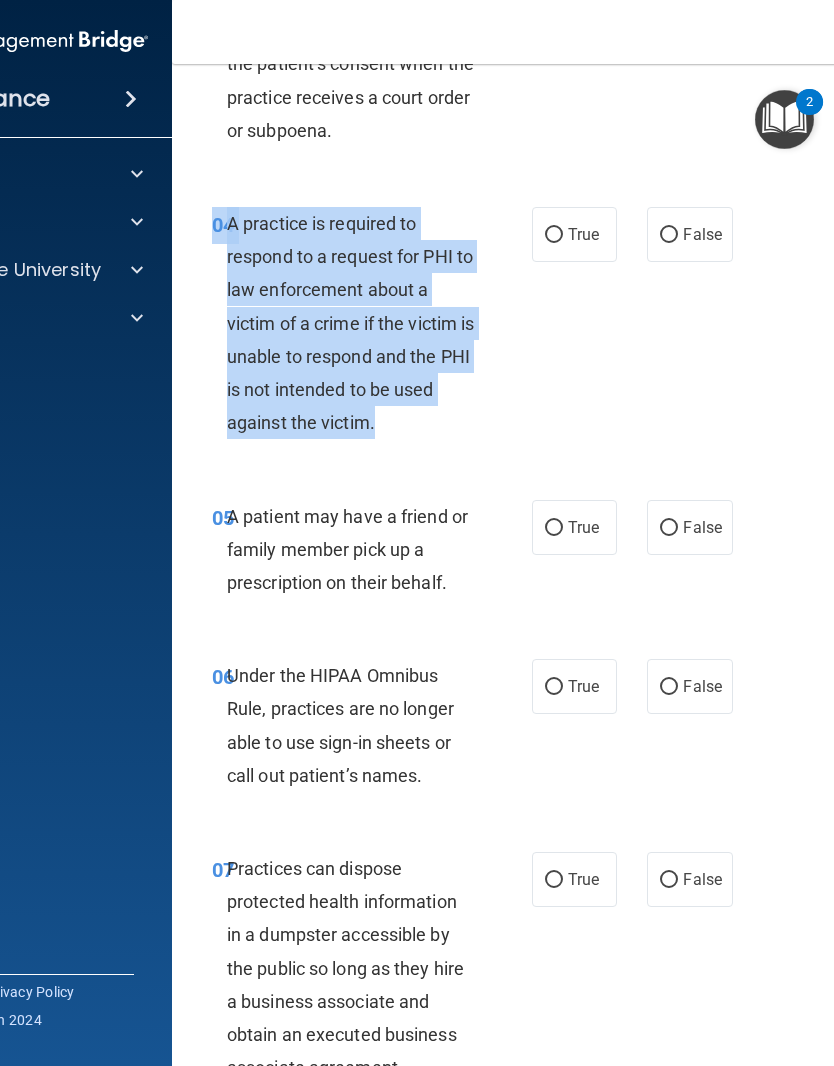 click on "True" at bounding box center [554, 235] 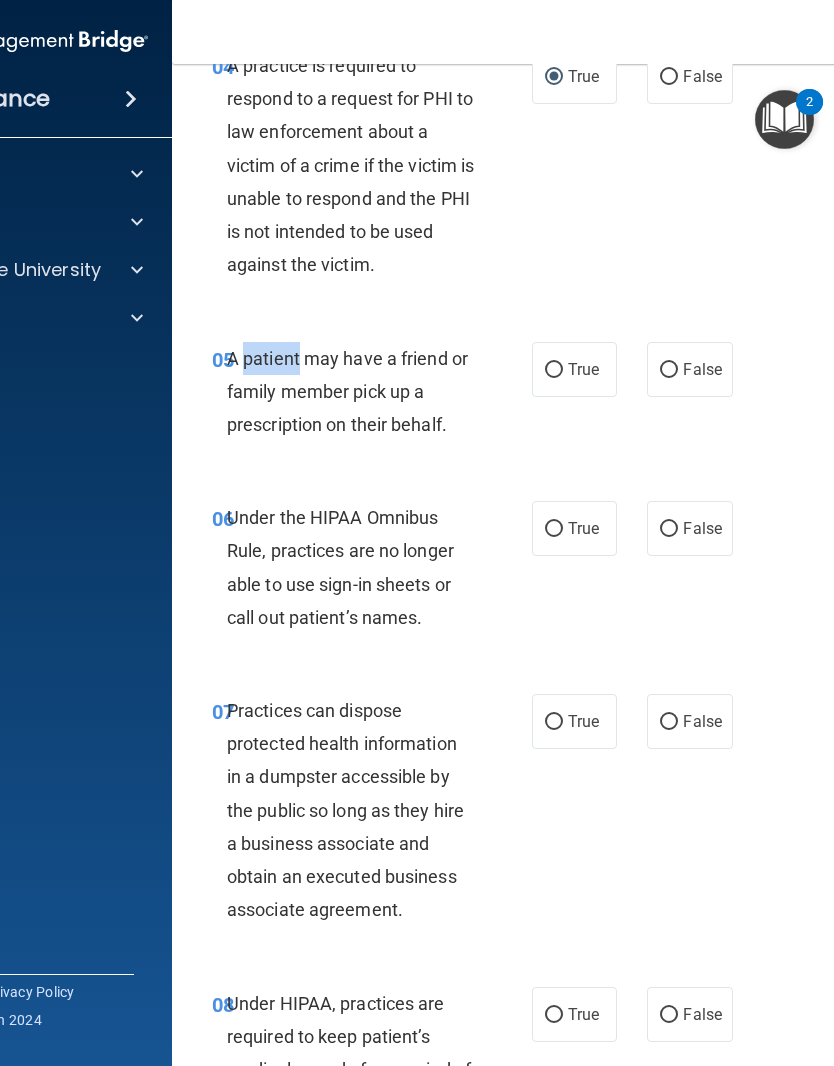 scroll, scrollTop: 987, scrollLeft: 0, axis: vertical 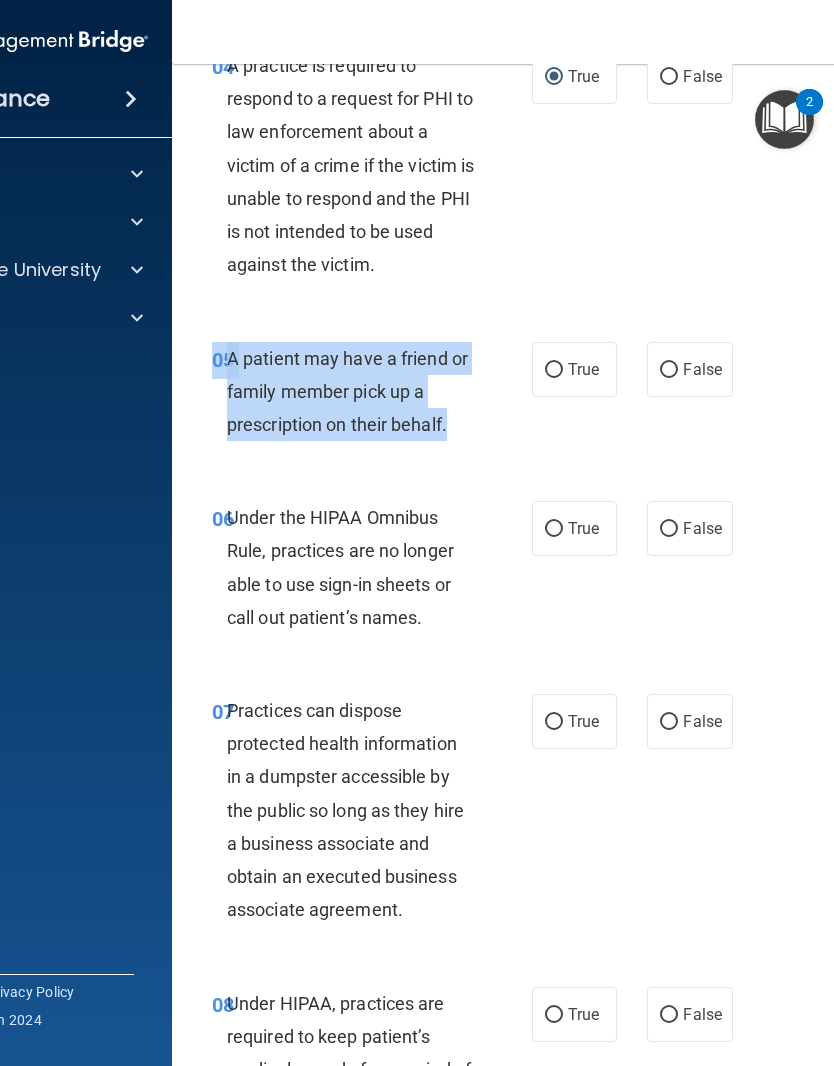 click on "True" at bounding box center [574, 369] 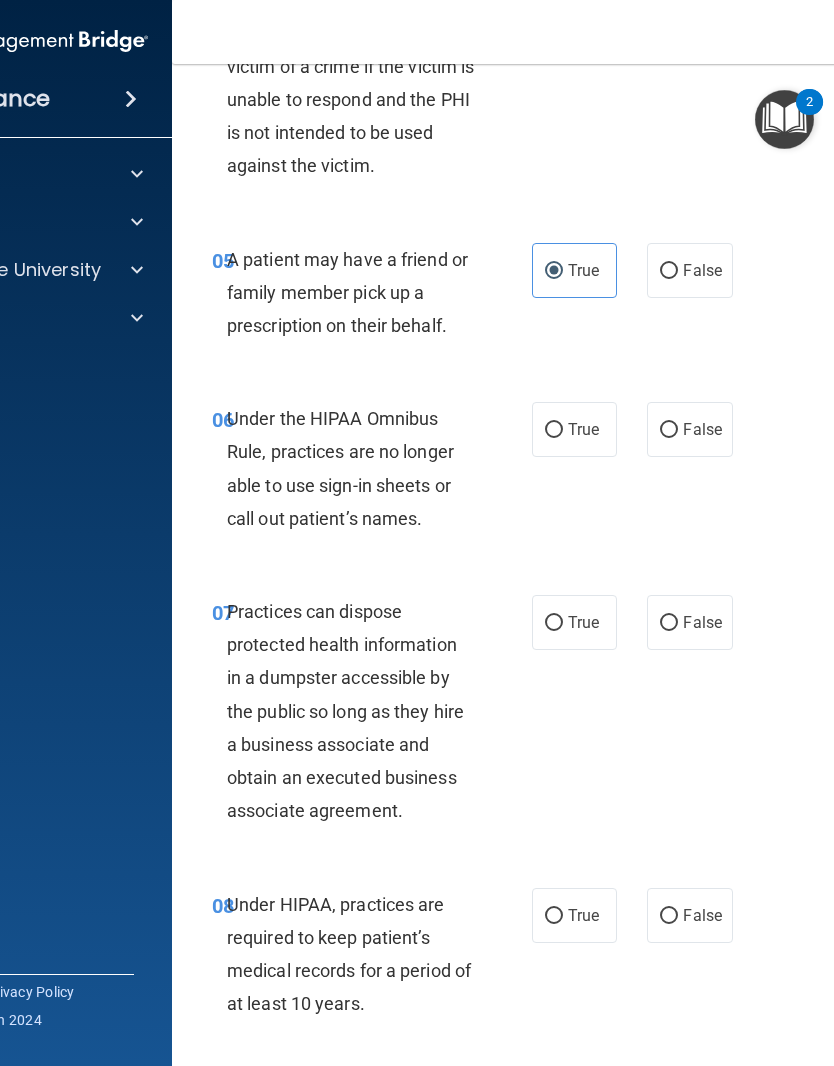 scroll, scrollTop: 1111, scrollLeft: 0, axis: vertical 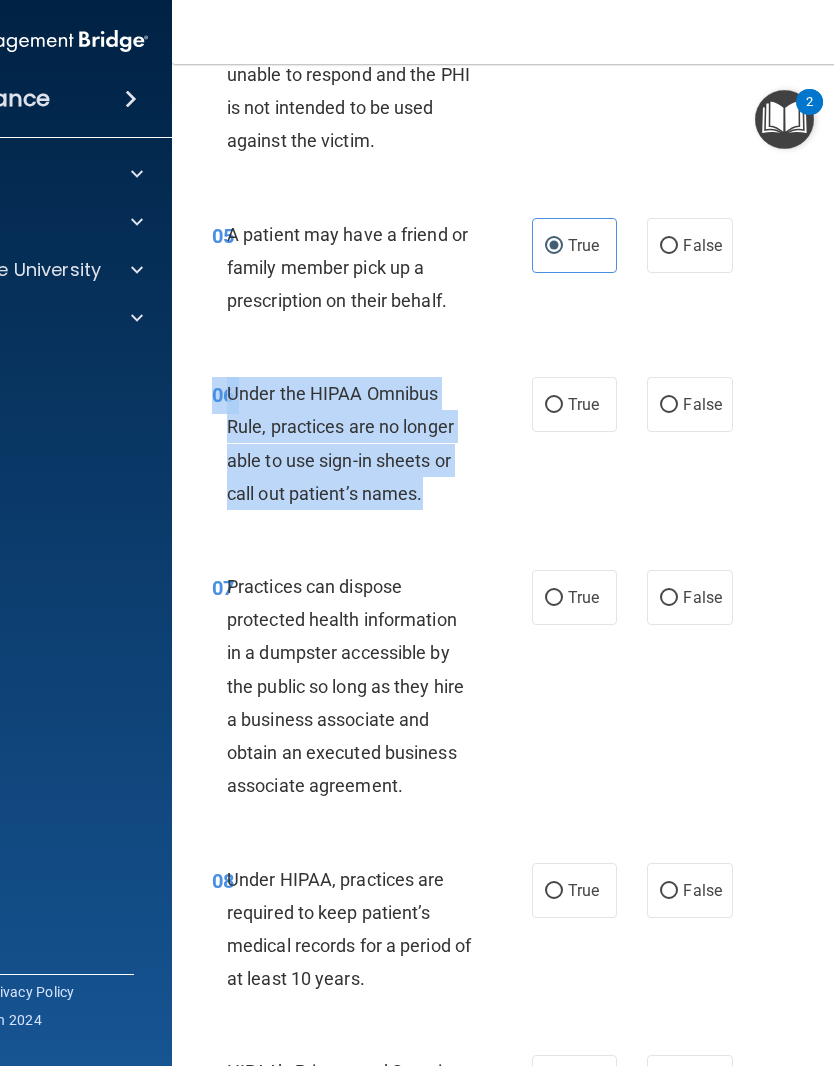 copy on "06       Under the HIPAA Omnibus Rule, practices are no longer able to use sign-in sheets or call out patient’s names." 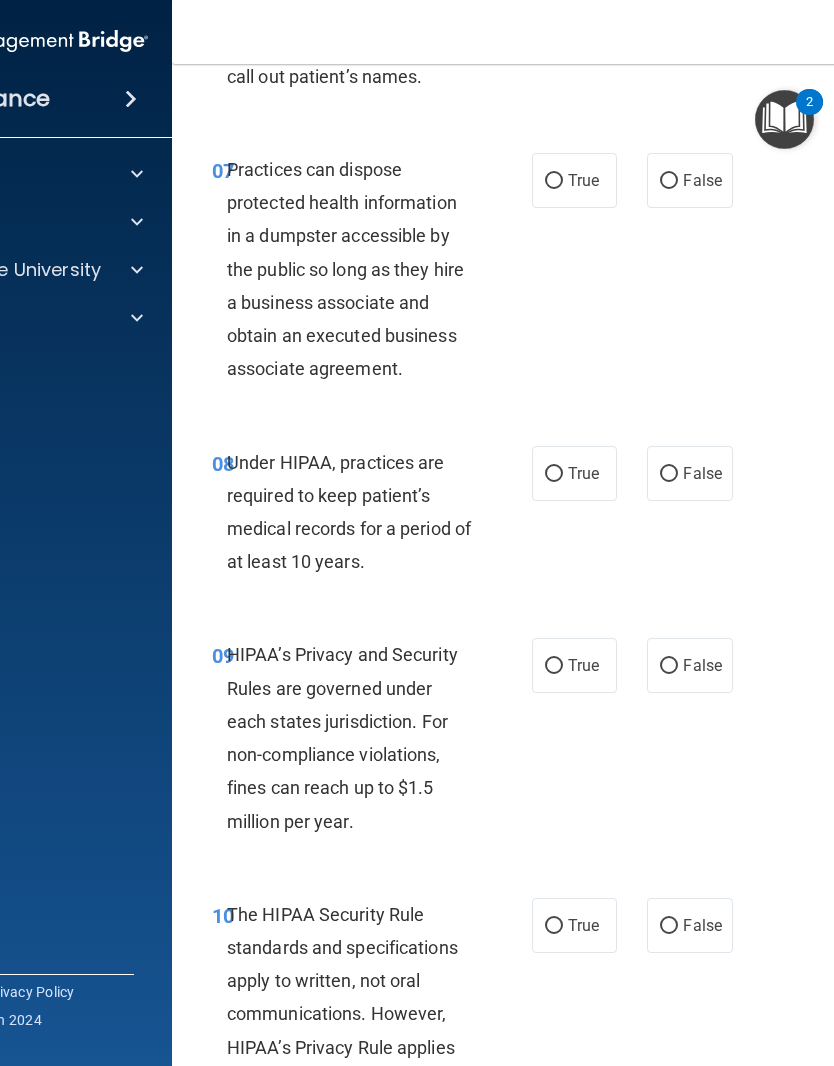 scroll, scrollTop: 1499, scrollLeft: 0, axis: vertical 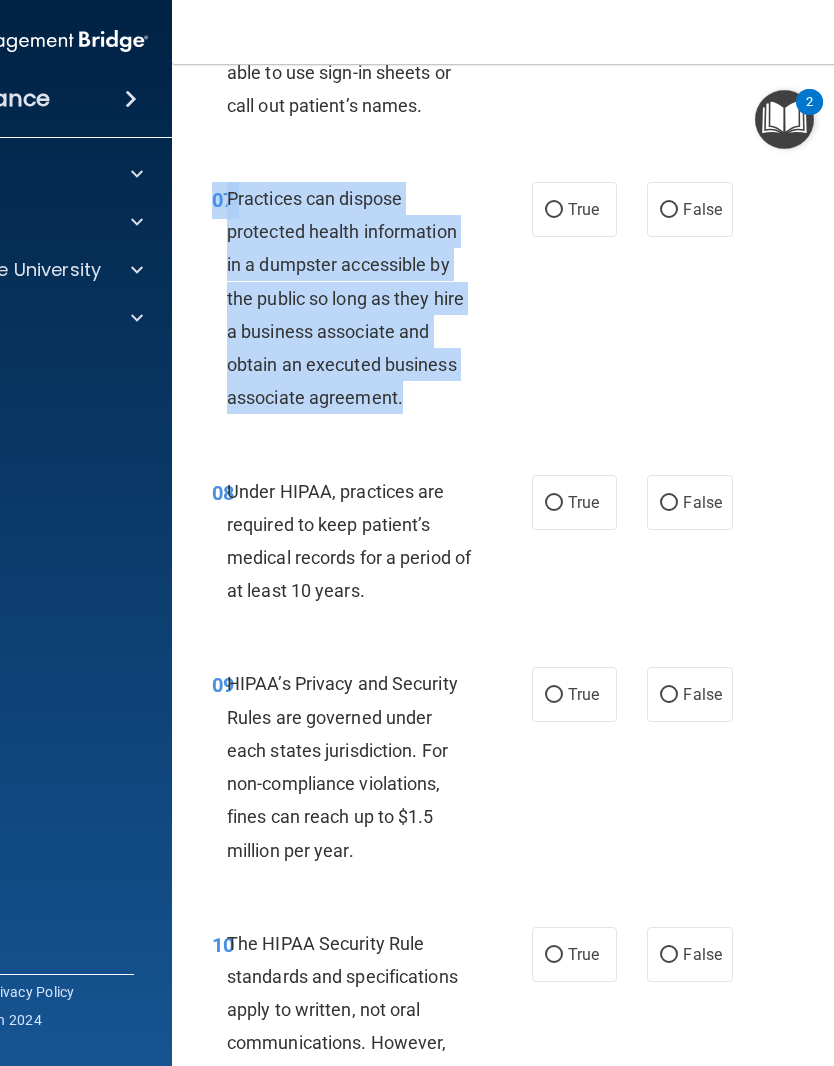 copy on "07       Practices can dispose protected health information in a dumpster accessible by the public so long as they hire a business associate and obtain an executed business associate agreement." 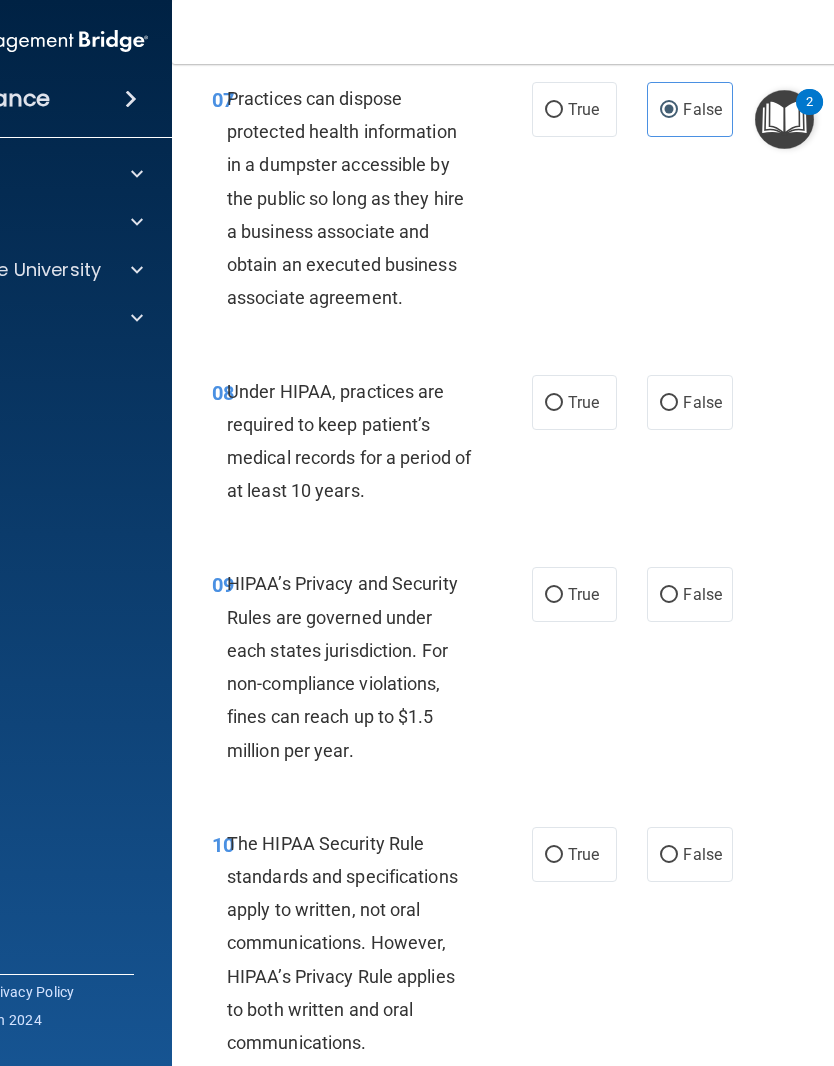 scroll, scrollTop: 1615, scrollLeft: 0, axis: vertical 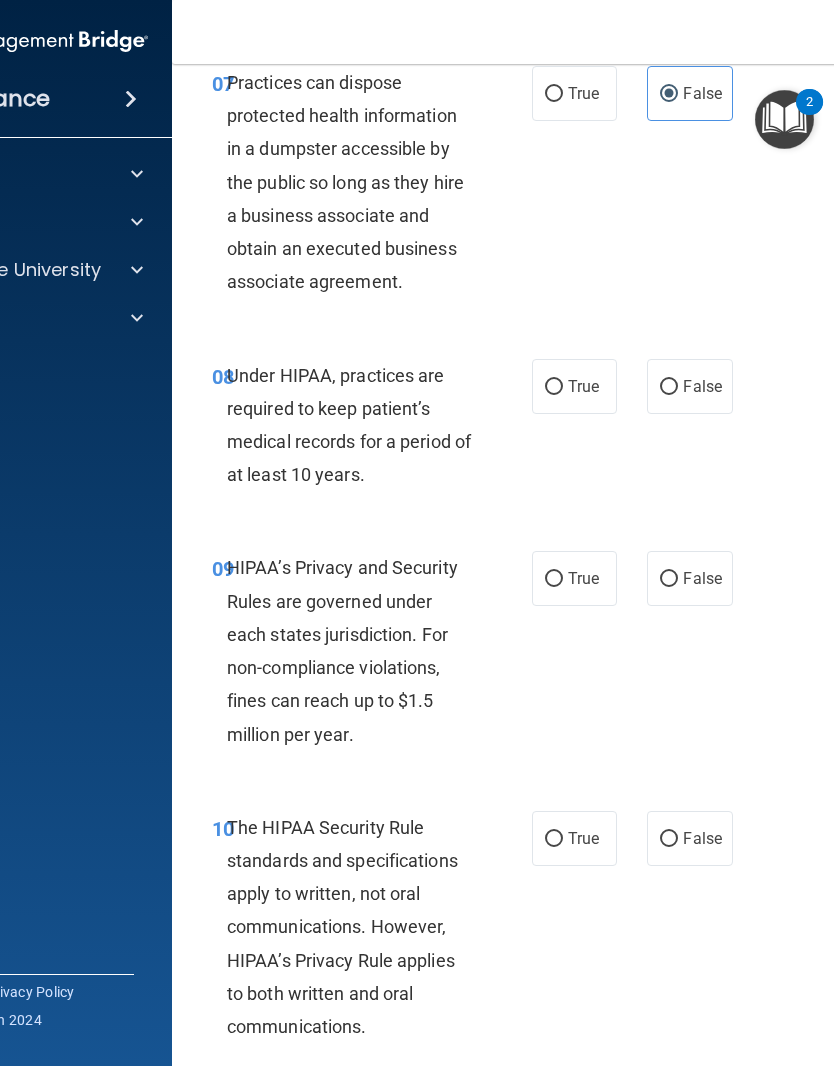 click on "True" at bounding box center (583, 386) 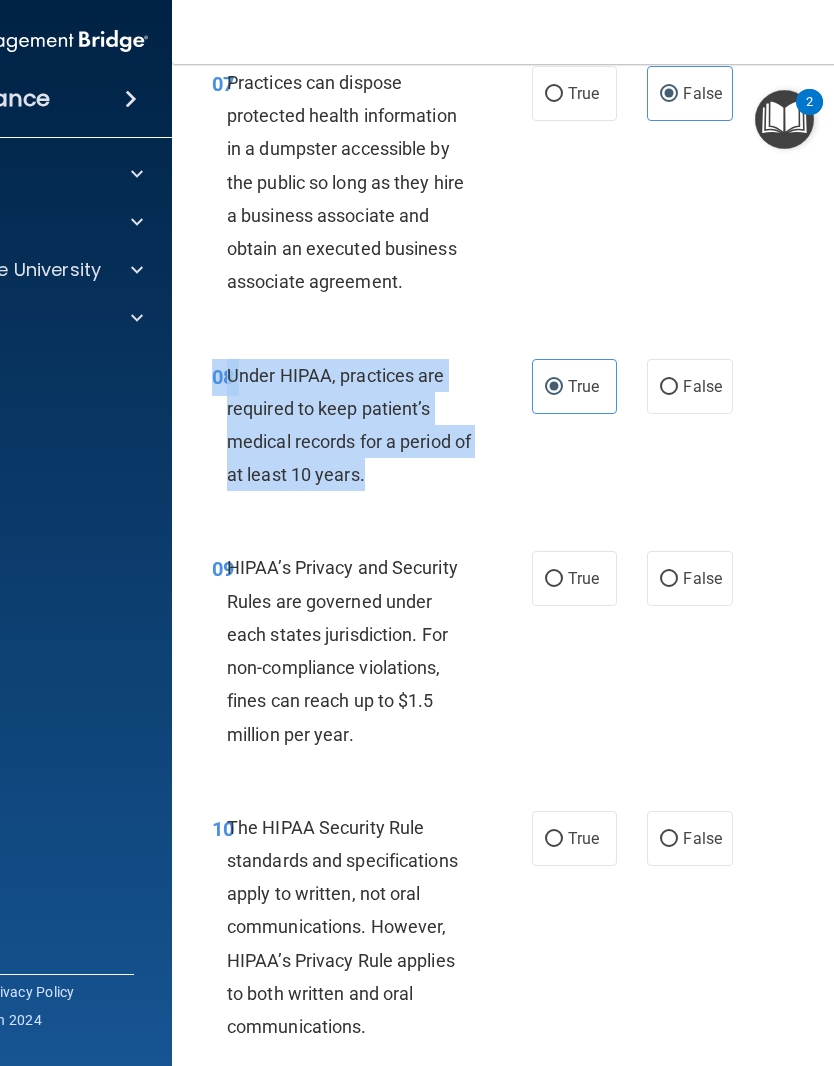 copy on "08       Under HIPAA, practices are required to keep patient’s medical records for a period of at least 10 years." 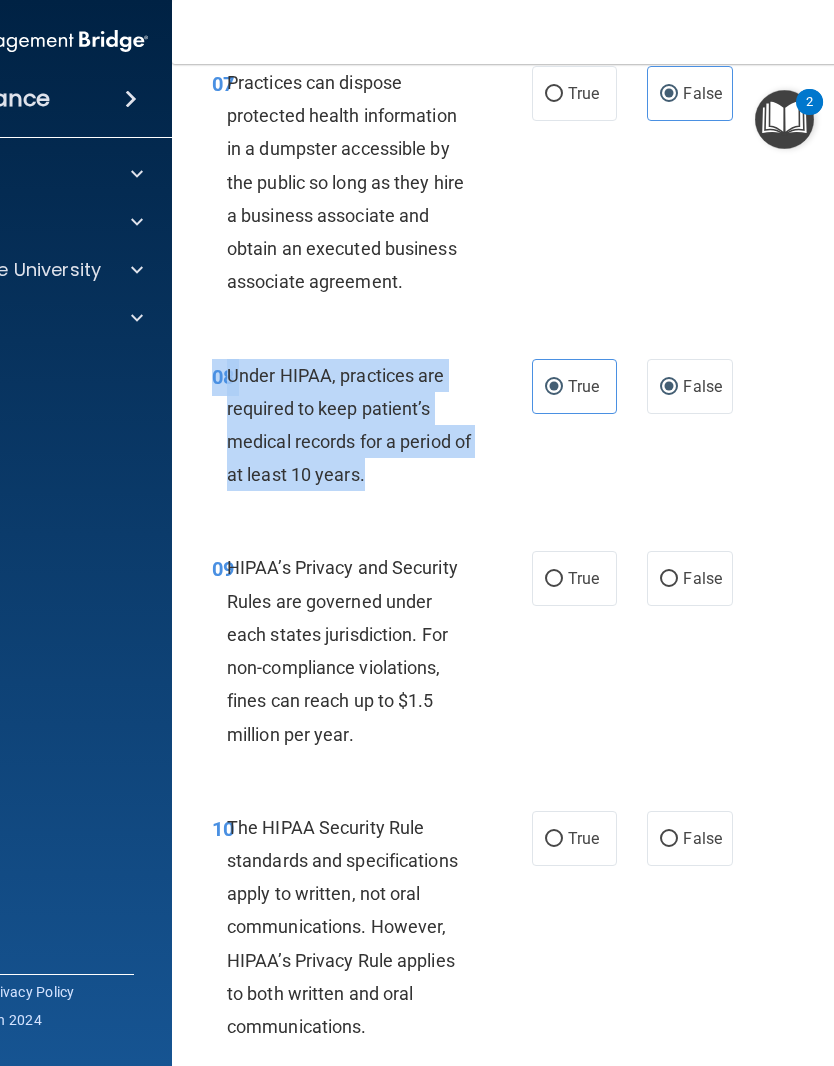 radio on "false" 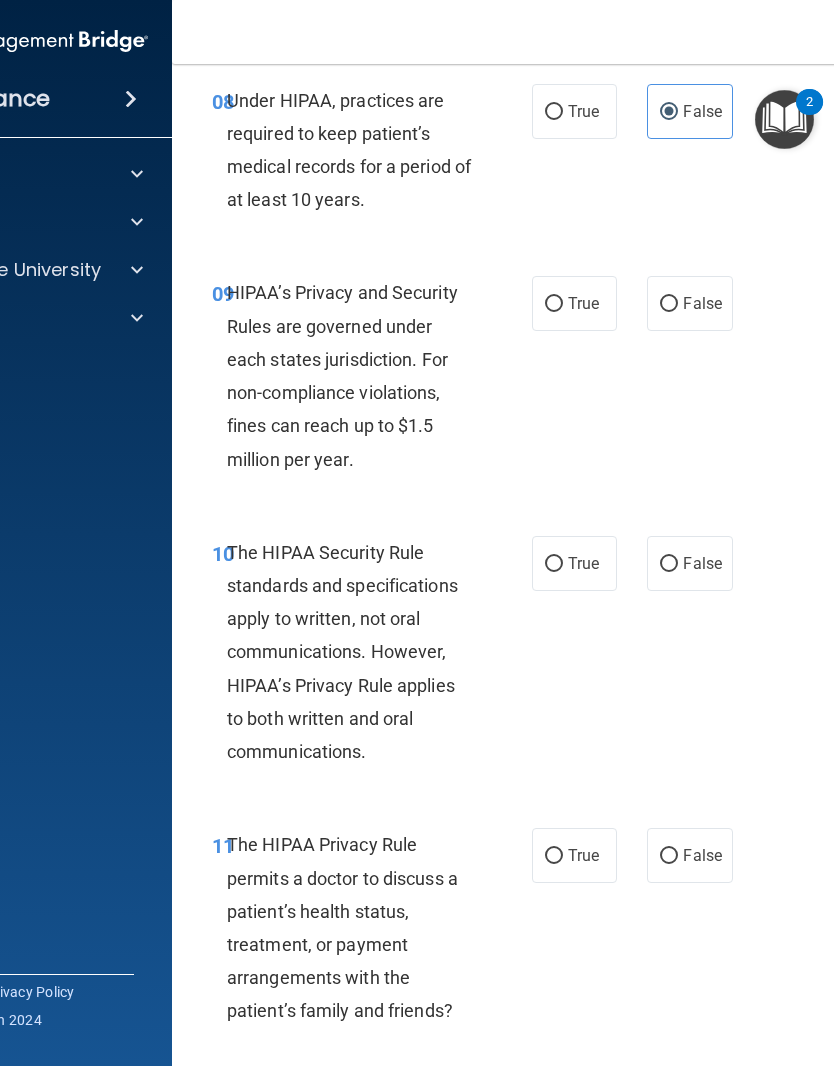 scroll, scrollTop: 1891, scrollLeft: 0, axis: vertical 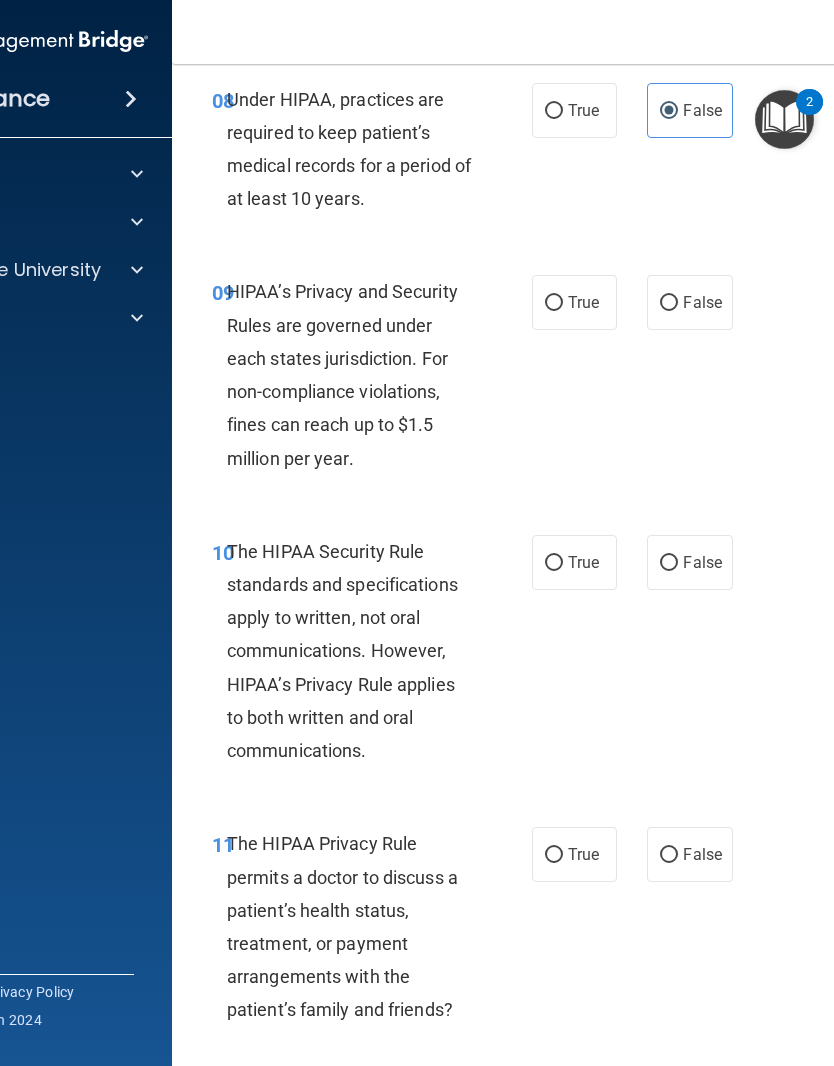 click on "True" at bounding box center (583, 302) 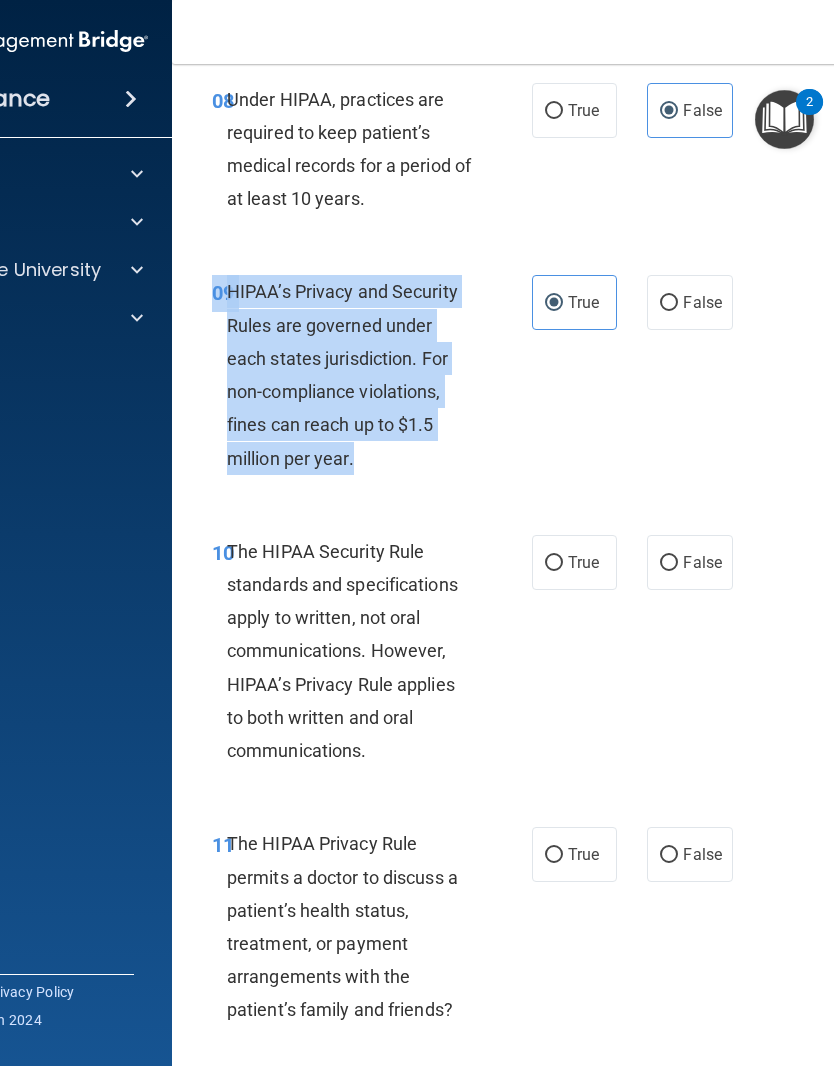 copy on "09       HIPAA’s Privacy and Security Rules are governed under each states jurisdiction.  For non-compliance violations, fines can reach up to $1.5 million per year." 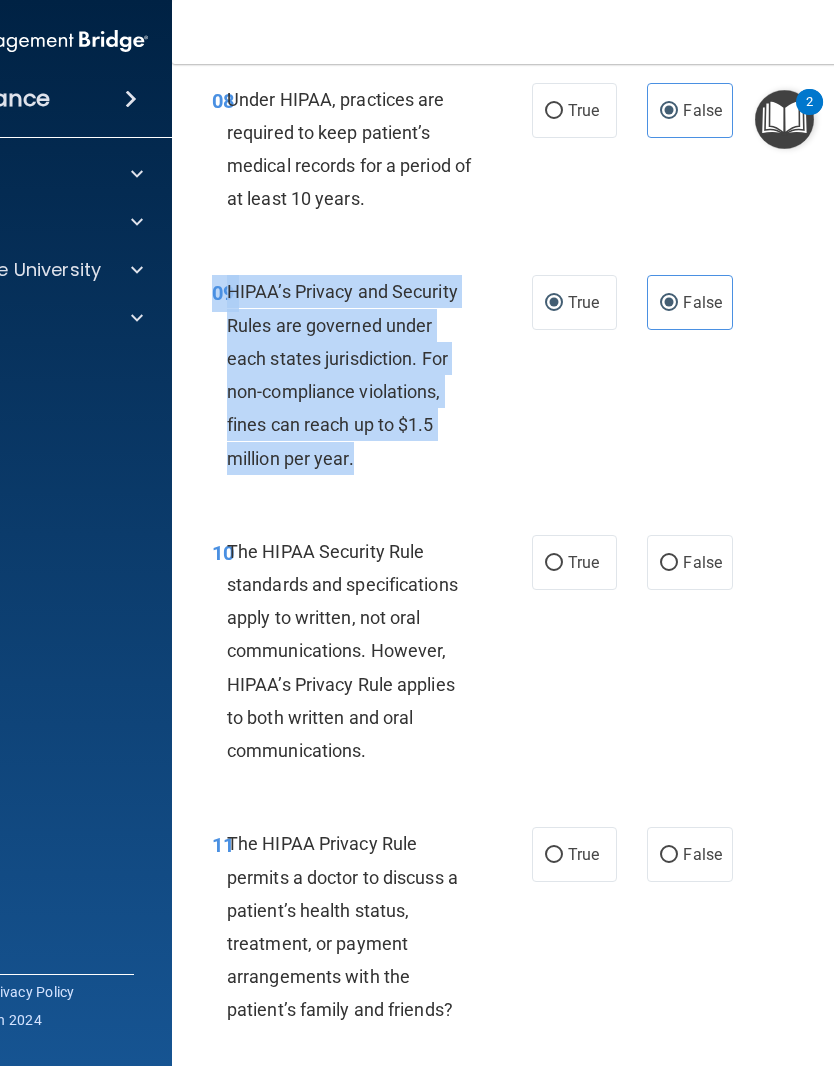 radio on "false" 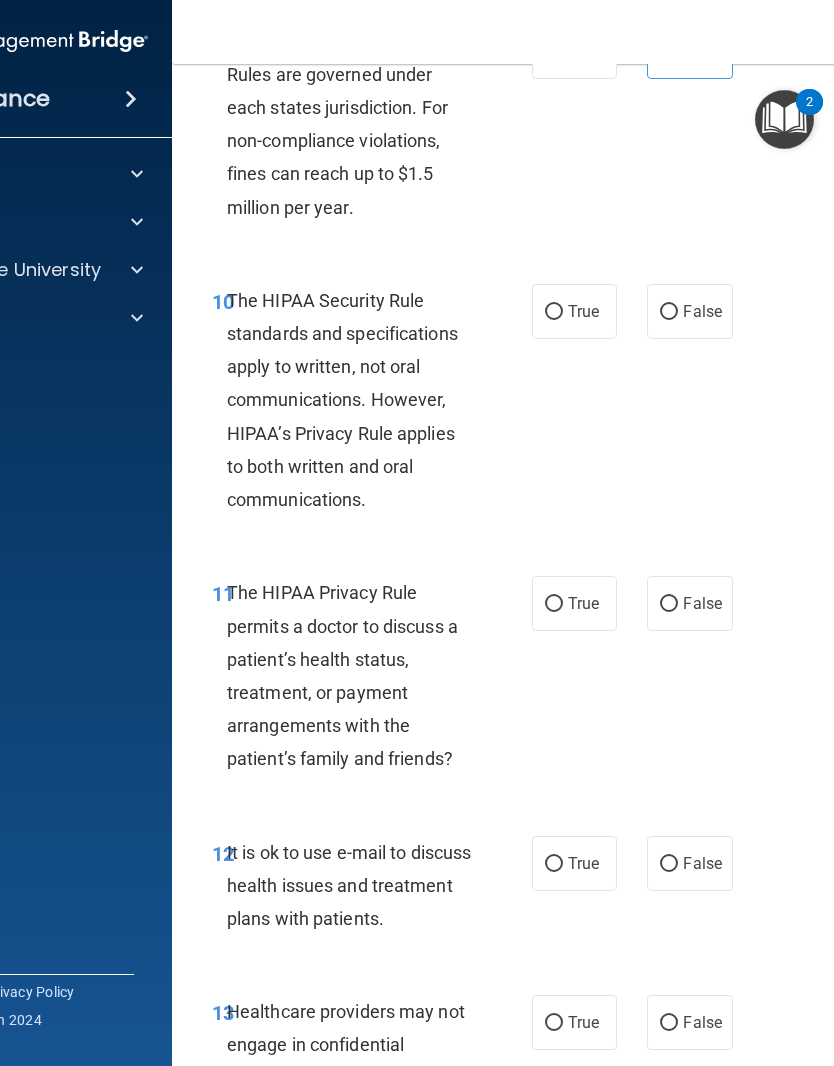 scroll, scrollTop: 2150, scrollLeft: 0, axis: vertical 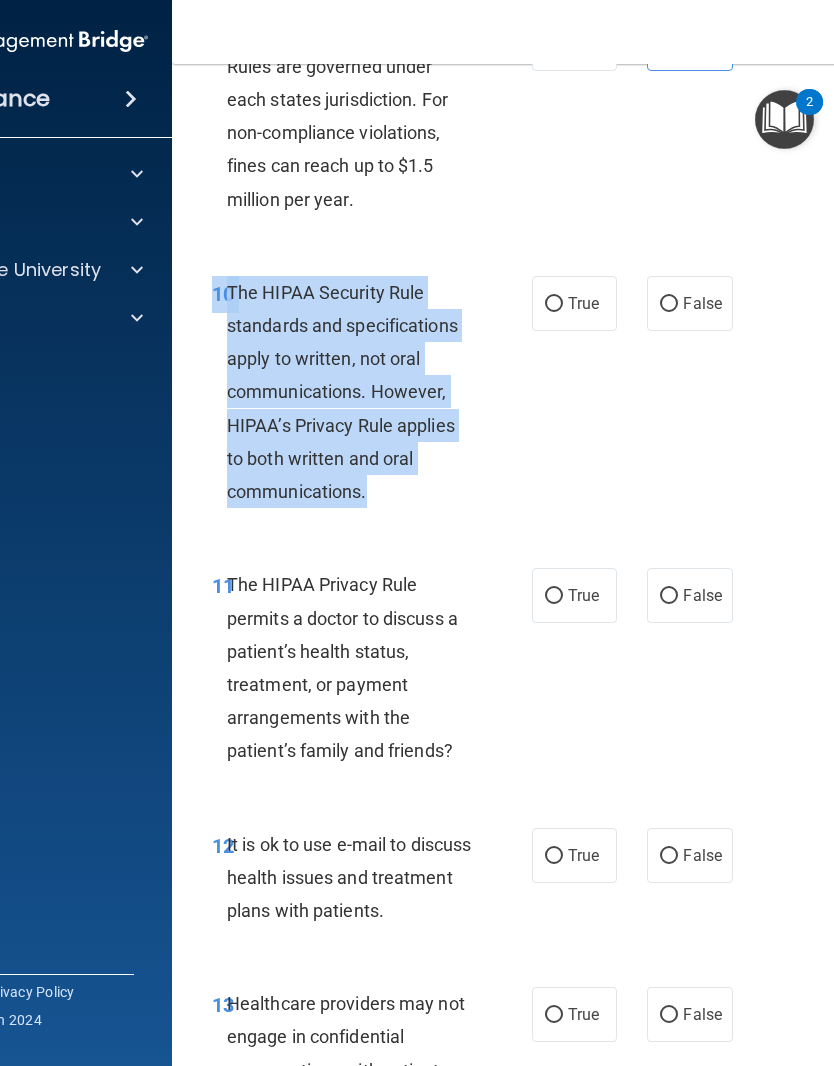 copy on "10       The HIPAA Security Rule standards and specifications apply to written, not oral communications. However, HIPAA’s Privacy Rule applies to both written and oral communications." 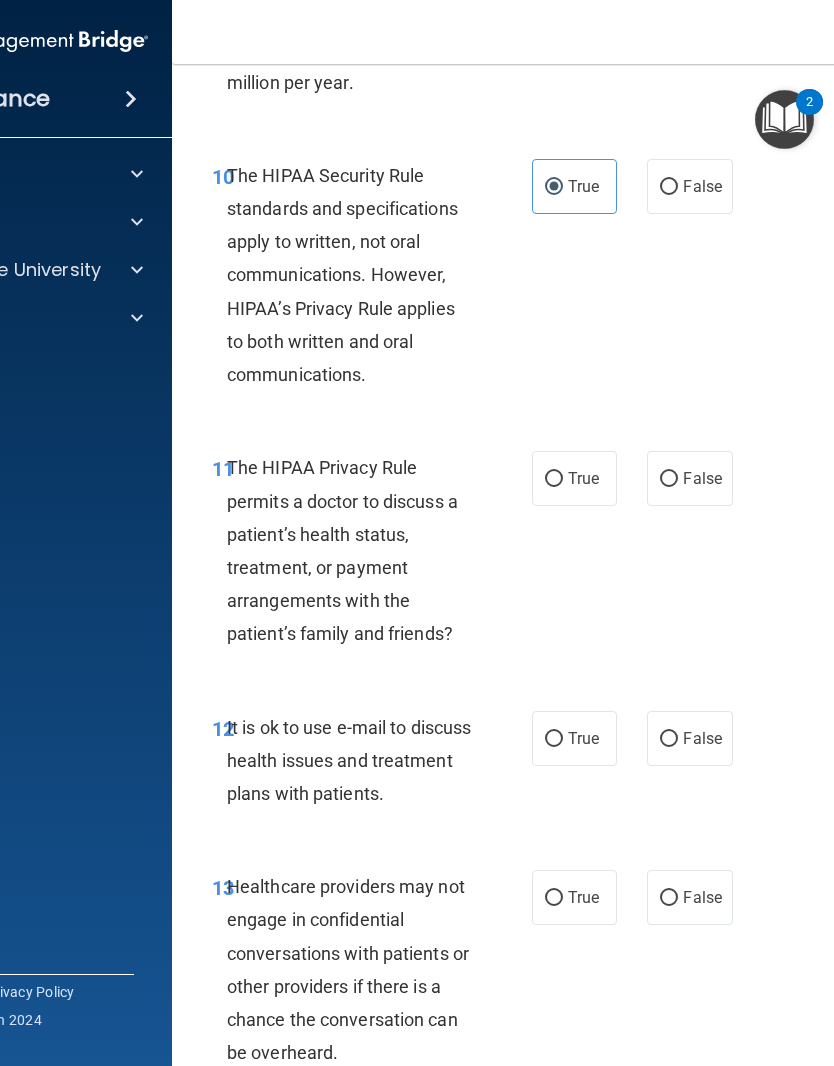scroll, scrollTop: 2266, scrollLeft: 0, axis: vertical 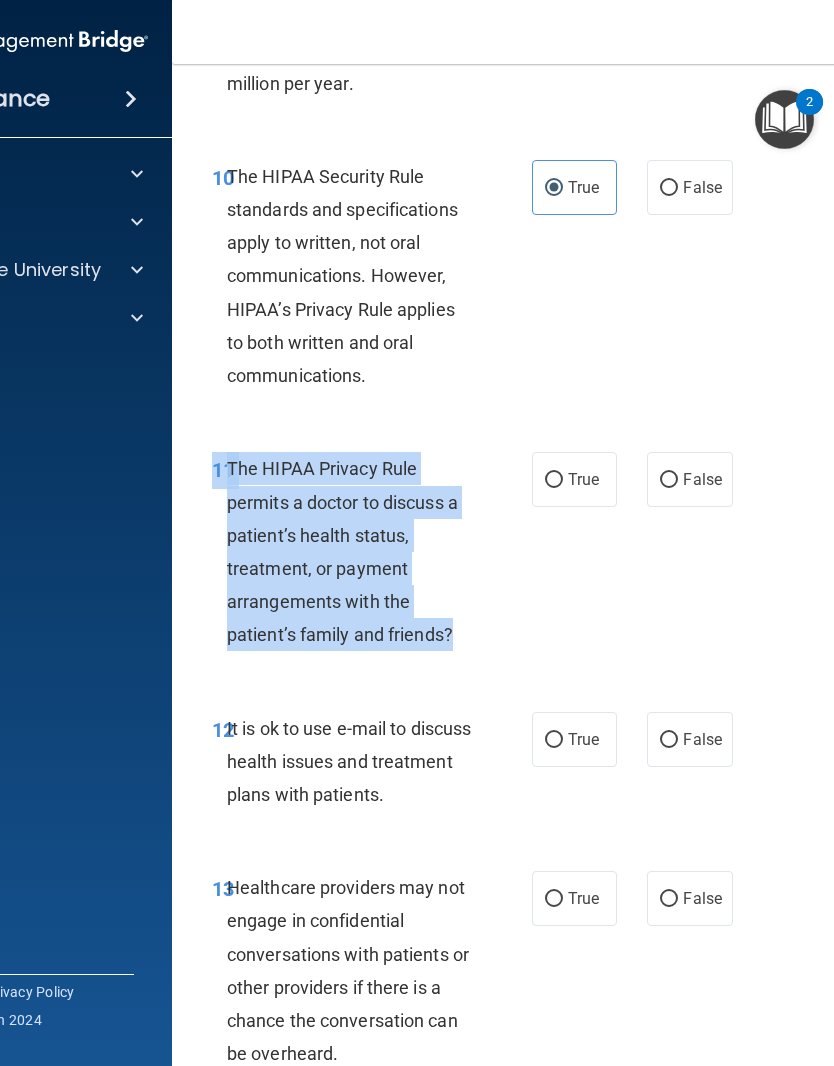 copy on "11       The HIPAA Privacy Rule permits a doctor to discuss a patient’s health status, treatment, or payment arrangements with the patient’s family and friends?" 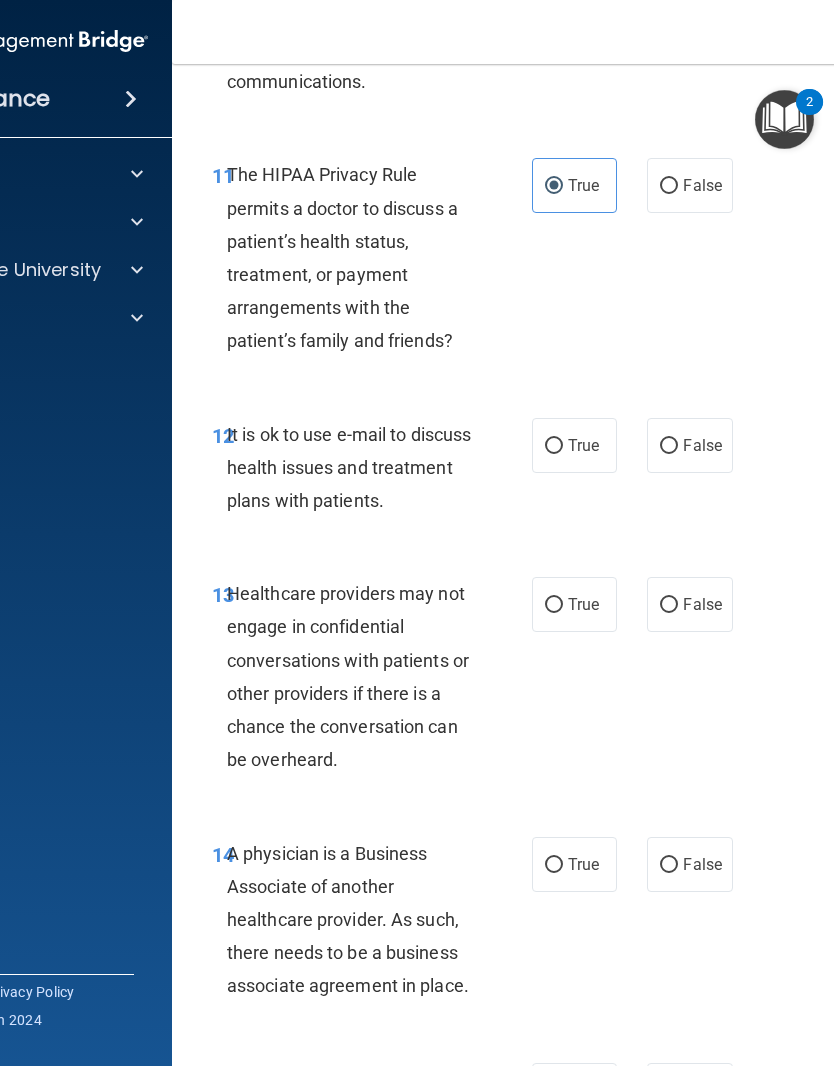 scroll, scrollTop: 2575, scrollLeft: 0, axis: vertical 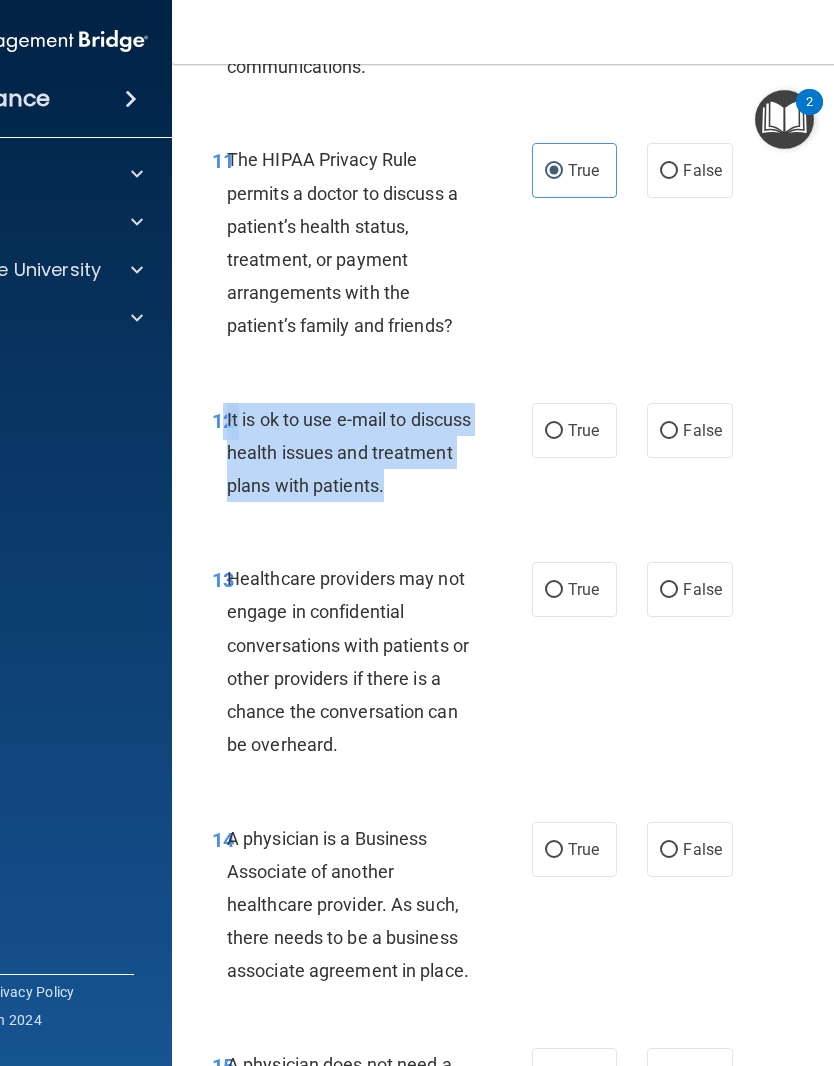 copy on "2       It is ok to use e-mail to discuss health issues and treatment plans with patients." 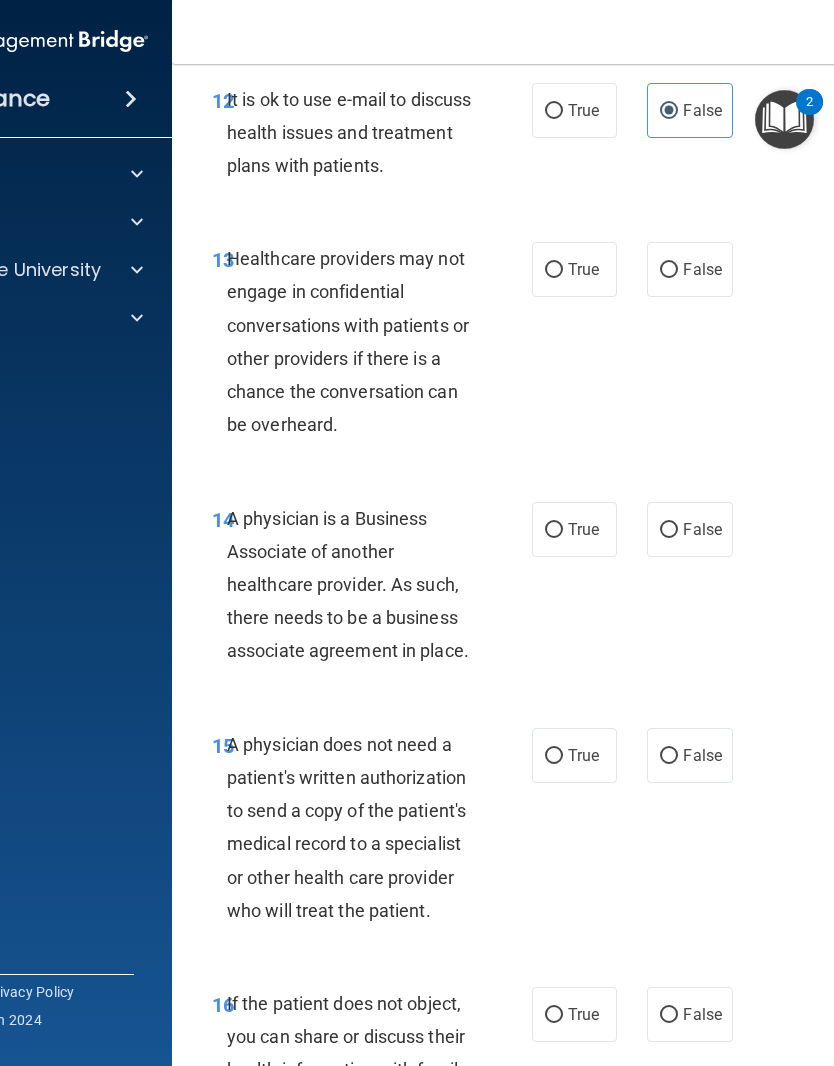 scroll, scrollTop: 2899, scrollLeft: 0, axis: vertical 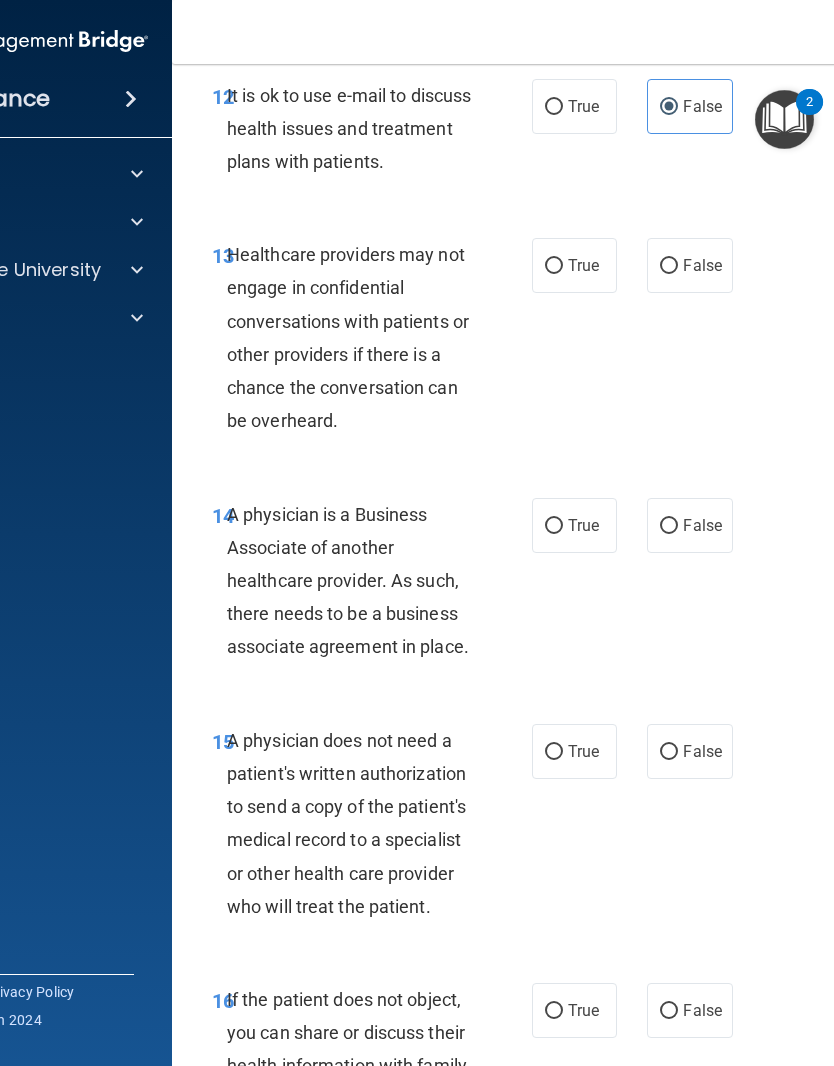 click on "True" at bounding box center (574, 265) 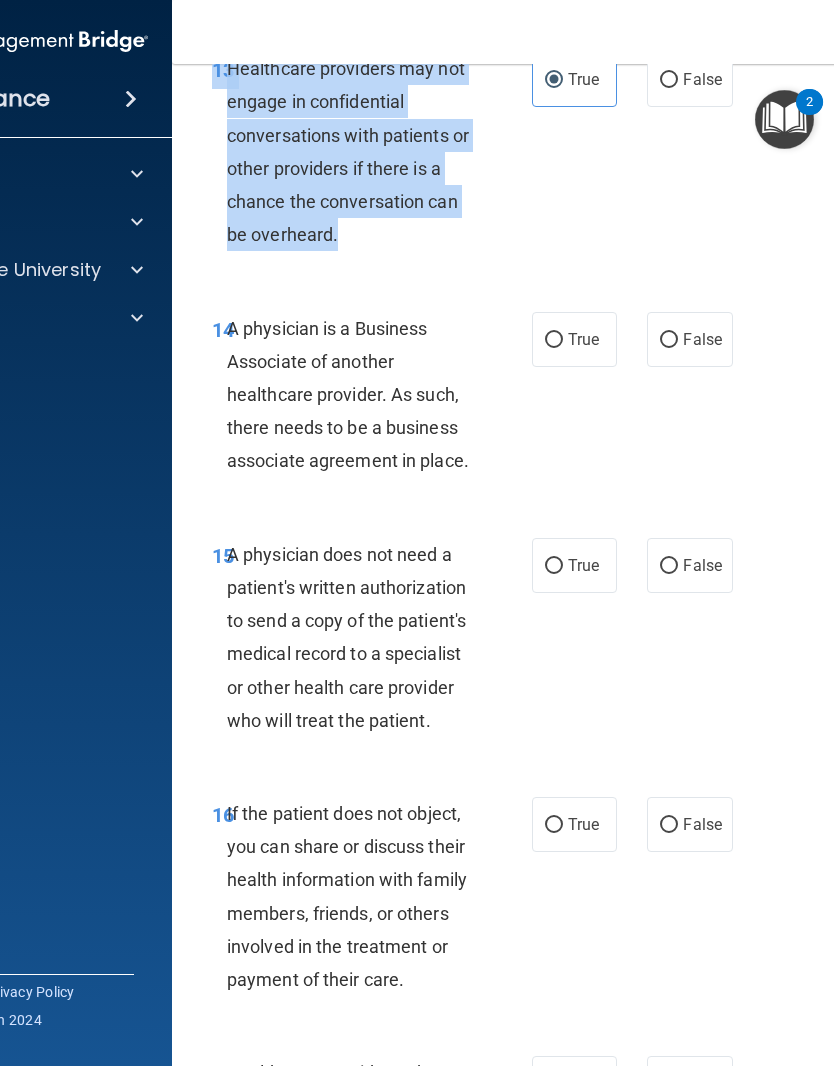 scroll, scrollTop: 3094, scrollLeft: 0, axis: vertical 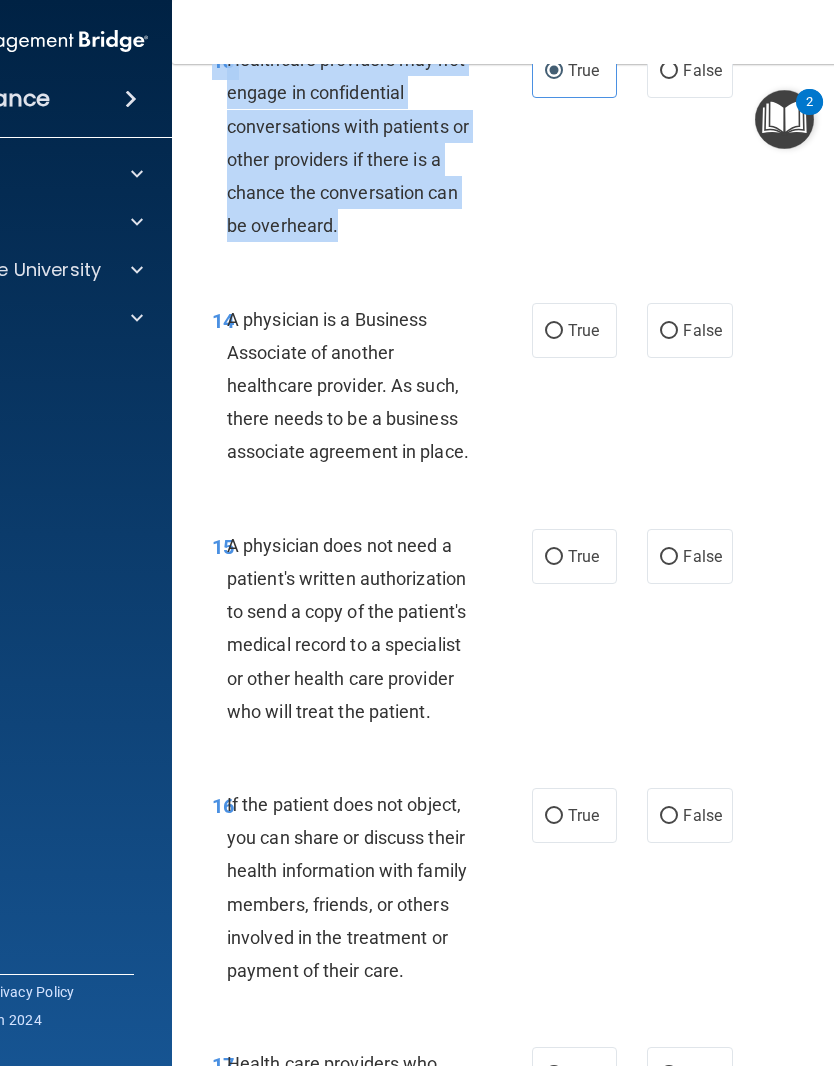 click on "14        A physician is a Business Associate of another healthcare provider.  As such, there needs to be a business associate agreement in place." at bounding box center [372, 391] 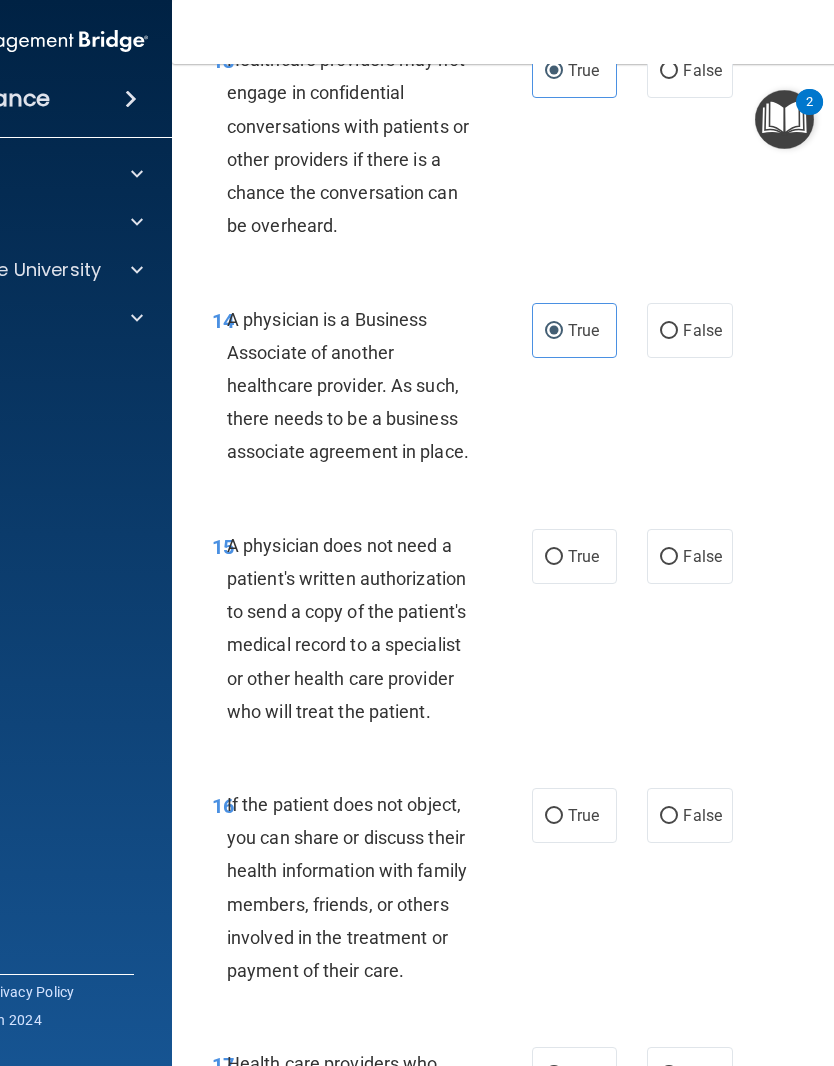 scroll, scrollTop: 3242, scrollLeft: 0, axis: vertical 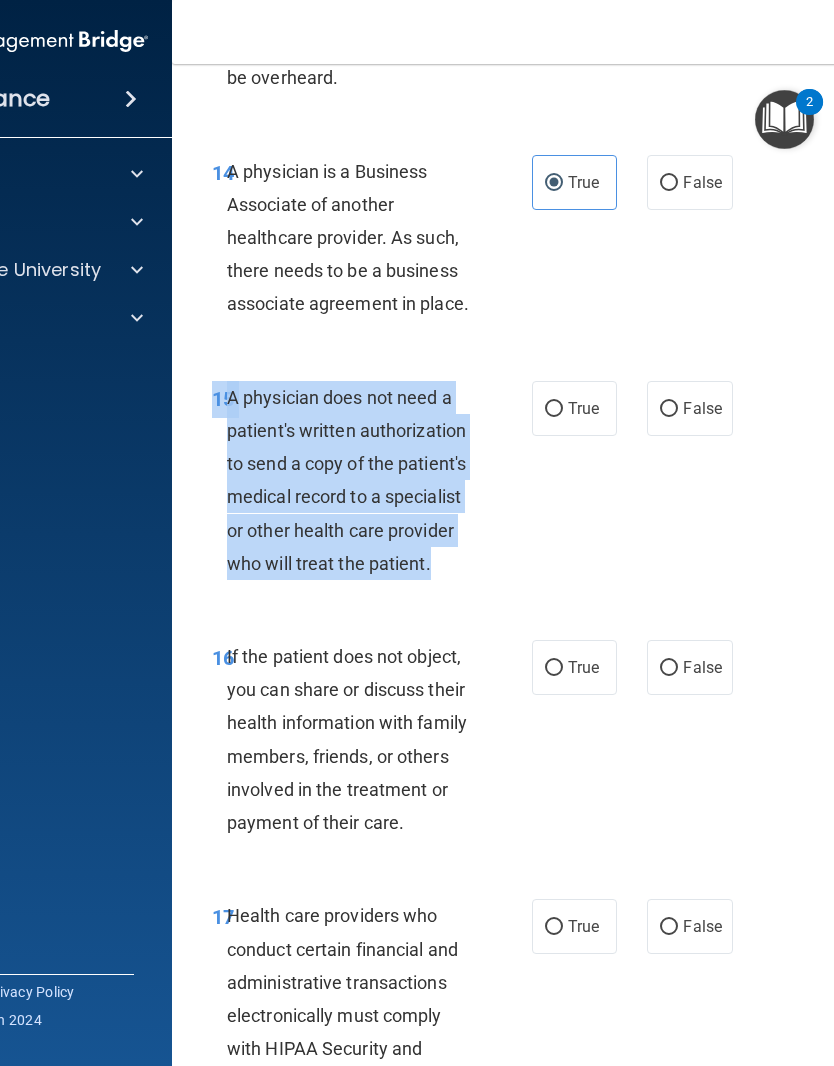 copy on "15       A physician does not need a patient's written authorization to send a copy of the patient's medical record to a specialist or other health care provider who will treat the patient." 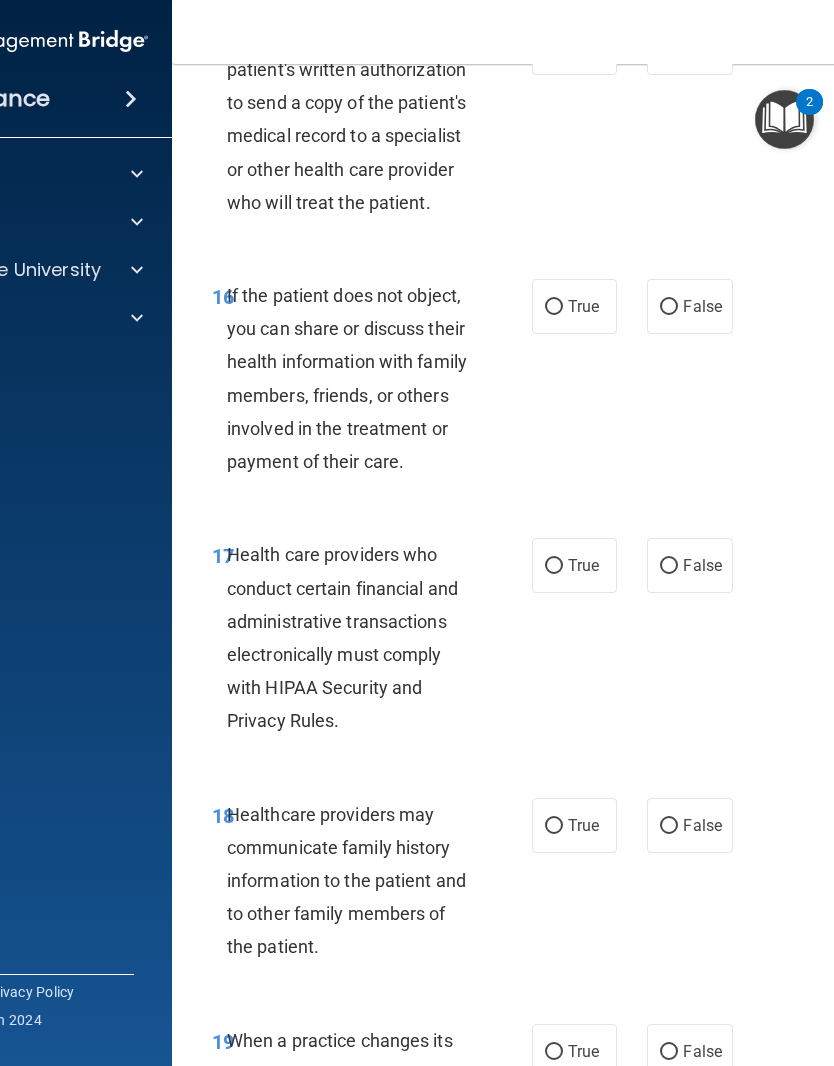 scroll, scrollTop: 3606, scrollLeft: 0, axis: vertical 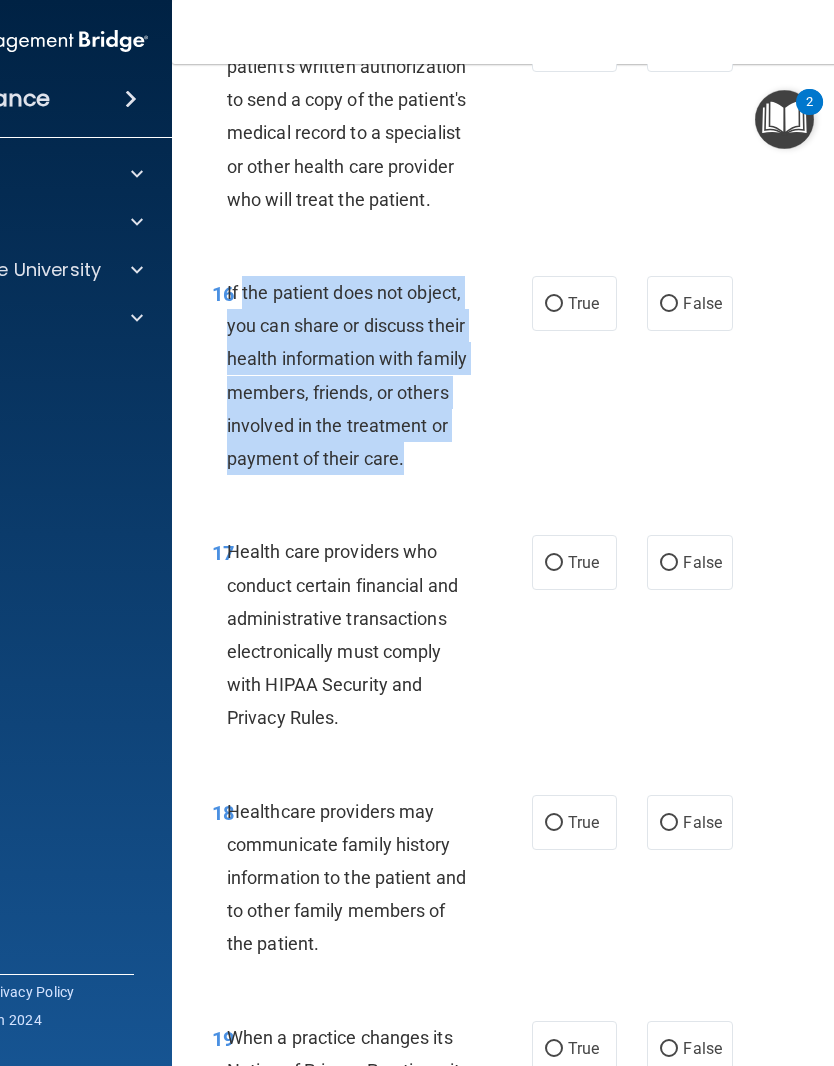 click on "True" at bounding box center (574, 303) 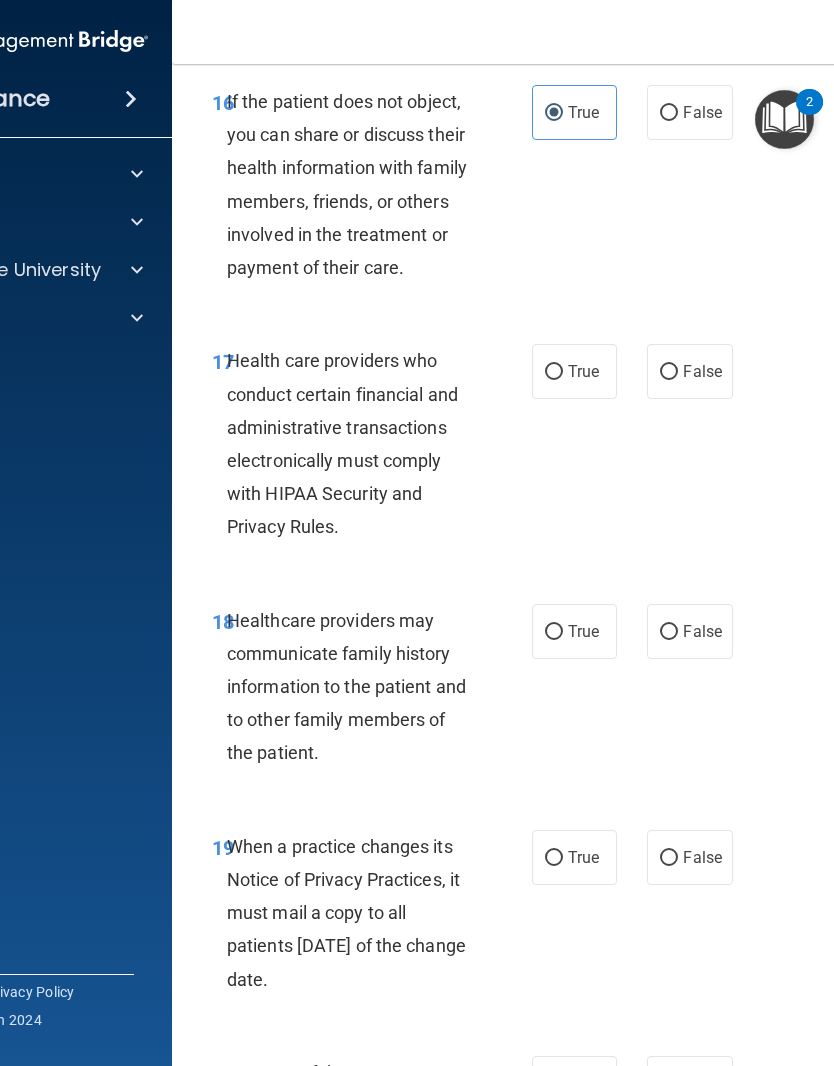 scroll, scrollTop: 3798, scrollLeft: 0, axis: vertical 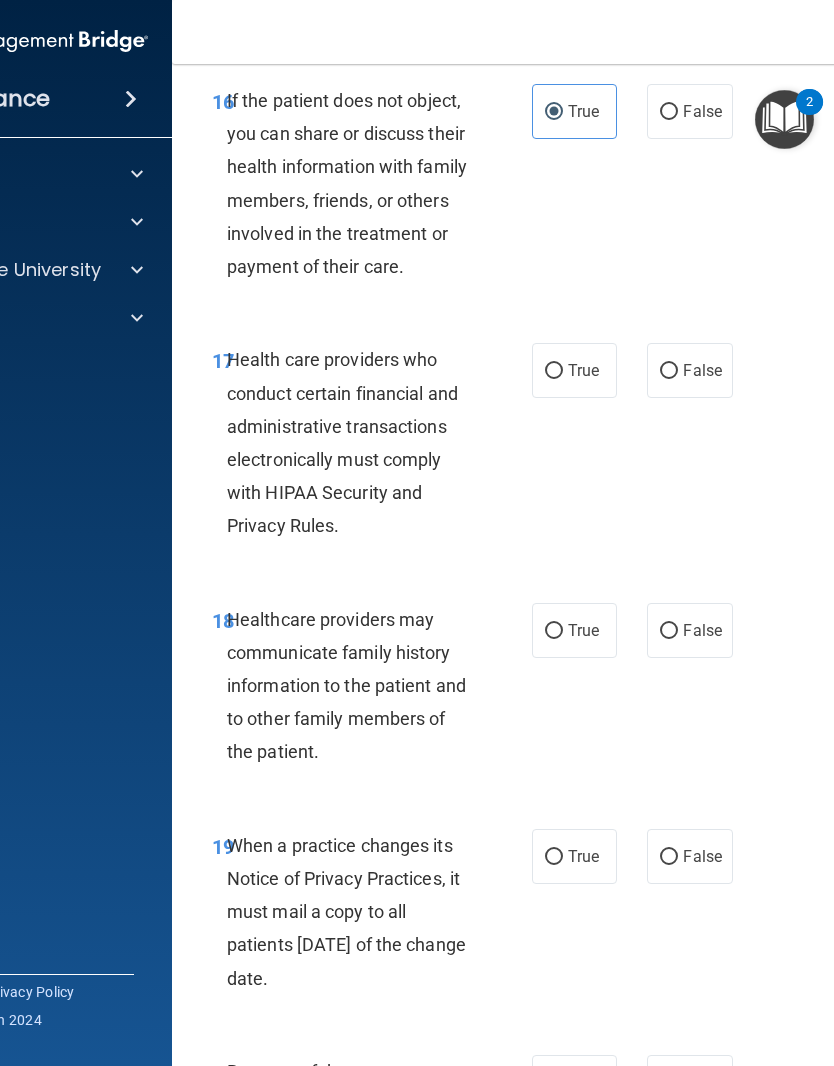 click on "True" at bounding box center (574, 370) 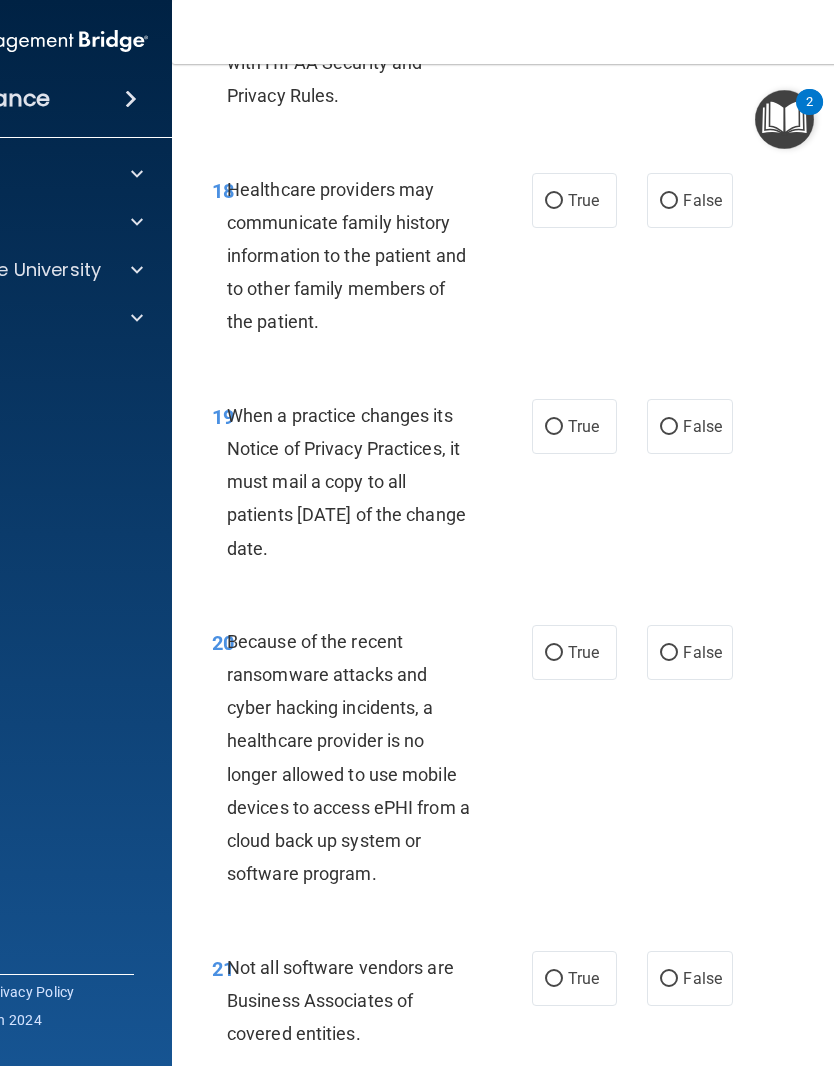 scroll, scrollTop: 4236, scrollLeft: 0, axis: vertical 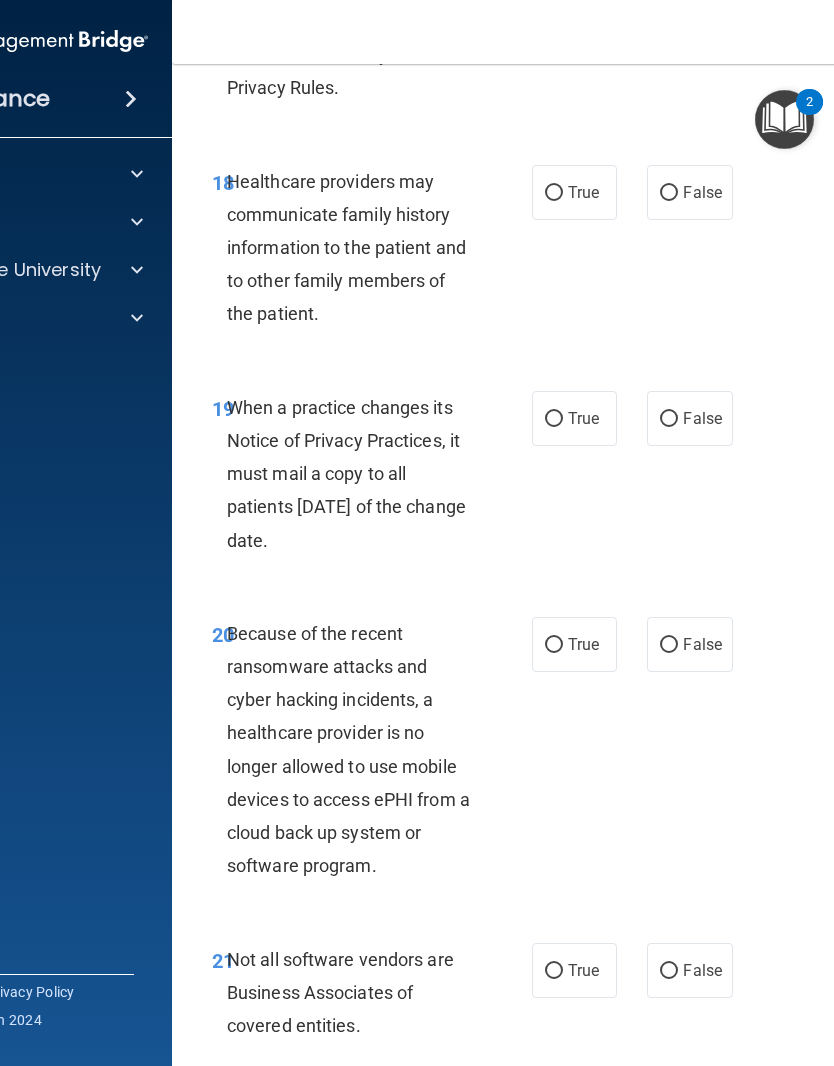 click on "True" at bounding box center [574, 192] 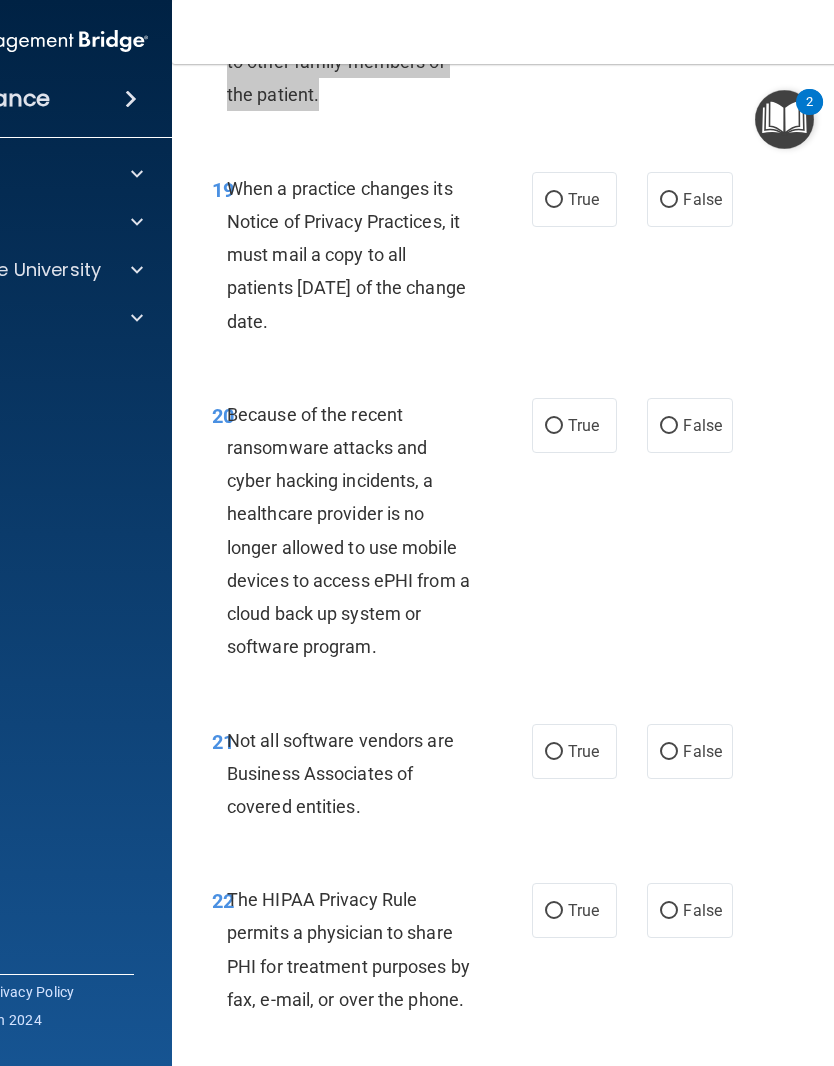 scroll, scrollTop: 4464, scrollLeft: 0, axis: vertical 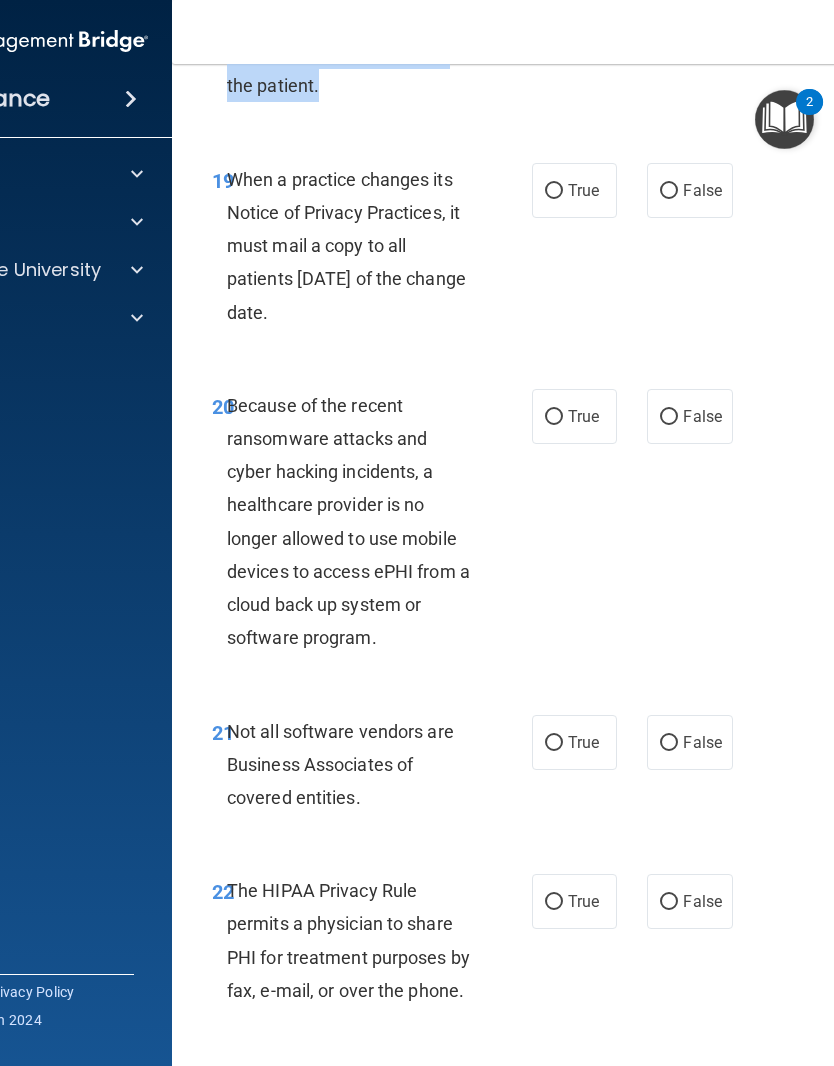 click on "18       Healthcare providers may communicate family history information to the patient and to other family members of the patient.                 True           False" at bounding box center (577, 25) 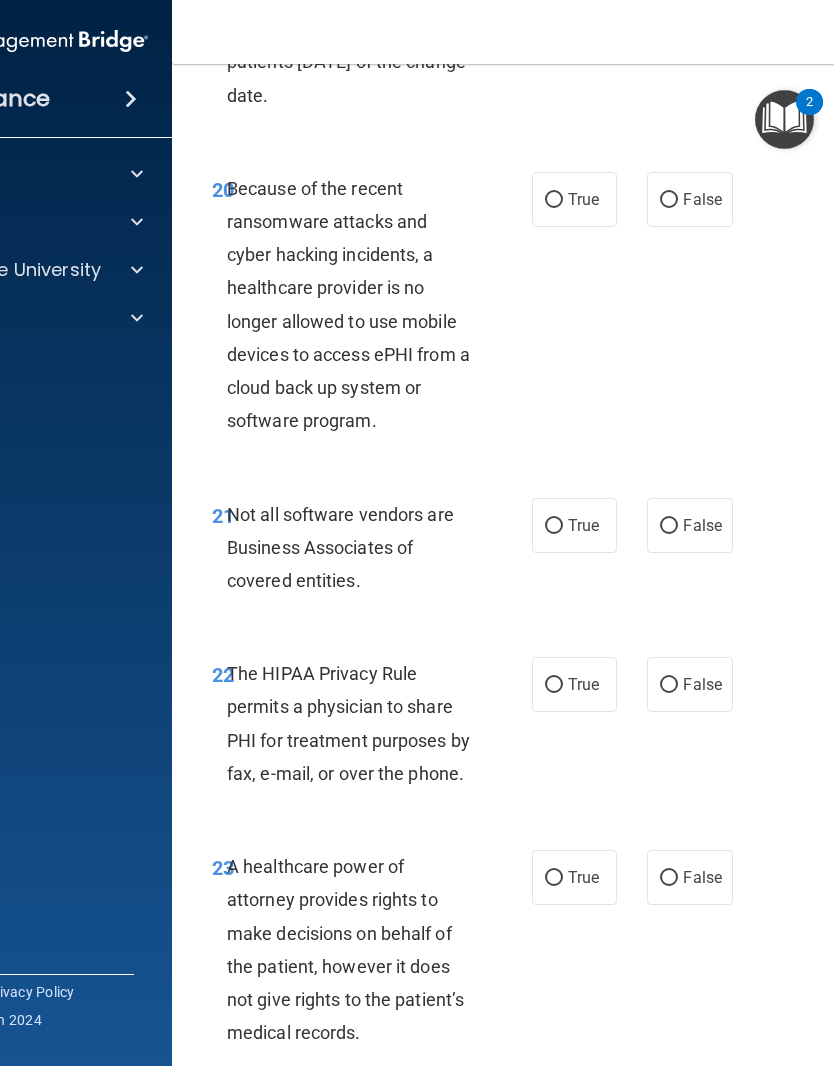 scroll, scrollTop: 4685, scrollLeft: 0, axis: vertical 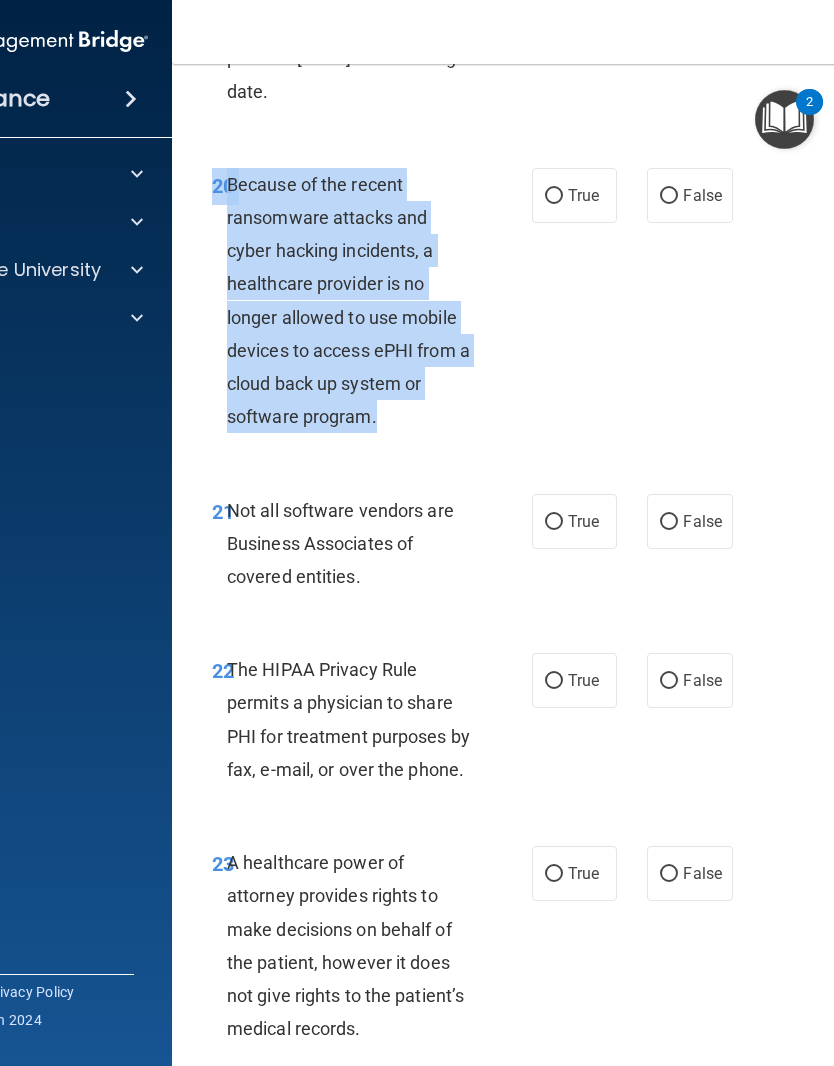 click on "True" at bounding box center [583, 195] 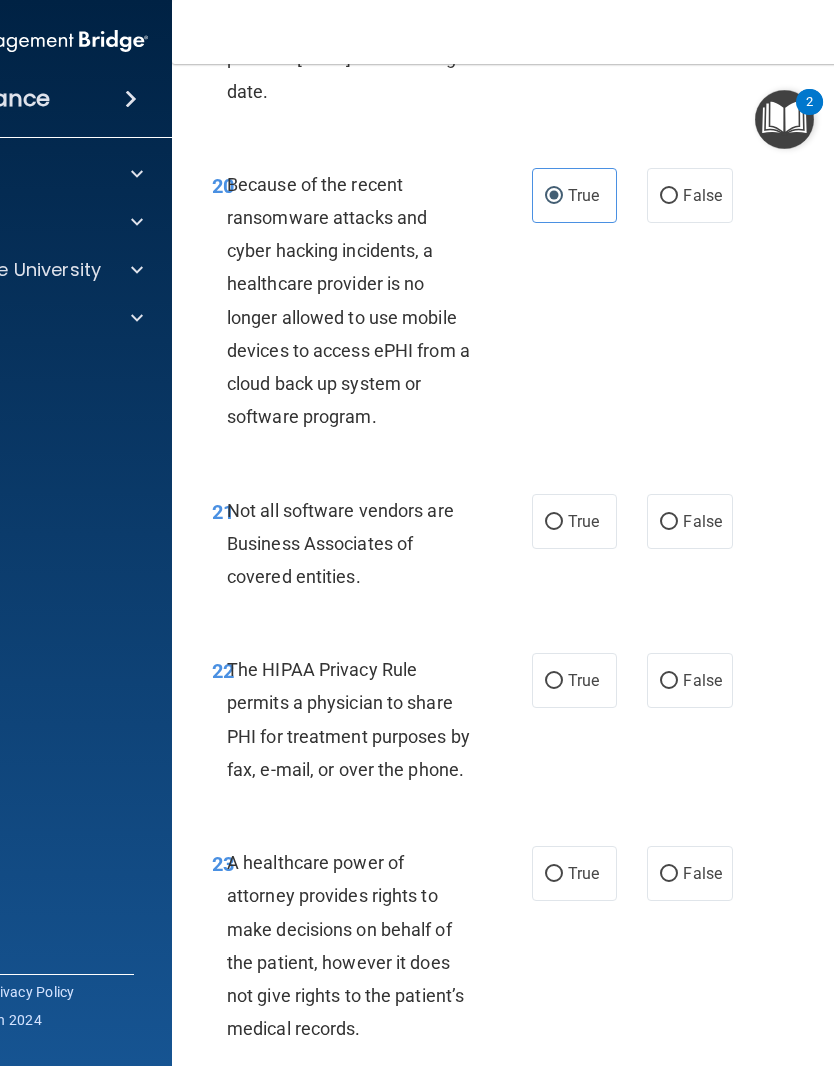click on "20       Because of the recent ransomware attacks and cyber hacking incidents, a healthcare provider is no longer allowed to use mobile devices to access ePHI from a cloud back up system or software program.                 True           False" at bounding box center [577, 306] 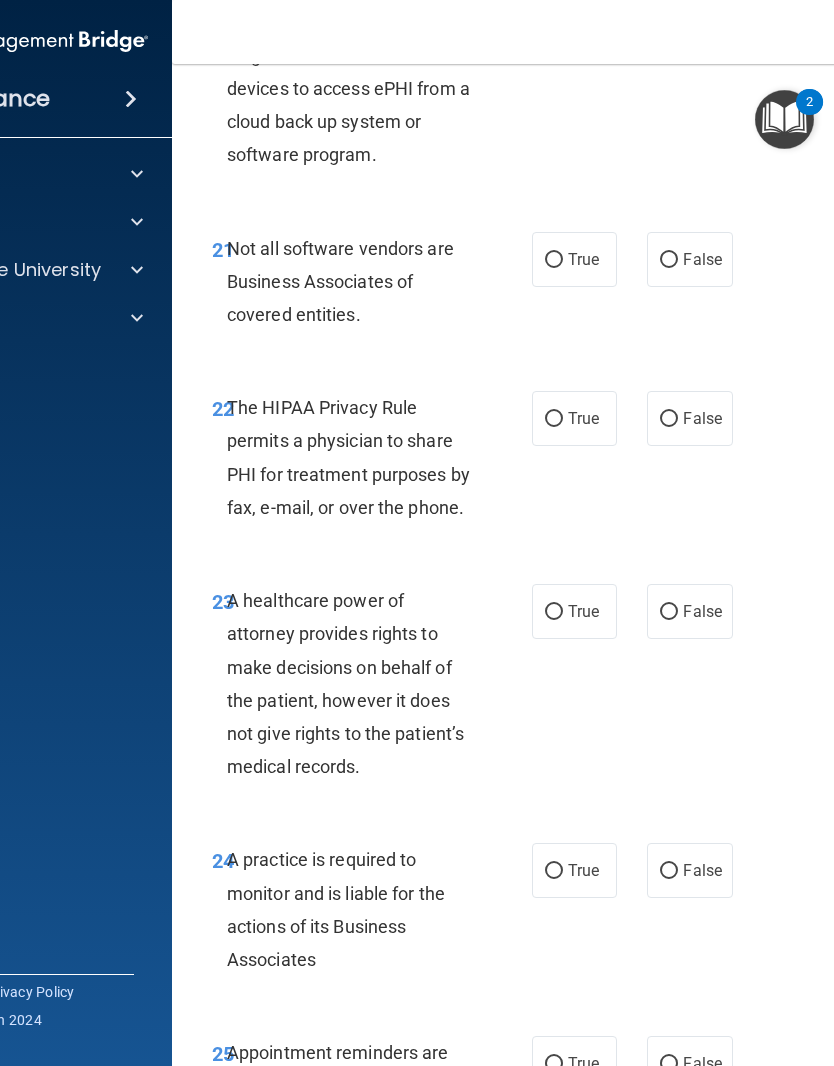 scroll, scrollTop: 4949, scrollLeft: 0, axis: vertical 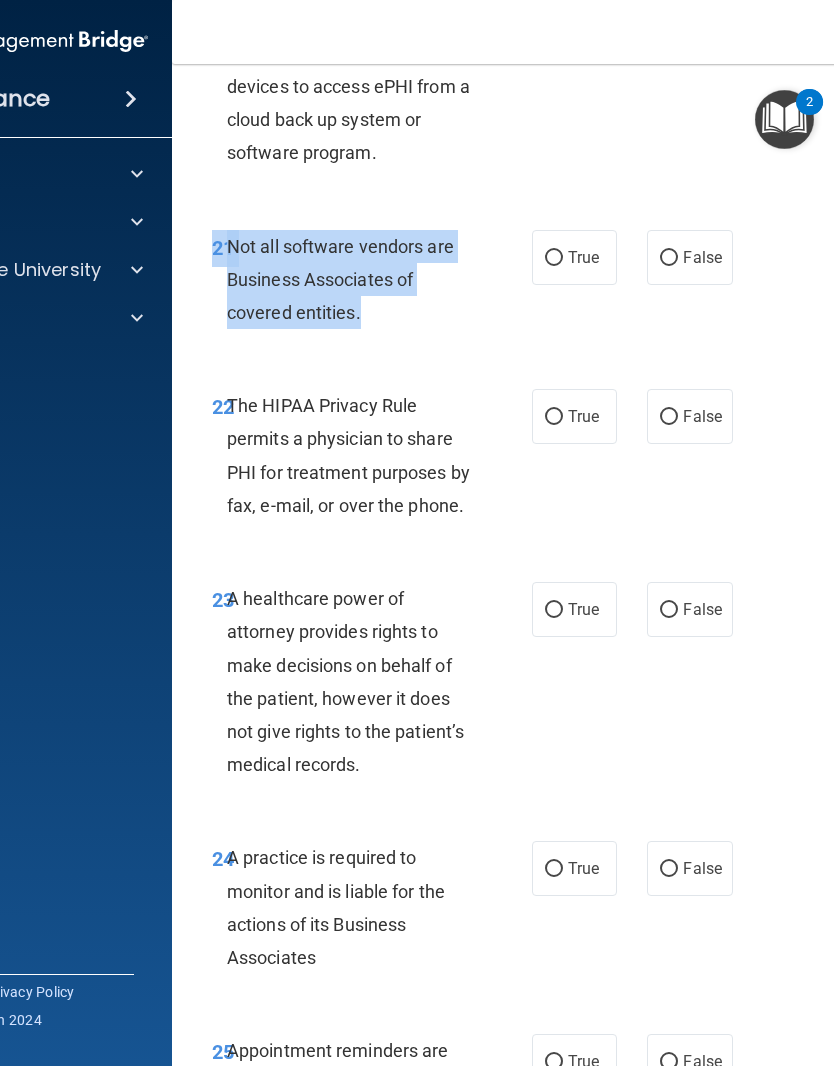 click on "True" at bounding box center (583, 257) 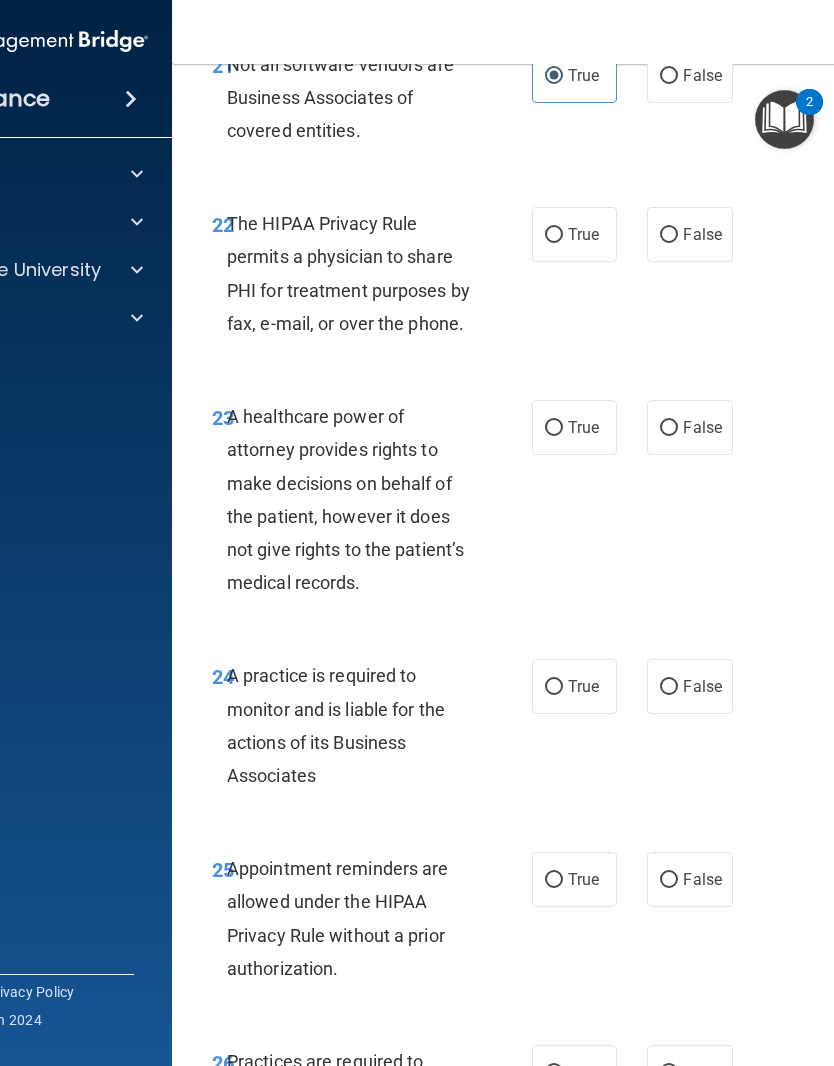 scroll, scrollTop: 5134, scrollLeft: 0, axis: vertical 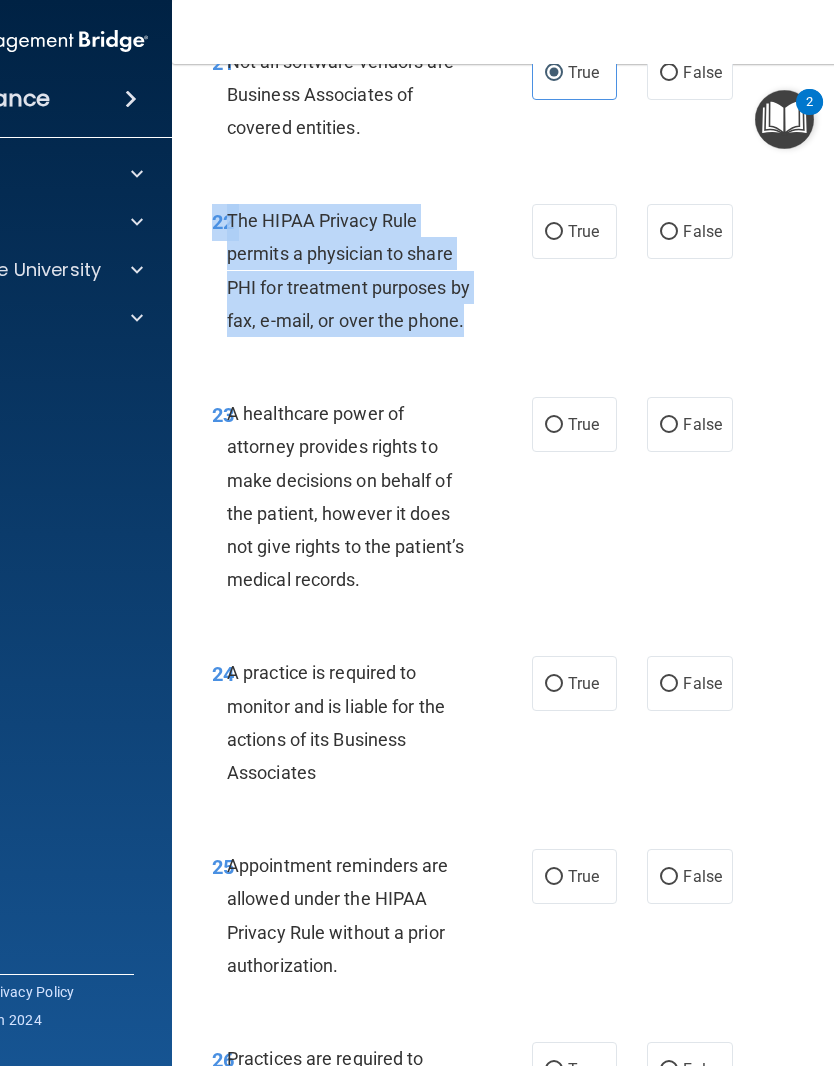 click on "False" at bounding box center [669, 232] 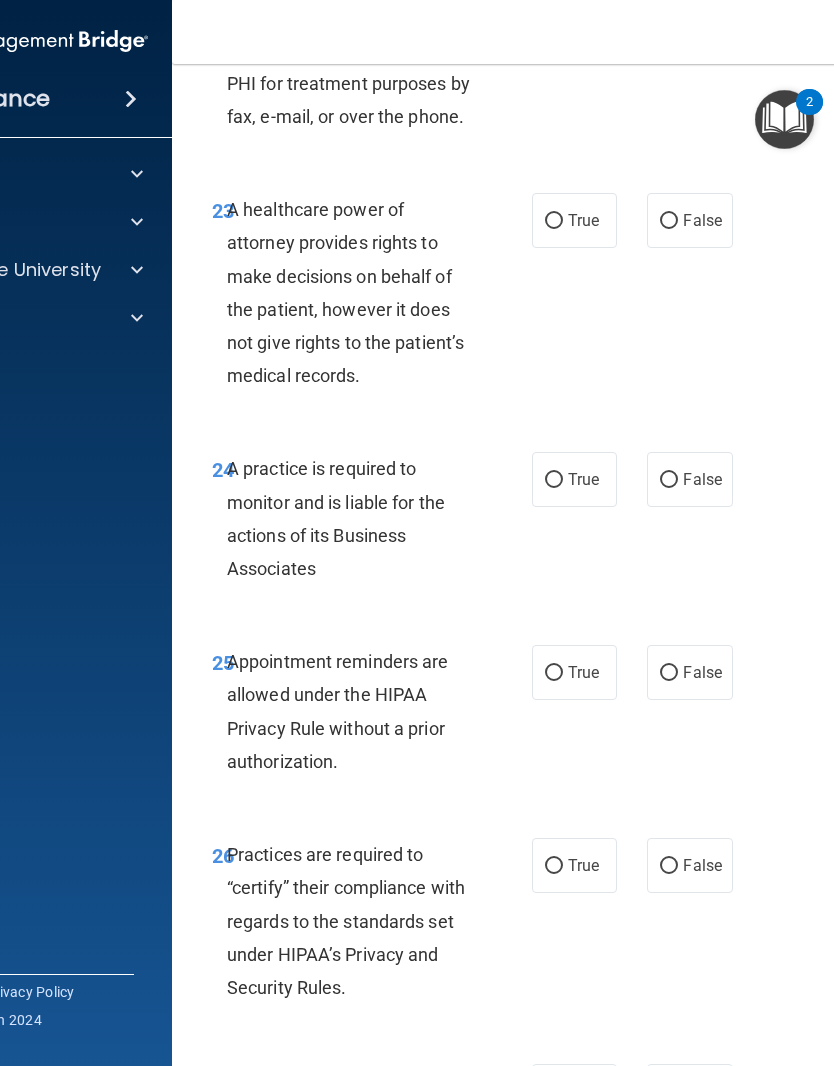 scroll, scrollTop: 5340, scrollLeft: 0, axis: vertical 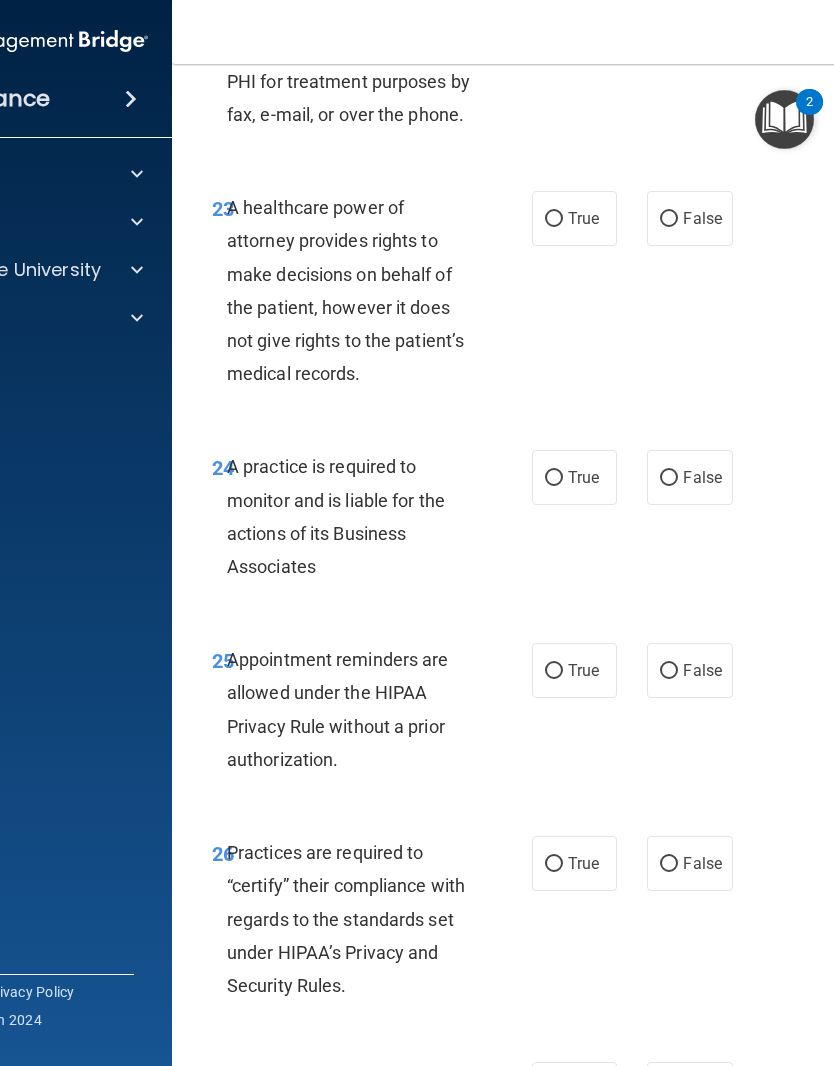 click on "False" at bounding box center (669, 219) 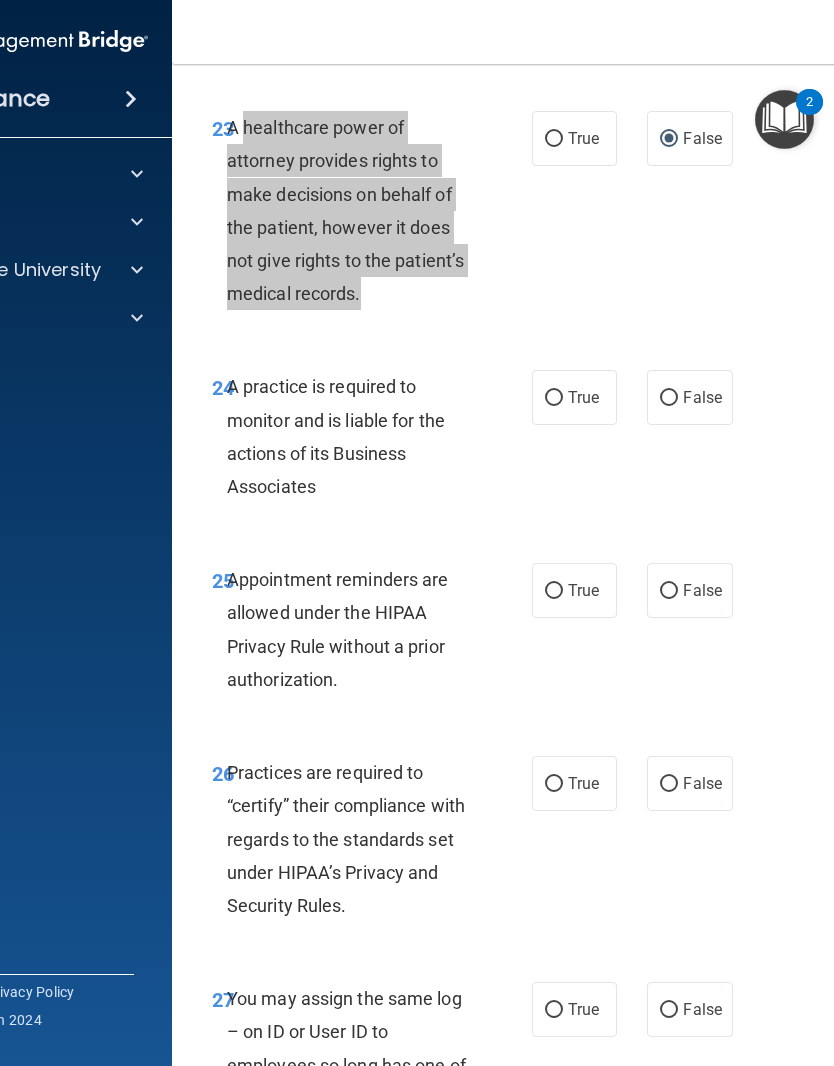 scroll, scrollTop: 5418, scrollLeft: 0, axis: vertical 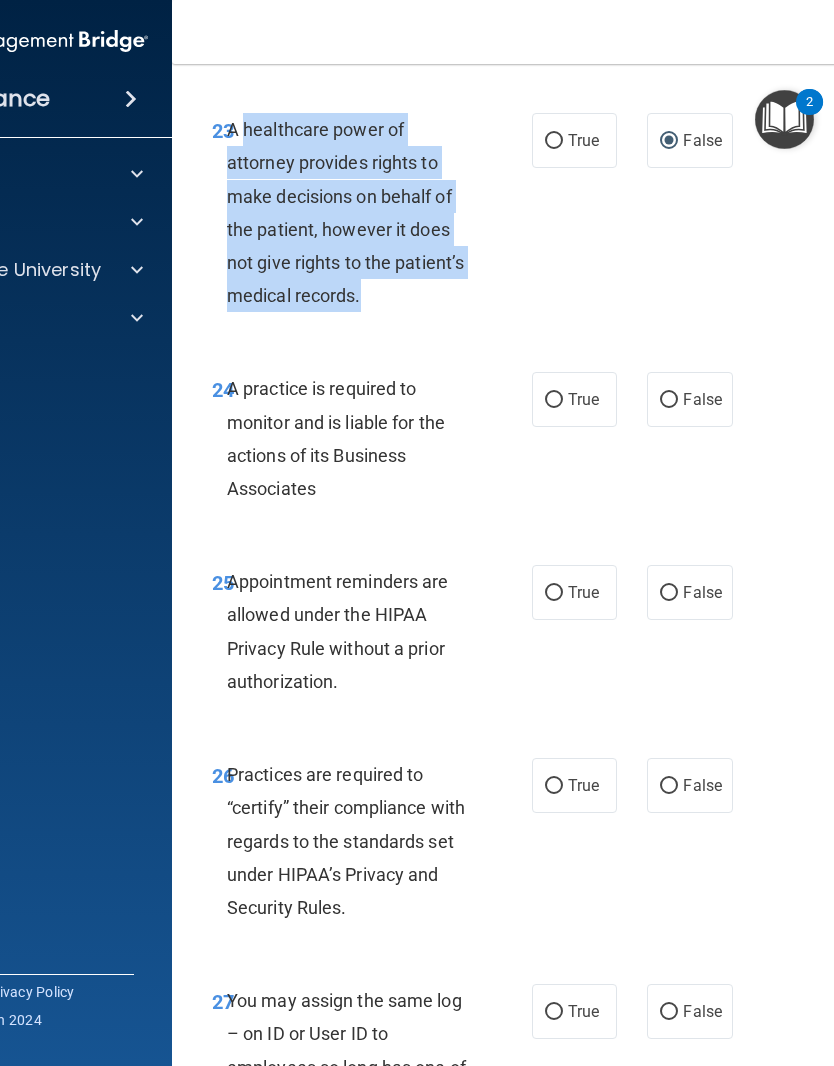 click on "23       A healthcare power of attorney provides rights to make decisions on behalf of the patient, however it does not give rights to the patient’s medical records." at bounding box center [372, 217] 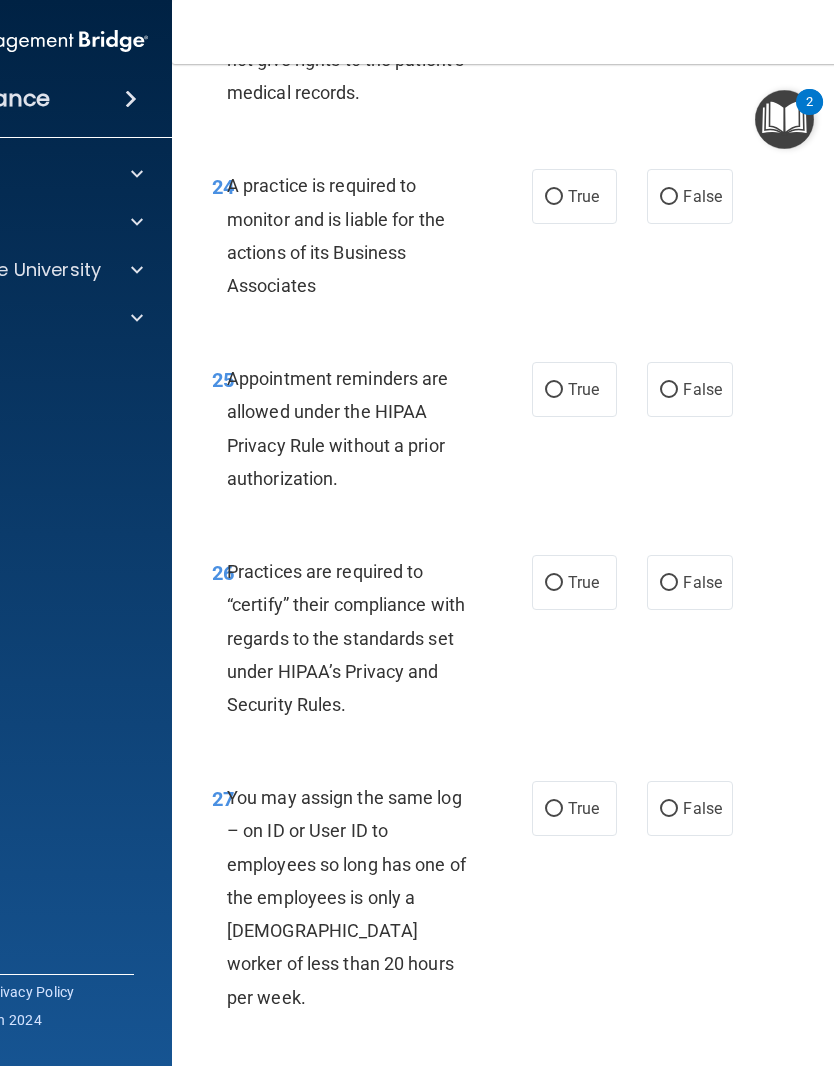 scroll, scrollTop: 5622, scrollLeft: 0, axis: vertical 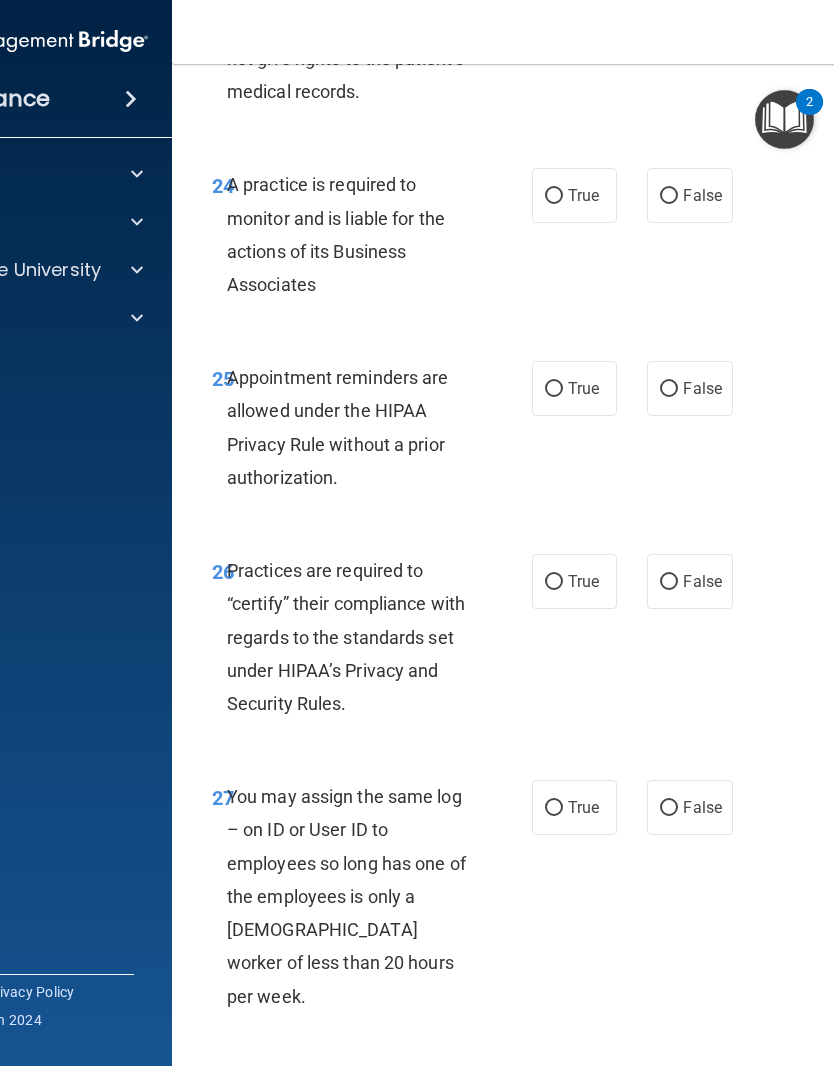 click on "True" at bounding box center [574, 195] 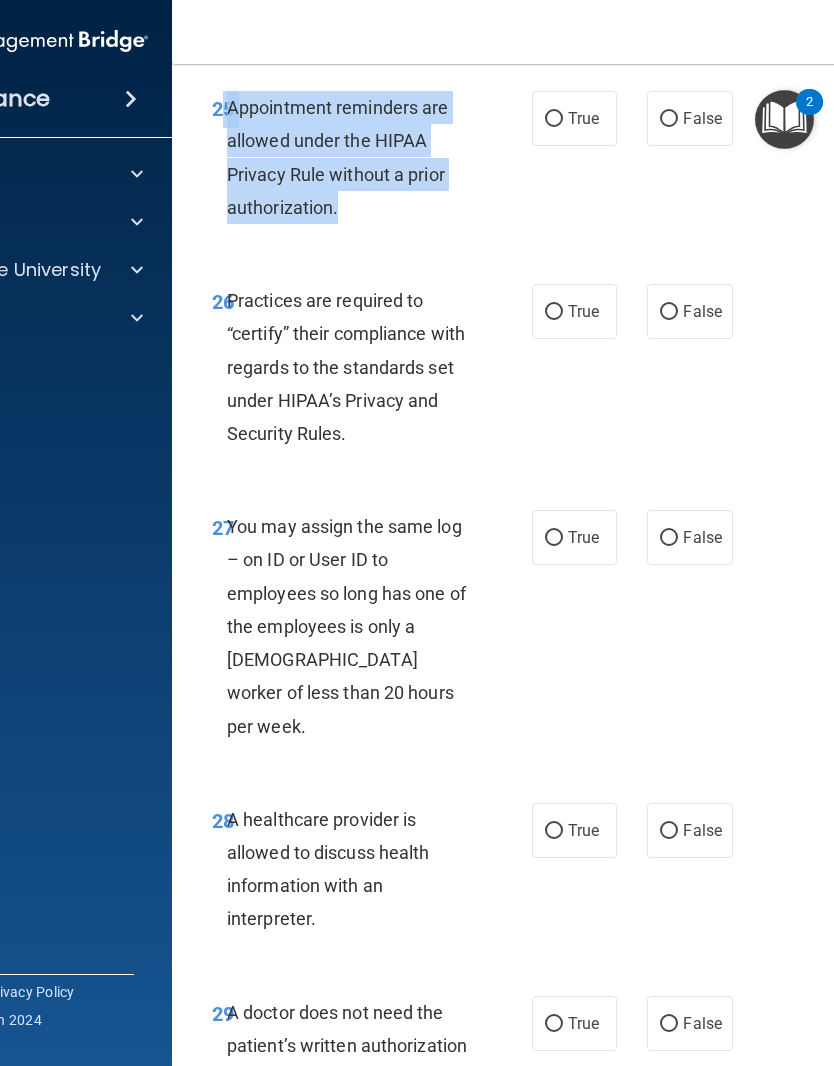 scroll, scrollTop: 5845, scrollLeft: 0, axis: vertical 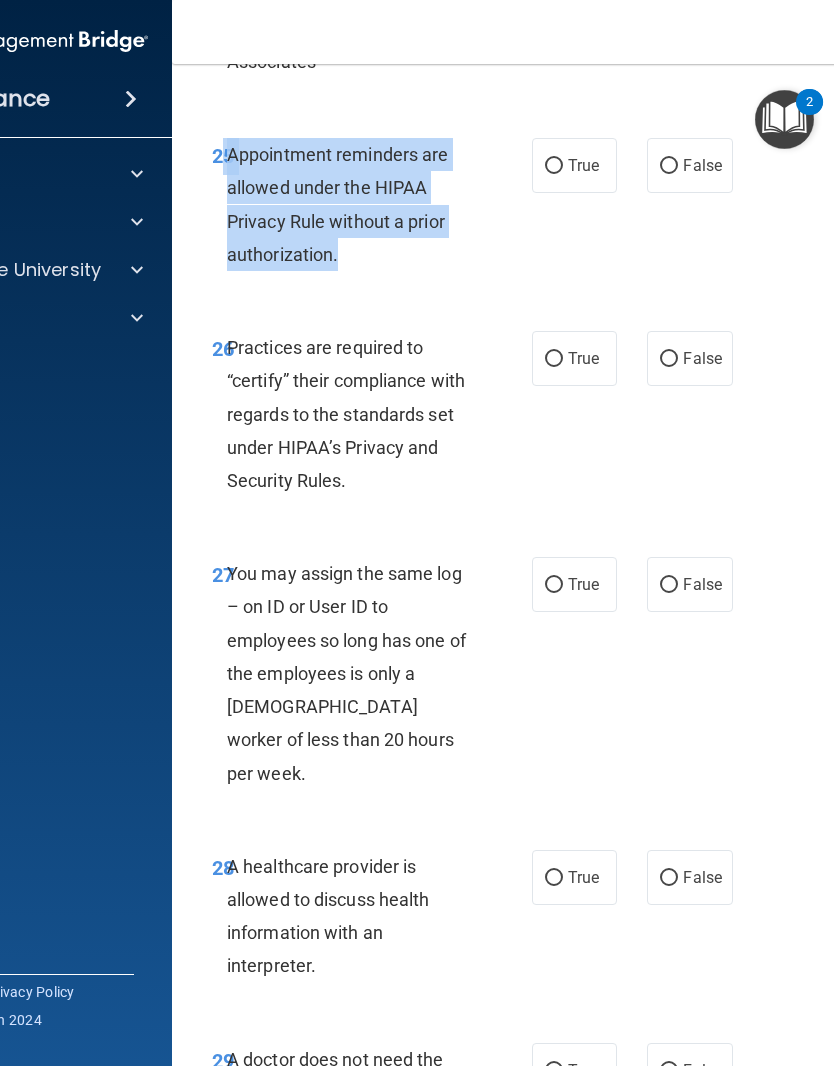 click on "True" at bounding box center (574, 165) 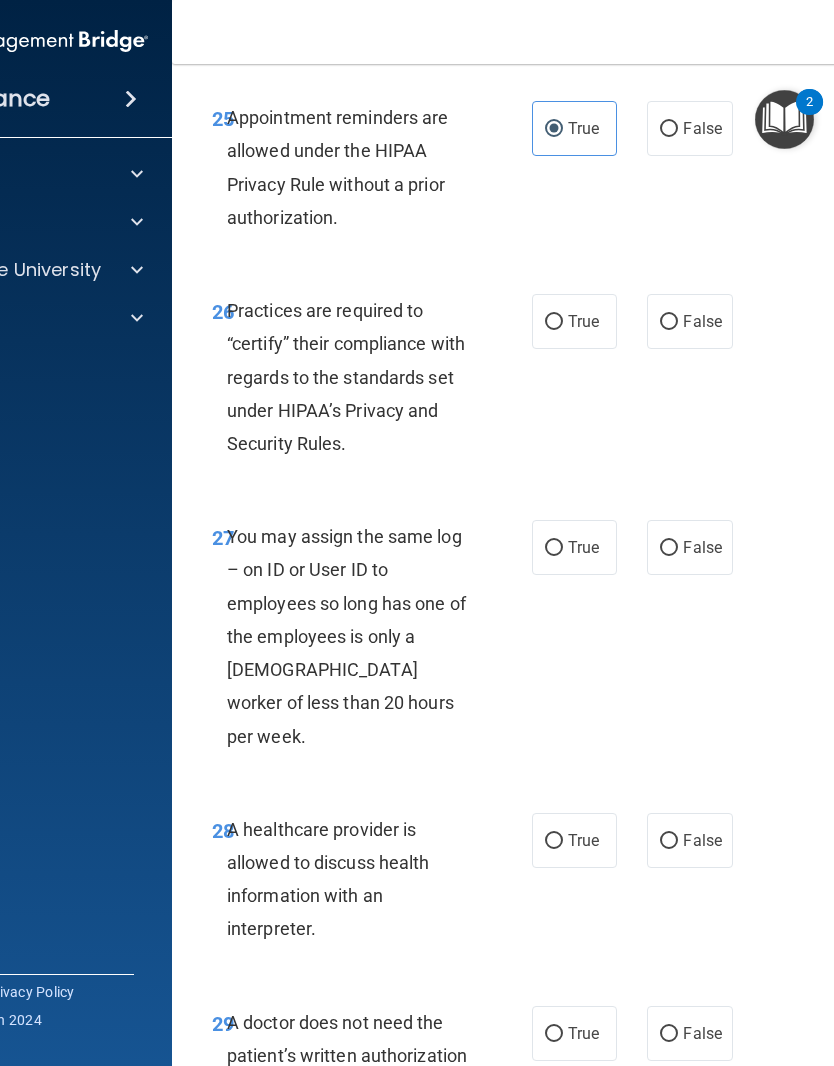 scroll, scrollTop: 5883, scrollLeft: 0, axis: vertical 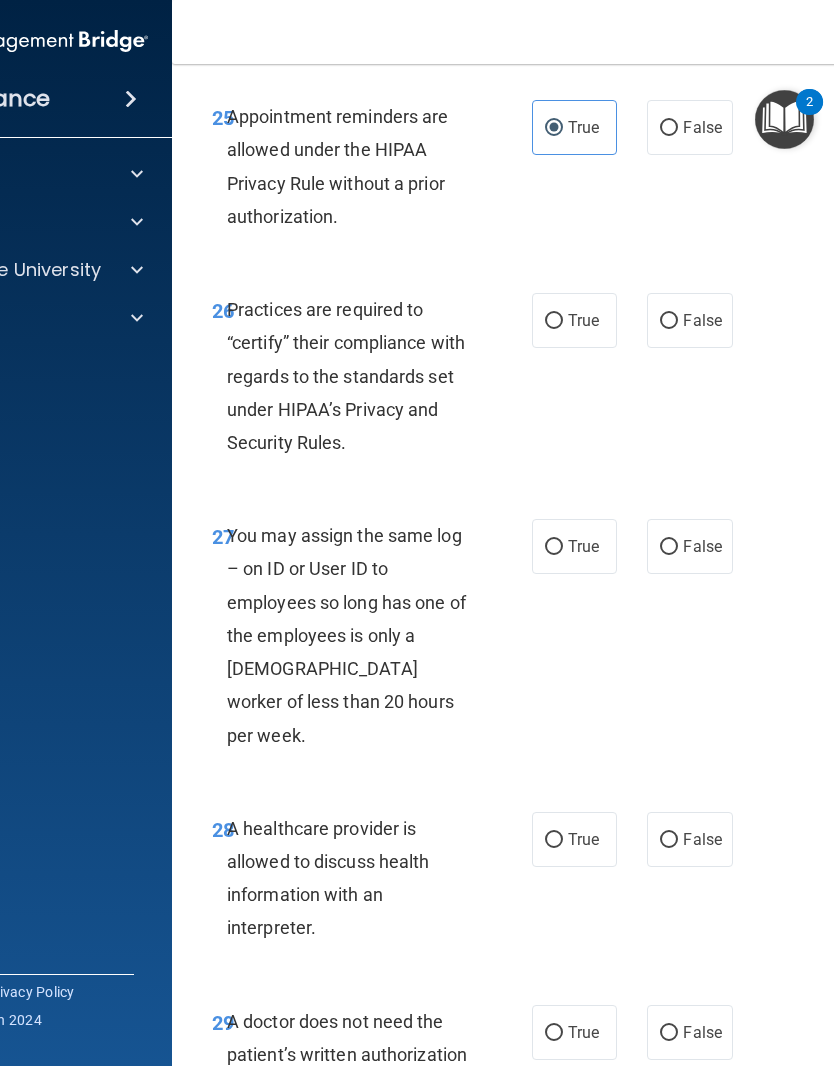click on "True" at bounding box center (583, 320) 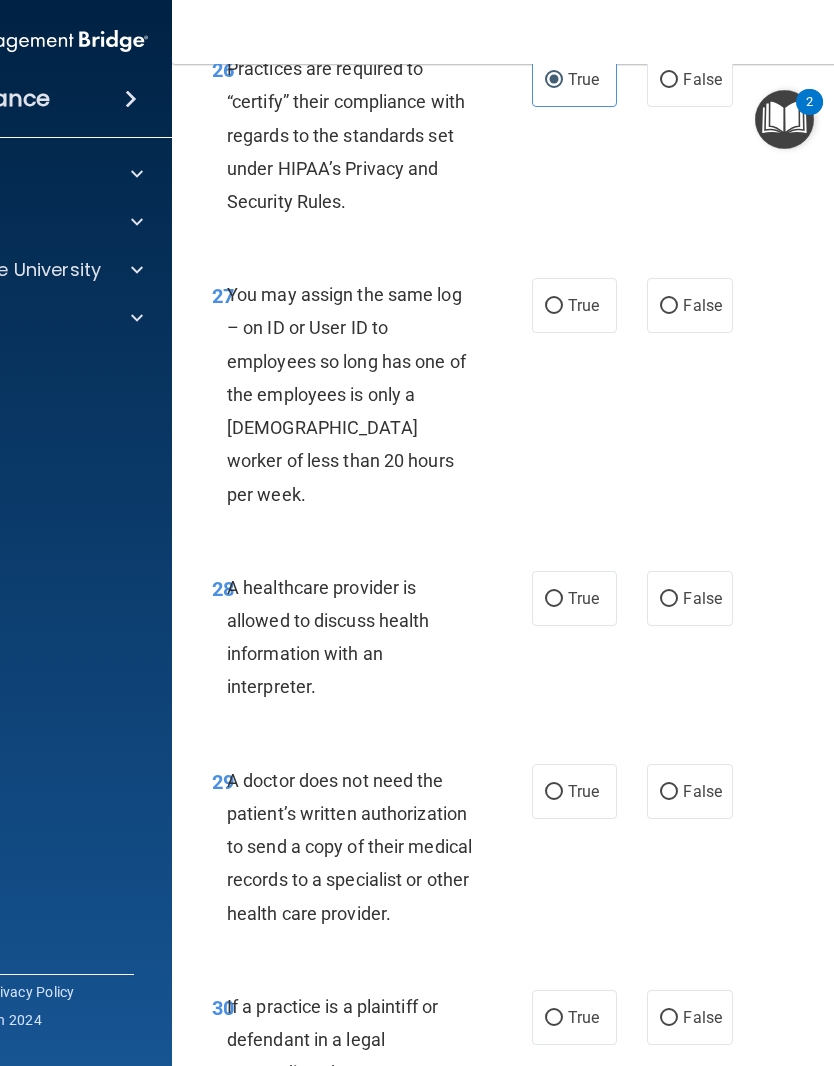 scroll, scrollTop: 6125, scrollLeft: 0, axis: vertical 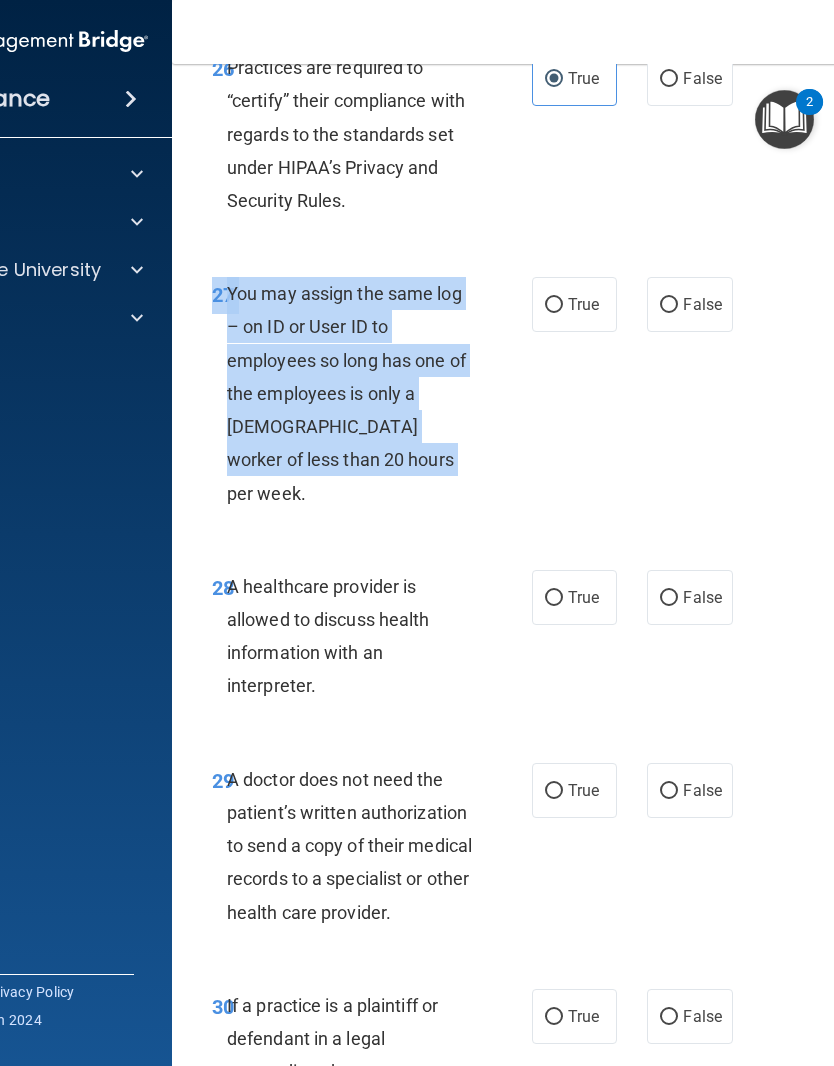 click on "False" at bounding box center (702, 304) 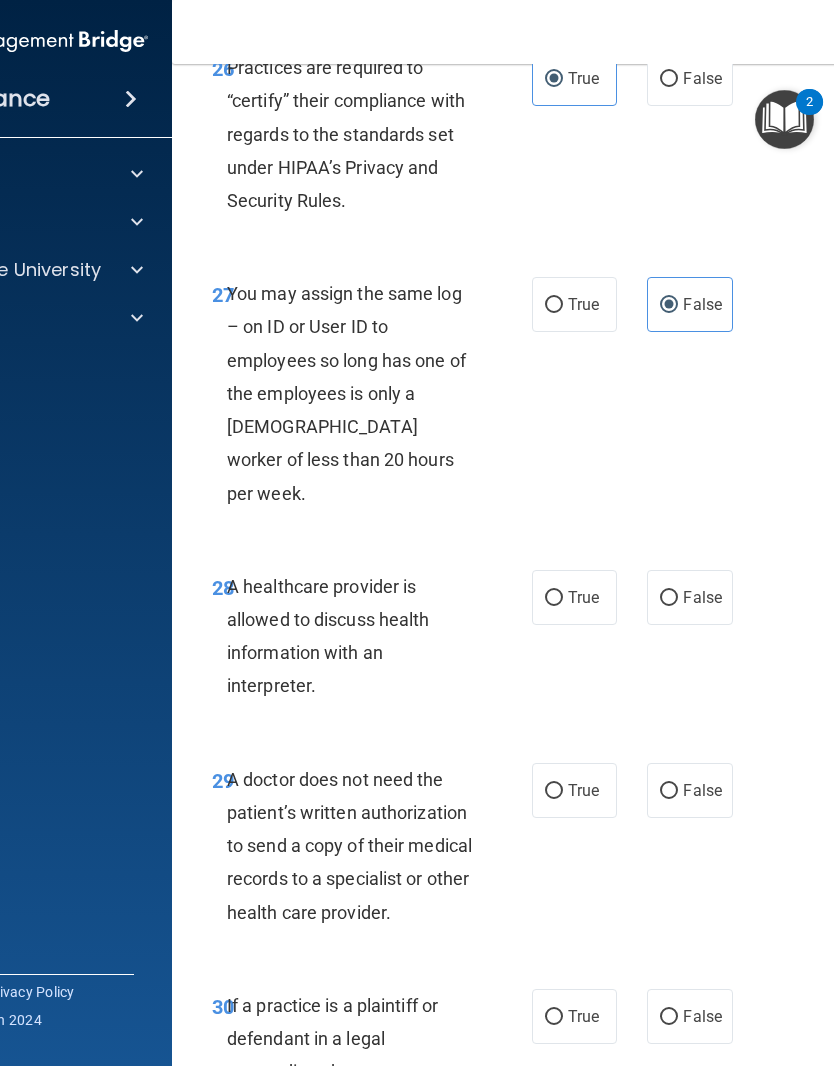click on "True" at bounding box center [583, 597] 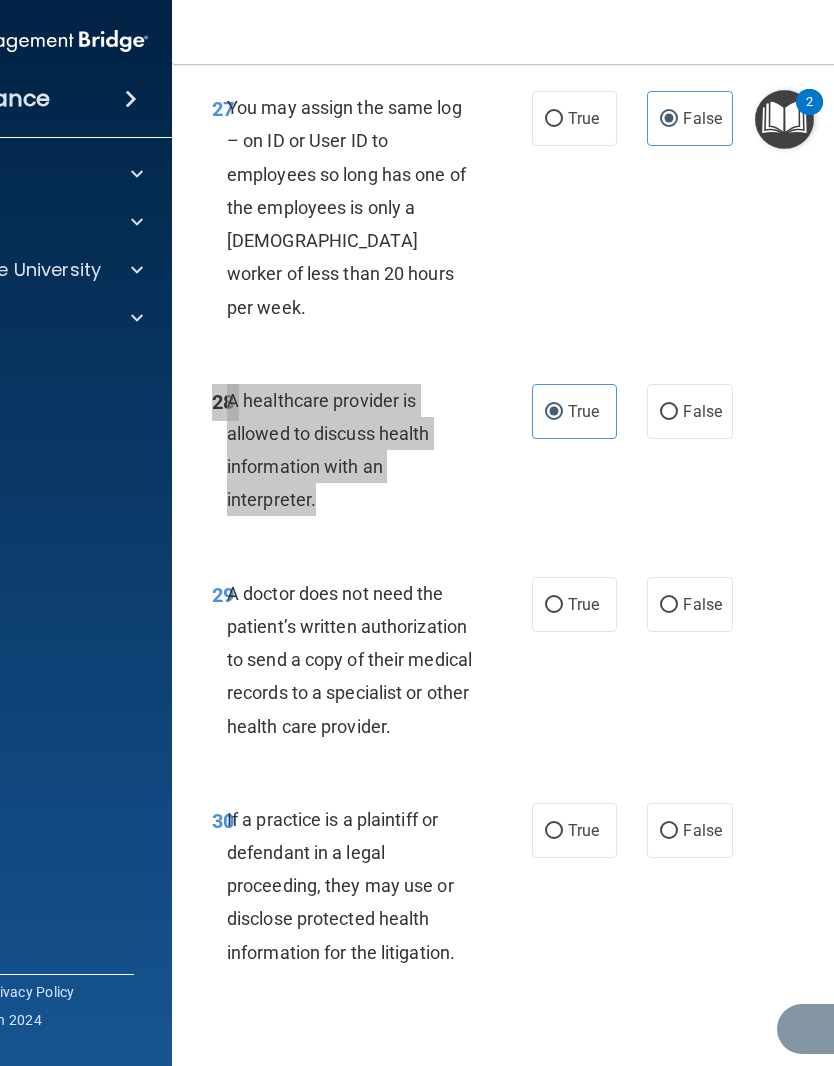 scroll, scrollTop: 6310, scrollLeft: 0, axis: vertical 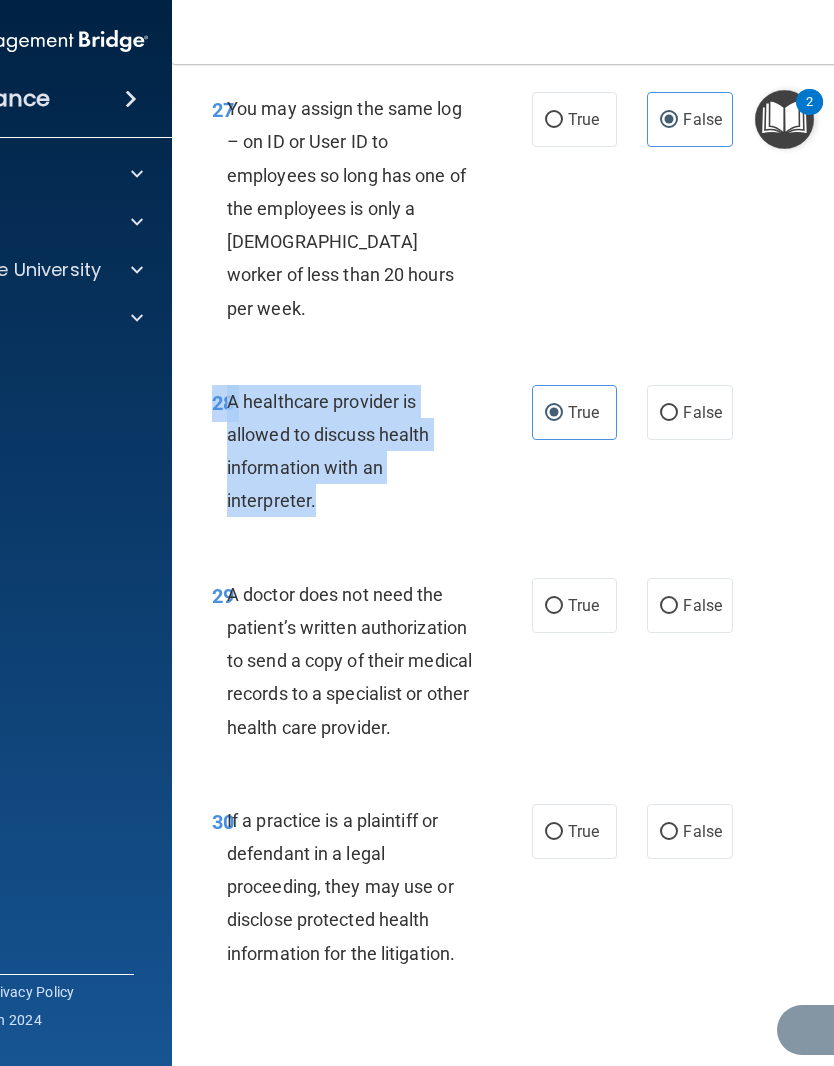 click on "False" at bounding box center [669, 606] 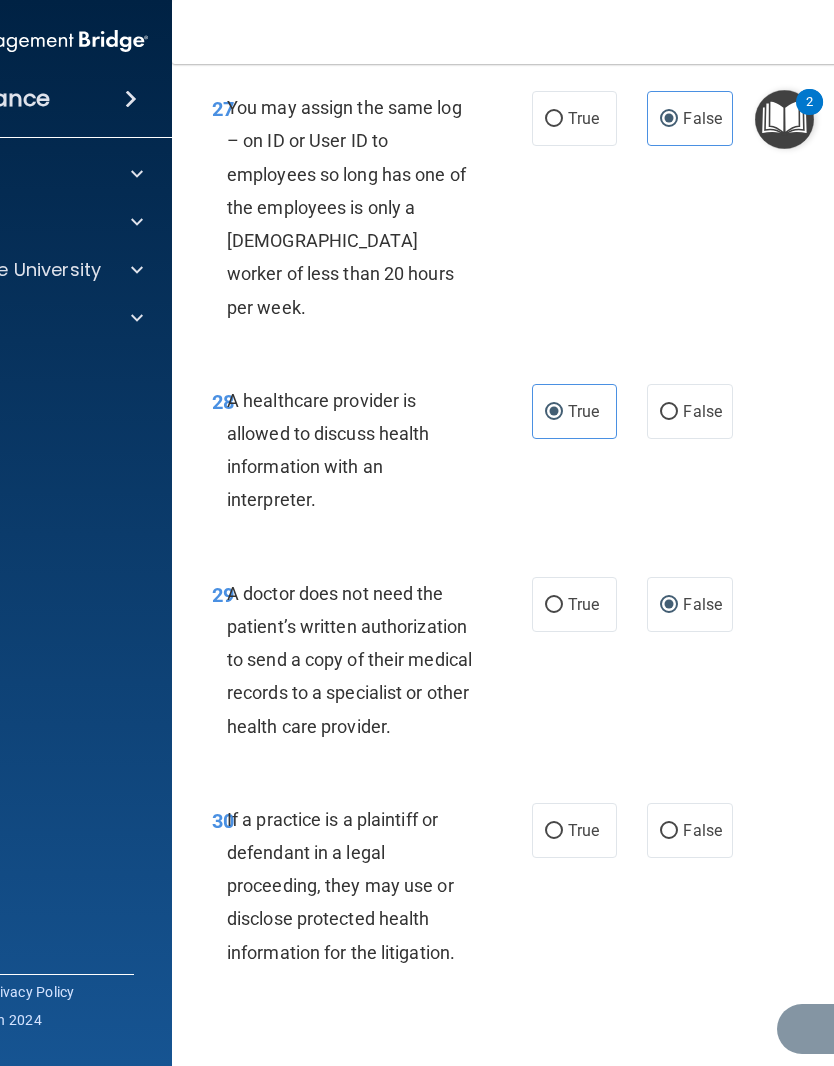 scroll, scrollTop: 6310, scrollLeft: 0, axis: vertical 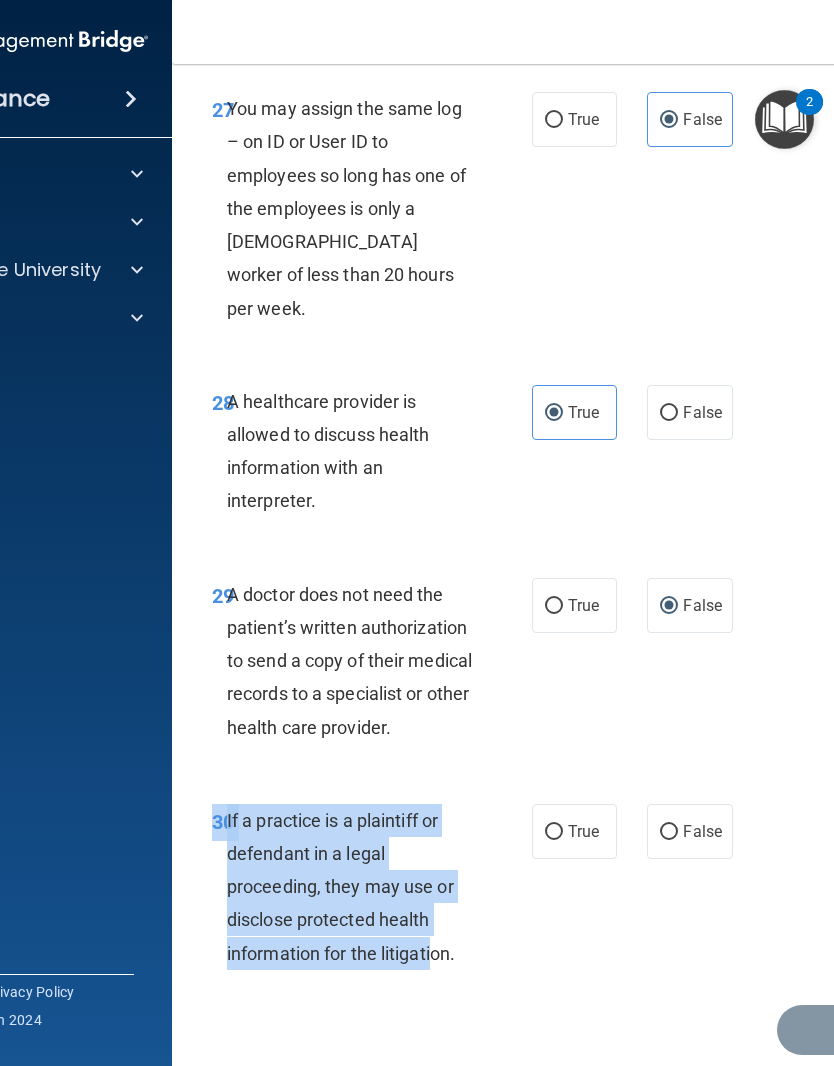 click on "True" at bounding box center (574, 831) 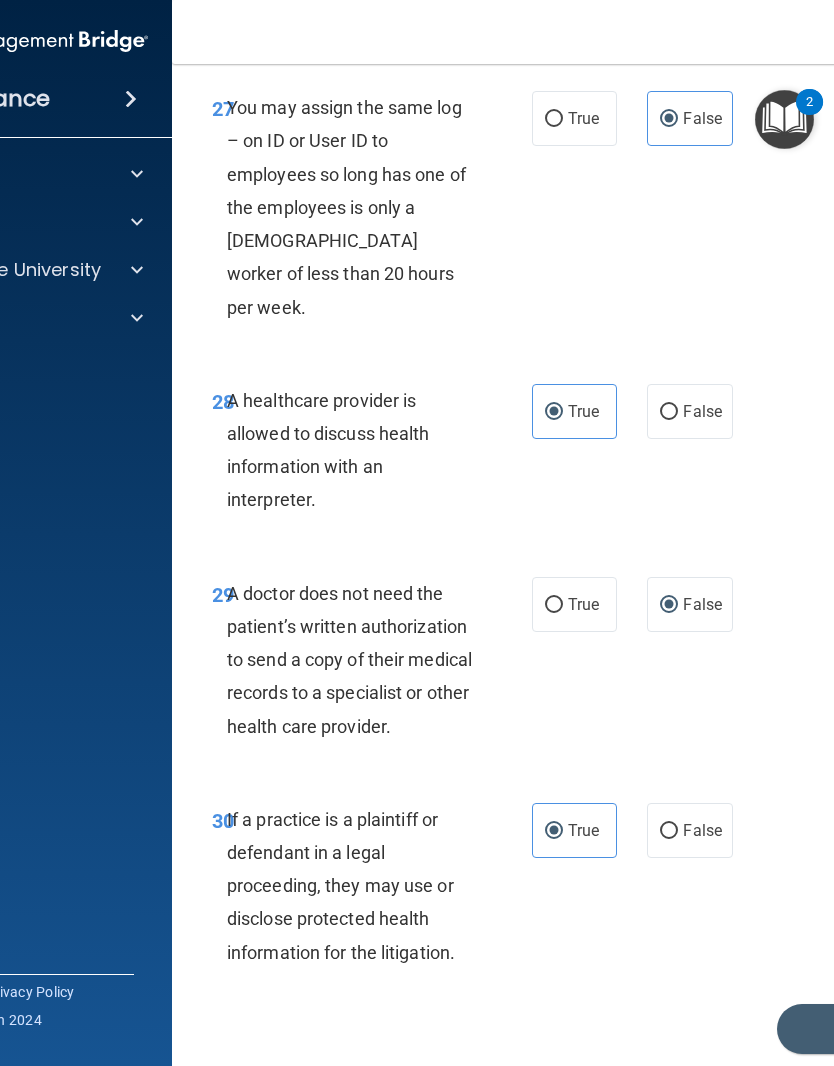 scroll, scrollTop: 6310, scrollLeft: 0, axis: vertical 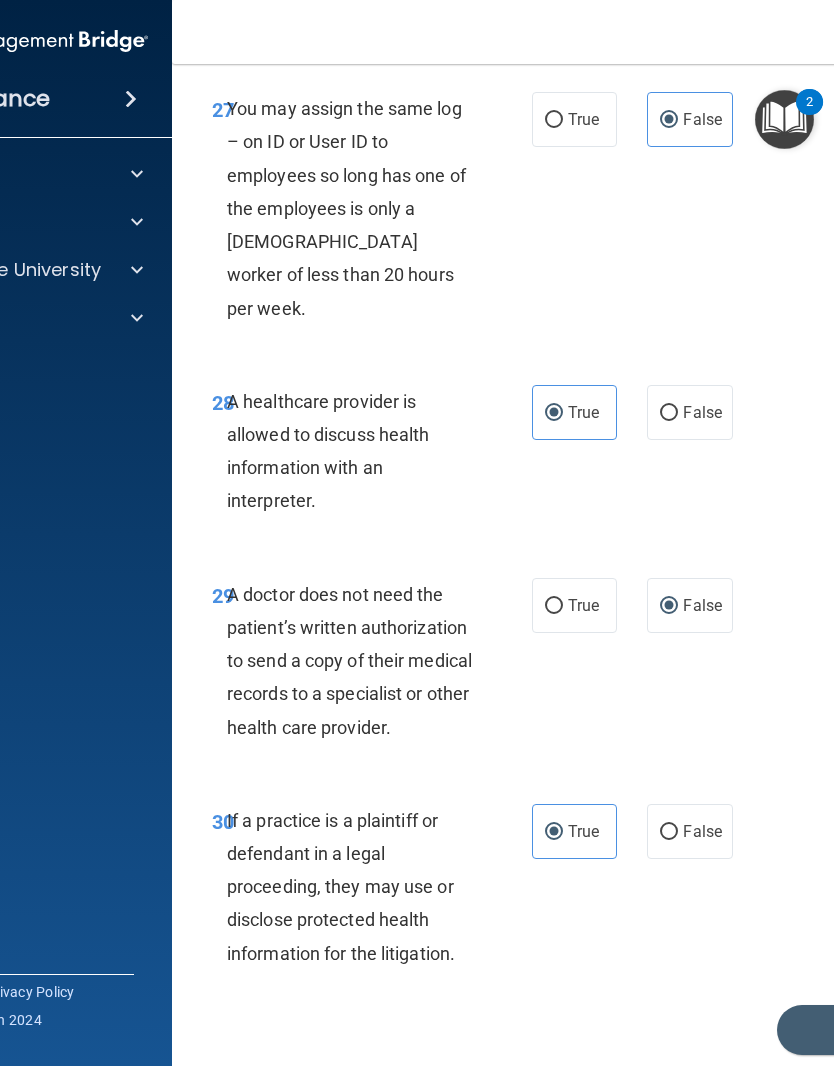 click on "Submit" at bounding box center [867, 1030] 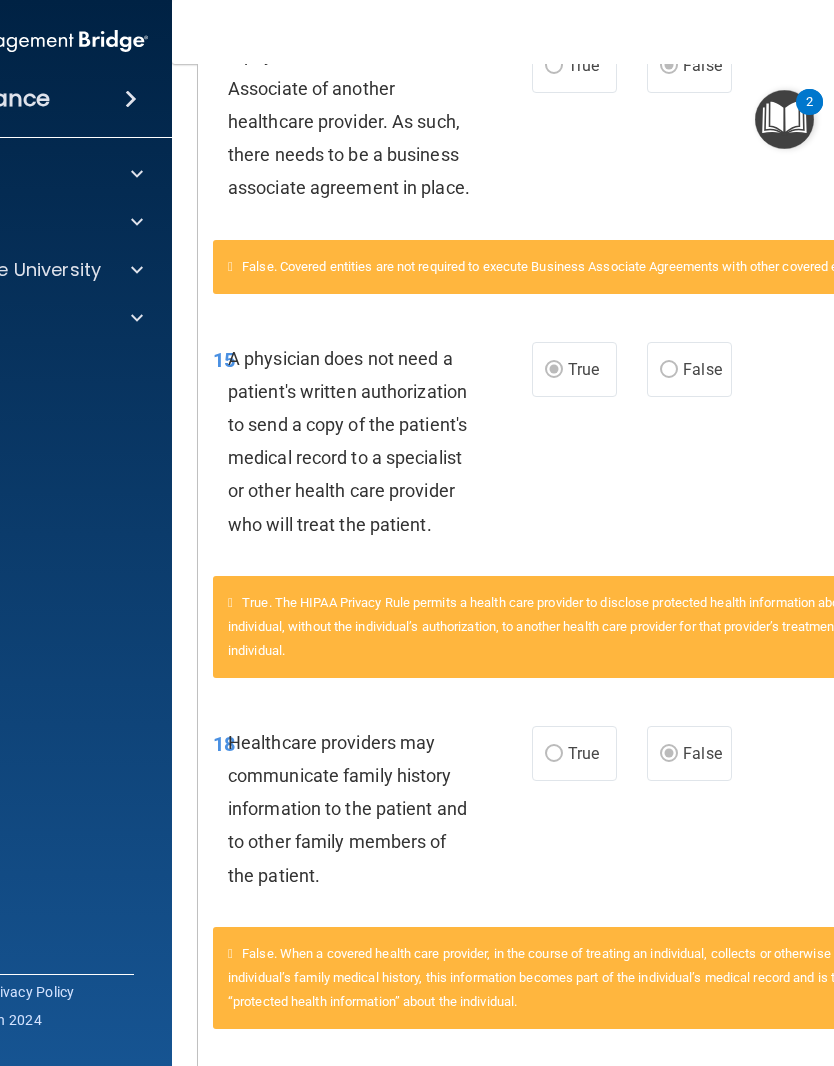 scroll, scrollTop: 1251, scrollLeft: 0, axis: vertical 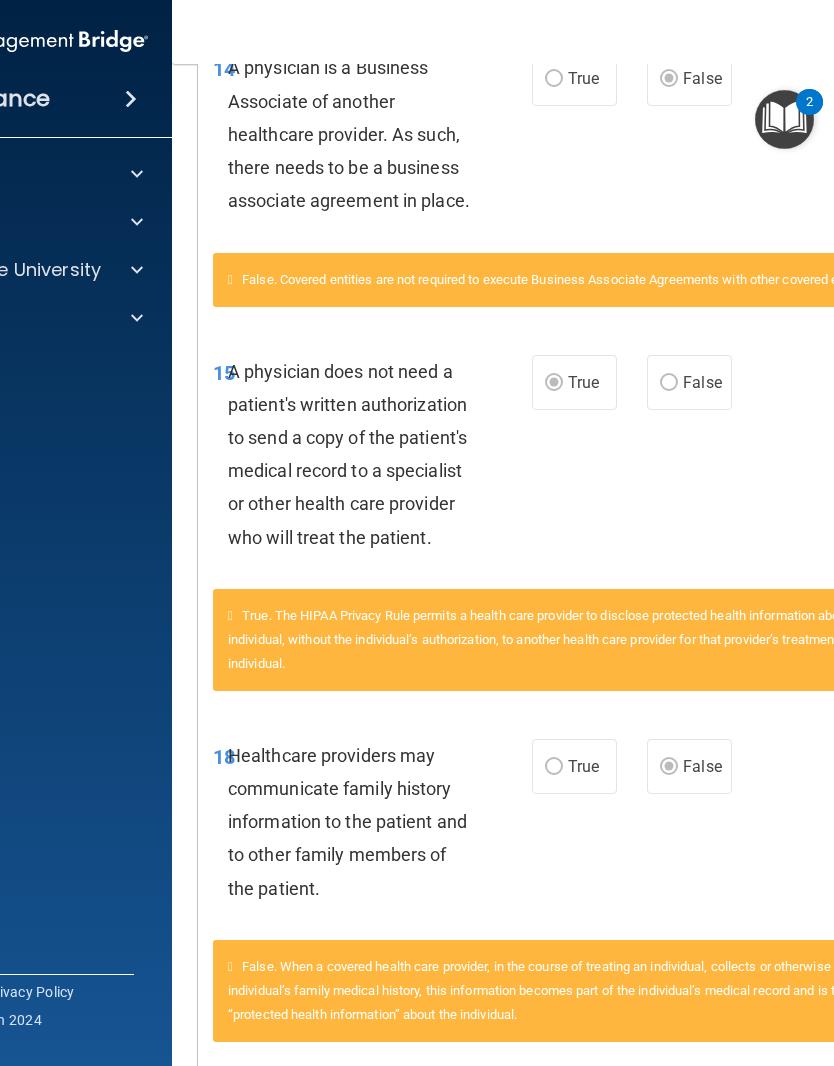 click on "15       A physician does not need a patient's written authorization to send a copy of the patient's medical record to a specialist or other health care provider who will treat the patient.                 True           False" at bounding box center (577, 459) 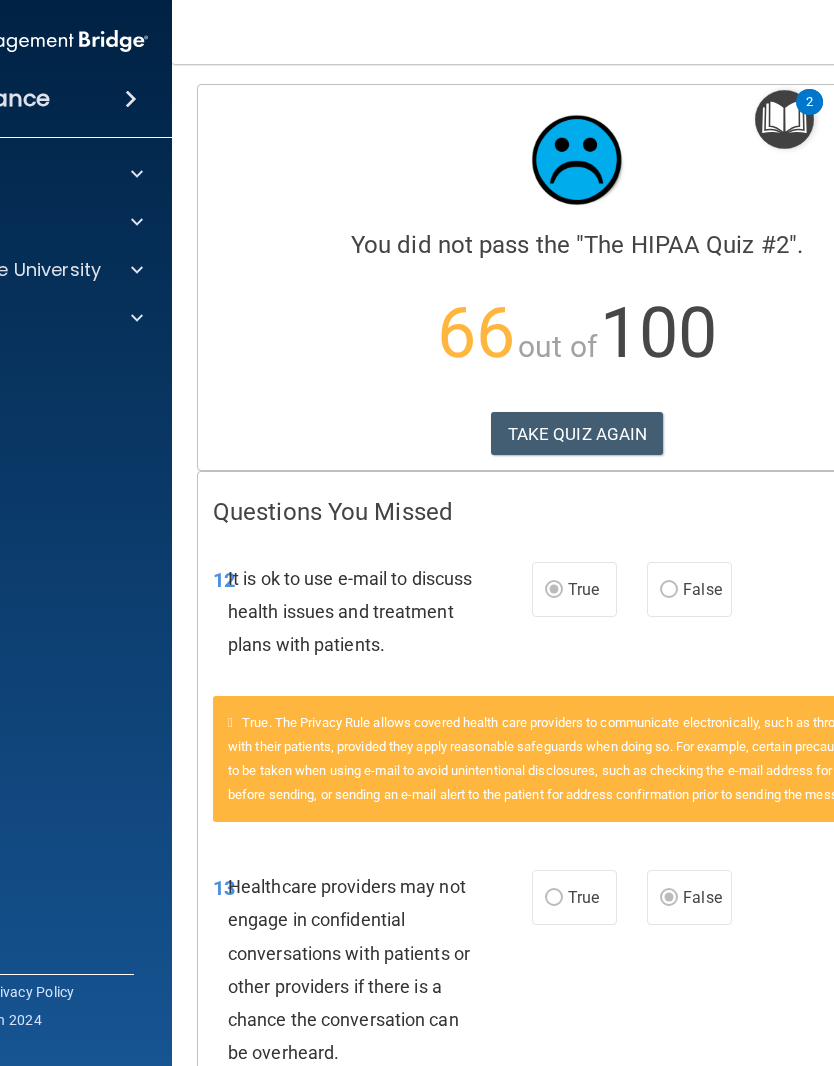 scroll, scrollTop: 0, scrollLeft: 0, axis: both 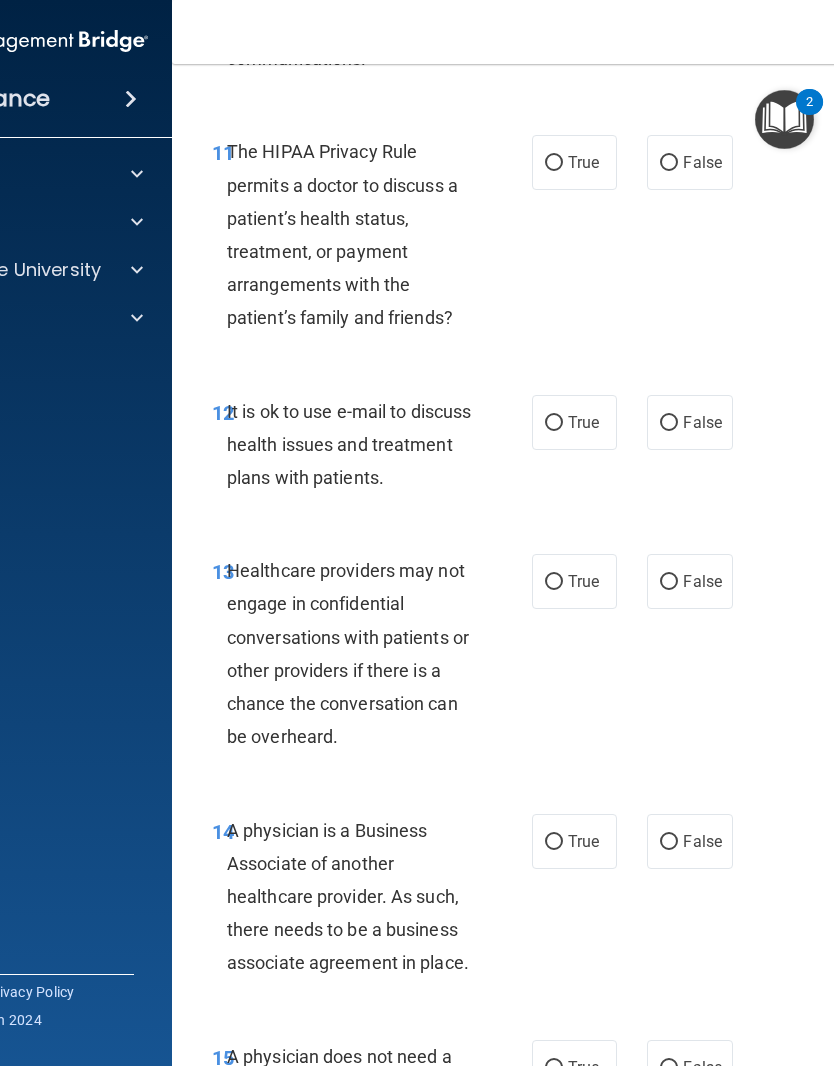 click on "12       It is ok to use e-mail to discuss health issues and treatment plans with patients." at bounding box center (372, 450) 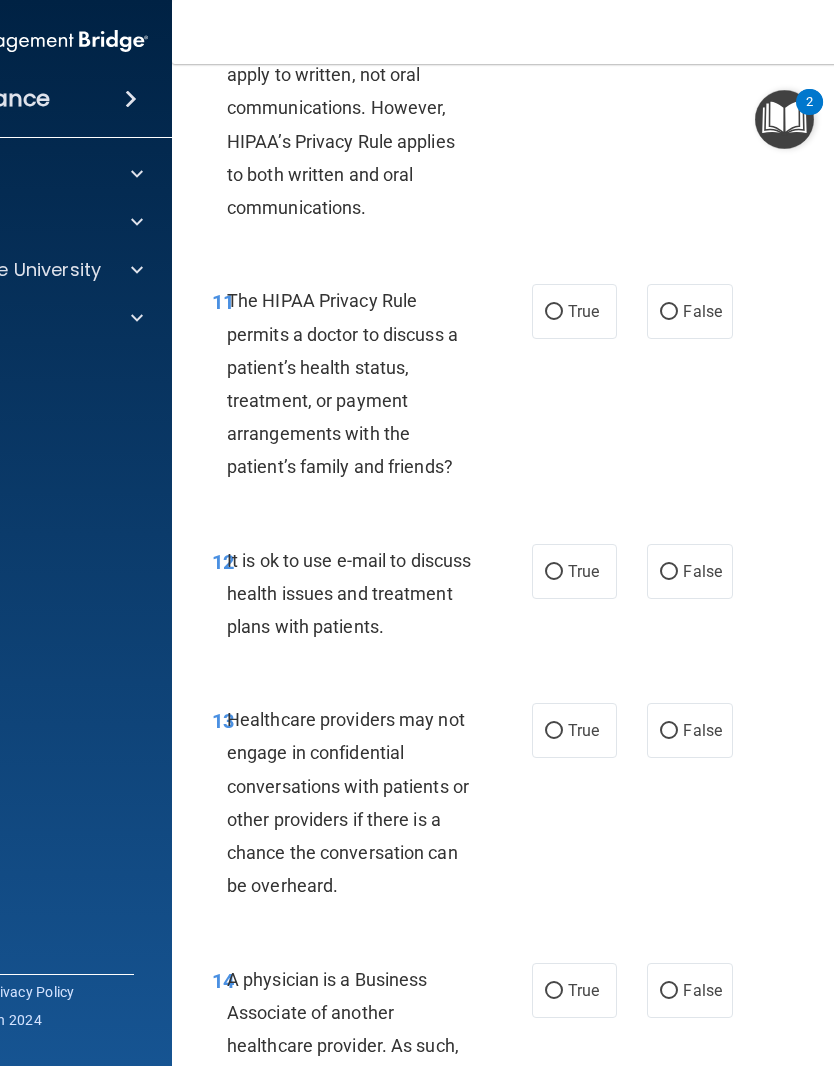 scroll, scrollTop: 2397, scrollLeft: 0, axis: vertical 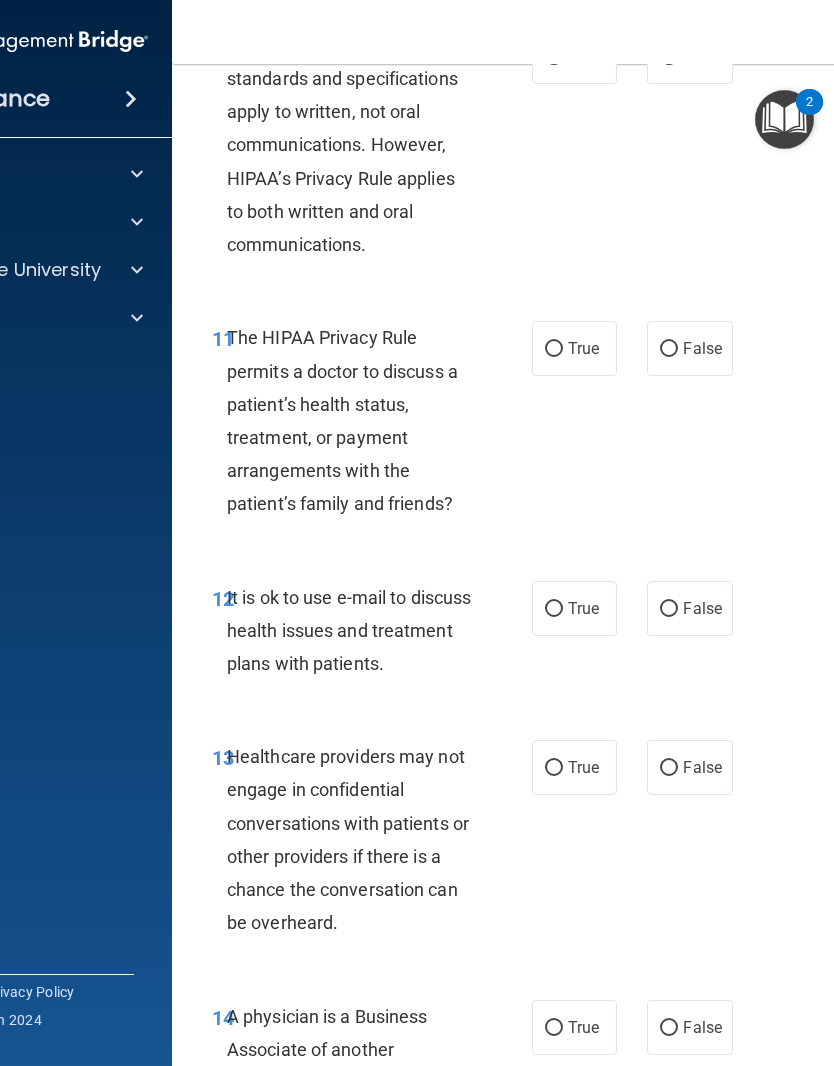 click on "True" at bounding box center [574, 608] 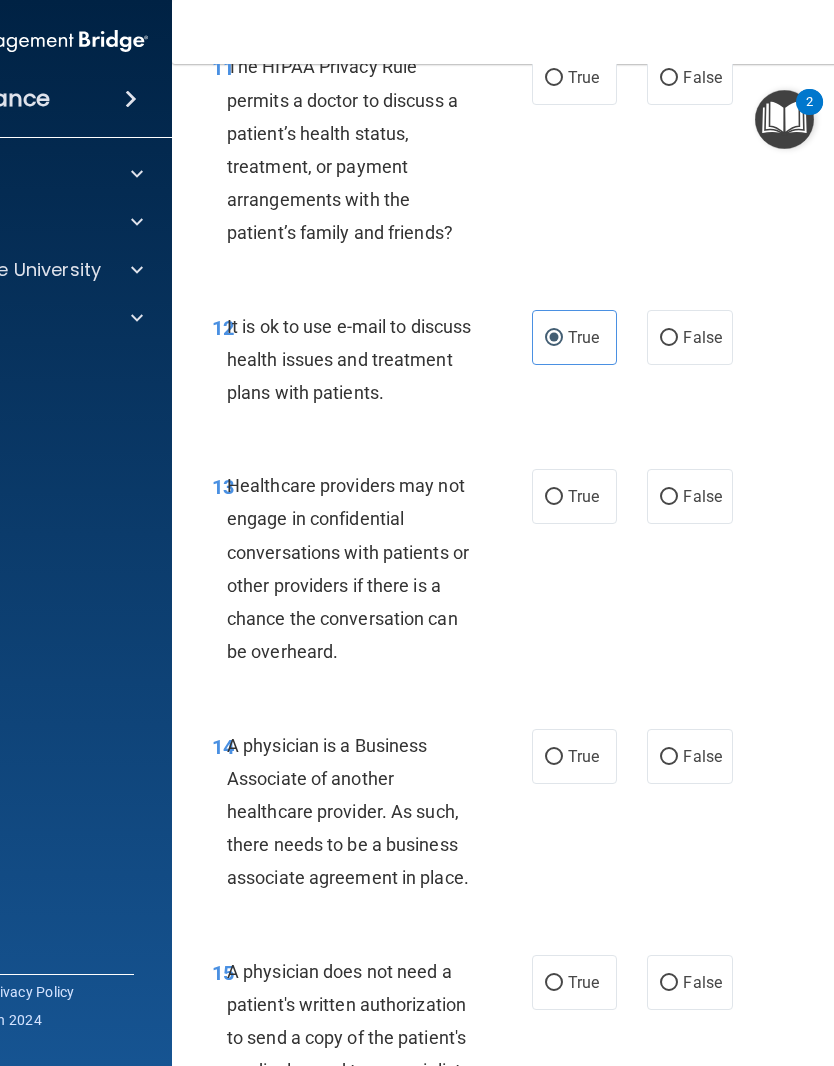 scroll, scrollTop: 2668, scrollLeft: 0, axis: vertical 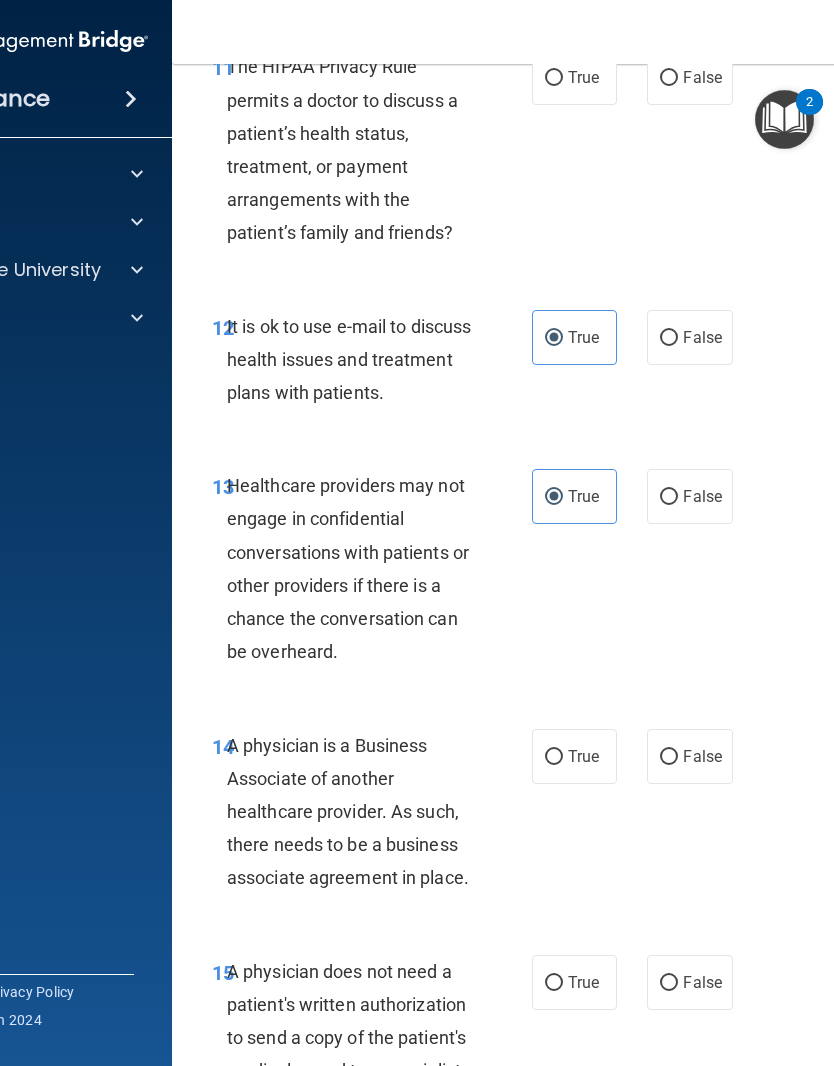 click on "False" at bounding box center [702, 496] 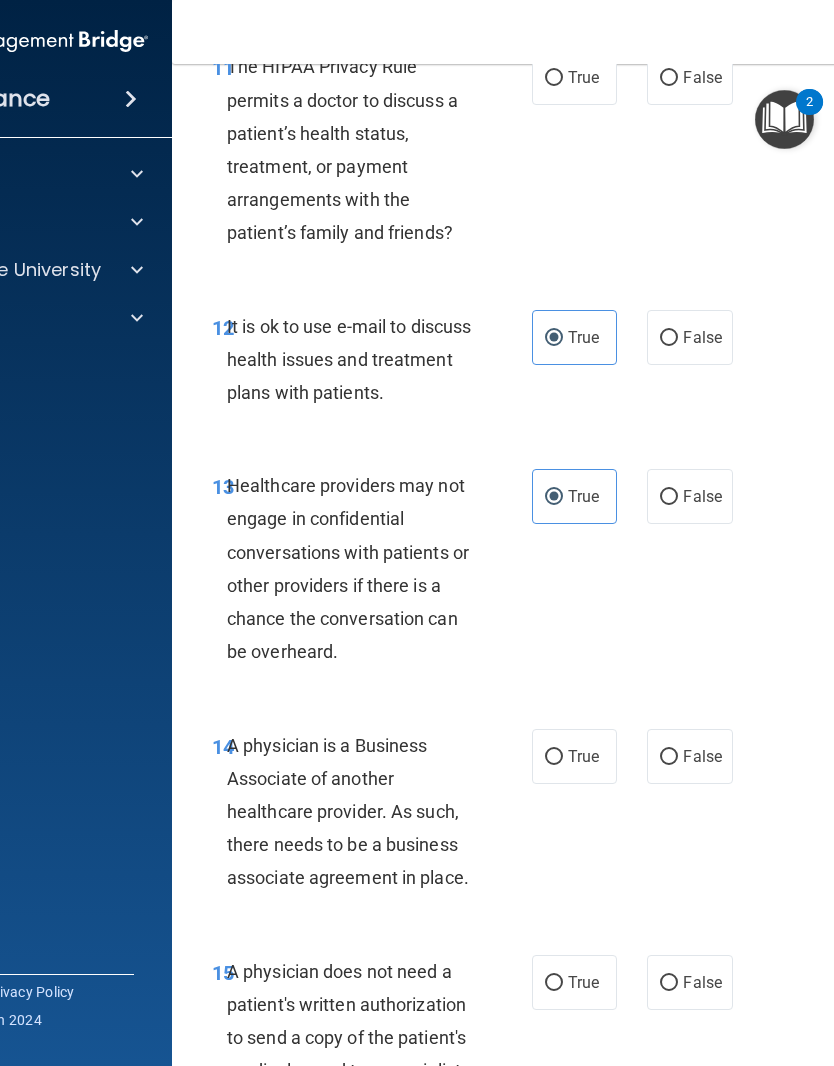 radio on "true" 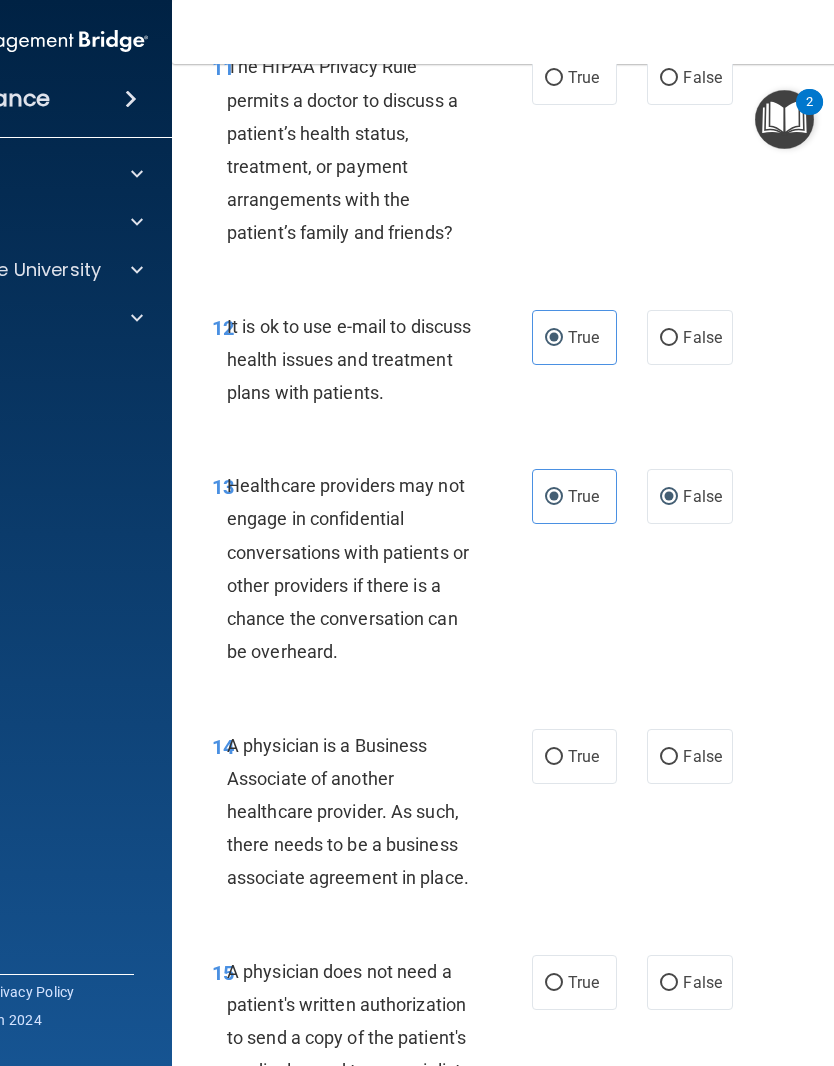 radio on "false" 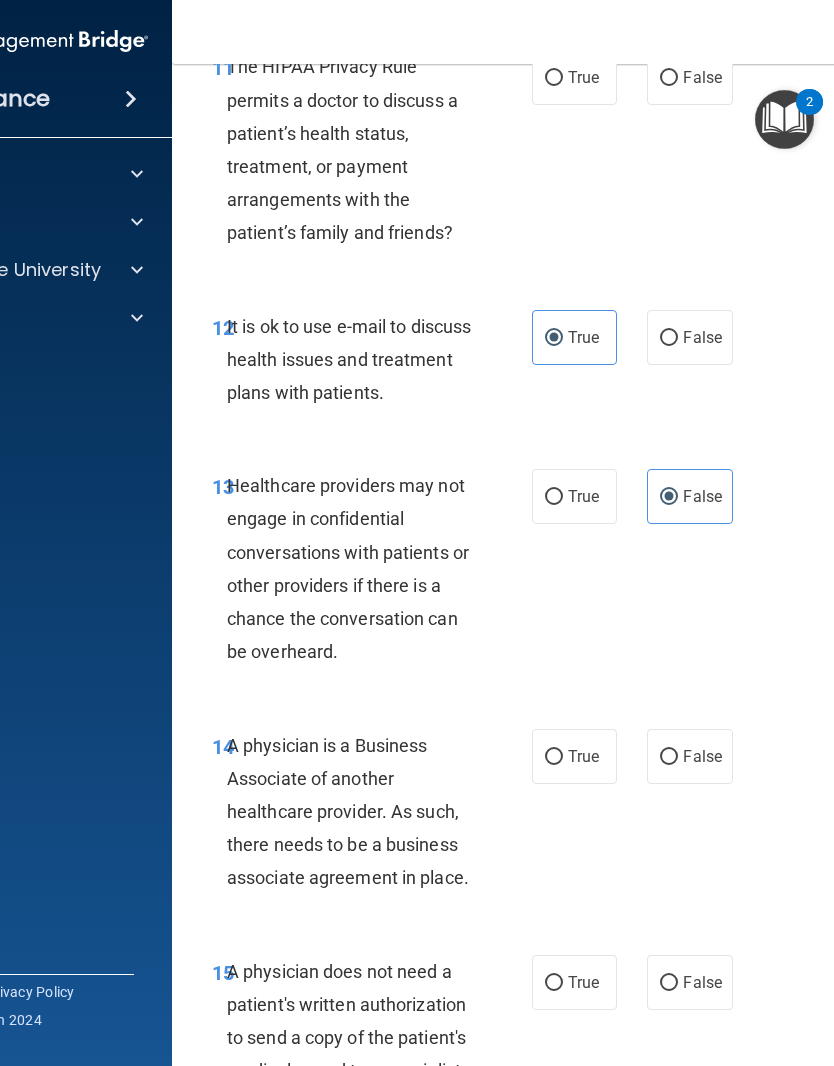 click on "False" at bounding box center [689, 496] 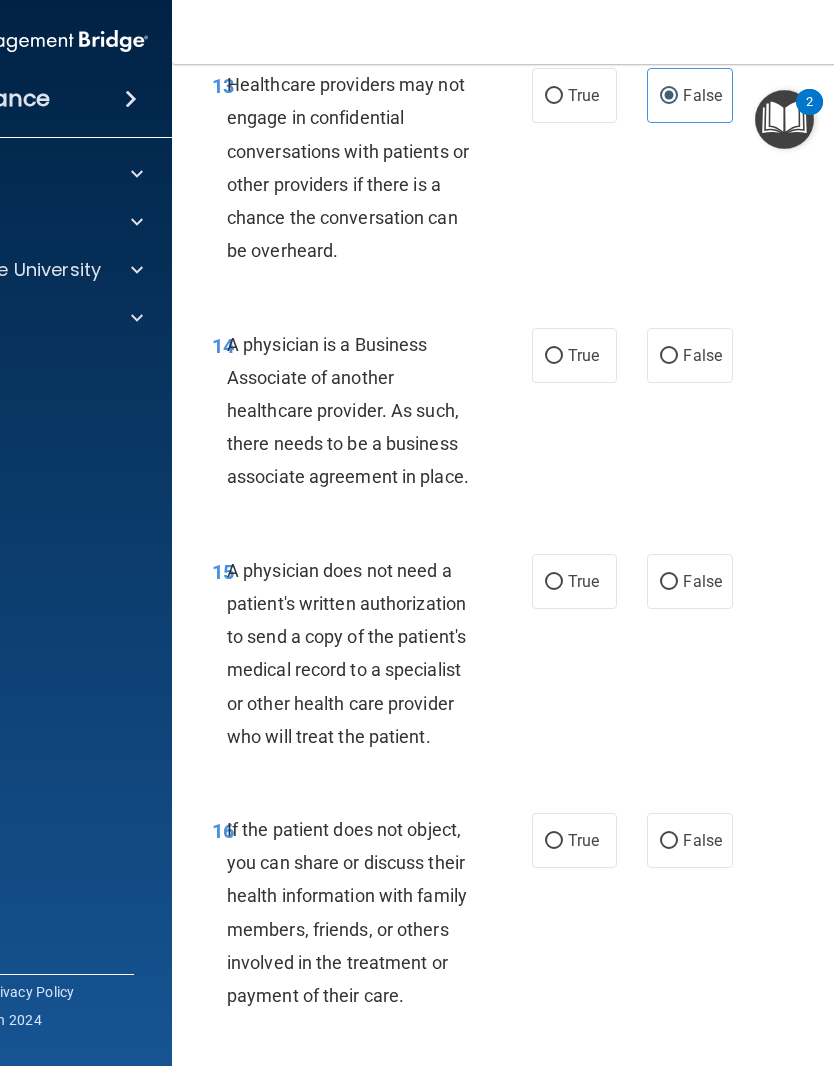 scroll, scrollTop: 3105, scrollLeft: 0, axis: vertical 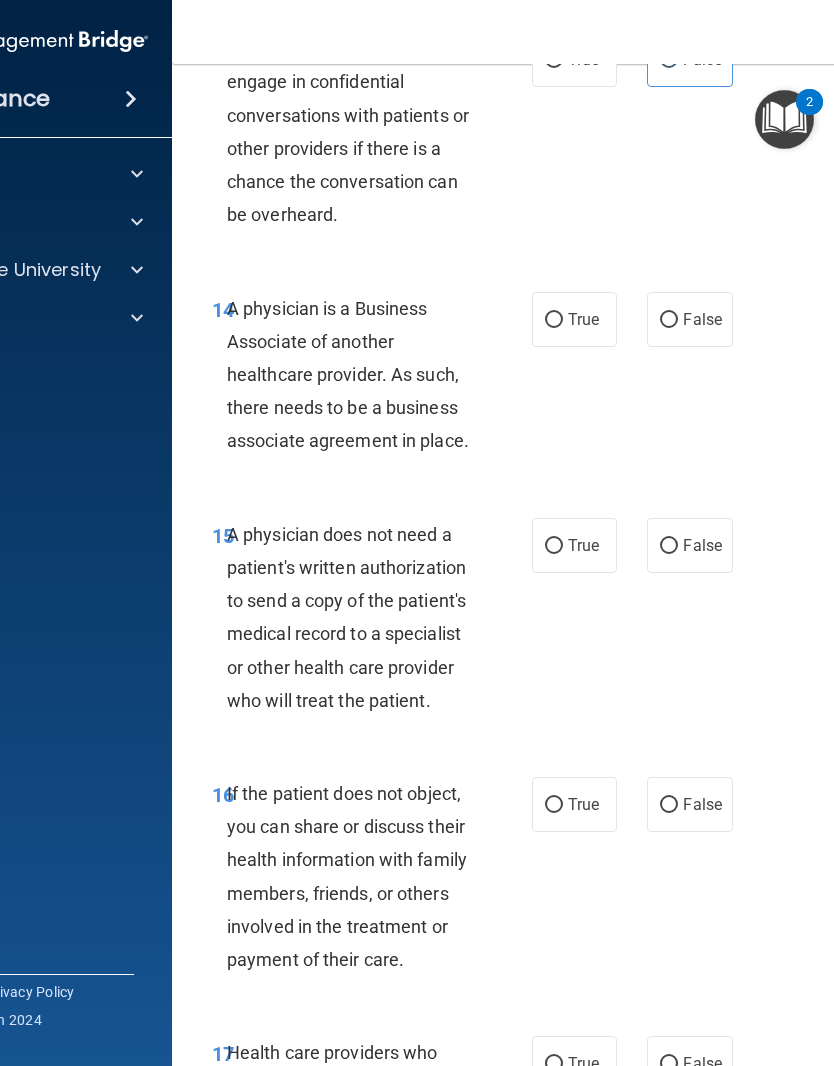 click on "False" at bounding box center [689, 319] 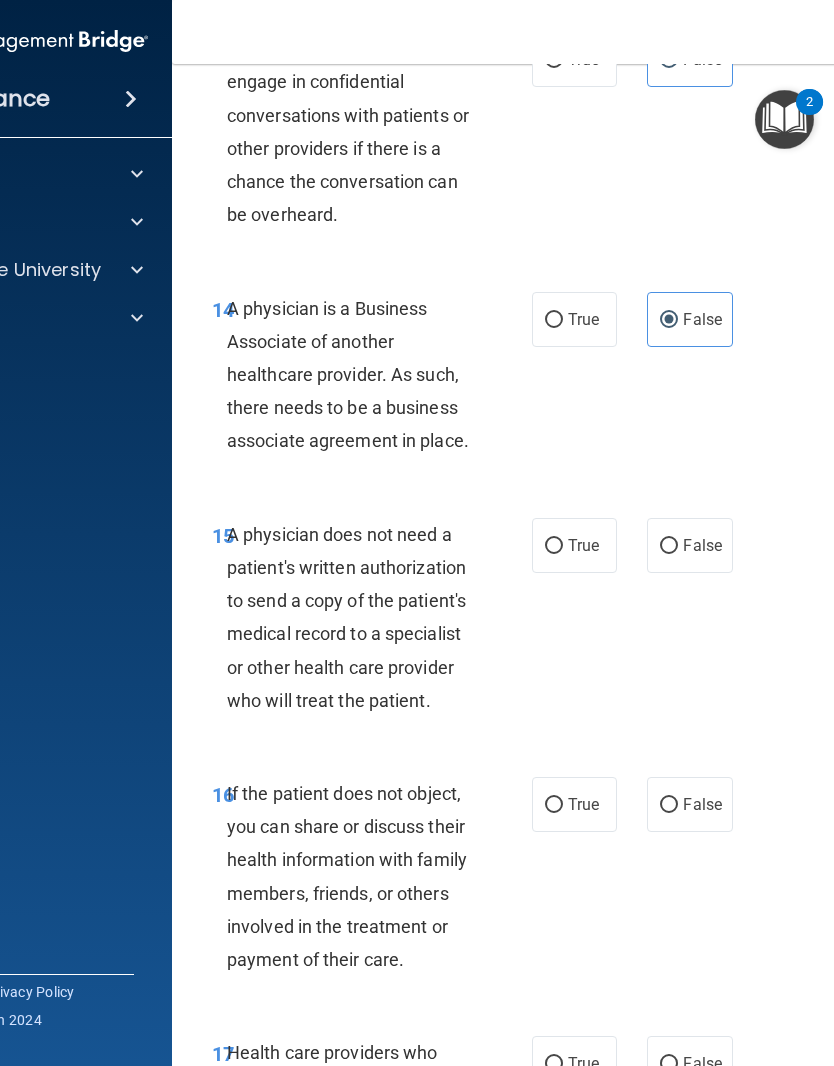click on "True" at bounding box center (554, 546) 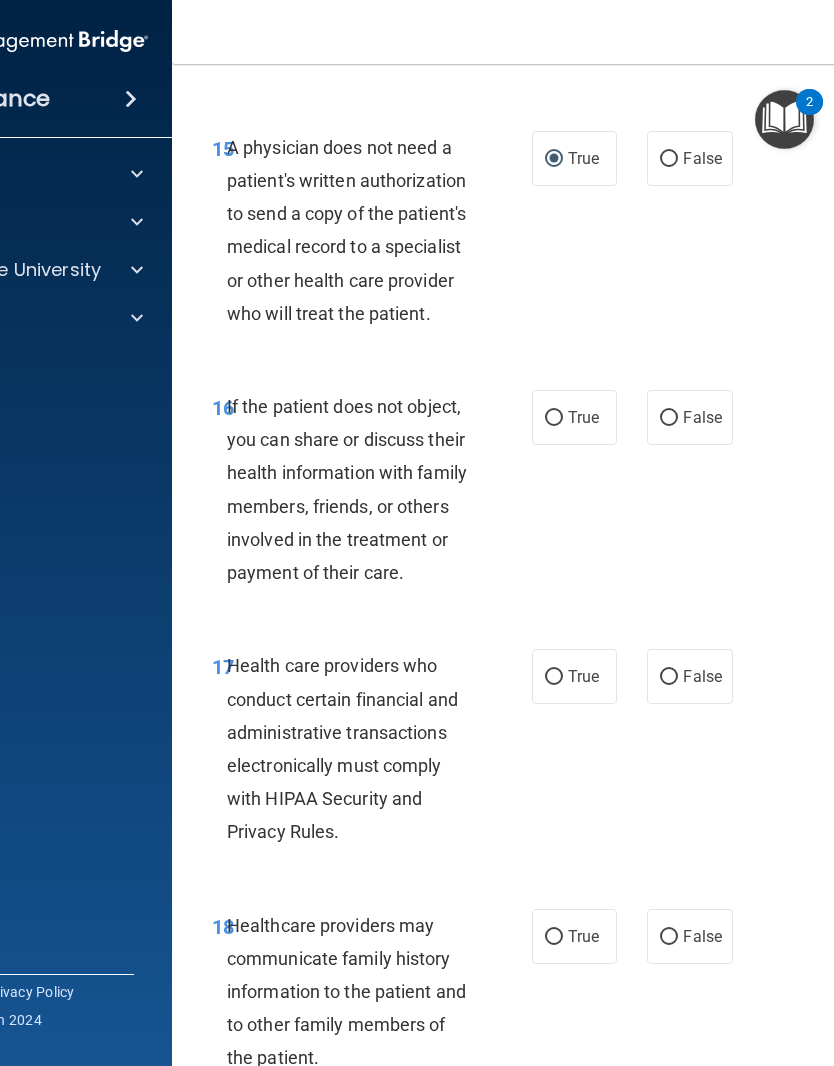 scroll, scrollTop: 3537, scrollLeft: 0, axis: vertical 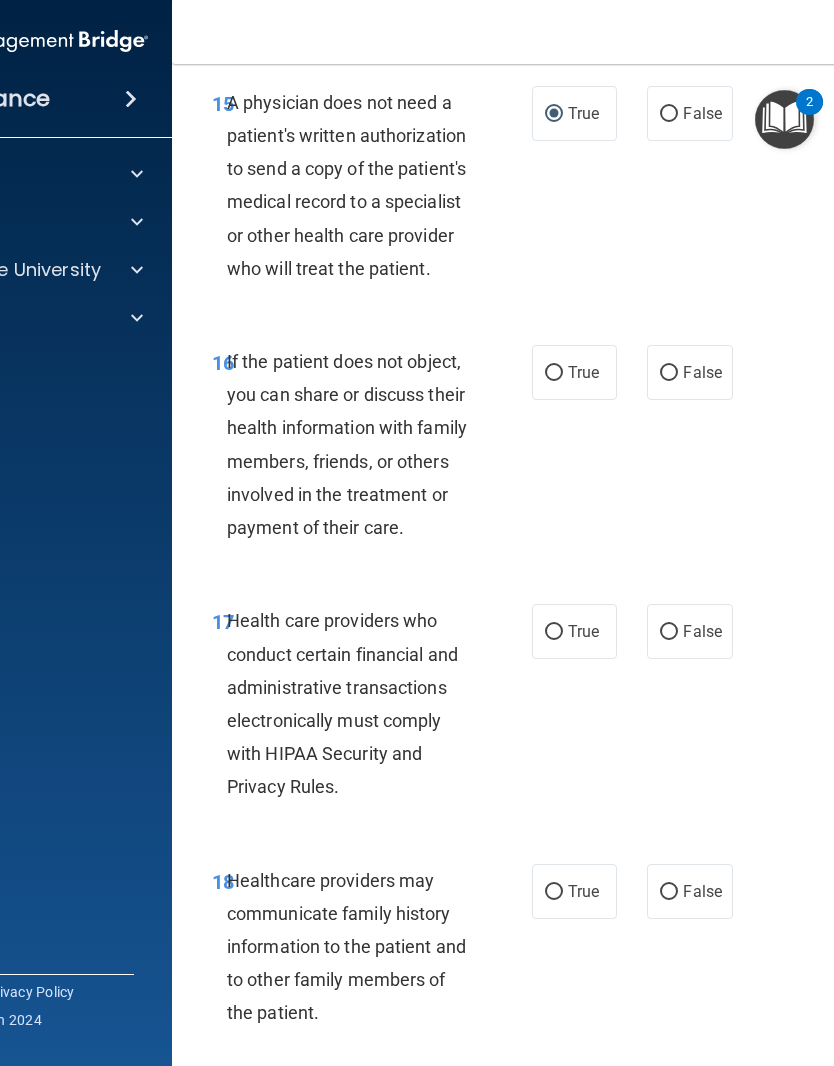 click on "15       A physician does not need a patient's written authorization to send a copy of the patient's medical record to a specialist or other health care provider who will treat the patient.                 True           False" at bounding box center [577, 190] 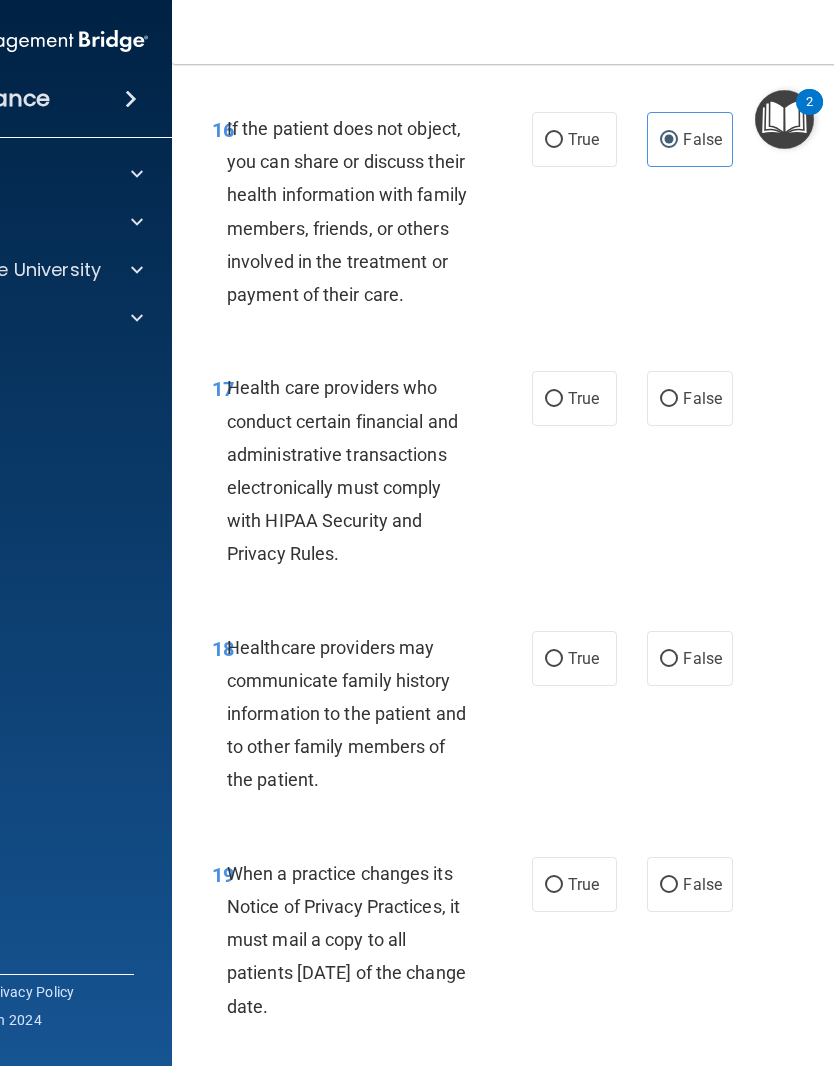 scroll, scrollTop: 3772, scrollLeft: 0, axis: vertical 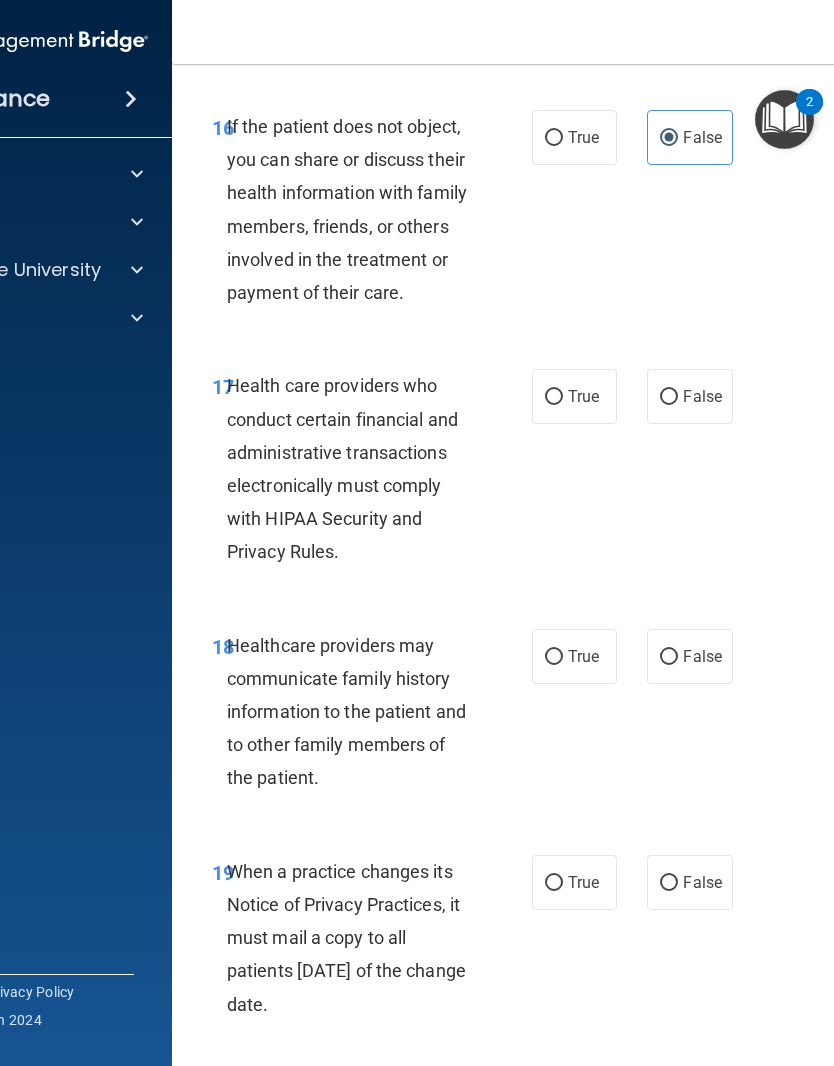 click on "False" at bounding box center (689, 656) 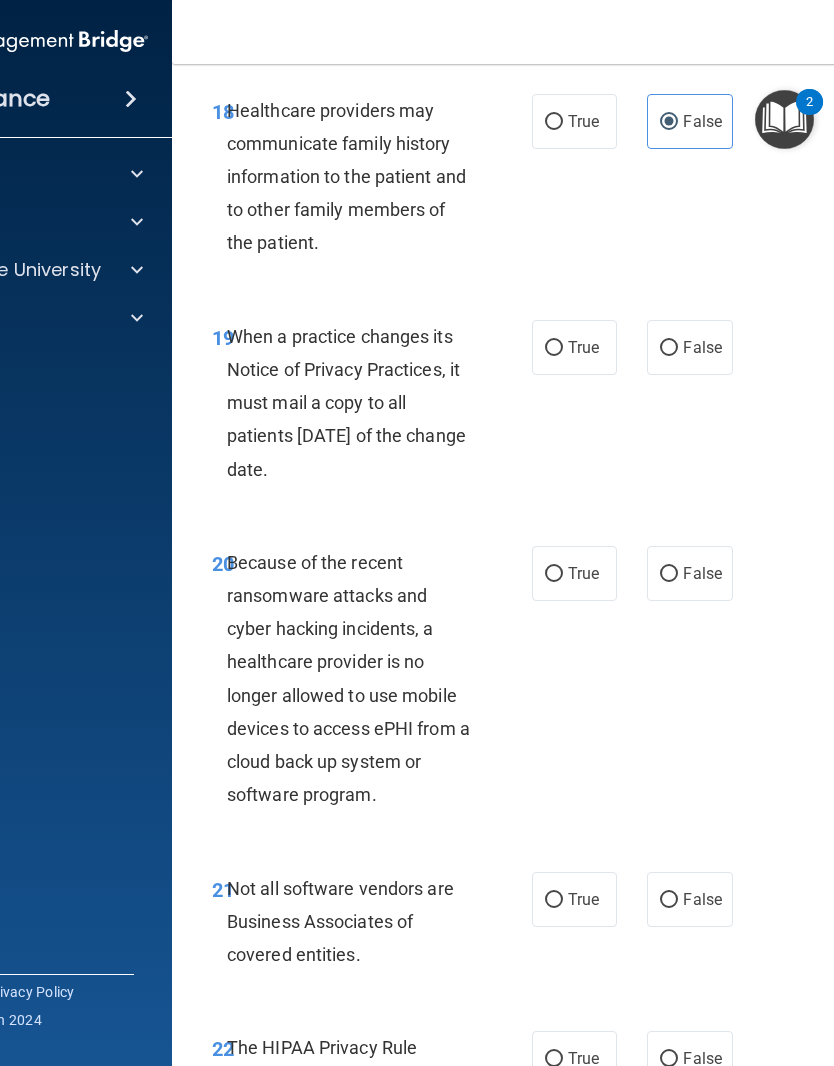 scroll, scrollTop: 4437, scrollLeft: 0, axis: vertical 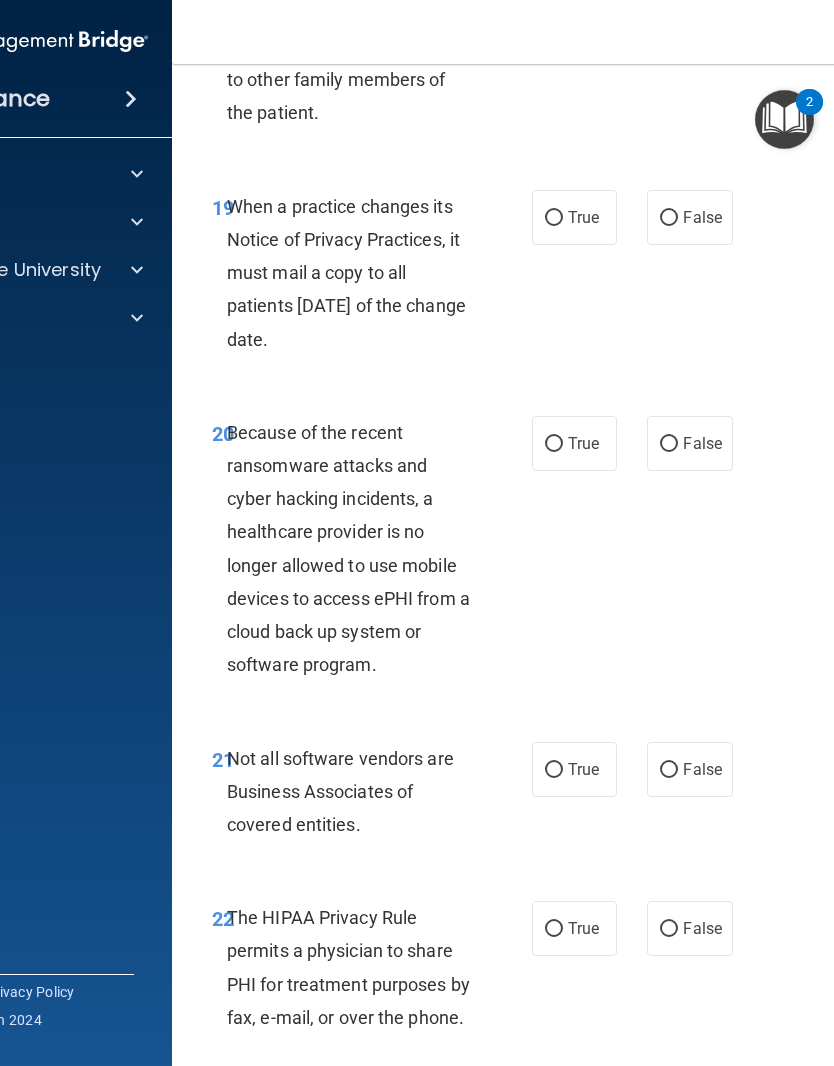 click on "False" at bounding box center (689, 443) 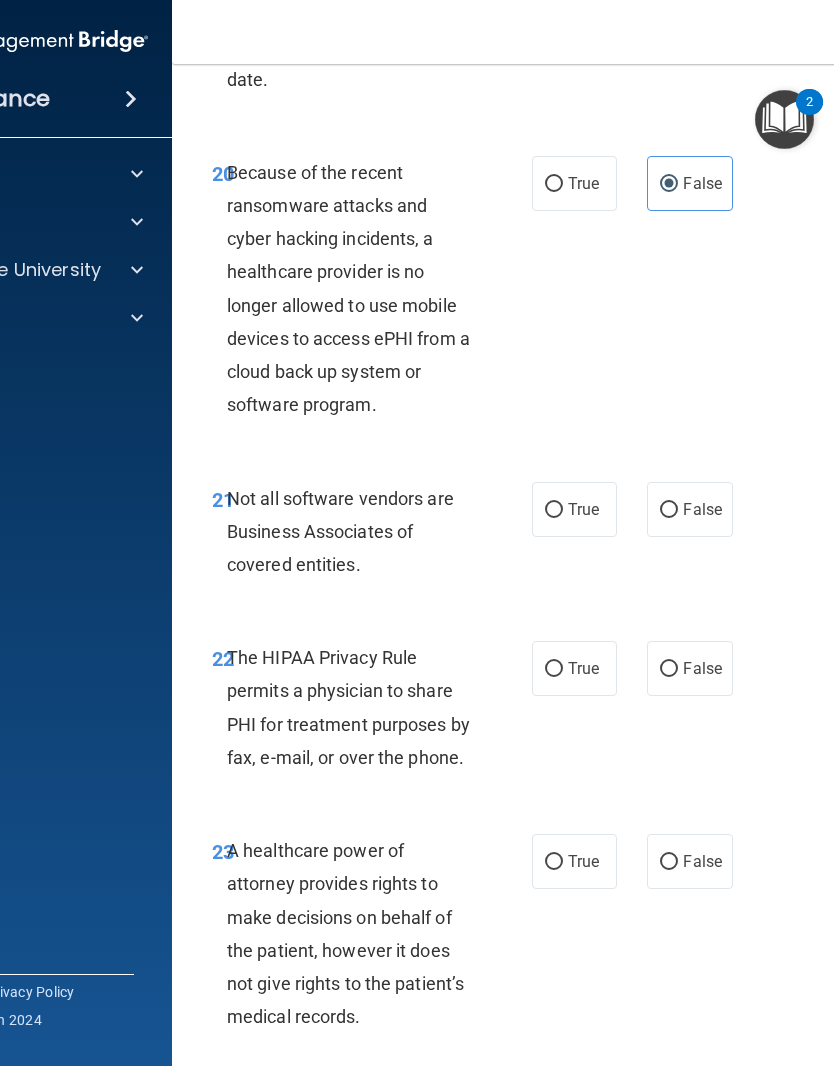 scroll, scrollTop: 4813, scrollLeft: 0, axis: vertical 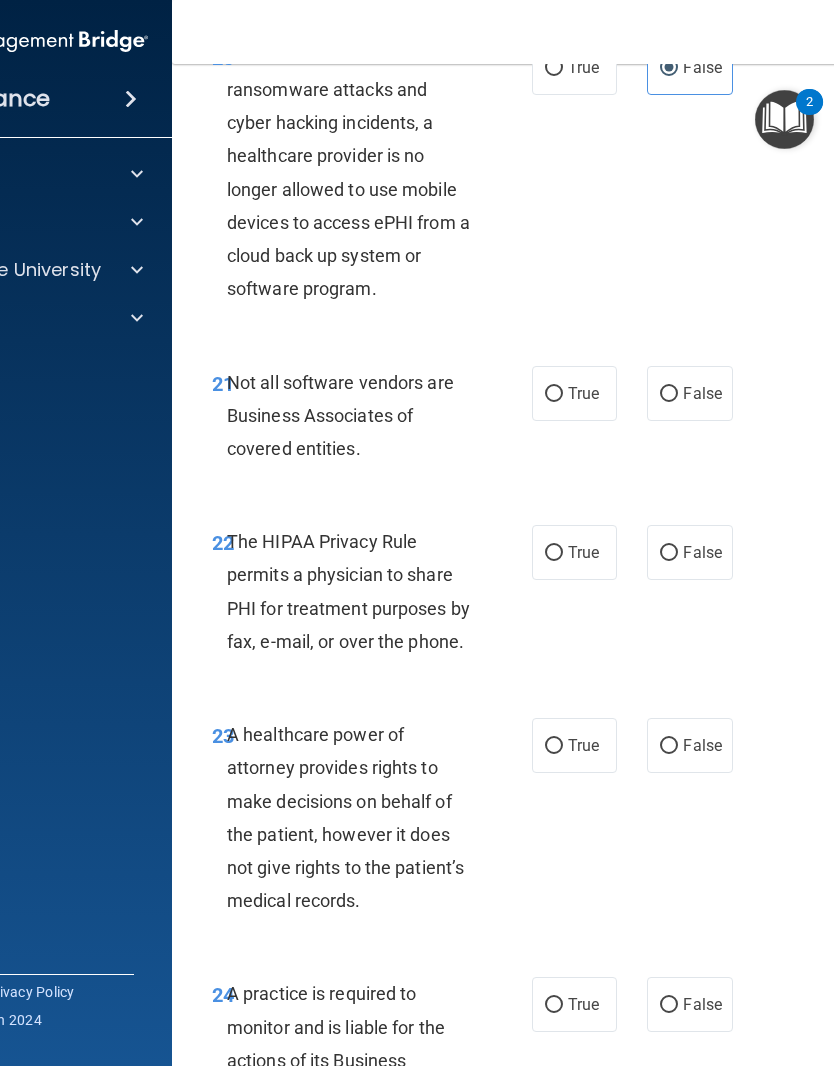 click on "True" at bounding box center (574, 552) 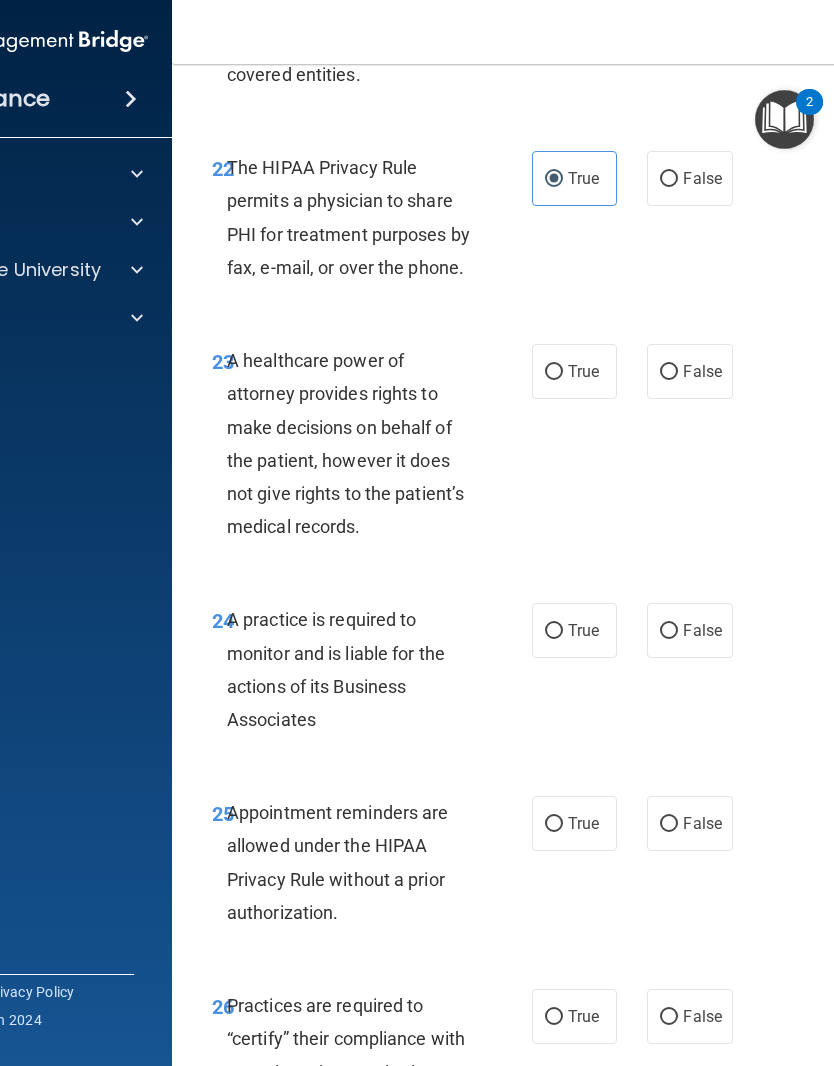 scroll, scrollTop: 5195, scrollLeft: 0, axis: vertical 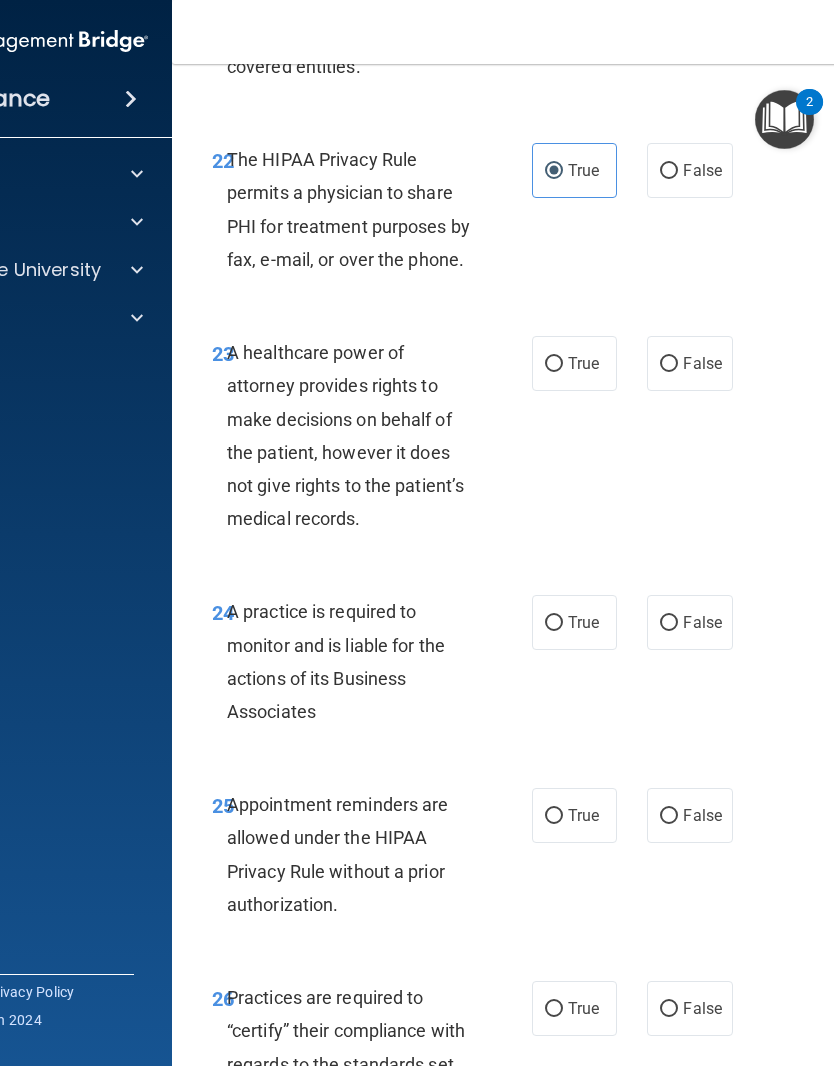 click on "False" at bounding box center [689, 622] 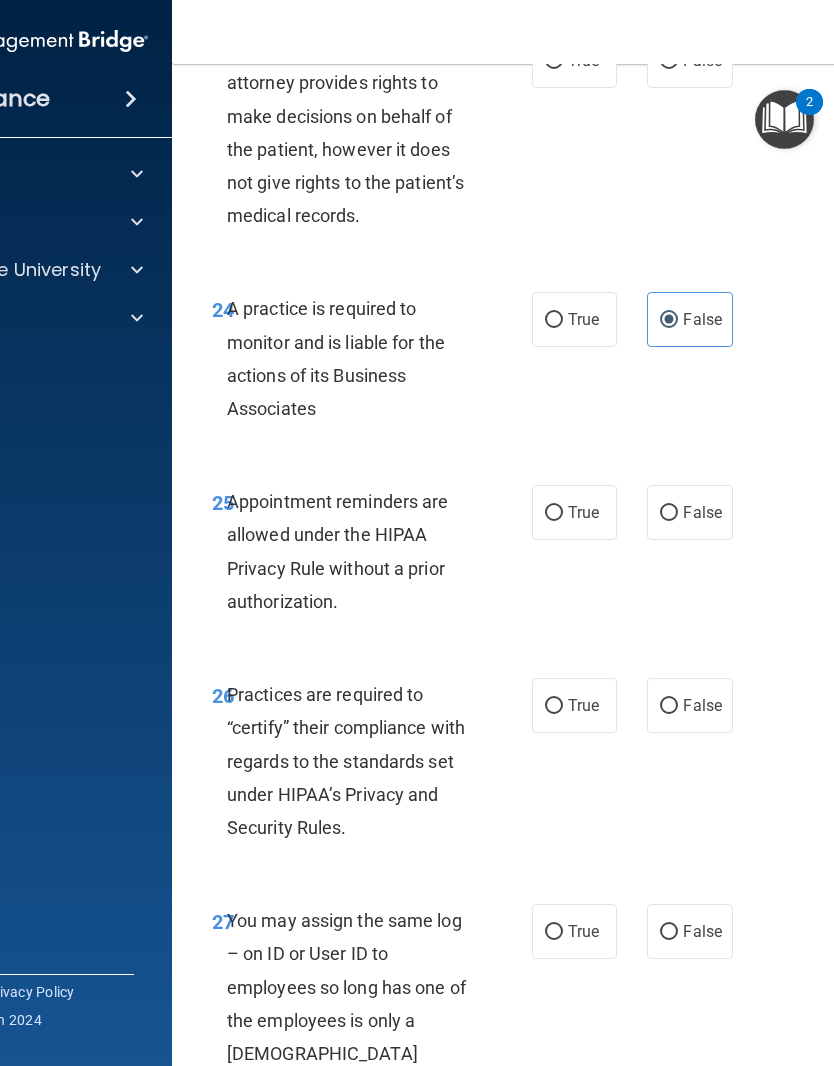 scroll, scrollTop: 5630, scrollLeft: 0, axis: vertical 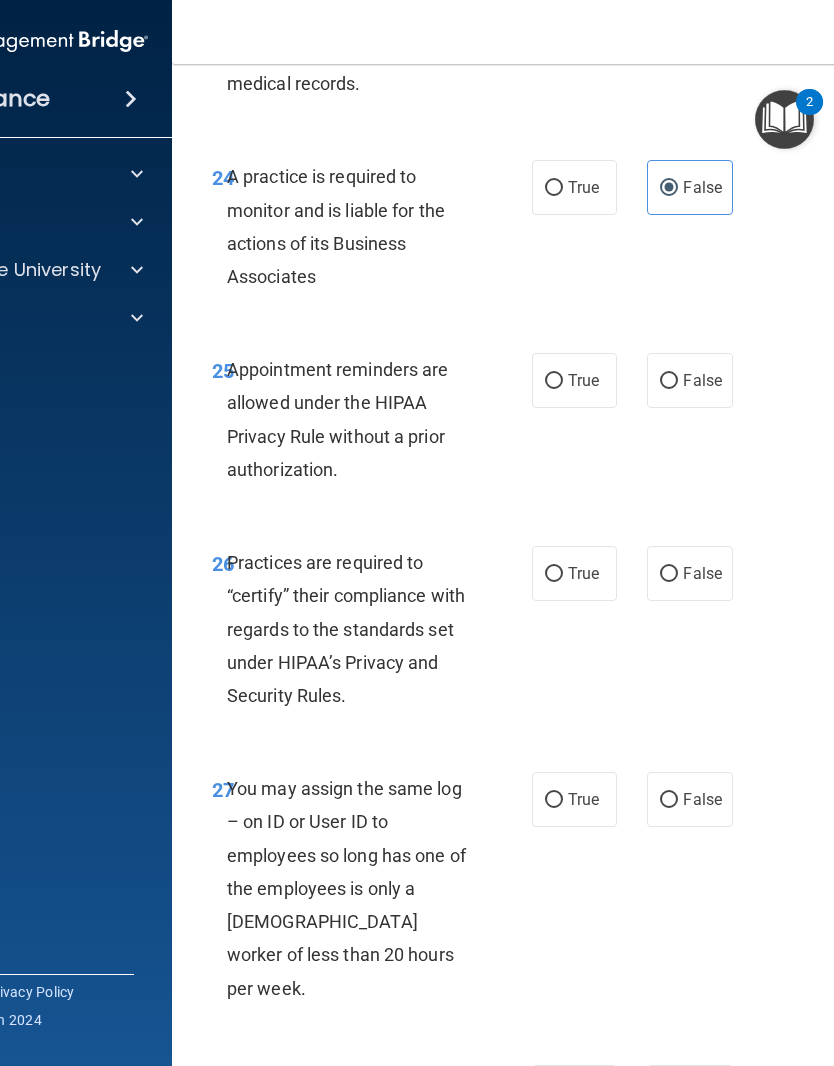 click on "False" at bounding box center [689, 573] 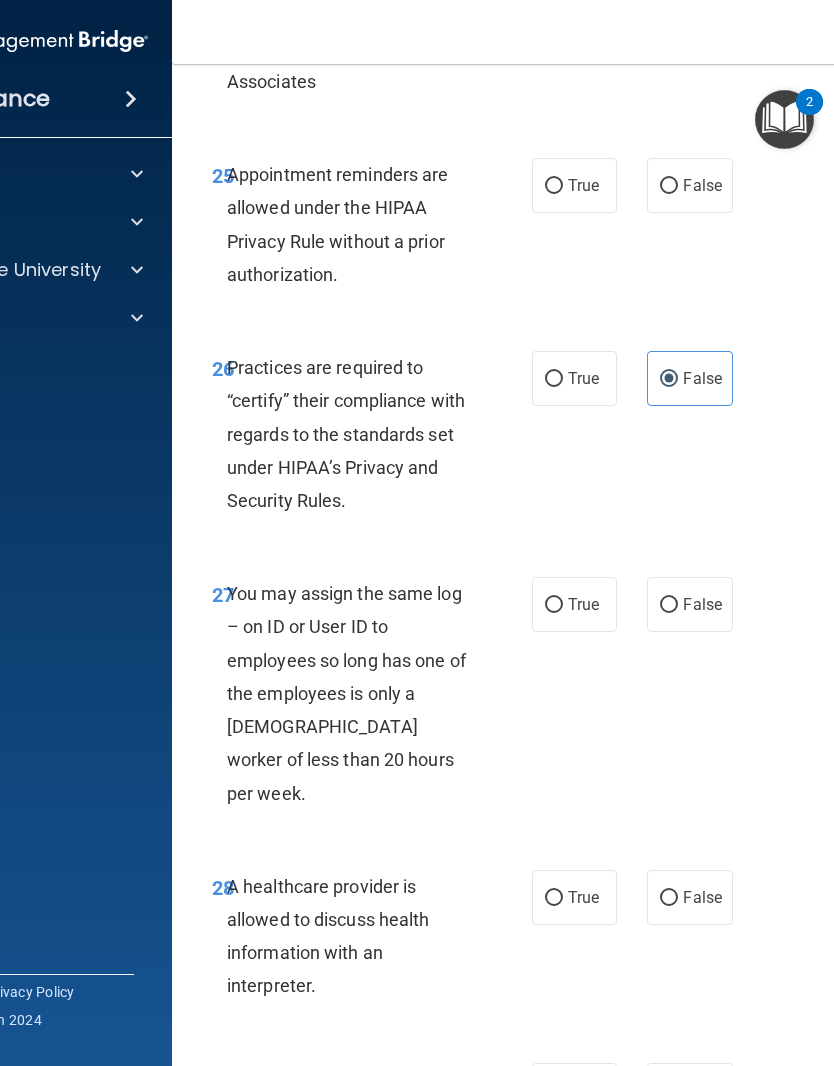scroll, scrollTop: 5859, scrollLeft: 0, axis: vertical 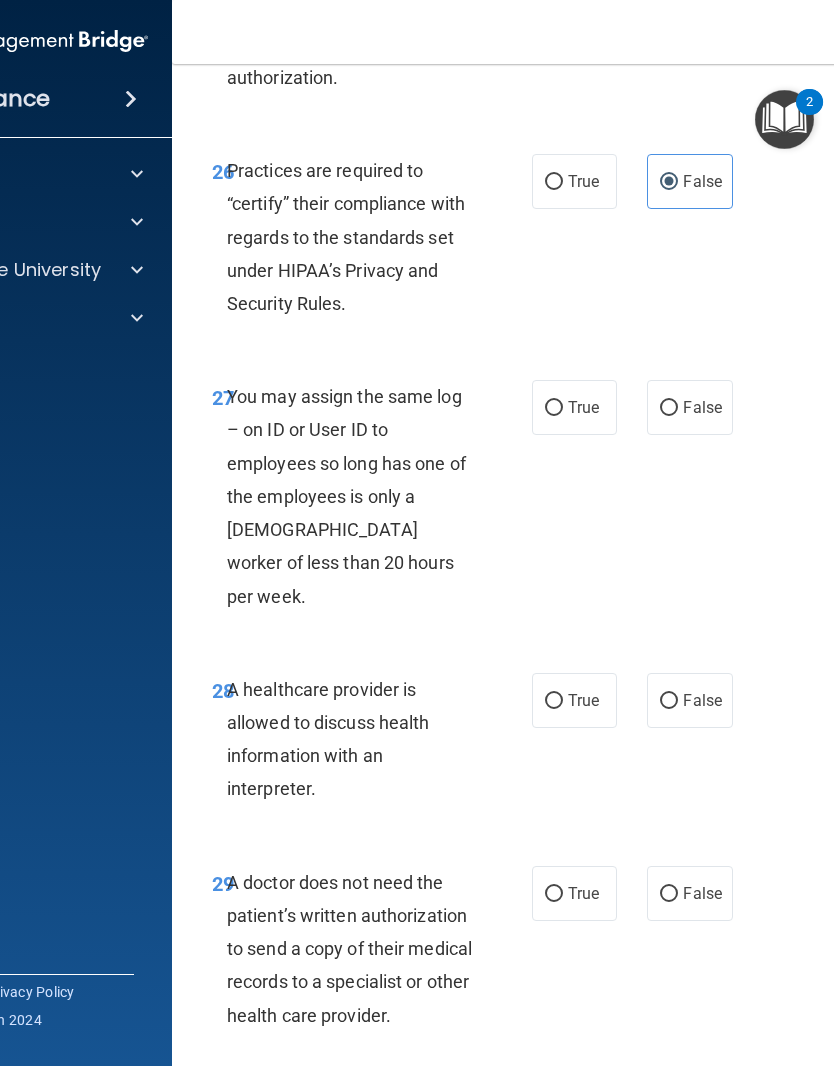 click on "True" at bounding box center [574, 893] 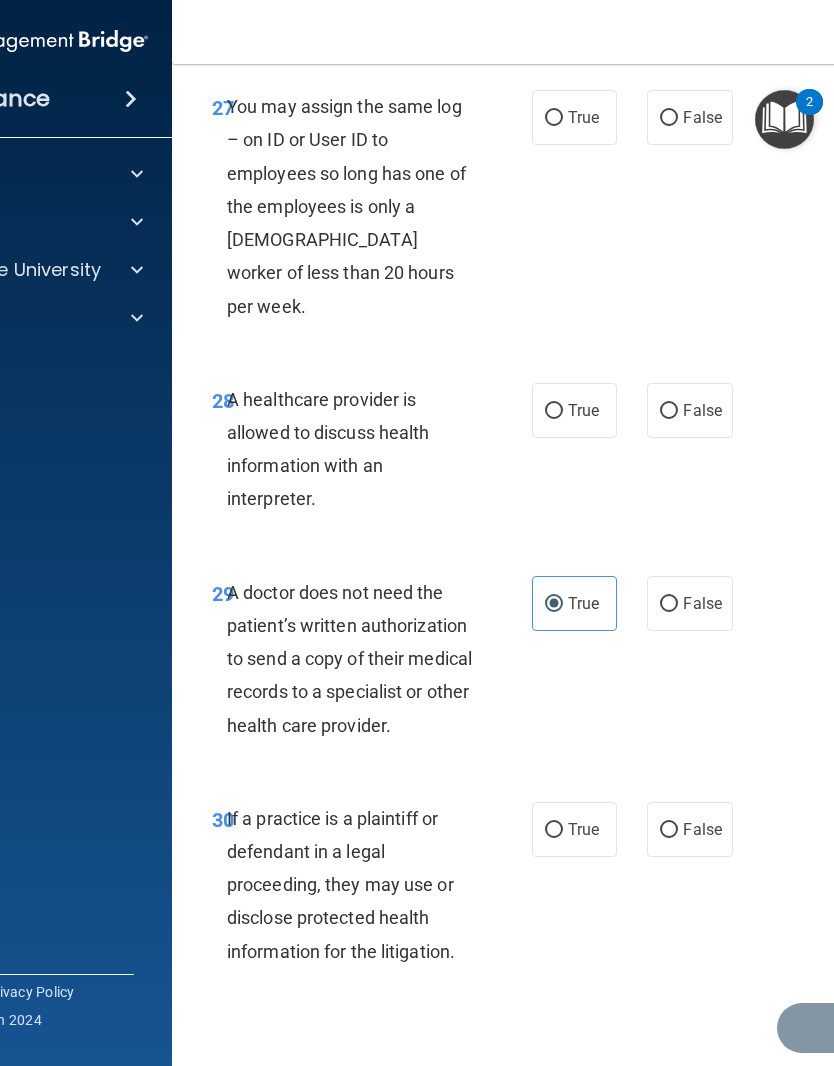 scroll, scrollTop: 6310, scrollLeft: 0, axis: vertical 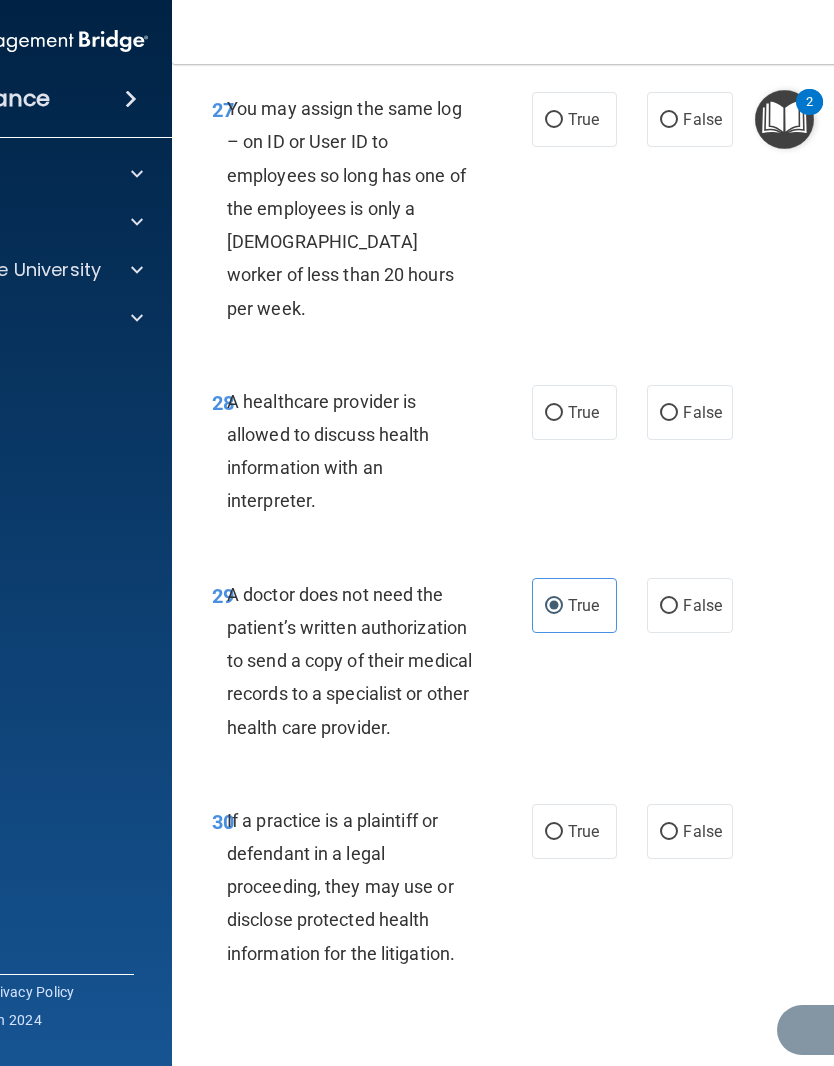 click on "True" at bounding box center (574, 831) 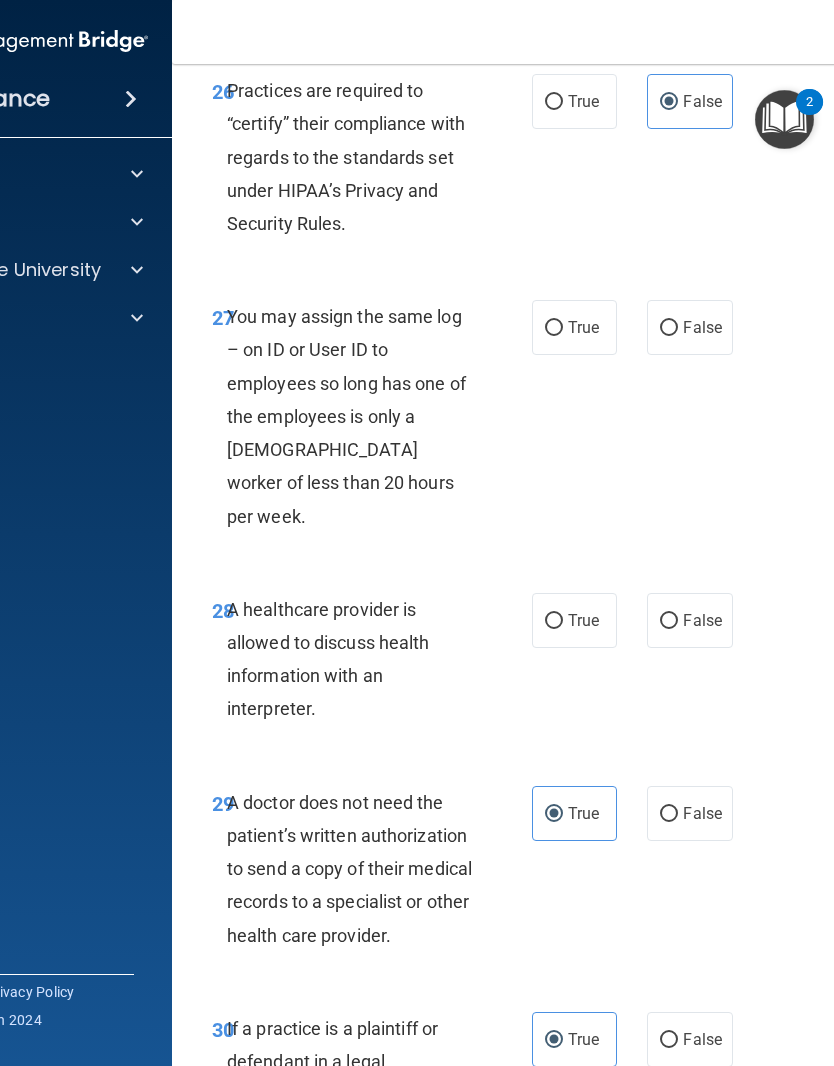 scroll, scrollTop: 6105, scrollLeft: 0, axis: vertical 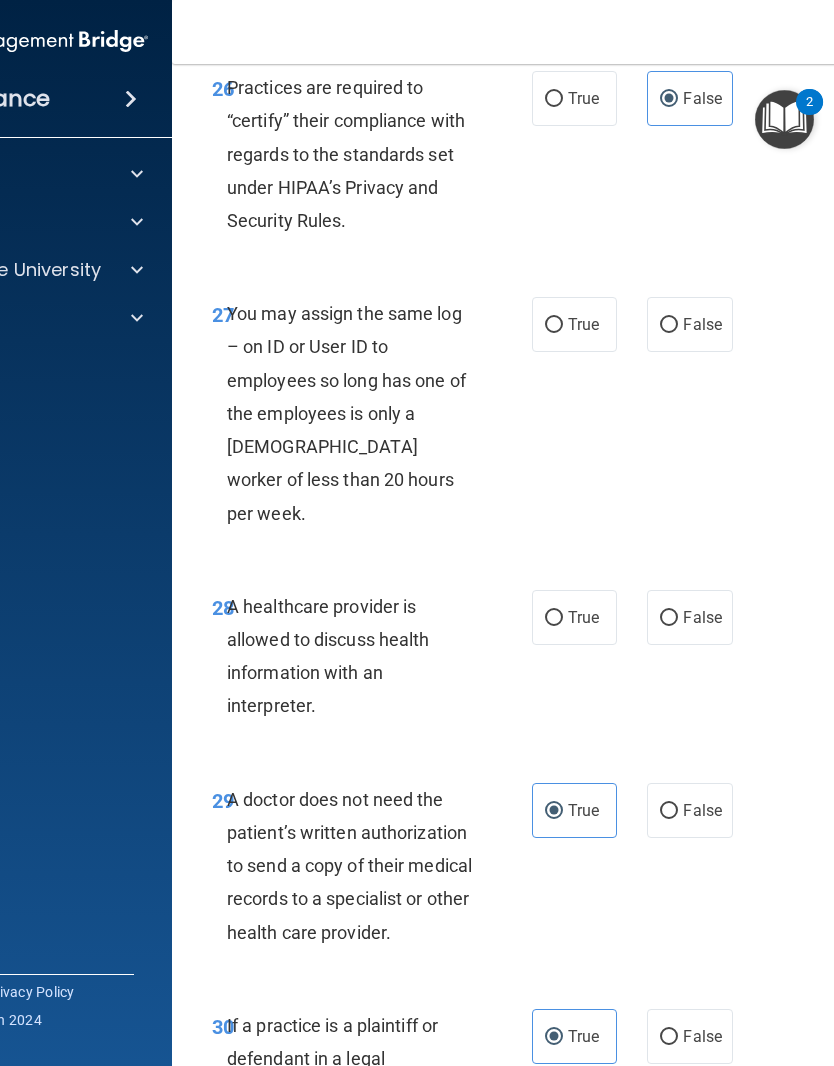 click on "True" at bounding box center [574, 617] 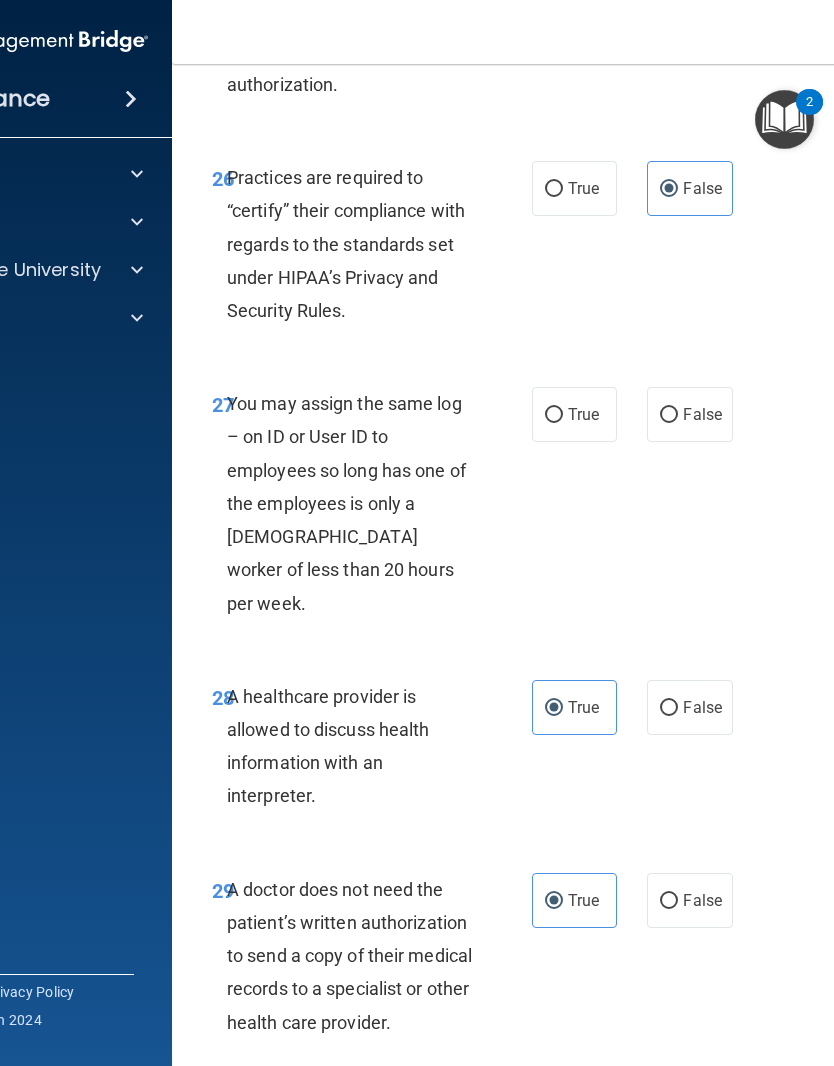 scroll, scrollTop: 5997, scrollLeft: 0, axis: vertical 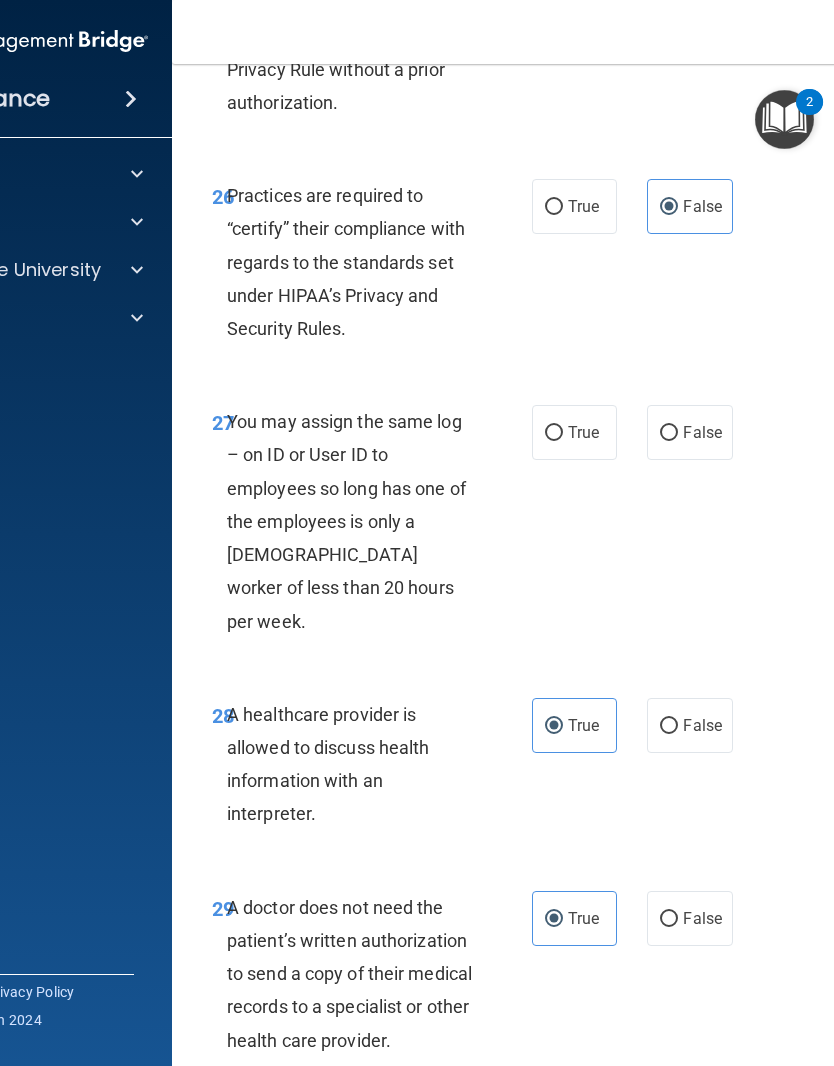 click on "False" at bounding box center [669, 433] 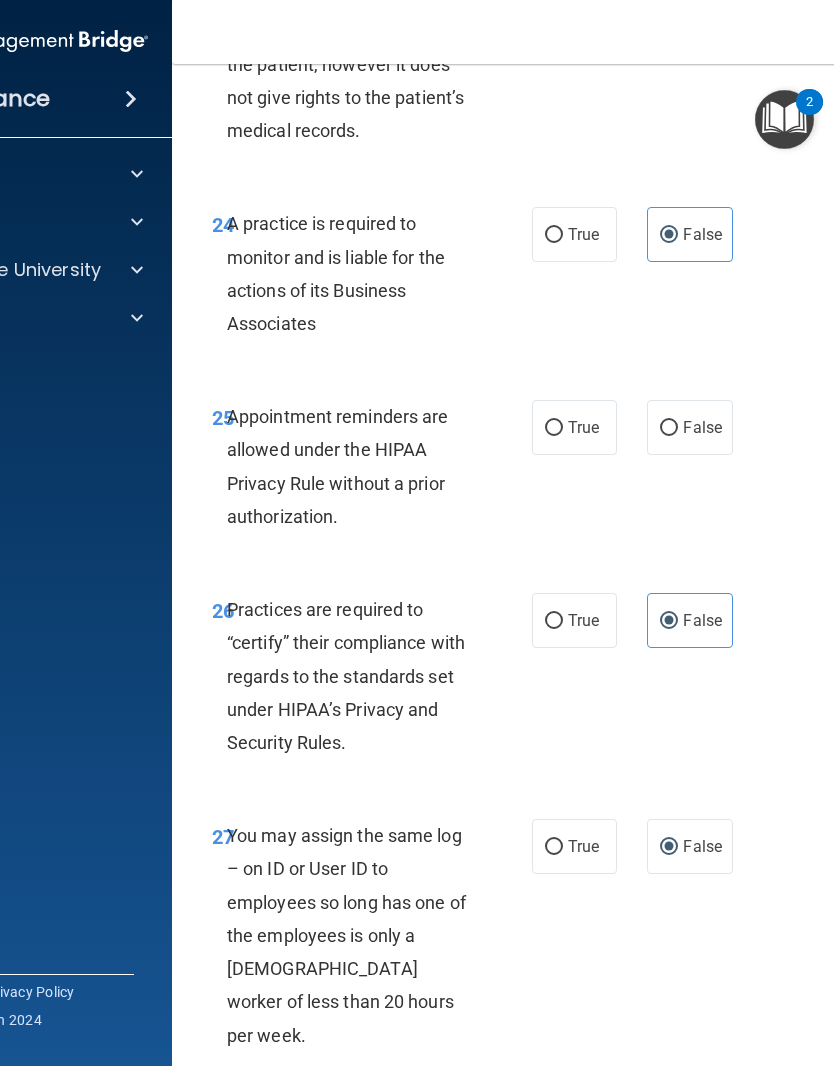 scroll, scrollTop: 5578, scrollLeft: 0, axis: vertical 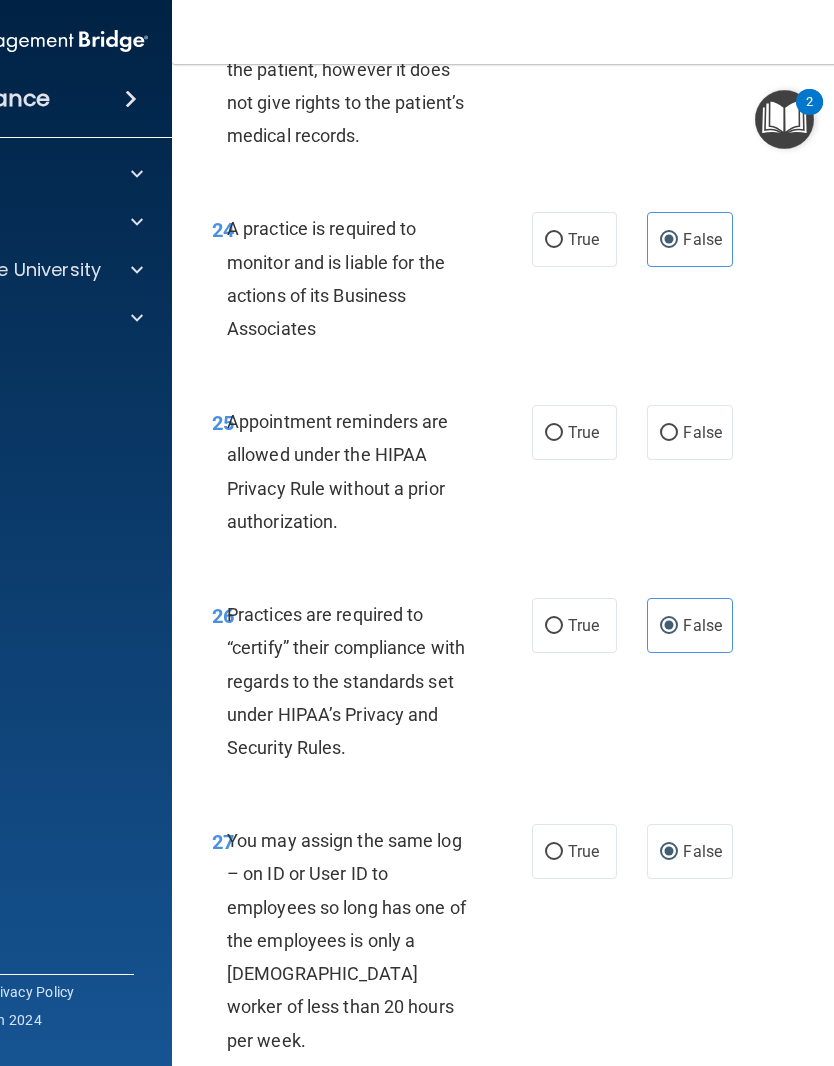 click on "True" at bounding box center (574, 432) 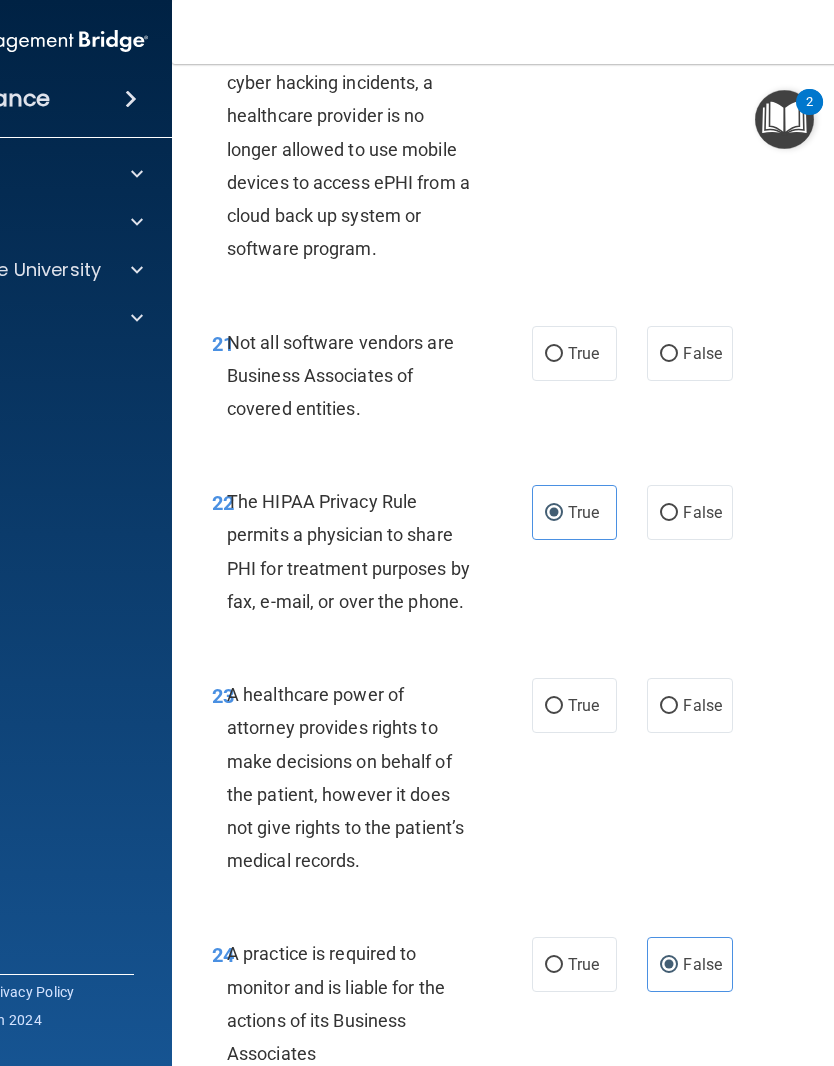 scroll, scrollTop: 4876, scrollLeft: 0, axis: vertical 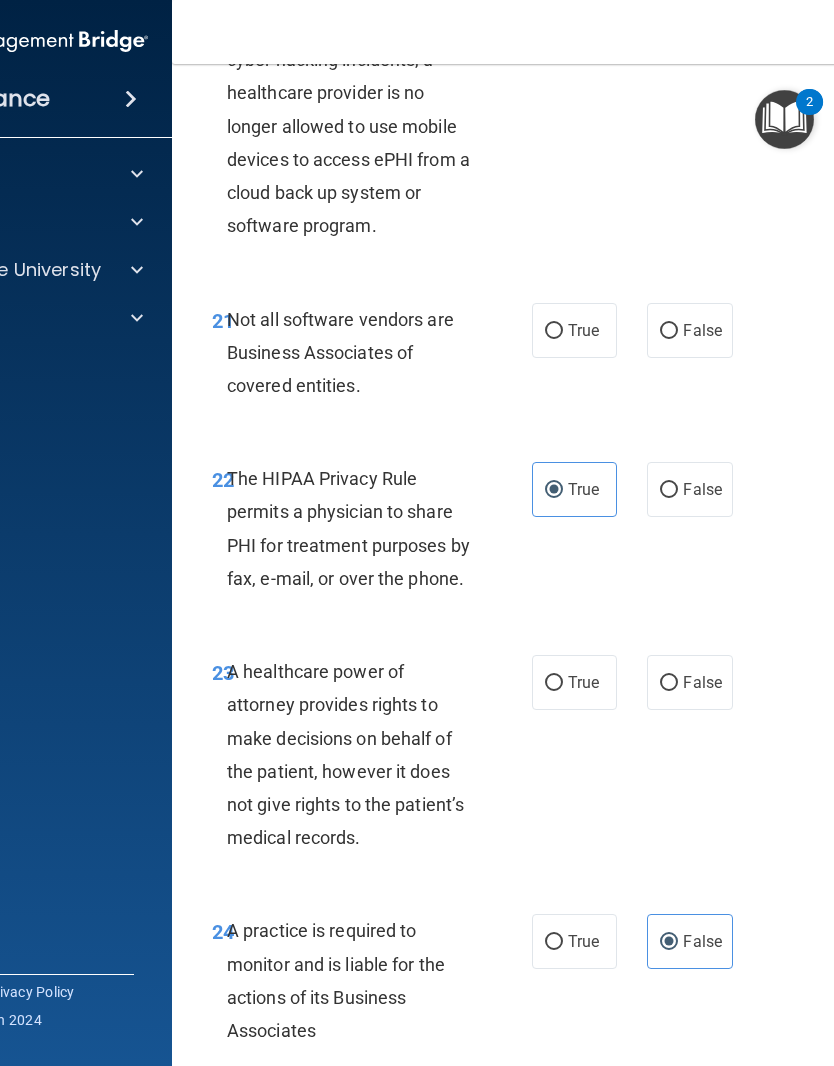 click on "True" at bounding box center (574, 682) 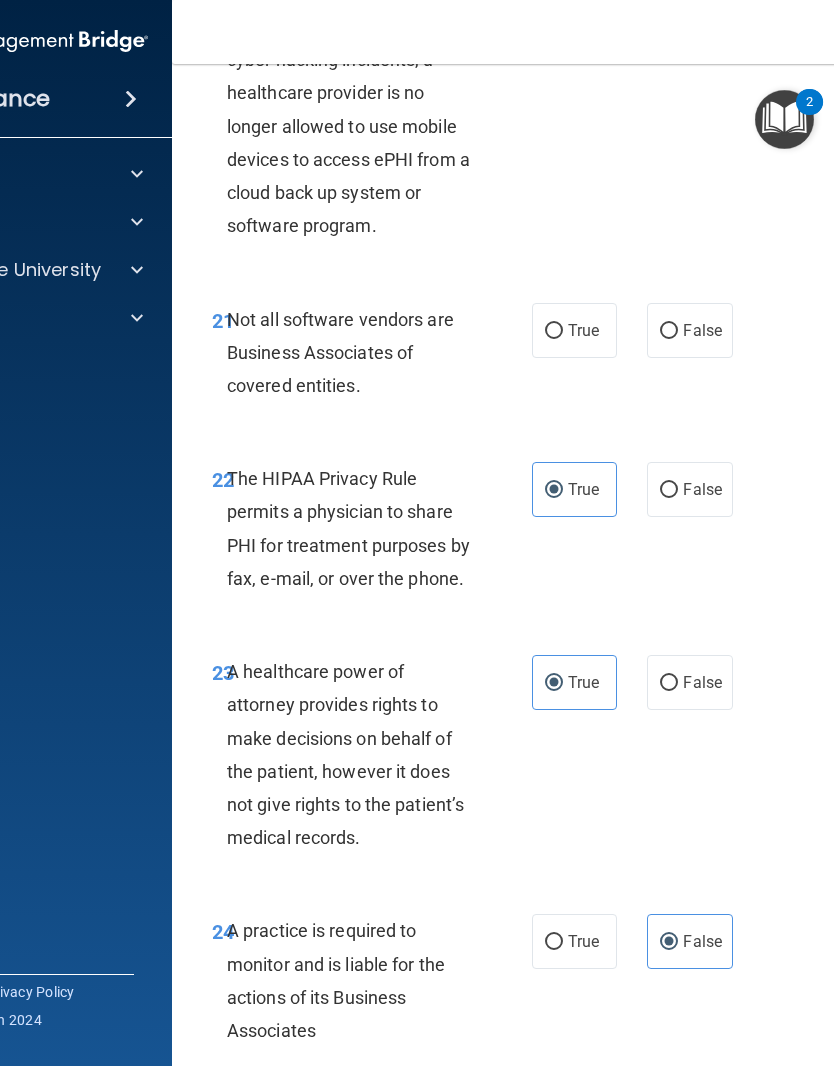 click on "False" at bounding box center [689, 682] 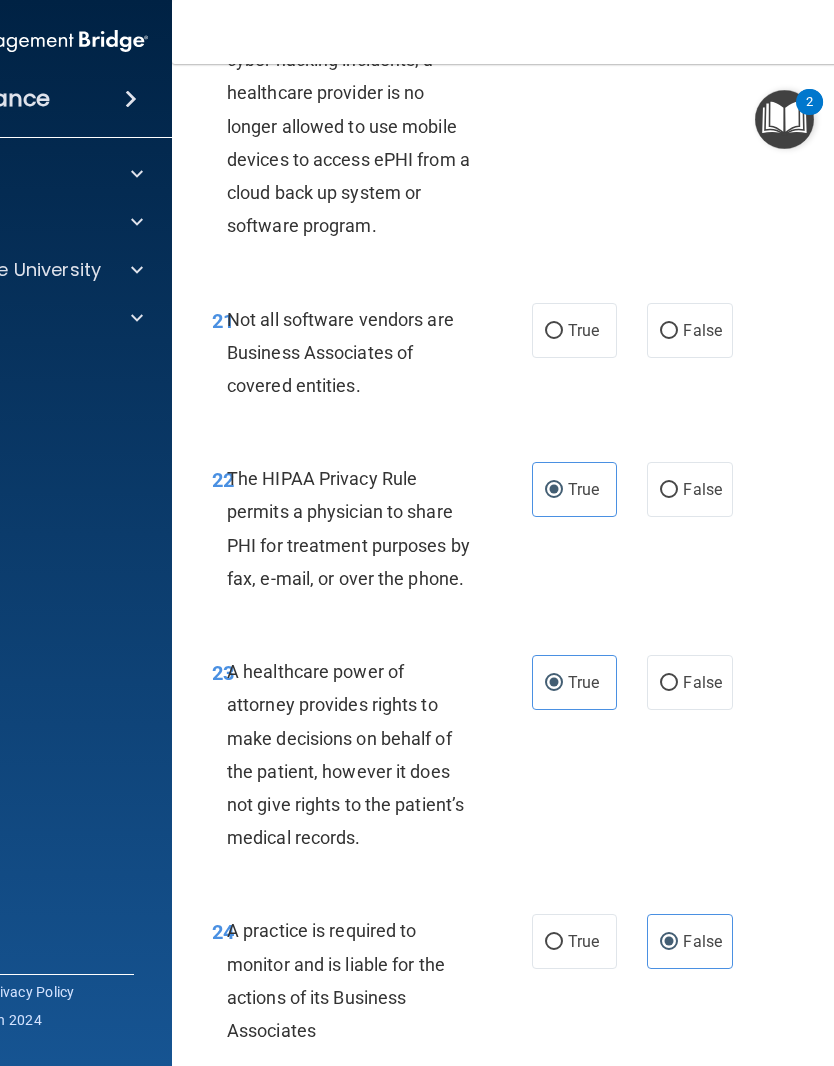 radio on "true" 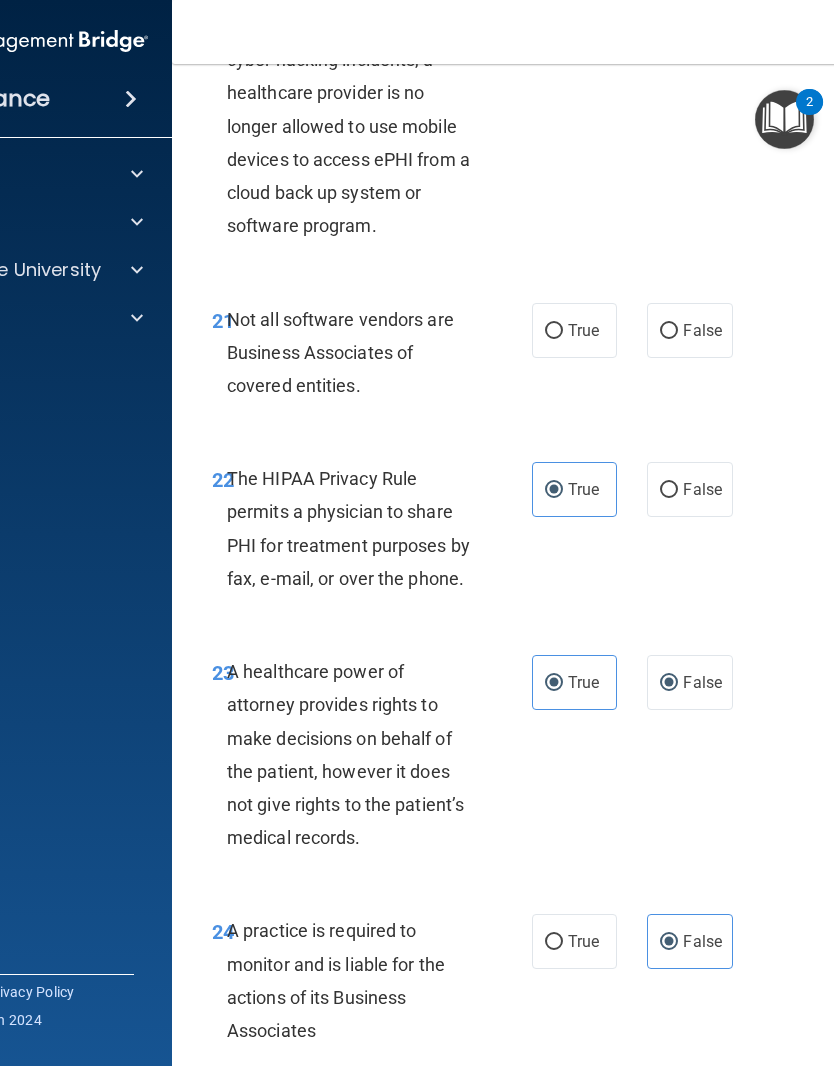 radio on "false" 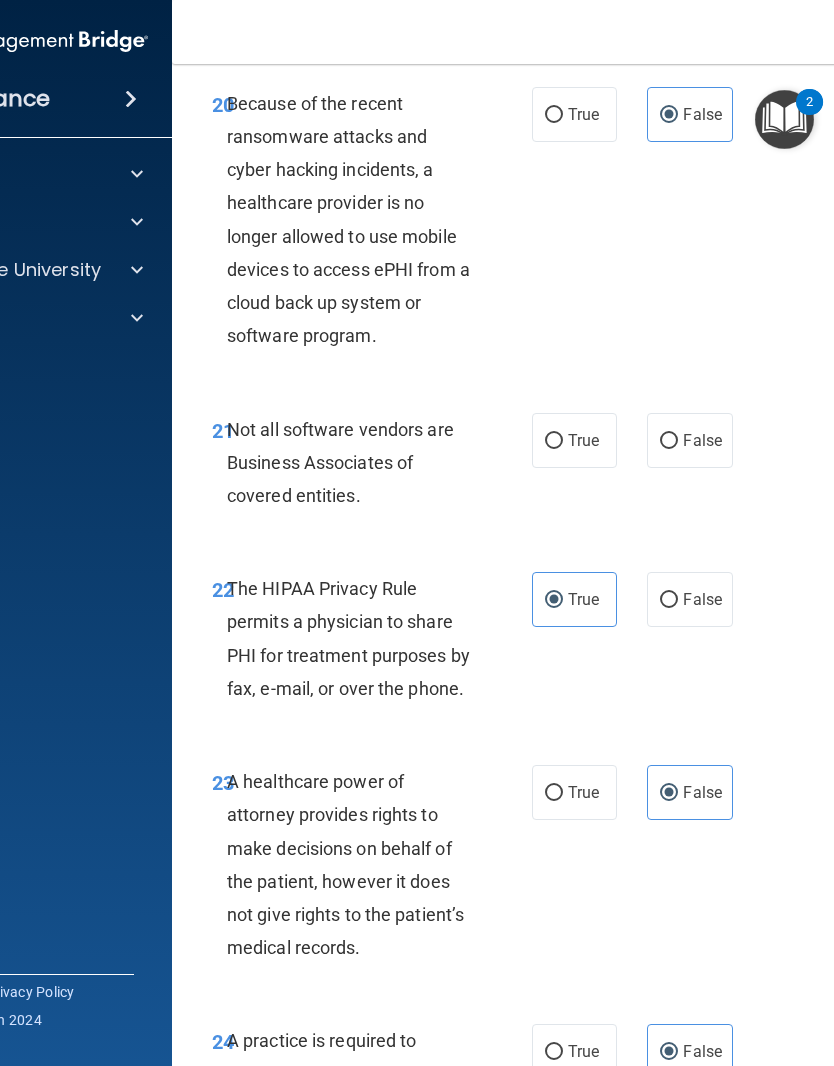 scroll, scrollTop: 4760, scrollLeft: 0, axis: vertical 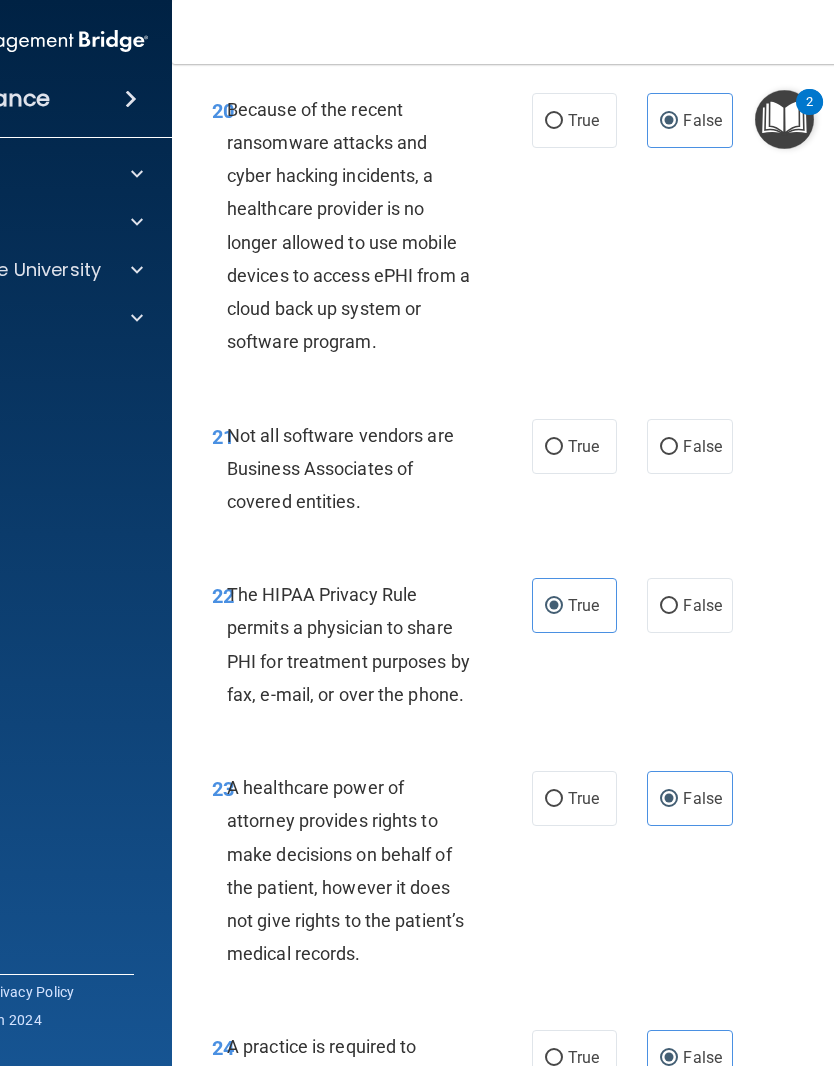 click on "True           False" at bounding box center (634, 446) 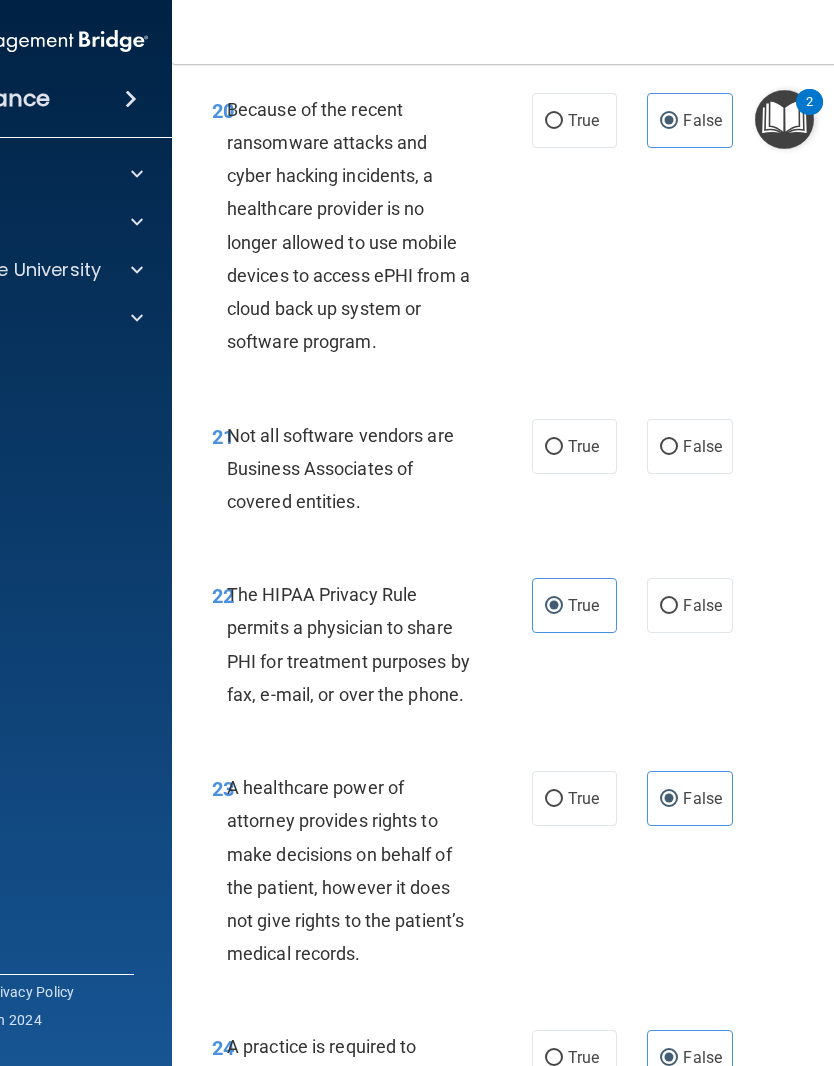 click on "True" at bounding box center [574, 446] 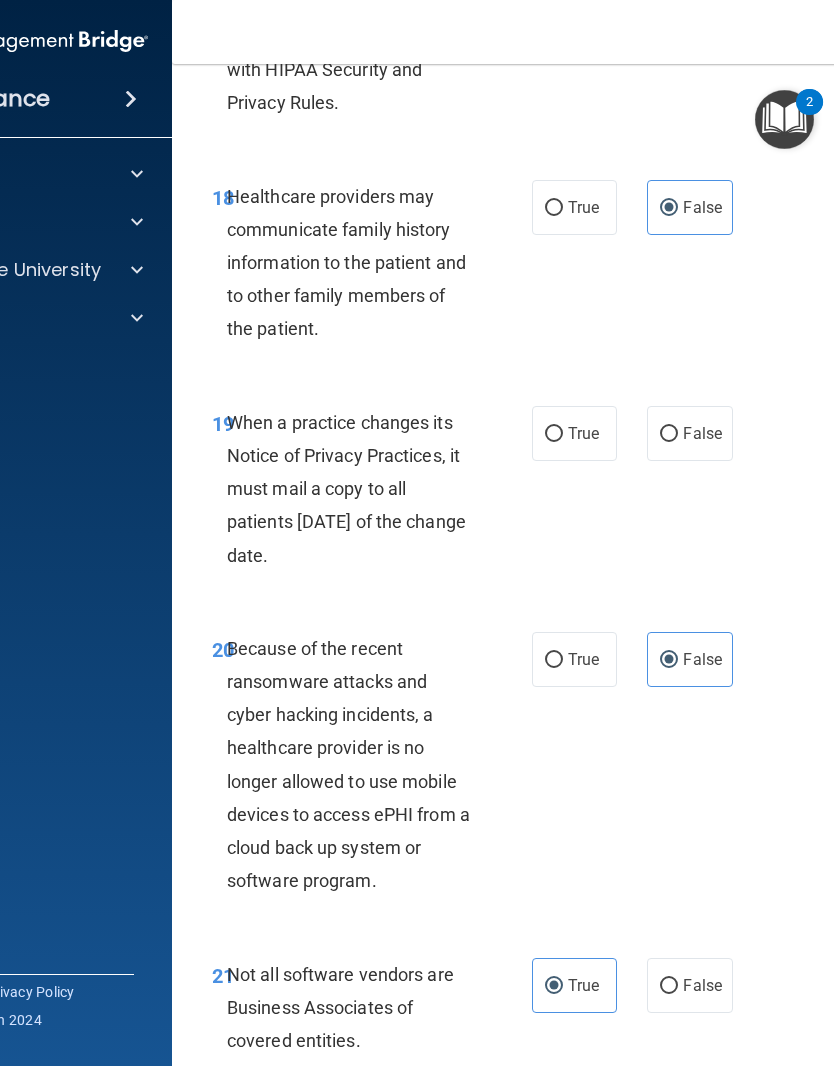 scroll, scrollTop: 4203, scrollLeft: 0, axis: vertical 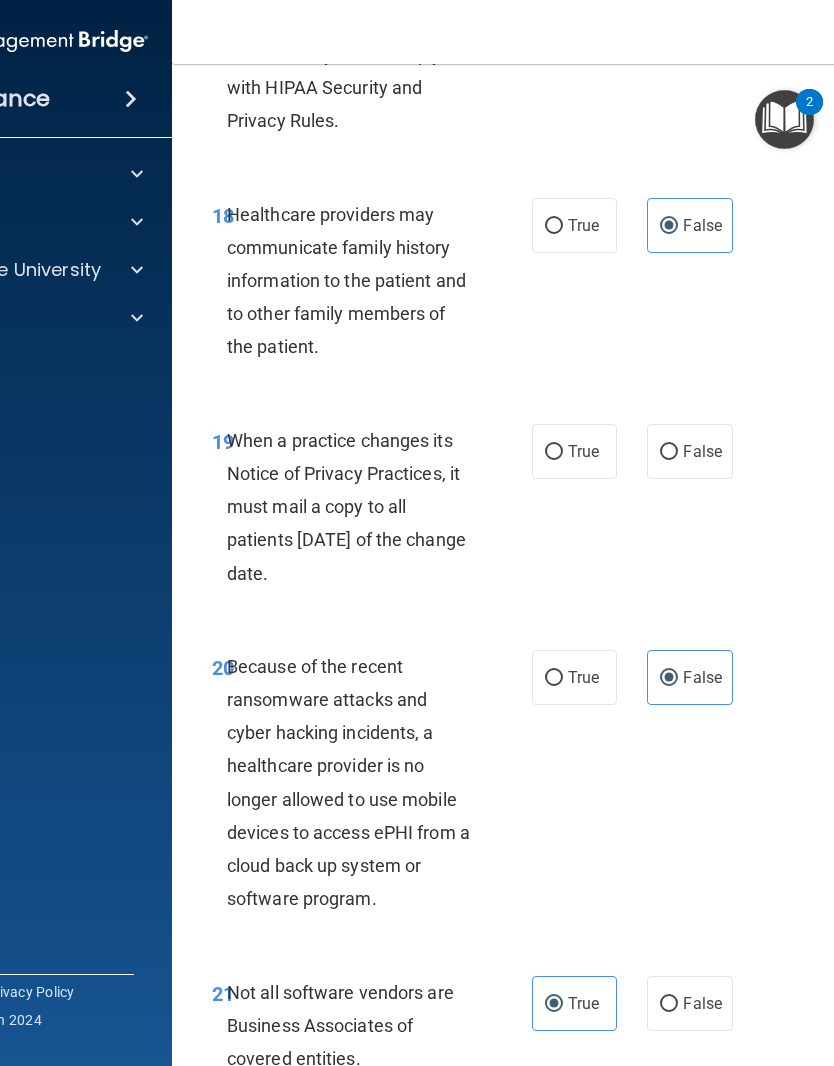 click on "False" at bounding box center [689, 451] 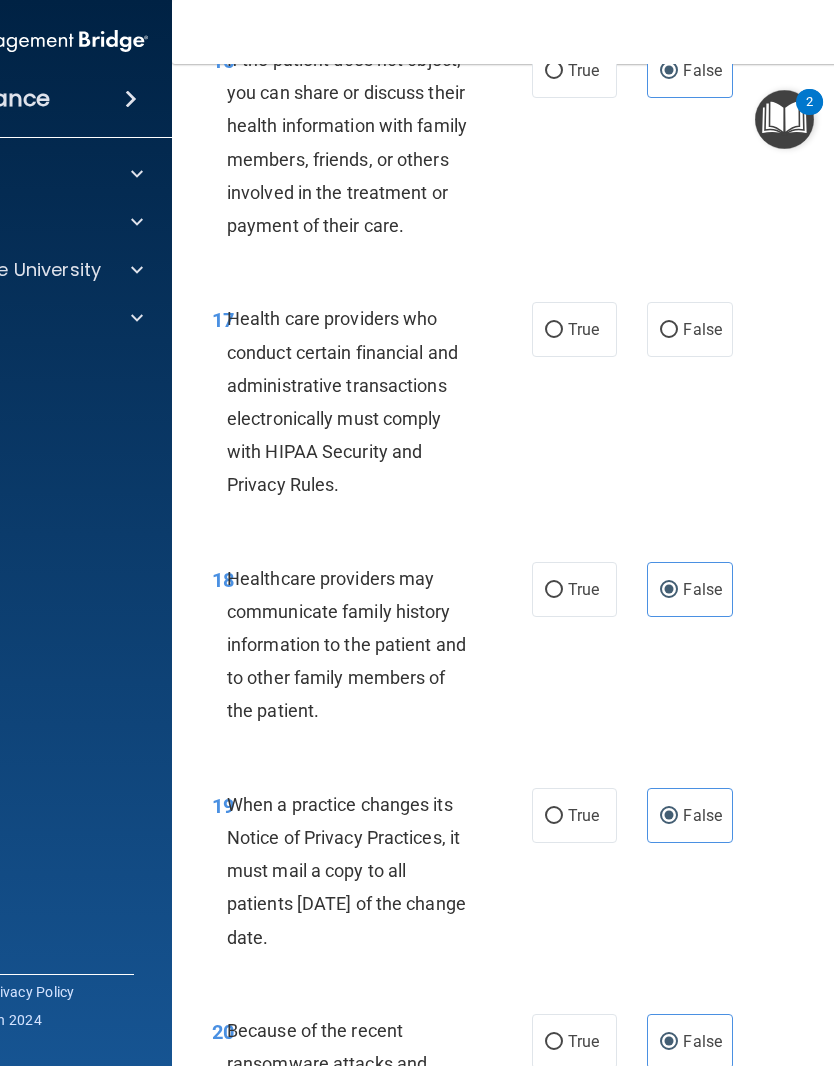 scroll, scrollTop: 3788, scrollLeft: 0, axis: vertical 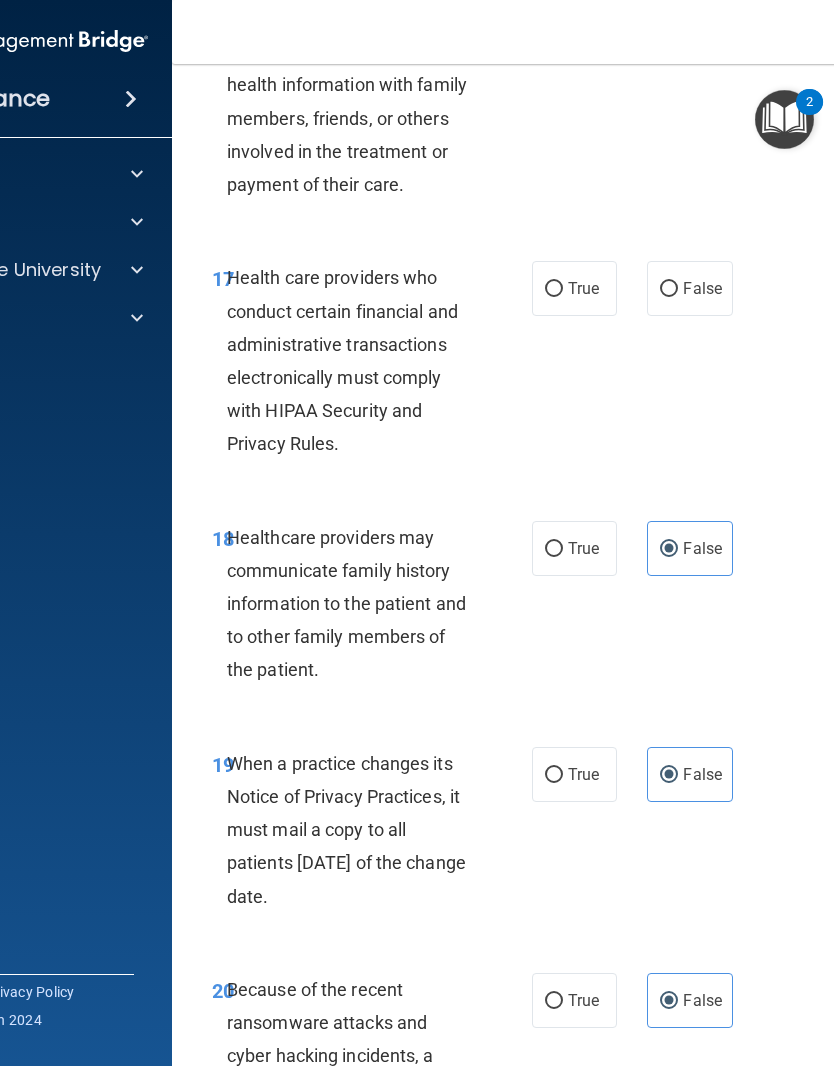 click on "True" at bounding box center [574, 288] 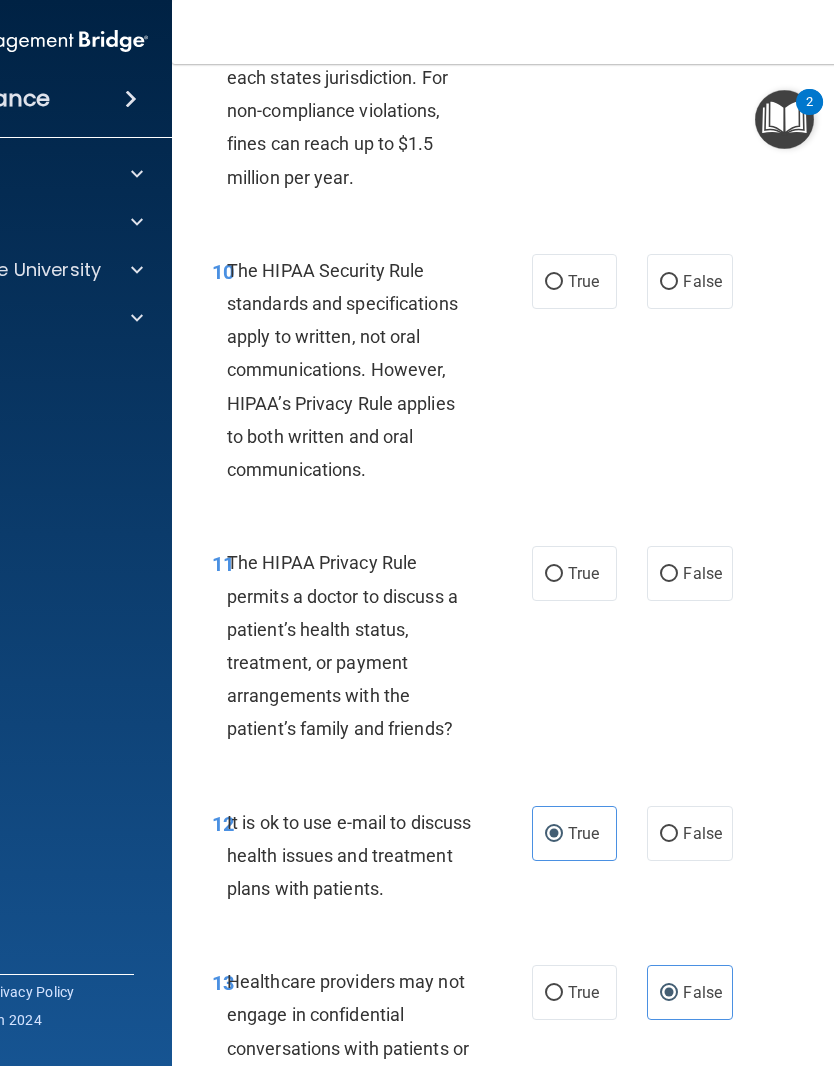scroll, scrollTop: 2204, scrollLeft: 0, axis: vertical 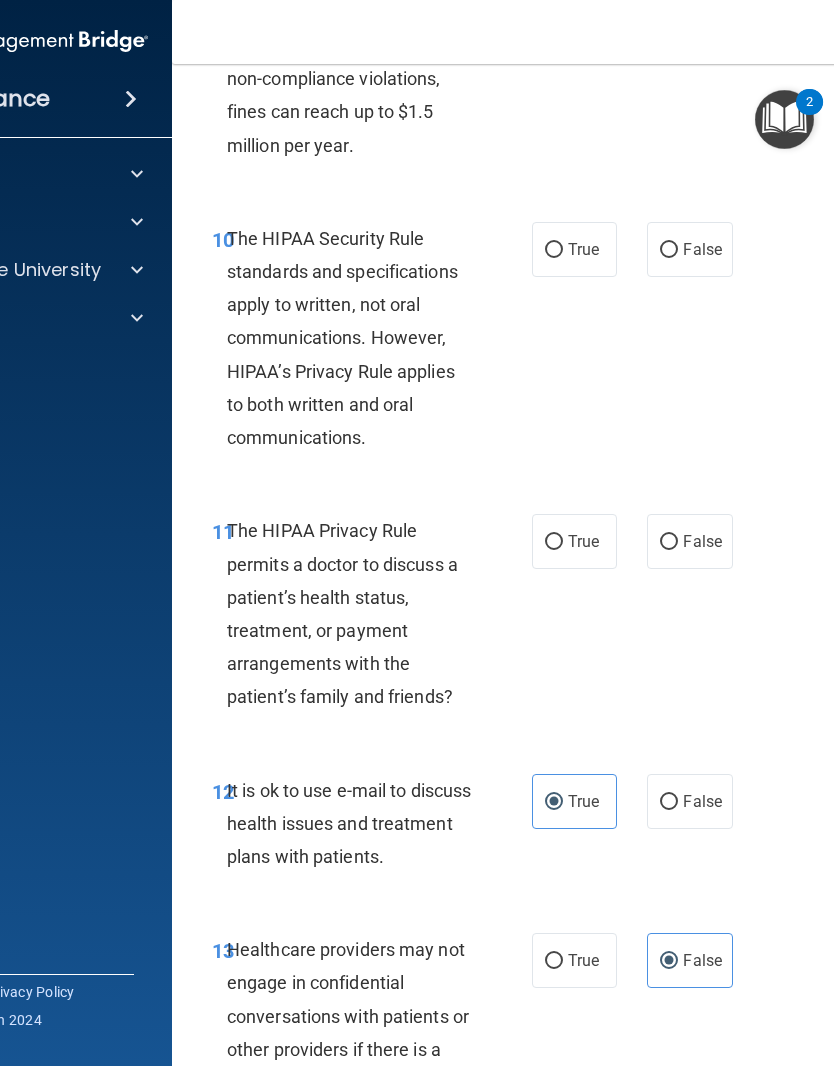 click on "True" at bounding box center [574, 541] 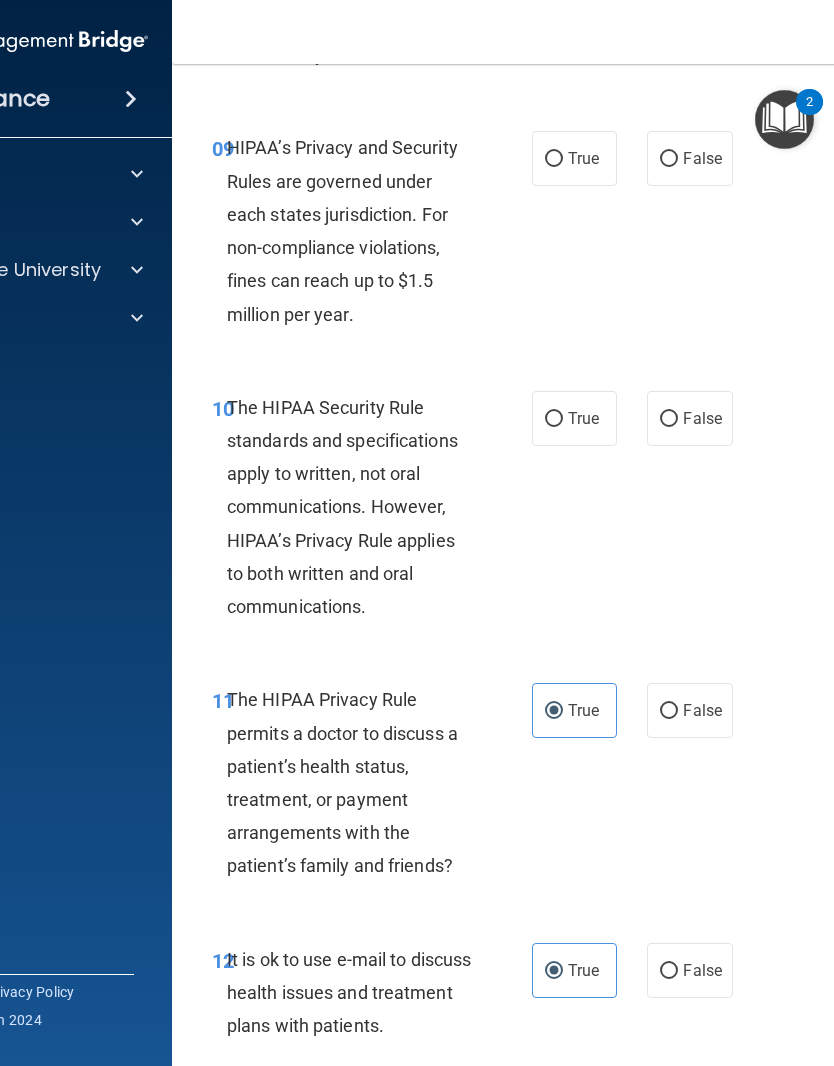 scroll, scrollTop: 2035, scrollLeft: 0, axis: vertical 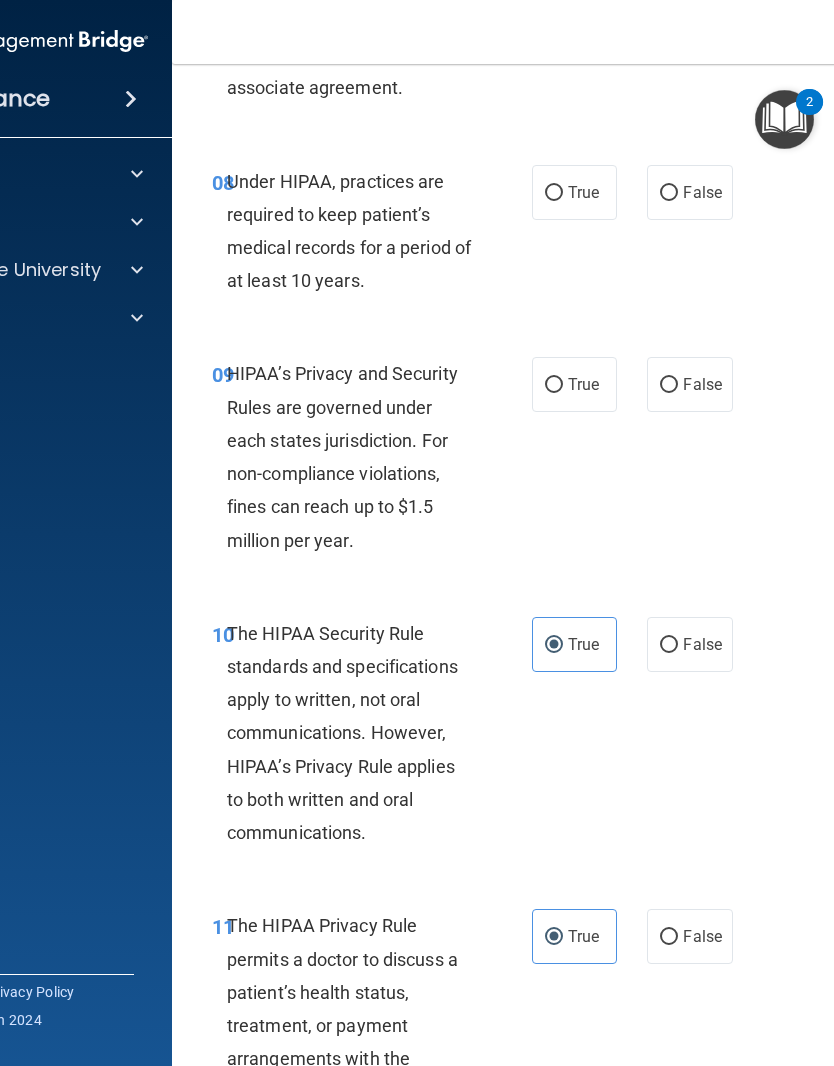 click on "True" at bounding box center (583, 384) 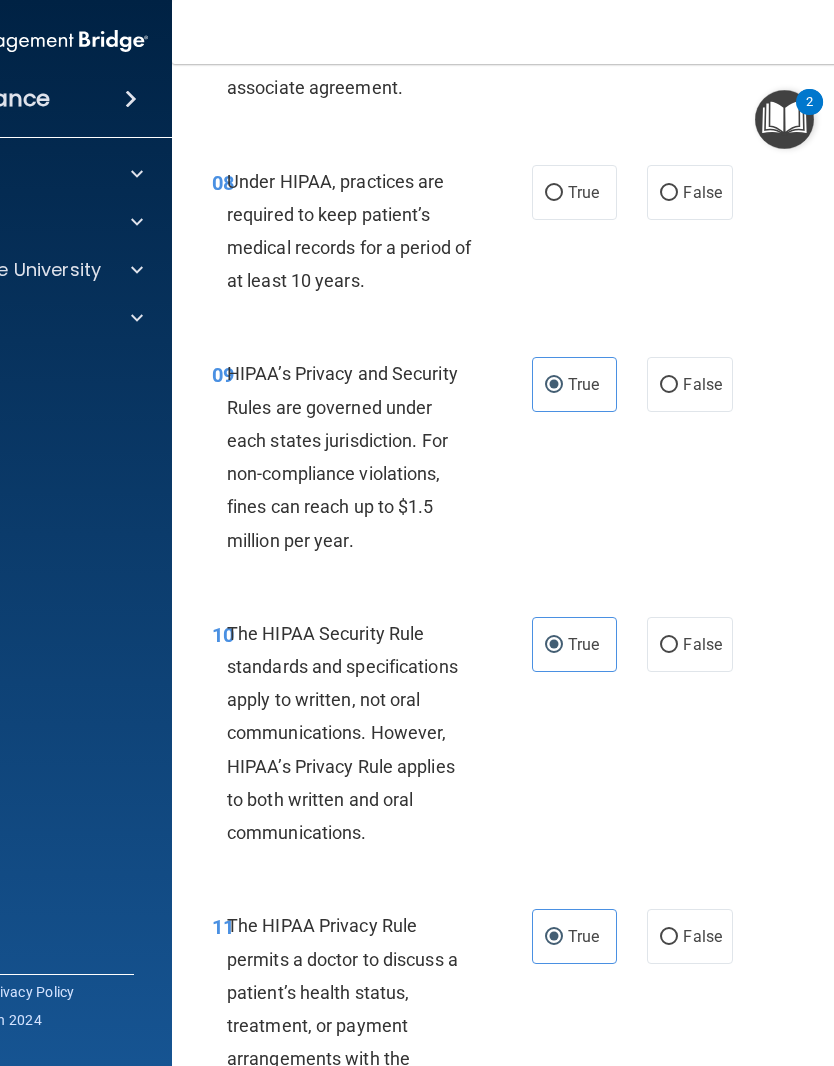 click on "False" at bounding box center (689, 384) 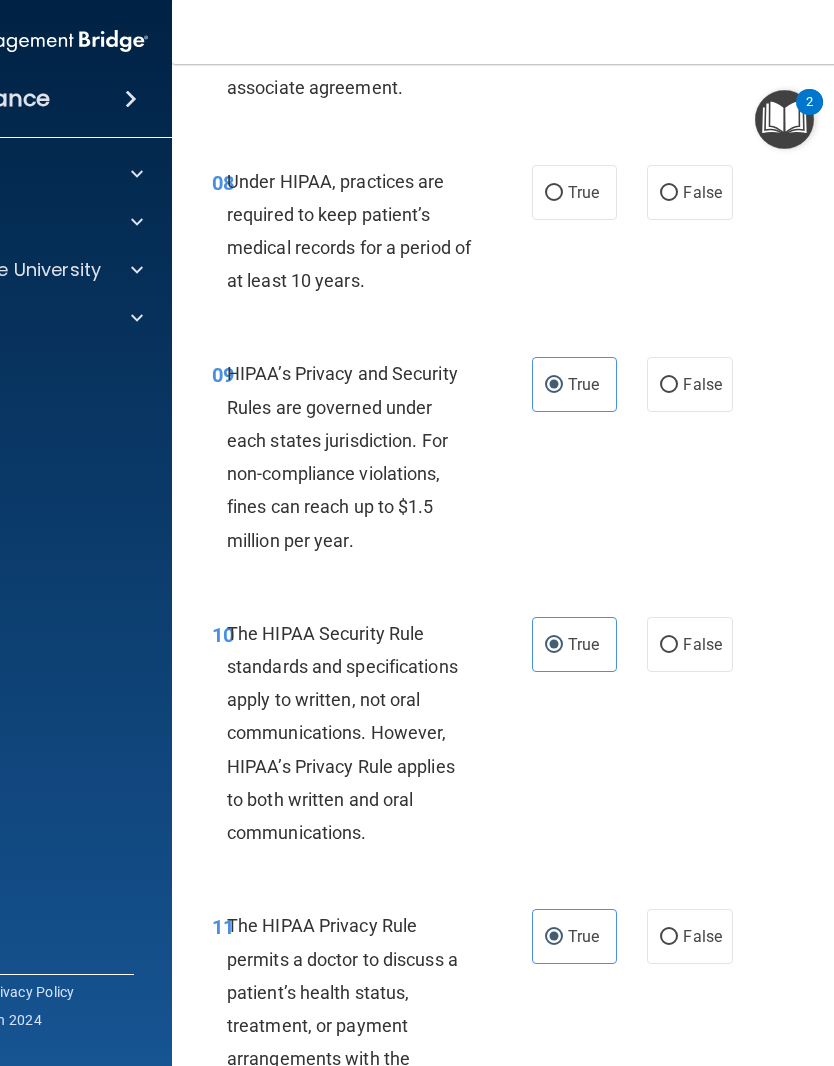 radio on "true" 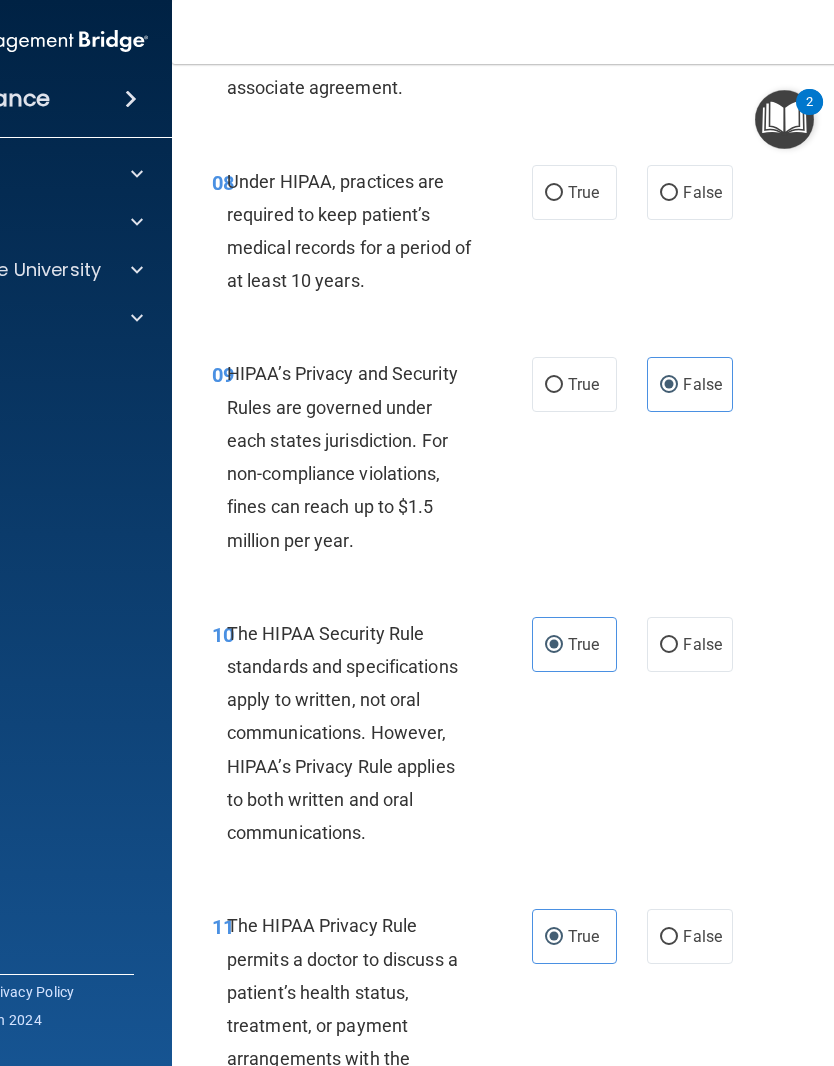 scroll, scrollTop: 1732, scrollLeft: 0, axis: vertical 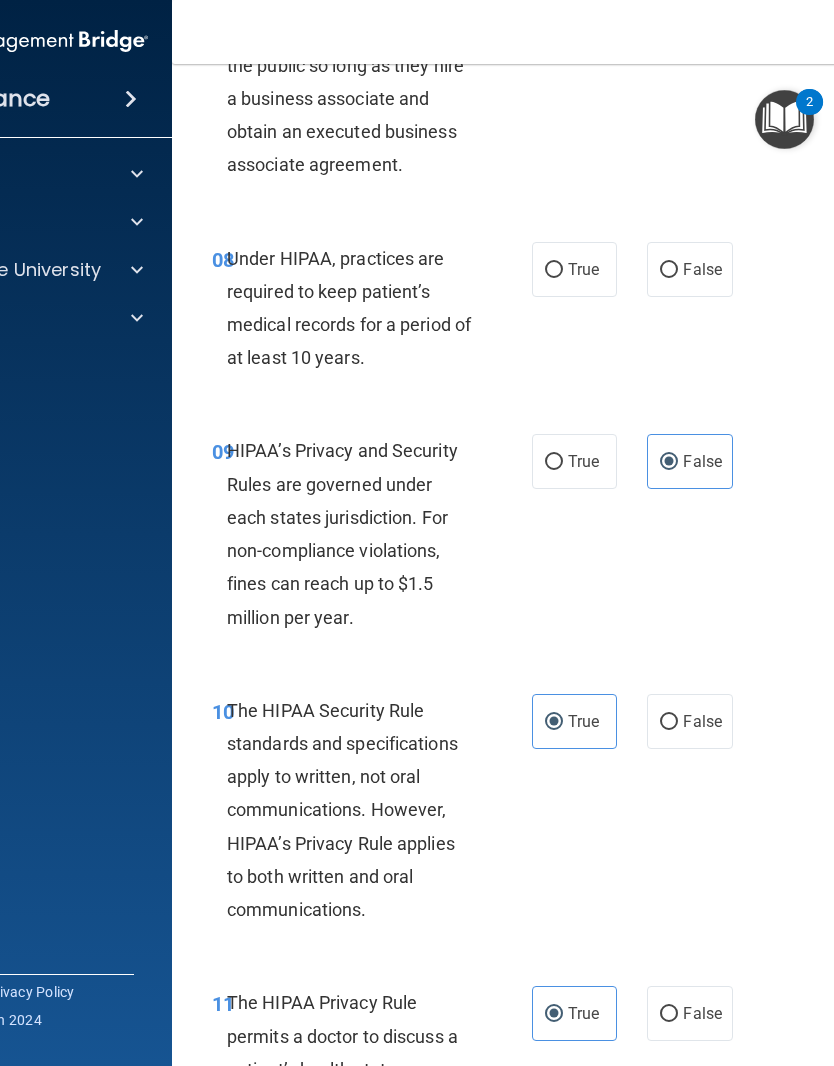 click on "True" at bounding box center [583, 461] 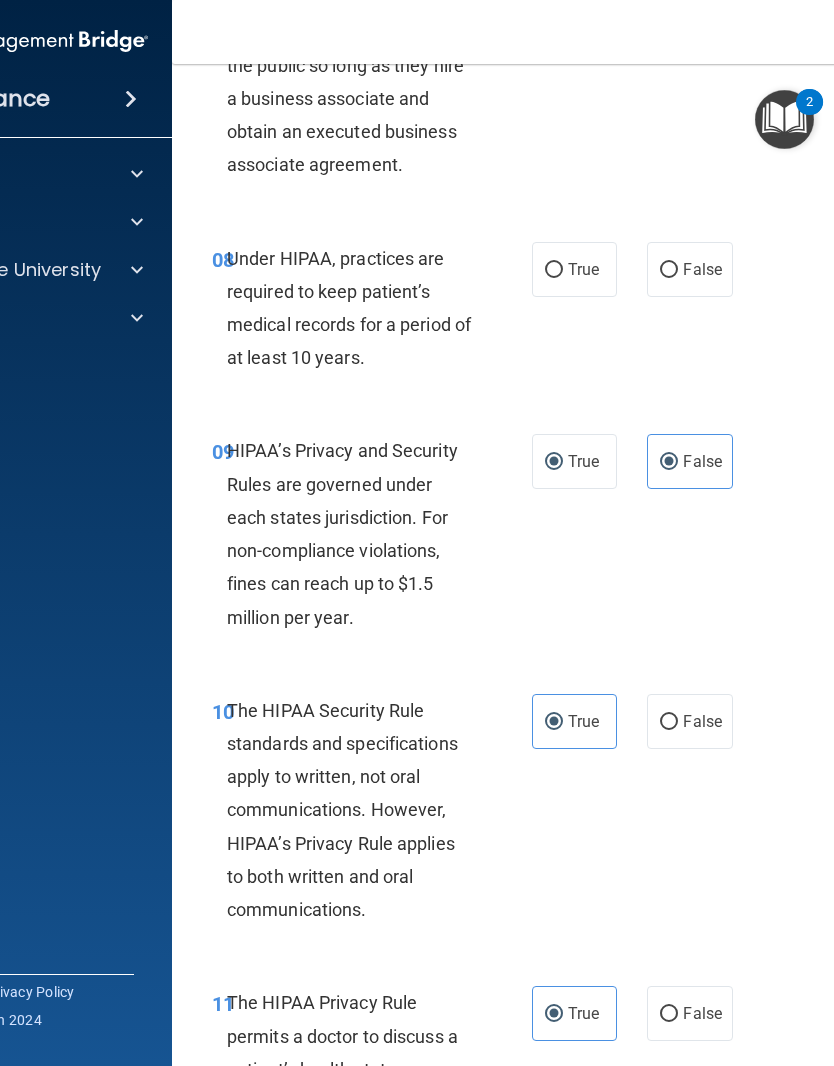 radio on "false" 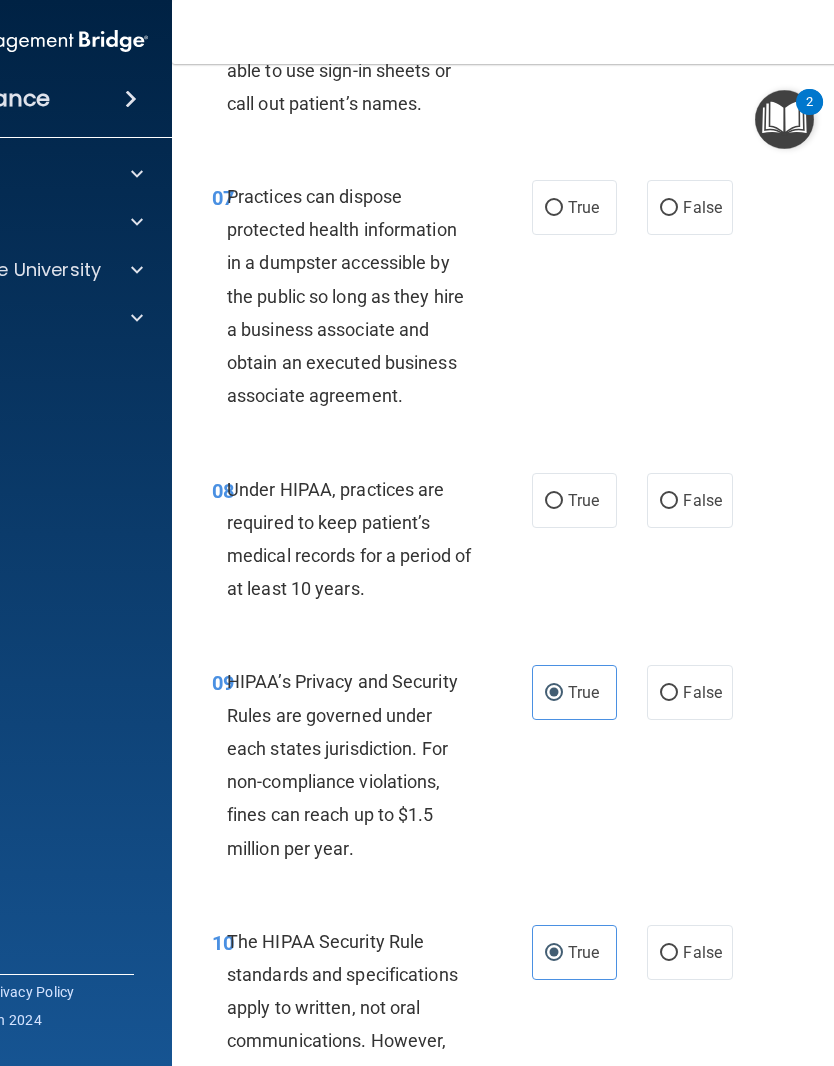 click on "False" at bounding box center [669, 501] 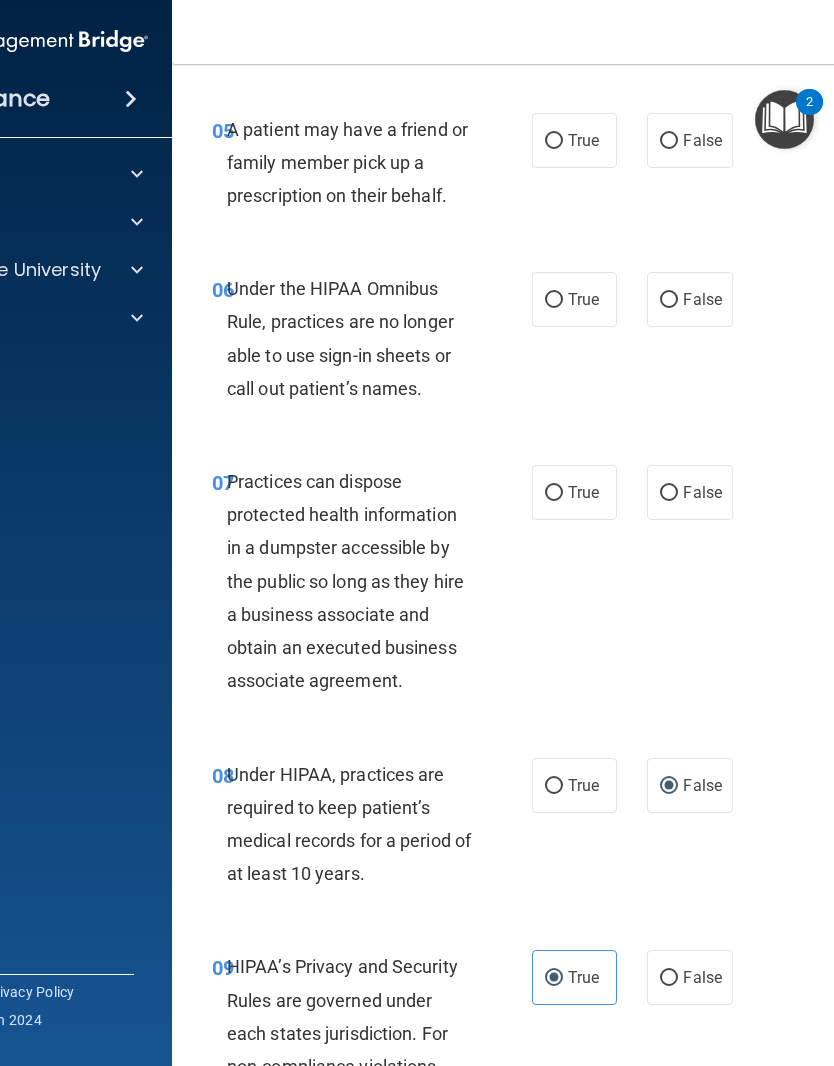 scroll, scrollTop: 1223, scrollLeft: 0, axis: vertical 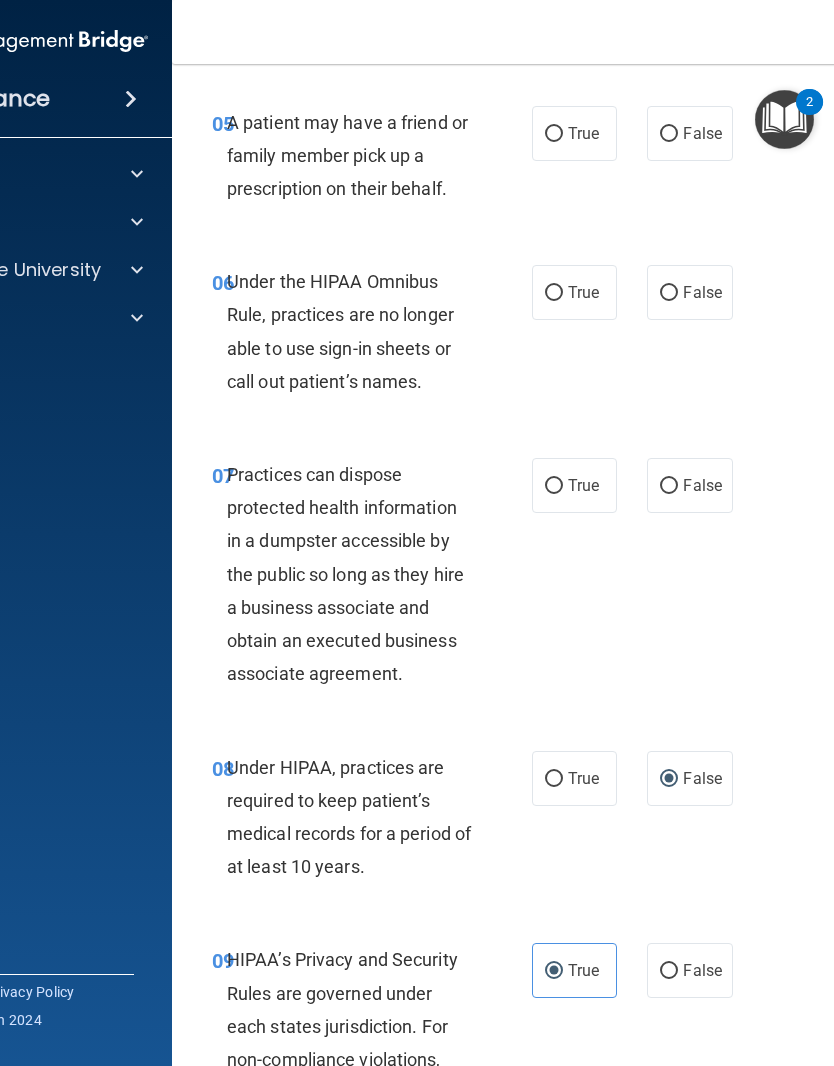 click on "False" at bounding box center [702, 485] 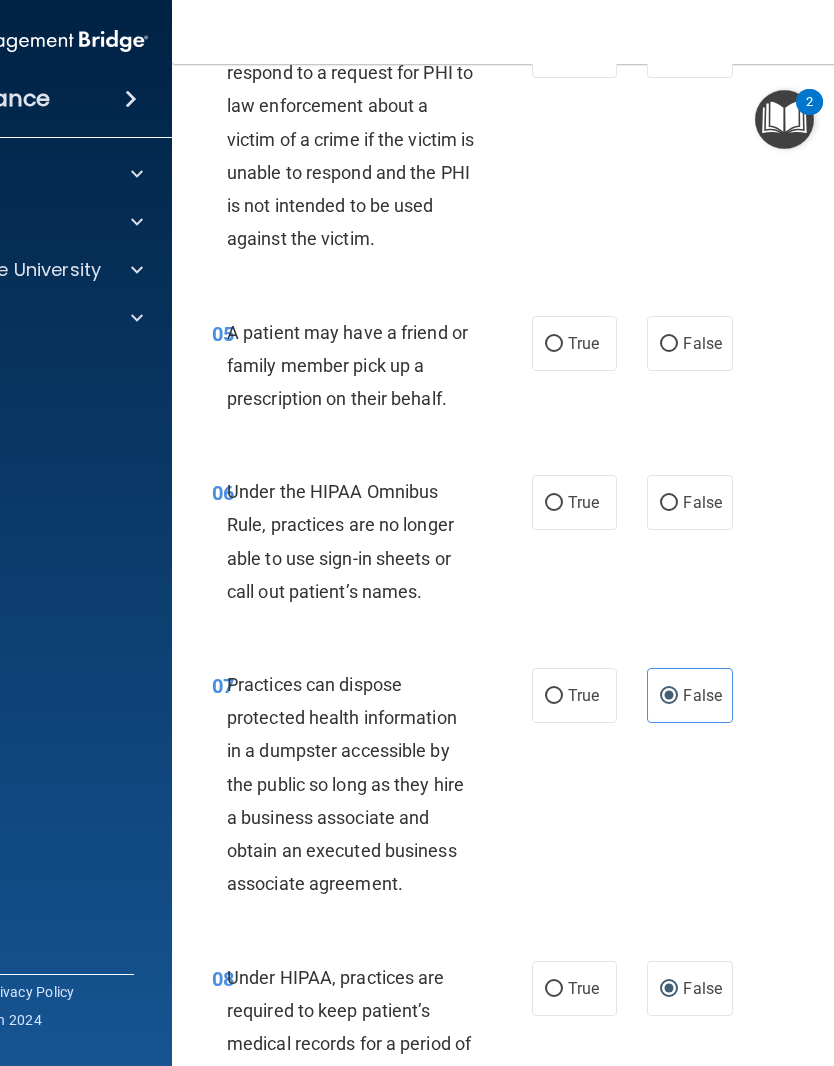 scroll, scrollTop: 1001, scrollLeft: 0, axis: vertical 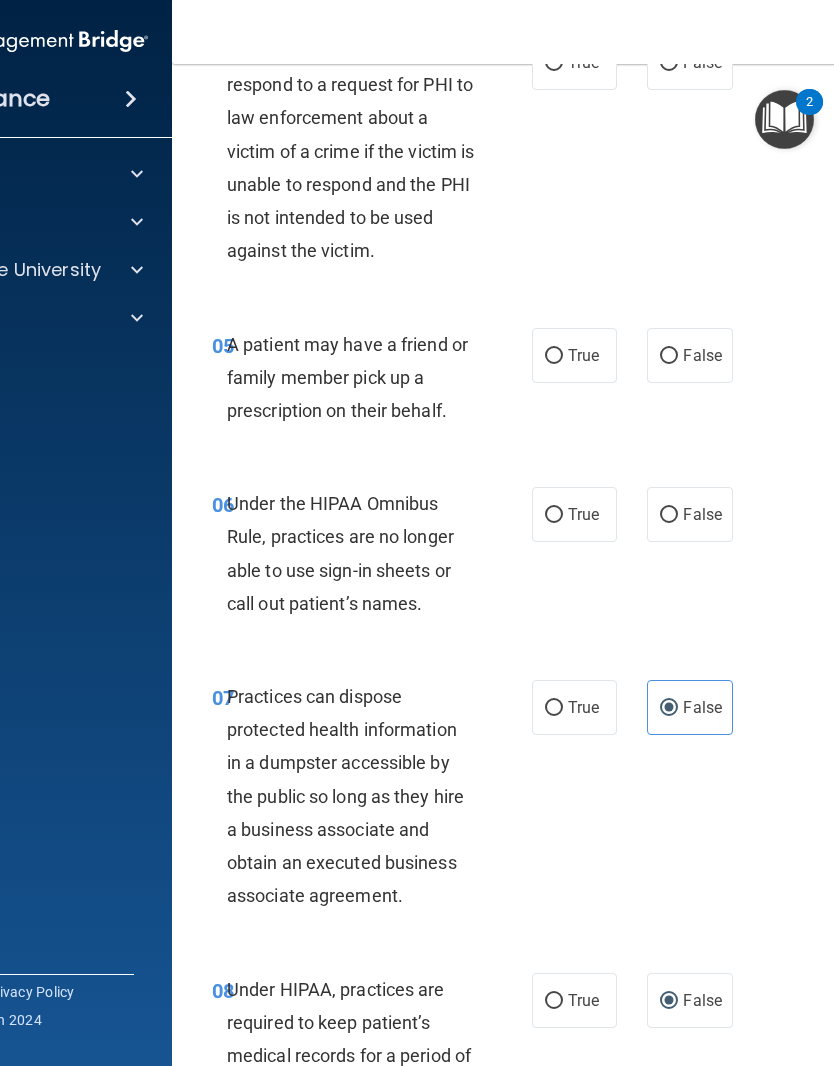 click on "False" at bounding box center (689, 514) 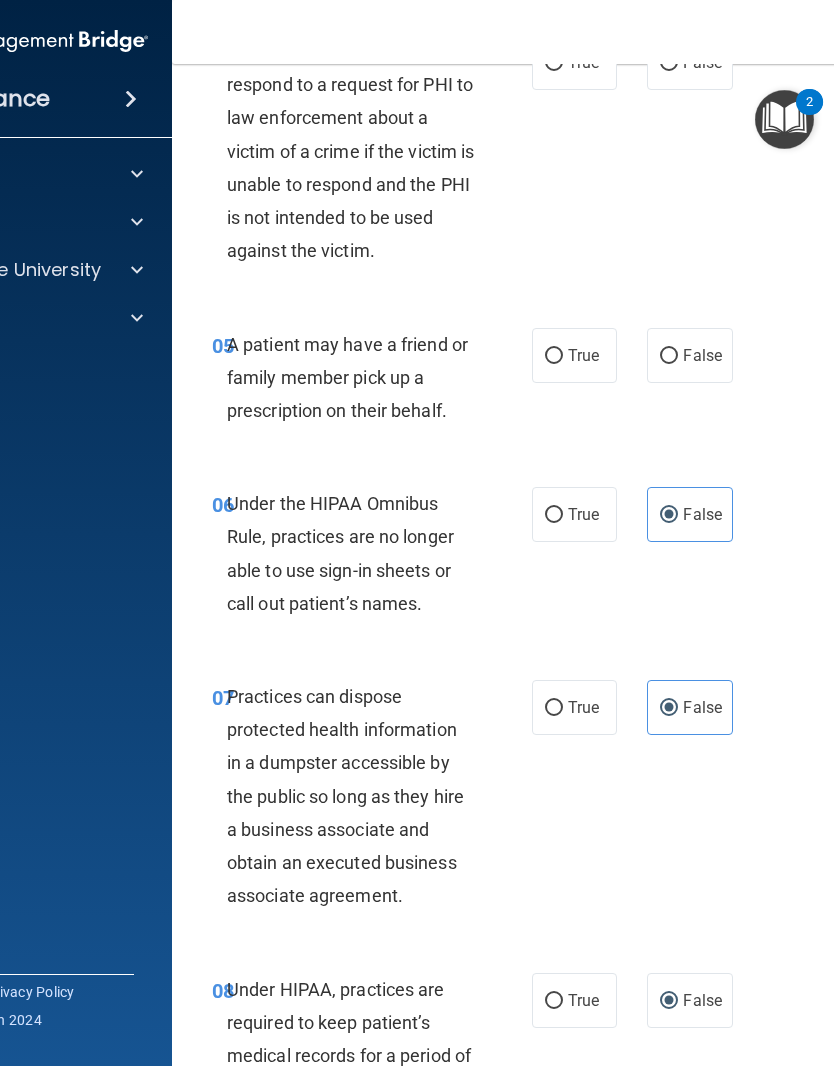 click on "True" at bounding box center [583, 355] 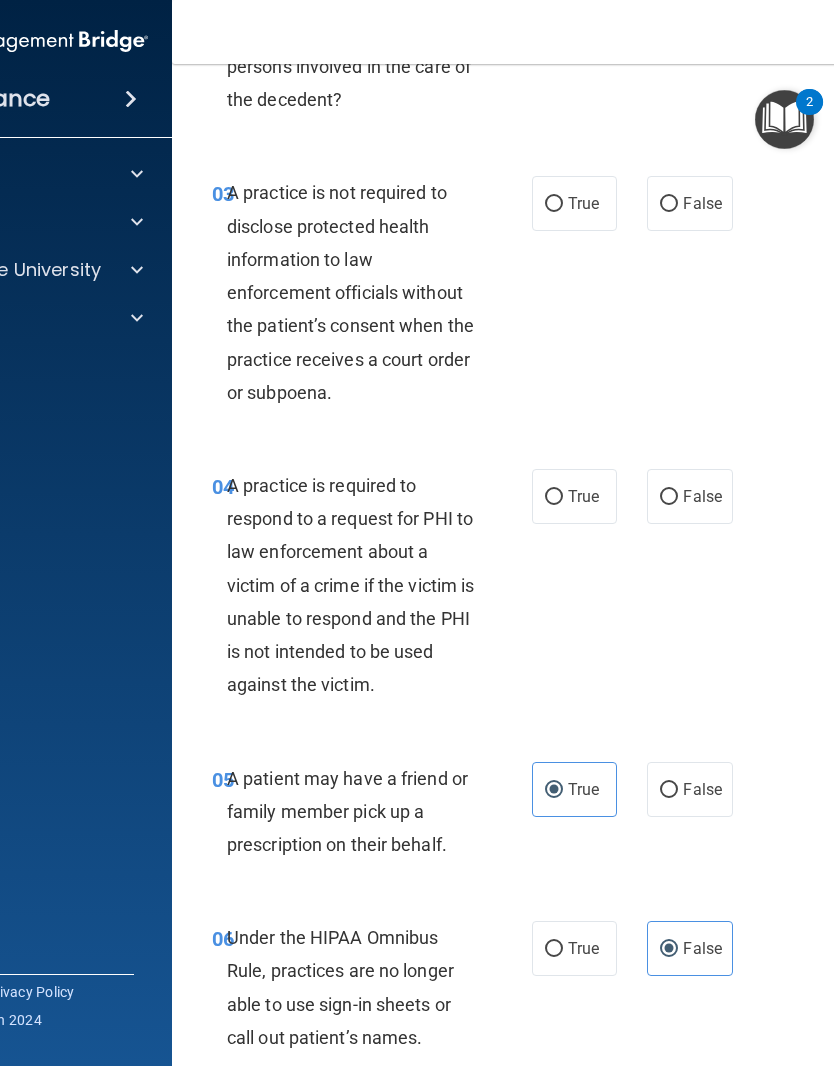 scroll, scrollTop: 564, scrollLeft: 0, axis: vertical 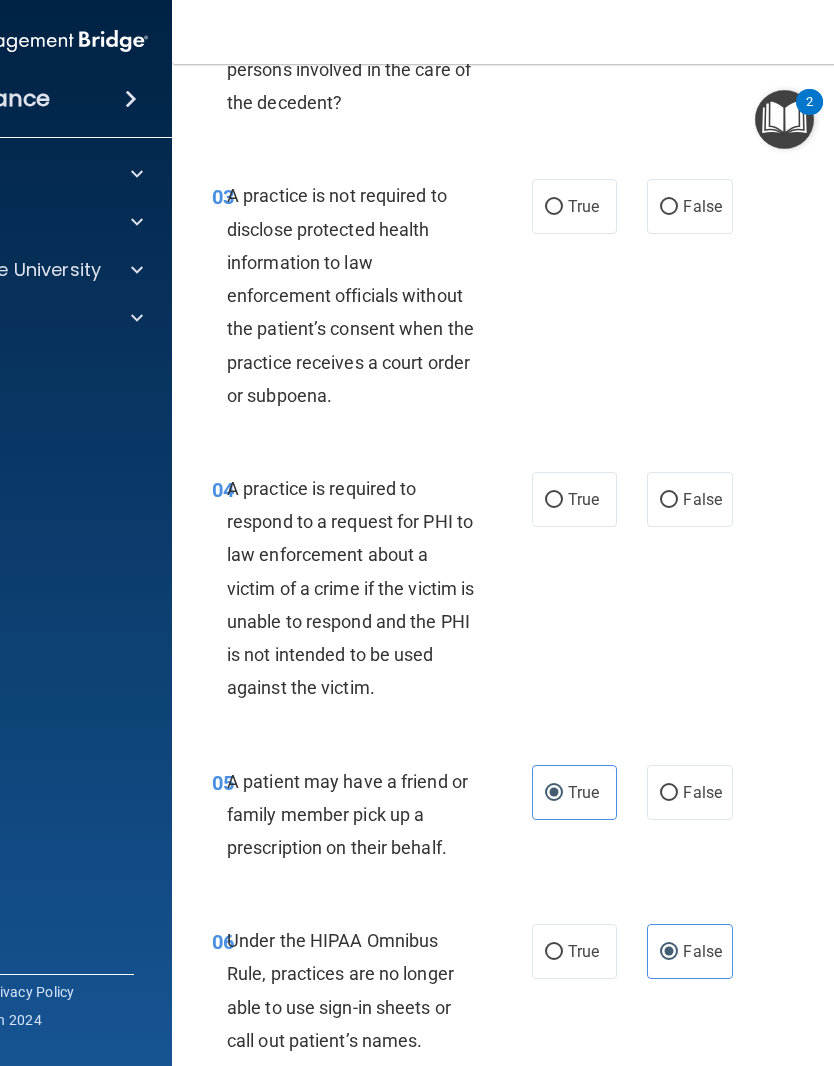 click on "True" at bounding box center [583, 499] 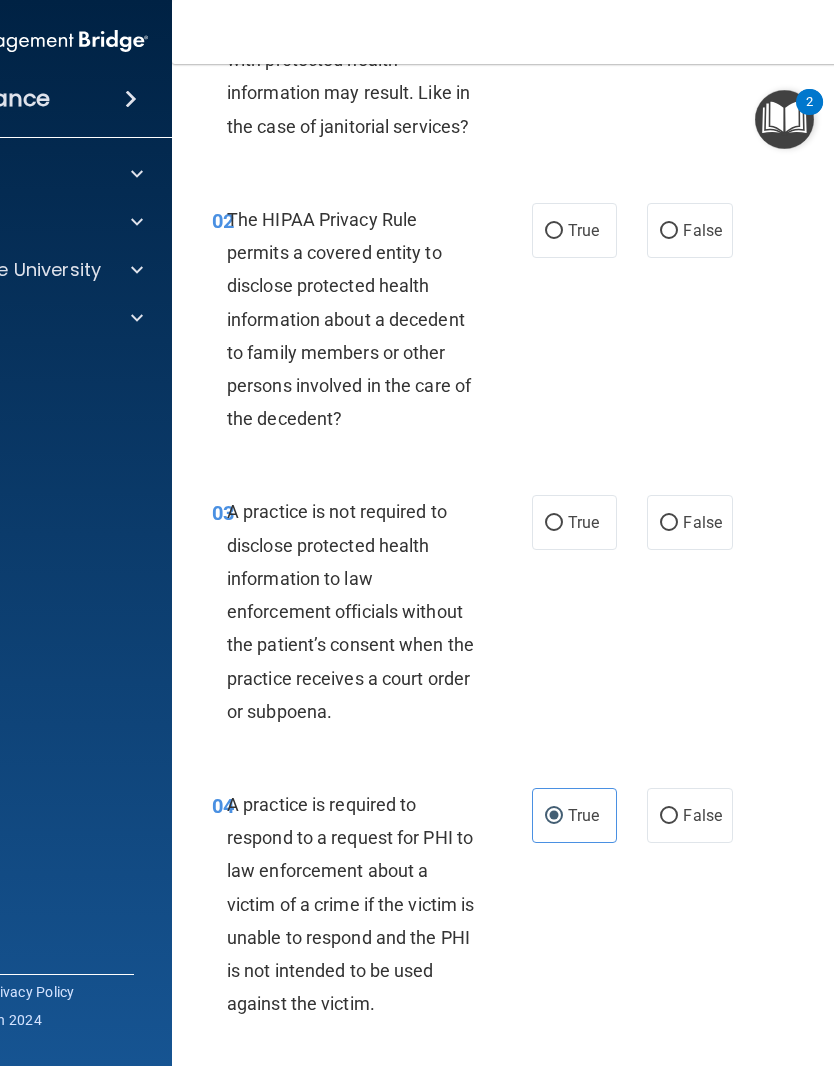 scroll, scrollTop: 250, scrollLeft: 0, axis: vertical 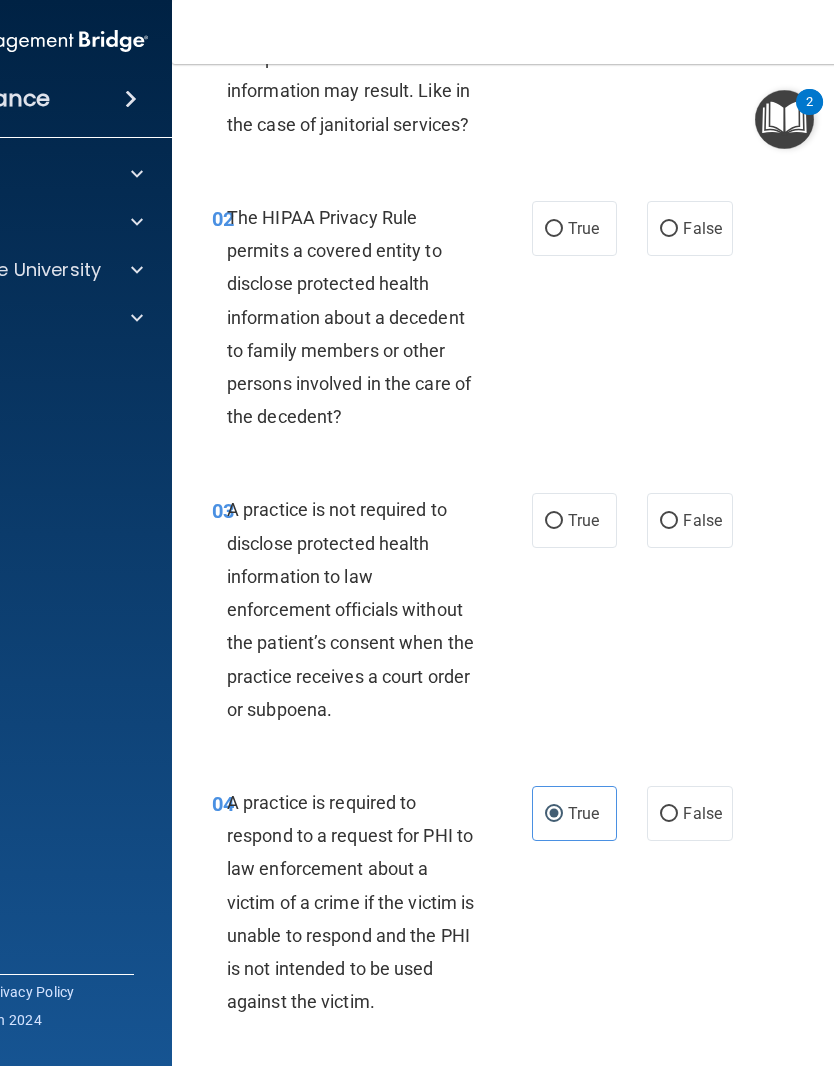 click on "True" at bounding box center (583, 520) 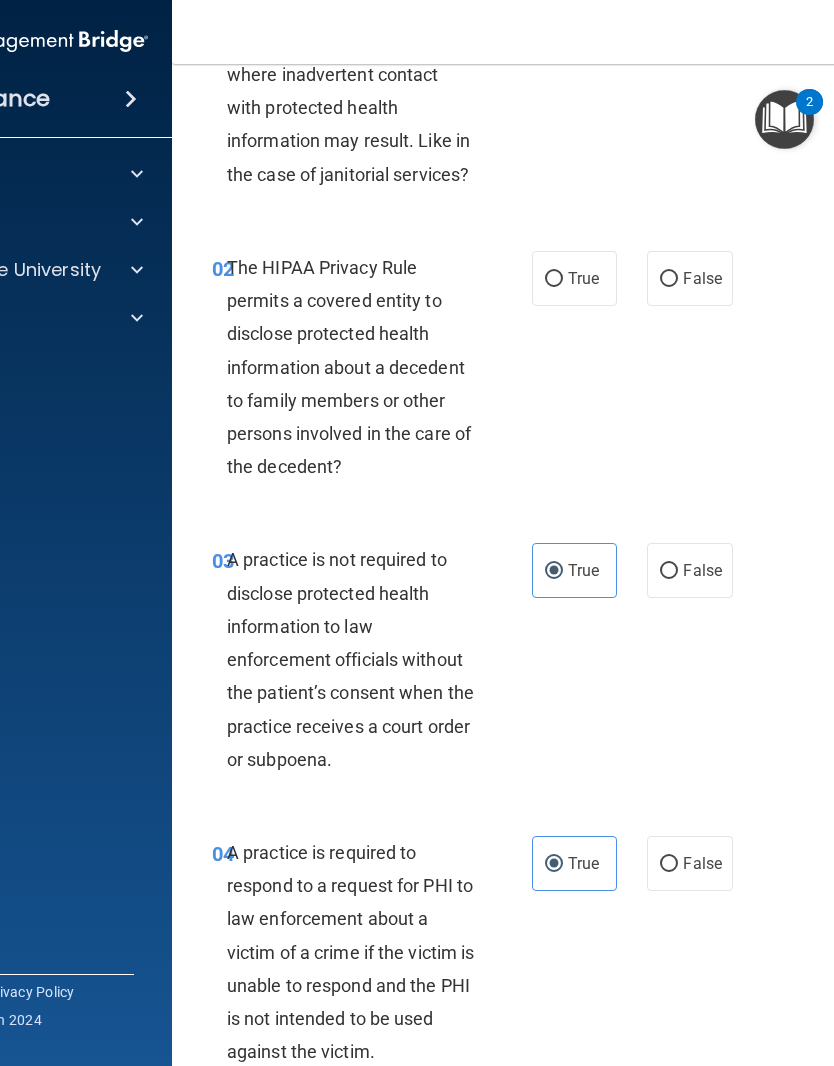 scroll, scrollTop: 196, scrollLeft: 0, axis: vertical 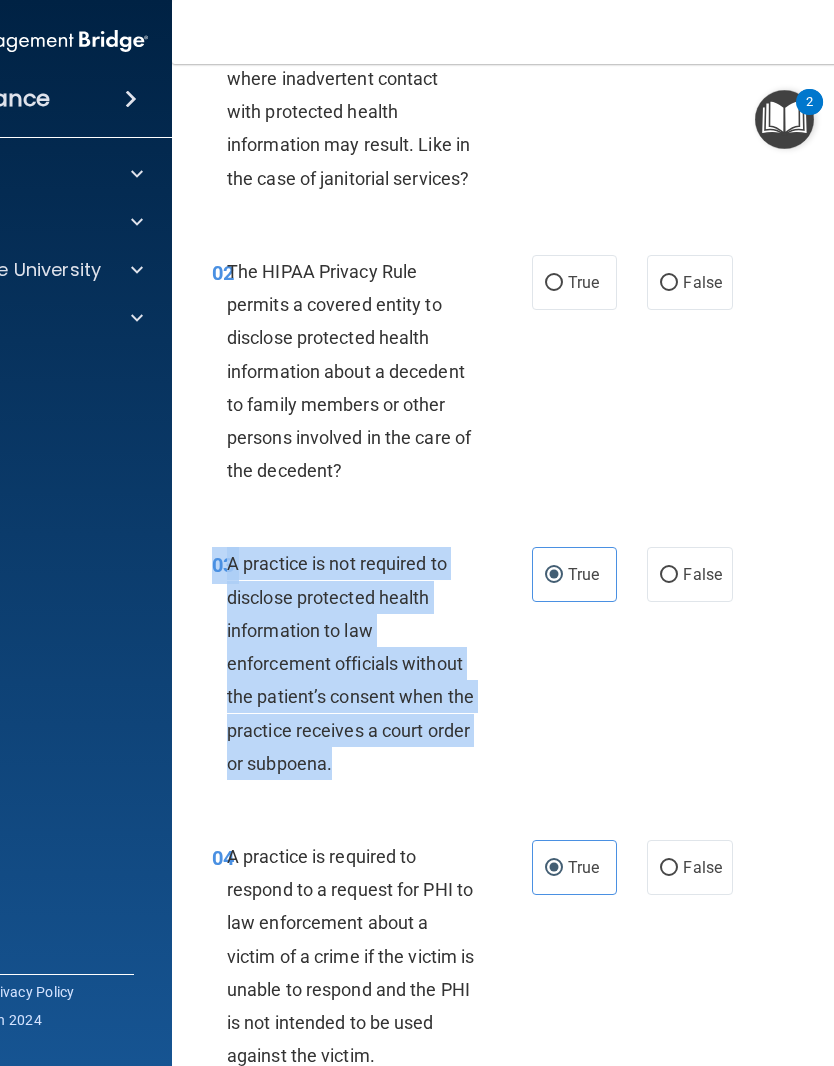 click on "False" at bounding box center (702, 574) 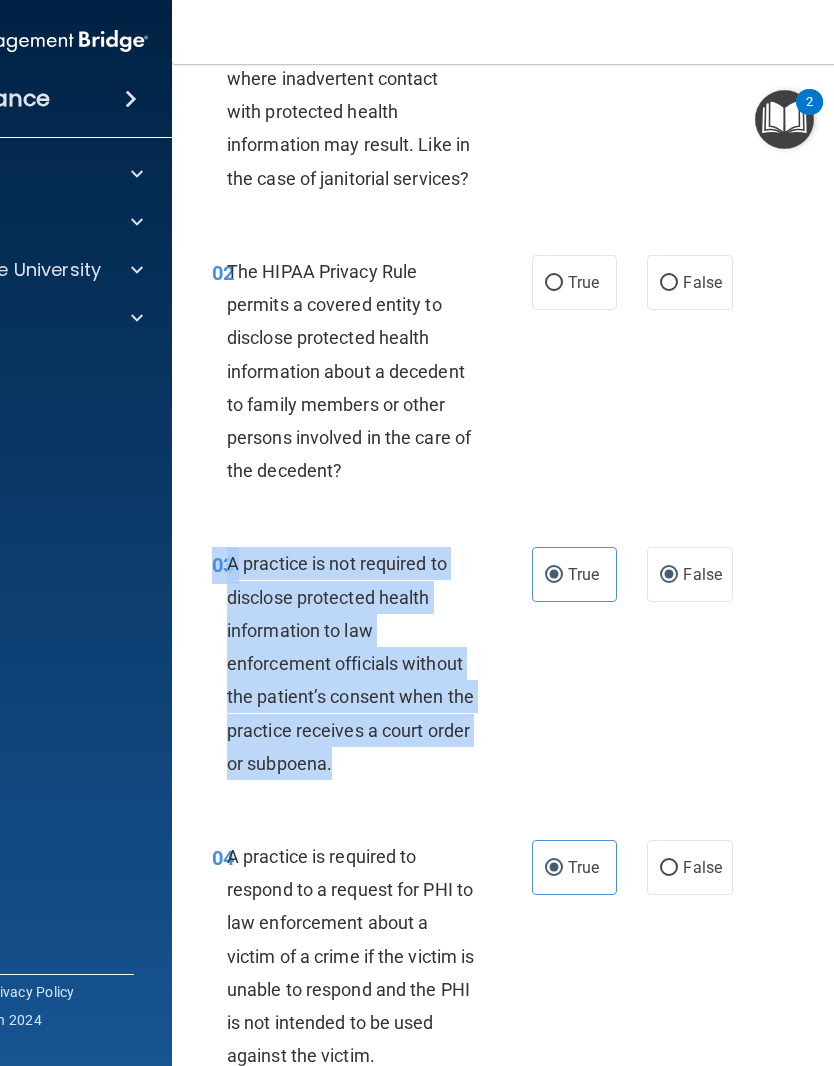 radio on "false" 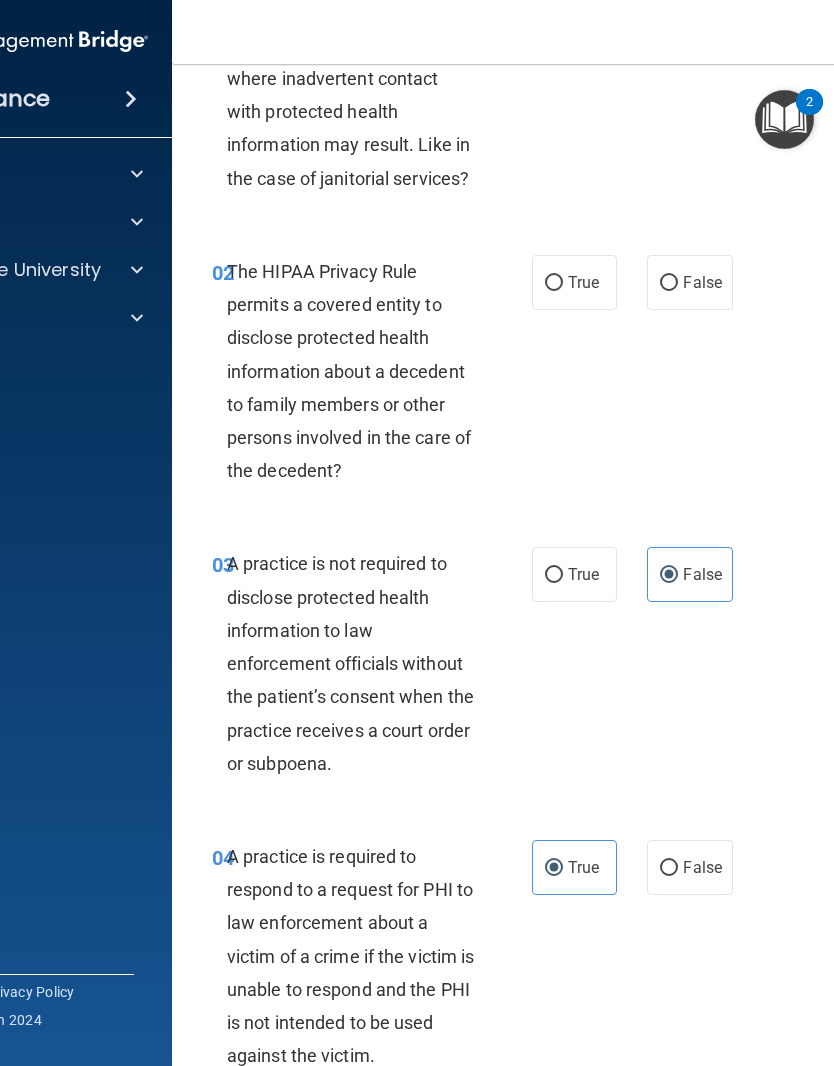click on "True" at bounding box center (574, 282) 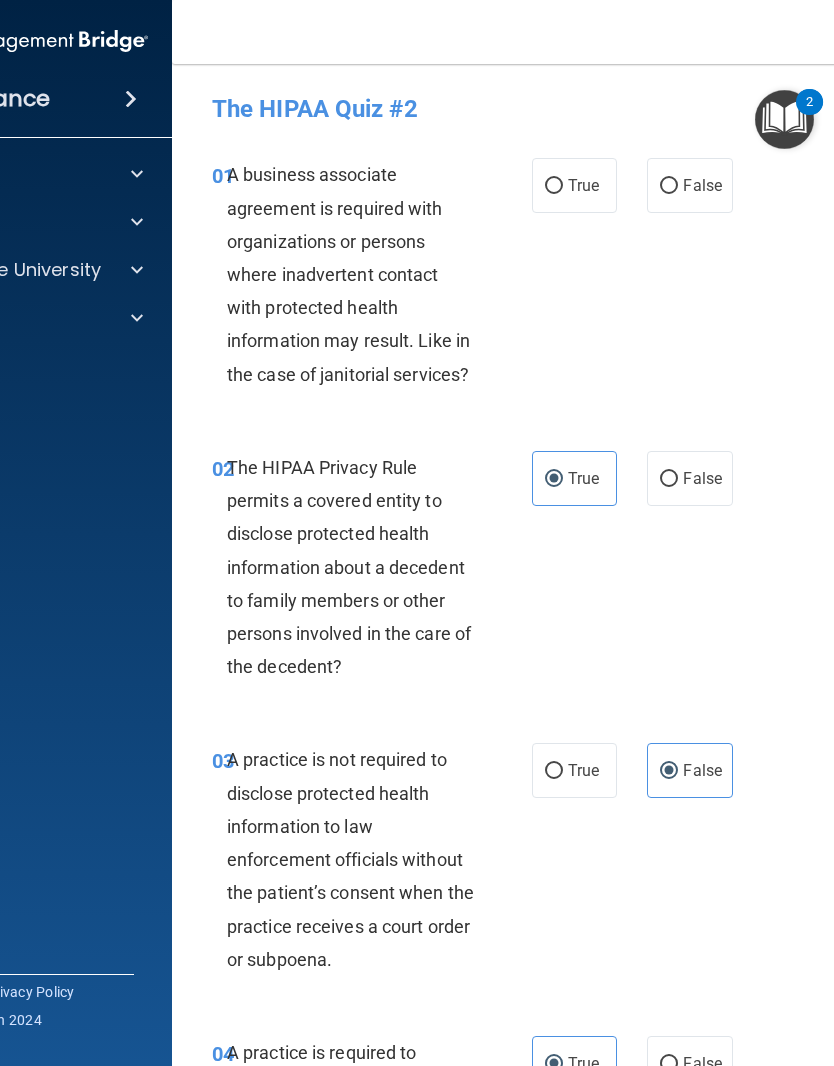 scroll, scrollTop: 0, scrollLeft: 0, axis: both 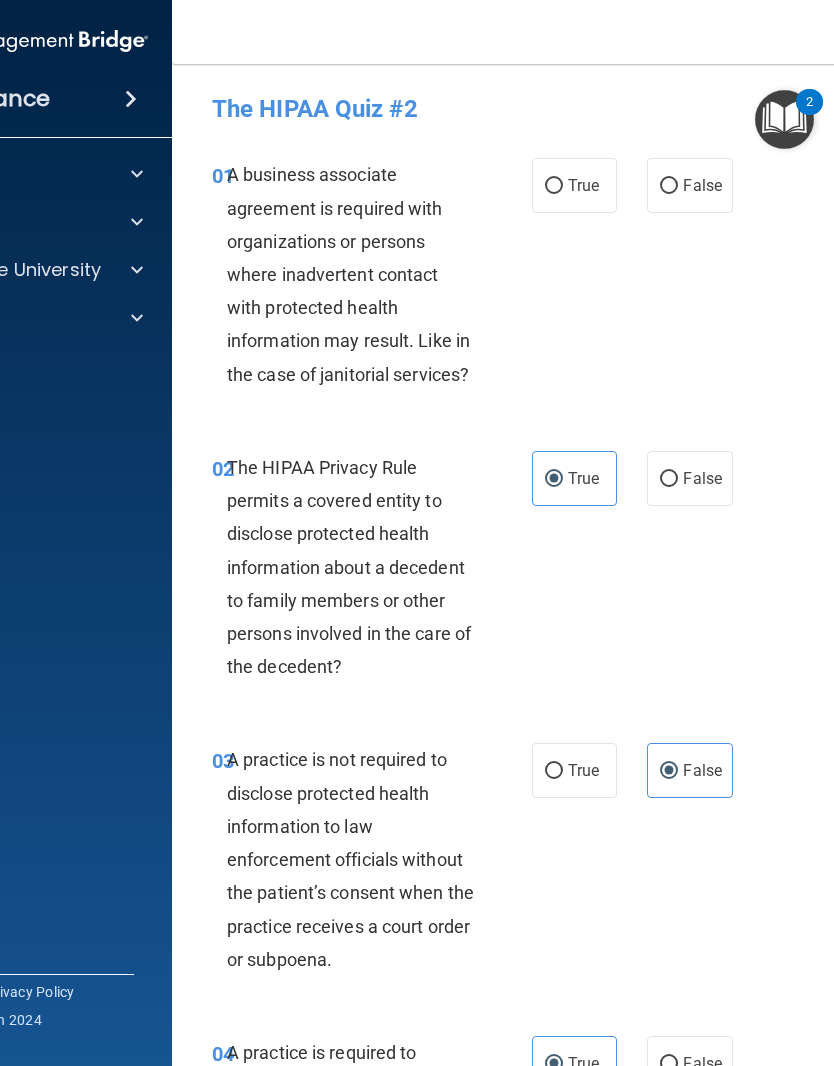 click on "False" at bounding box center [689, 185] 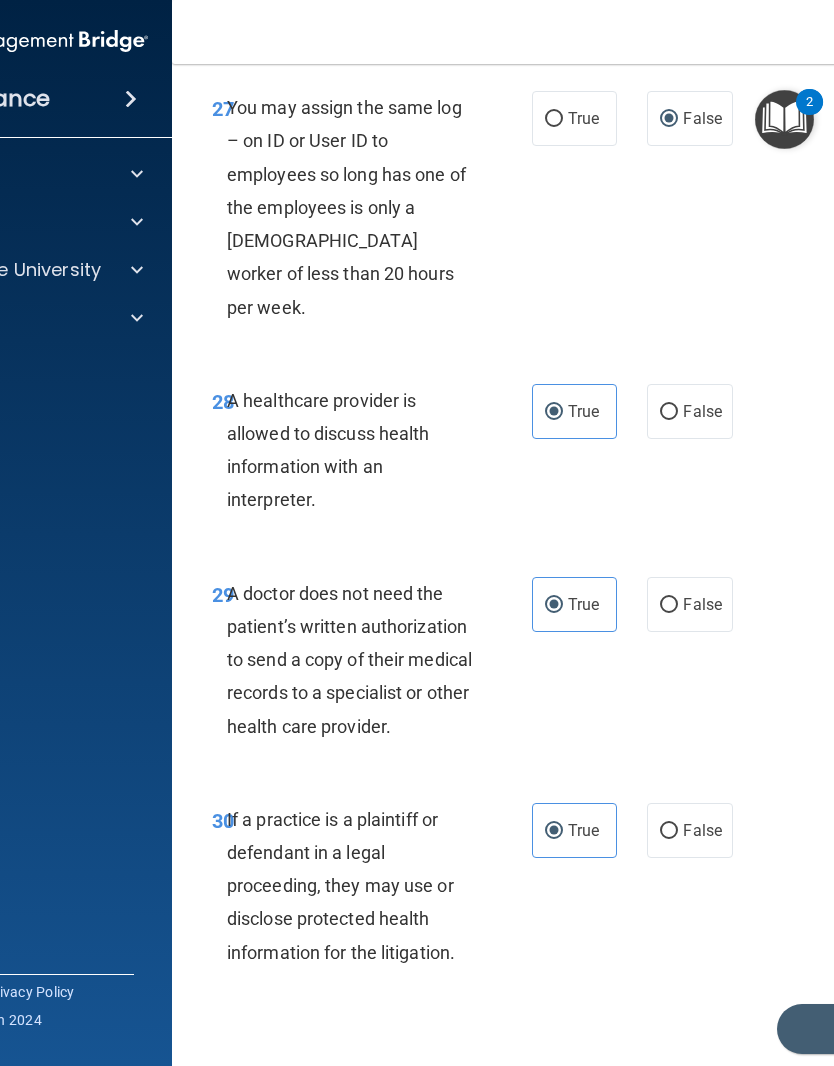 scroll, scrollTop: 6310, scrollLeft: 0, axis: vertical 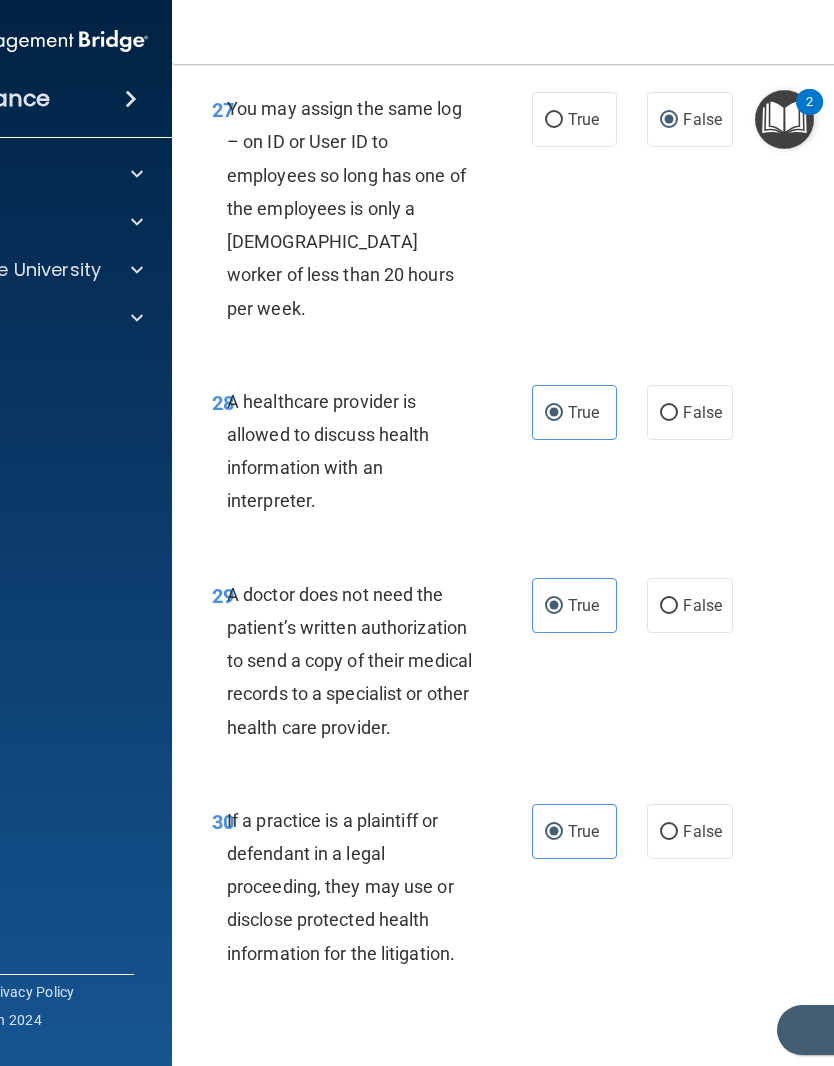 click on "Submit" at bounding box center [867, 1030] 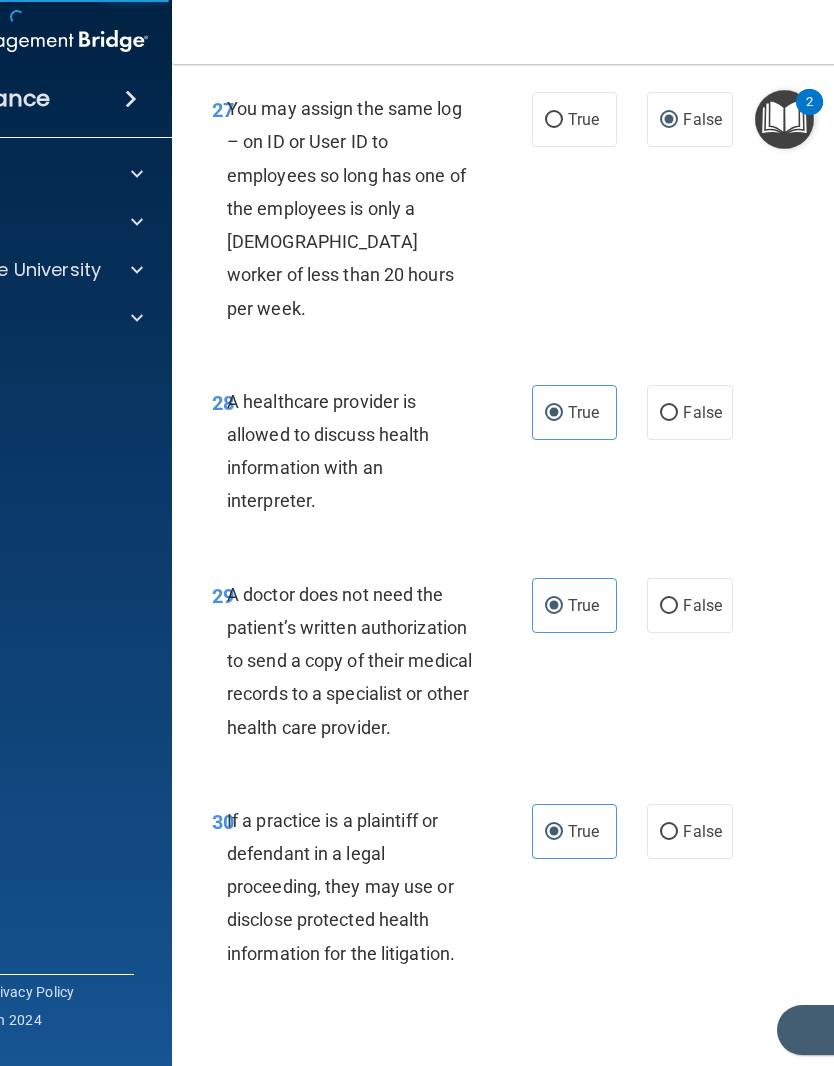 click on "Submit" at bounding box center (867, 1030) 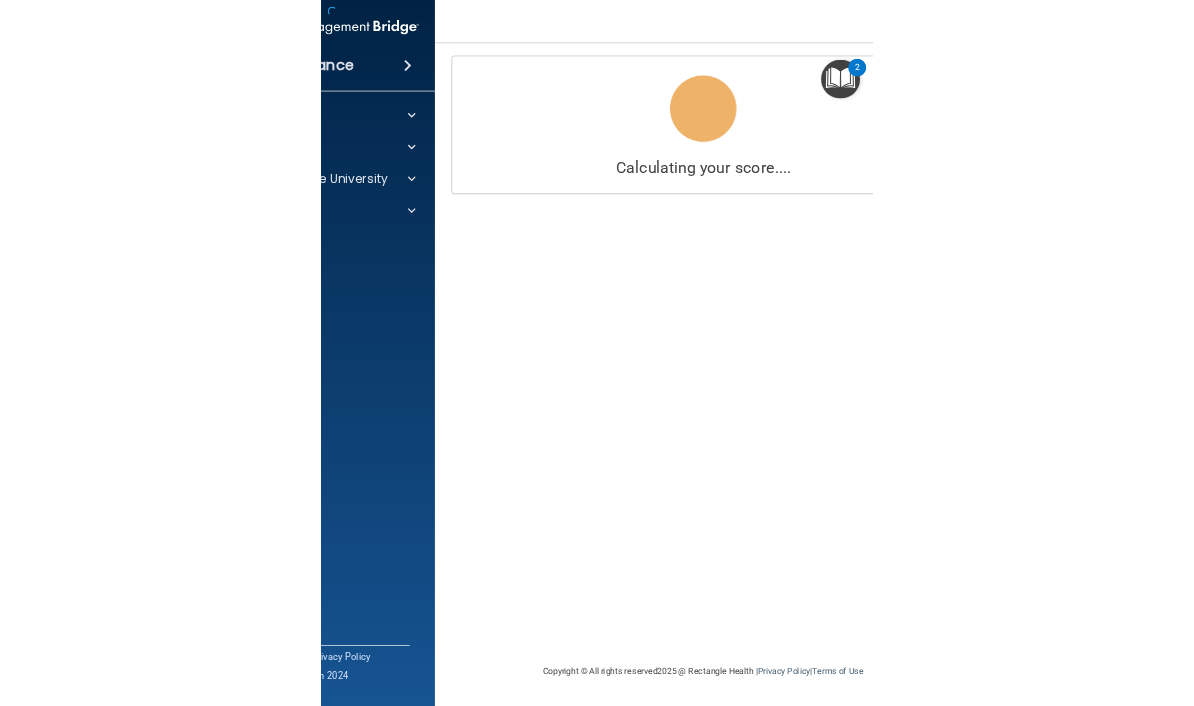 scroll, scrollTop: 0, scrollLeft: 0, axis: both 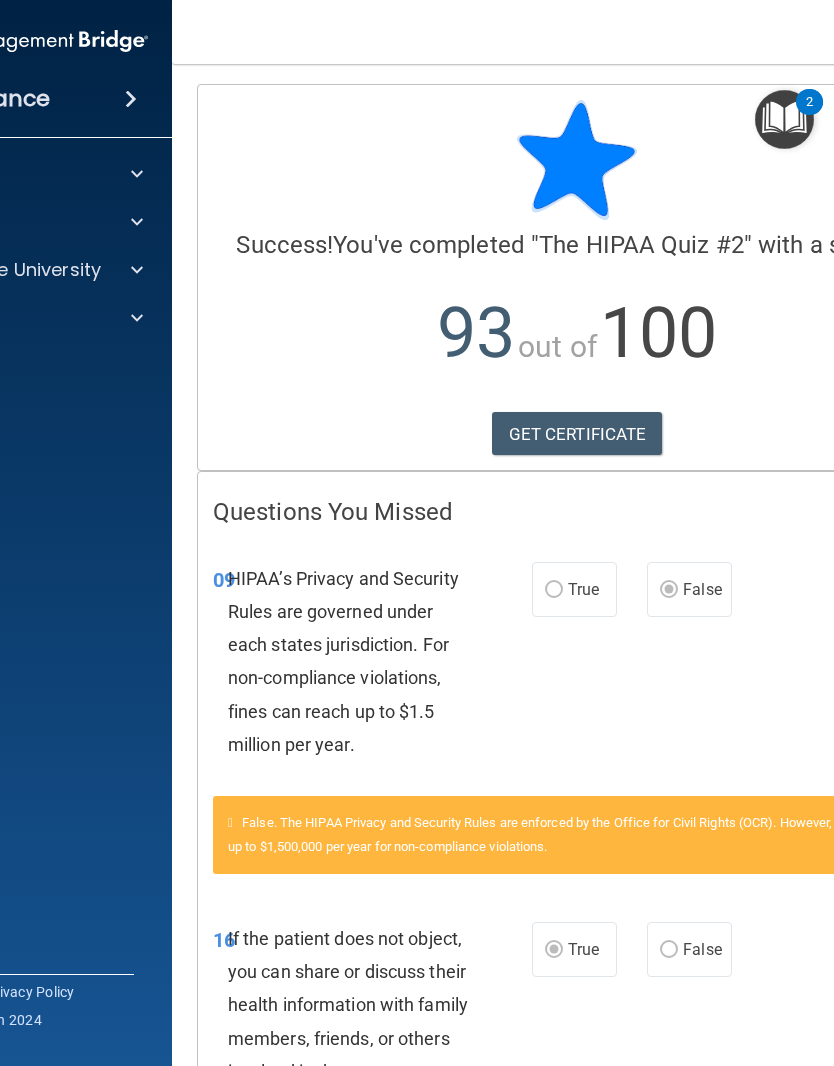 click on "GET CERTIFICATE" at bounding box center [577, 434] 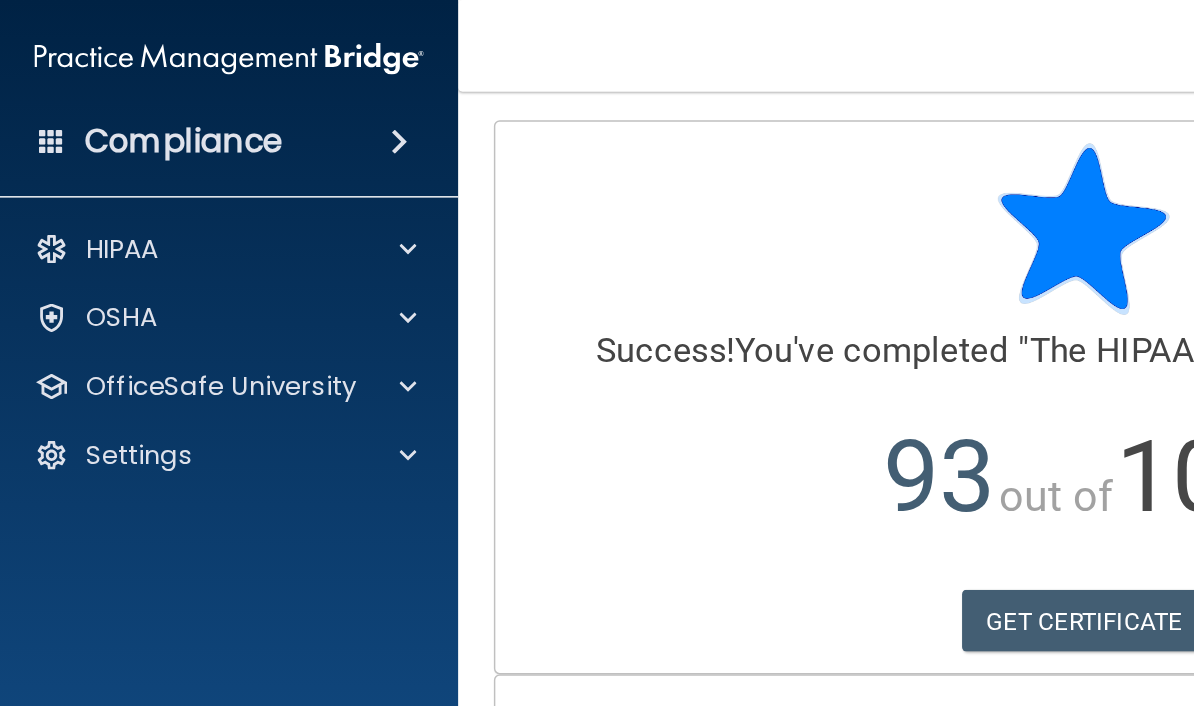 click on "OfficeSafe University" at bounding box center [154, 270] 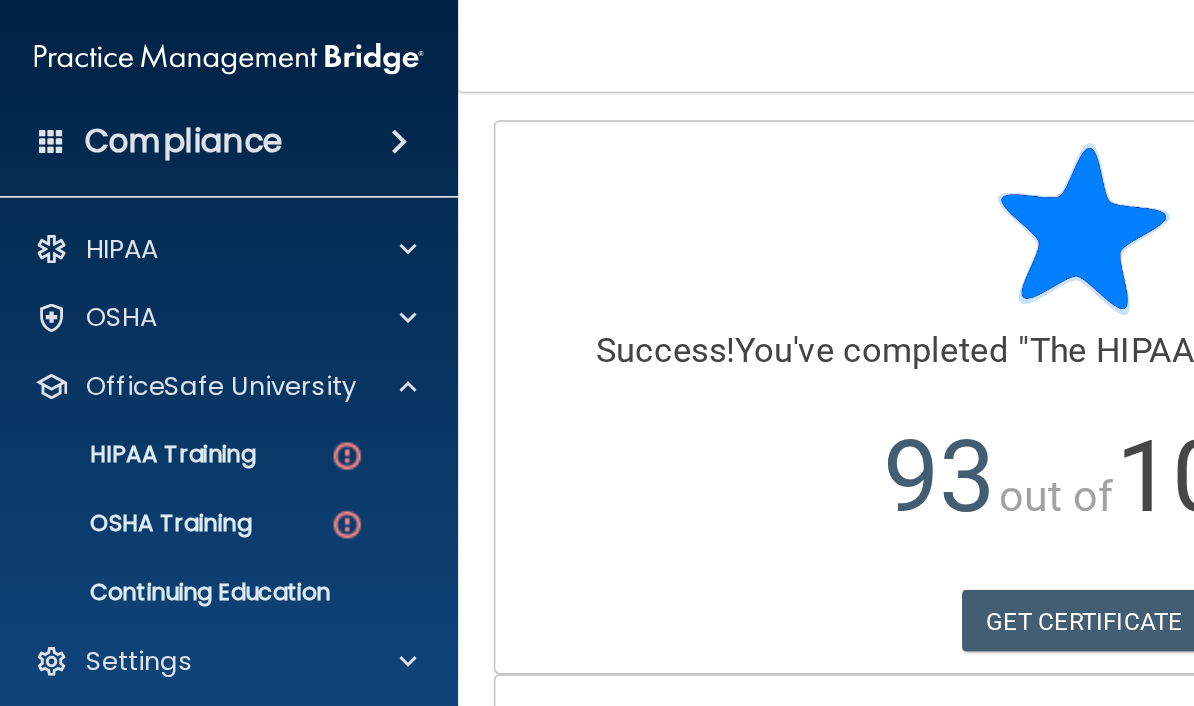 click on "HIPAA Training" at bounding box center [95, 318] 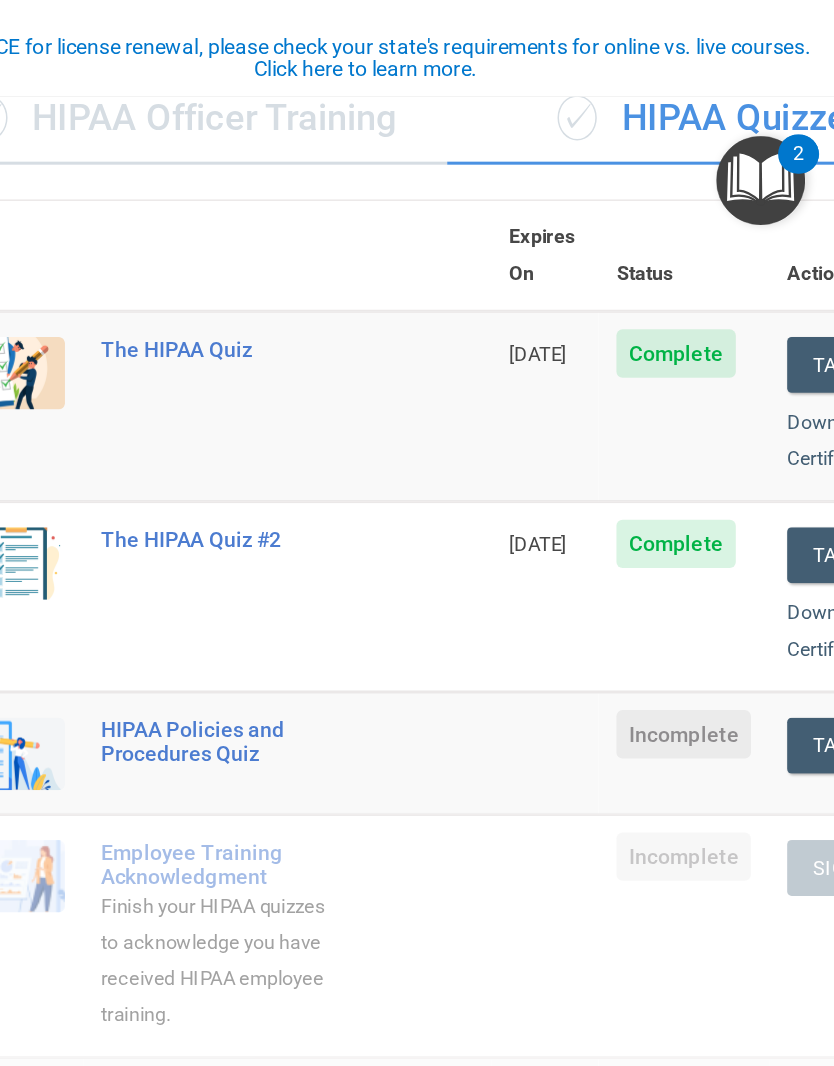 scroll, scrollTop: 172, scrollLeft: 0, axis: vertical 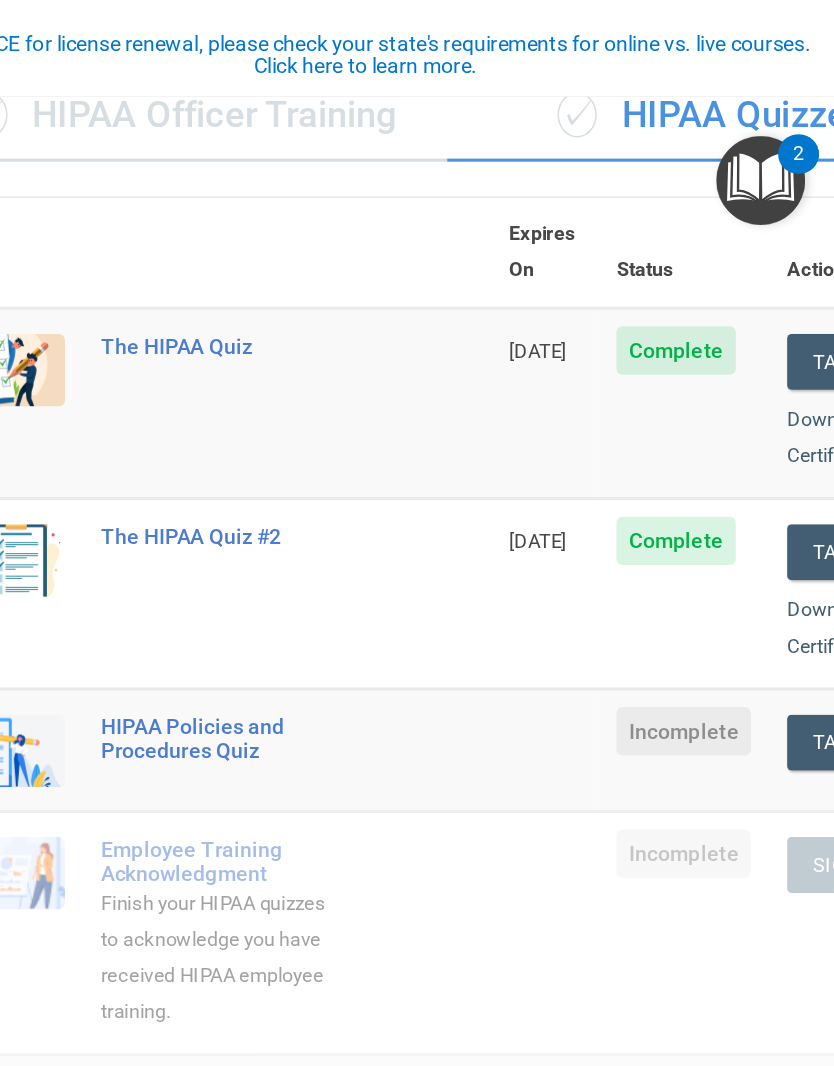 click on "Take Quiz" at bounding box center [850, 491] 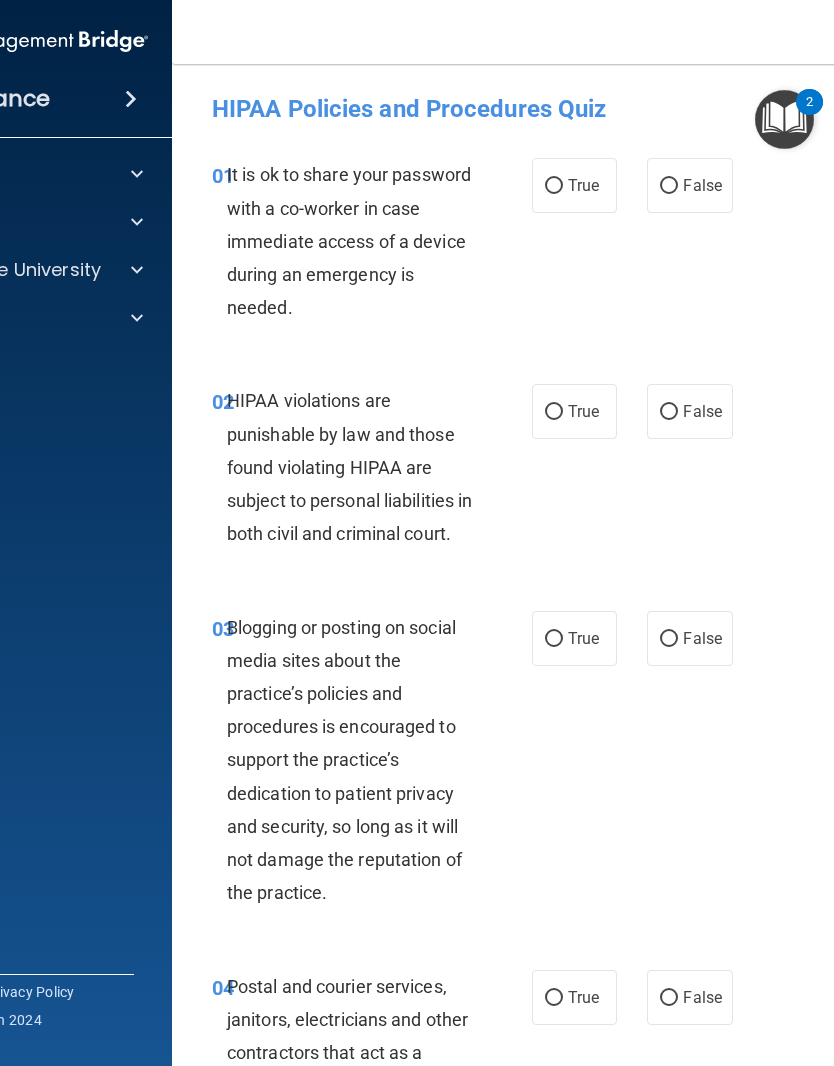 scroll, scrollTop: 0, scrollLeft: 0, axis: both 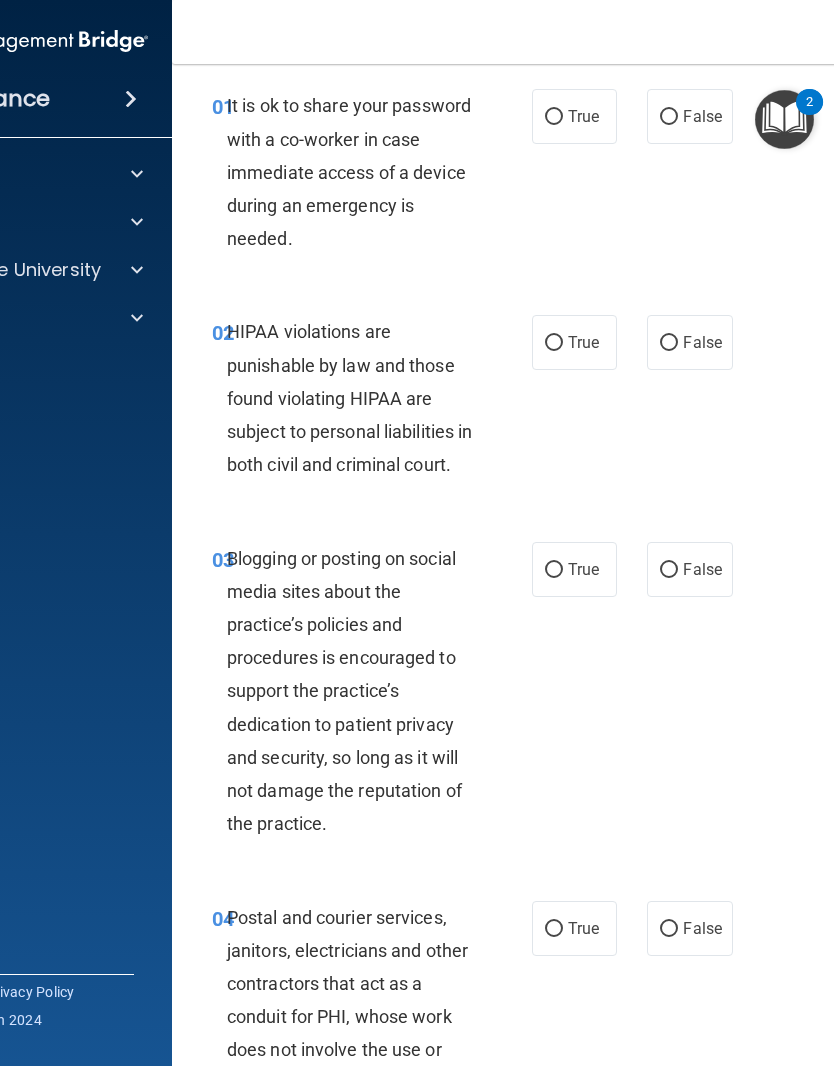 click on "False" at bounding box center (689, 116) 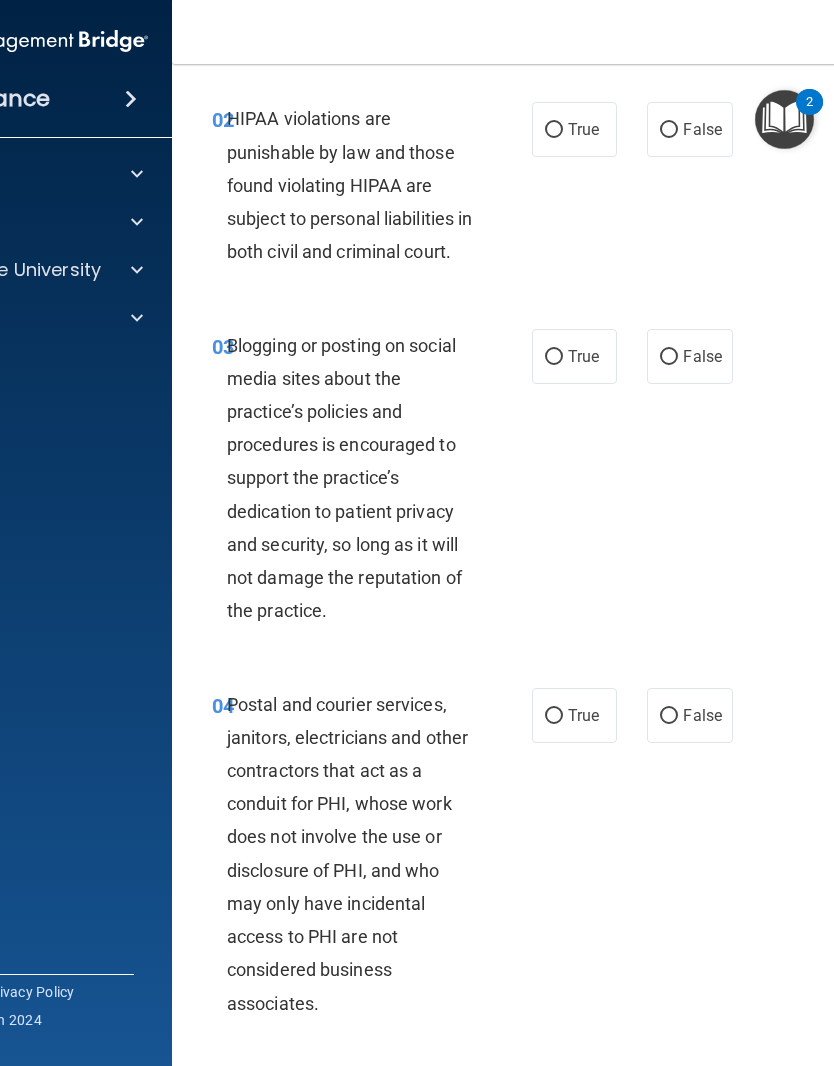 scroll, scrollTop: 284, scrollLeft: 0, axis: vertical 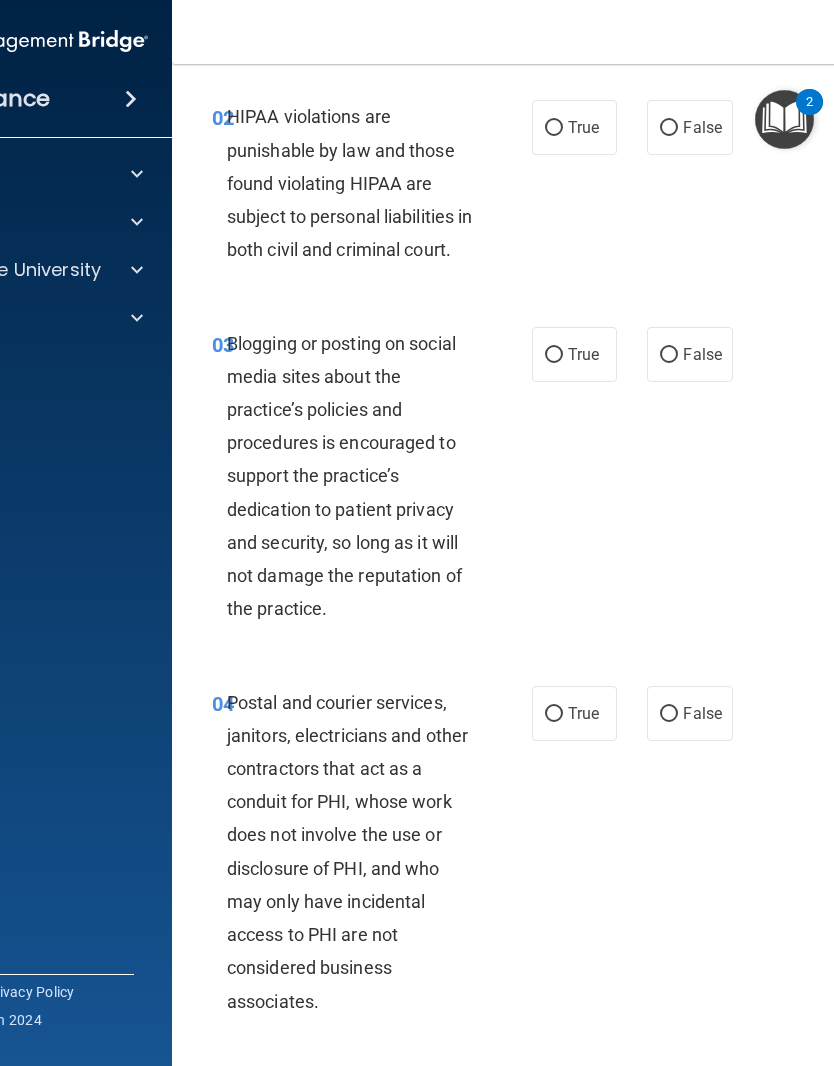 click on "True" at bounding box center [583, 127] 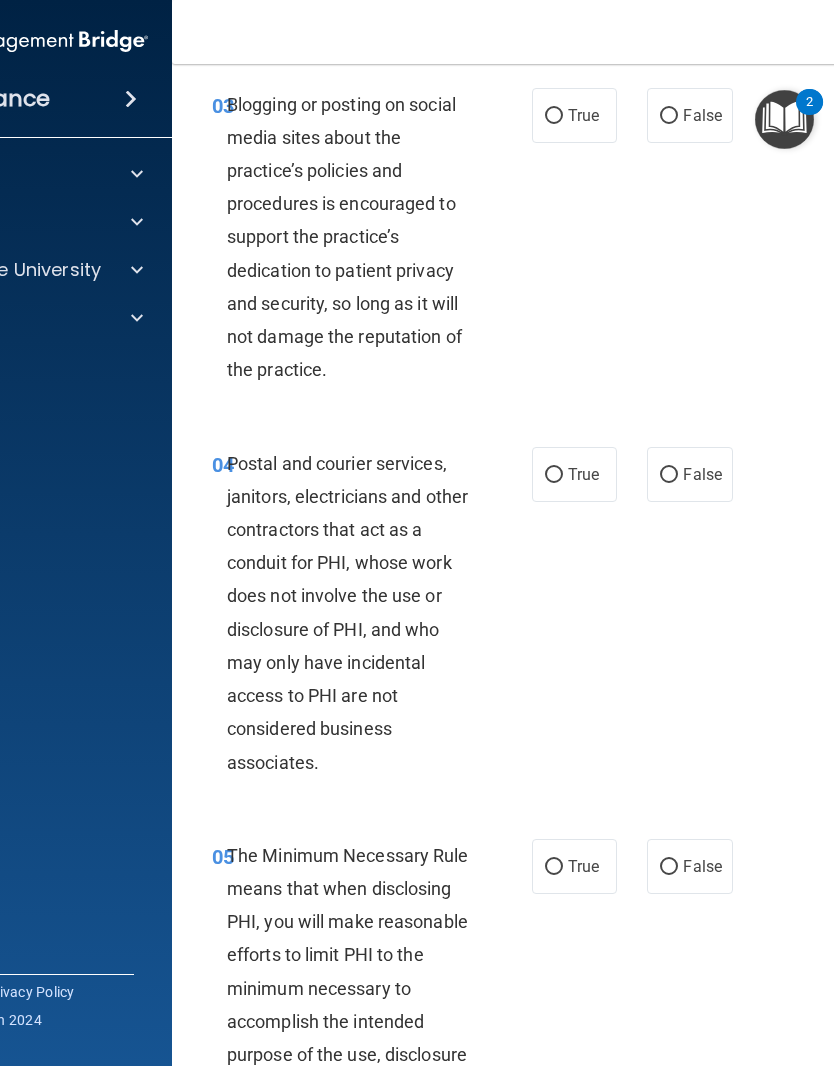 scroll, scrollTop: 516, scrollLeft: 0, axis: vertical 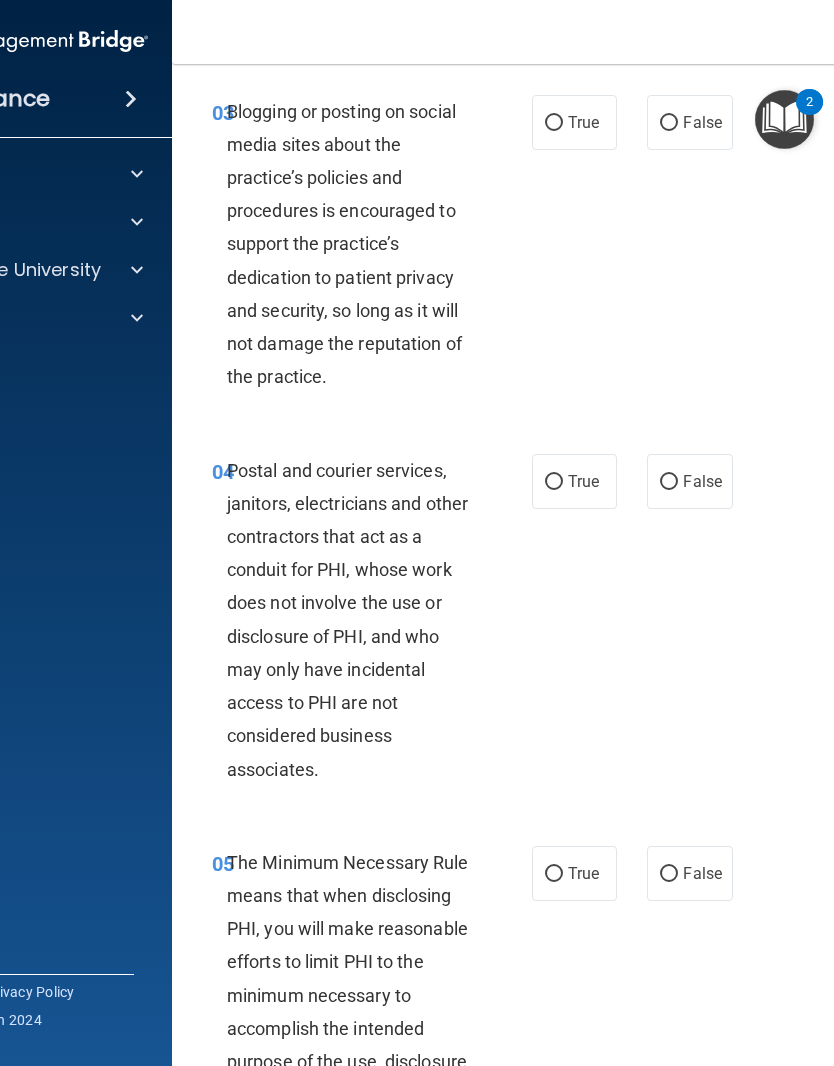 click on "True" at bounding box center [574, 122] 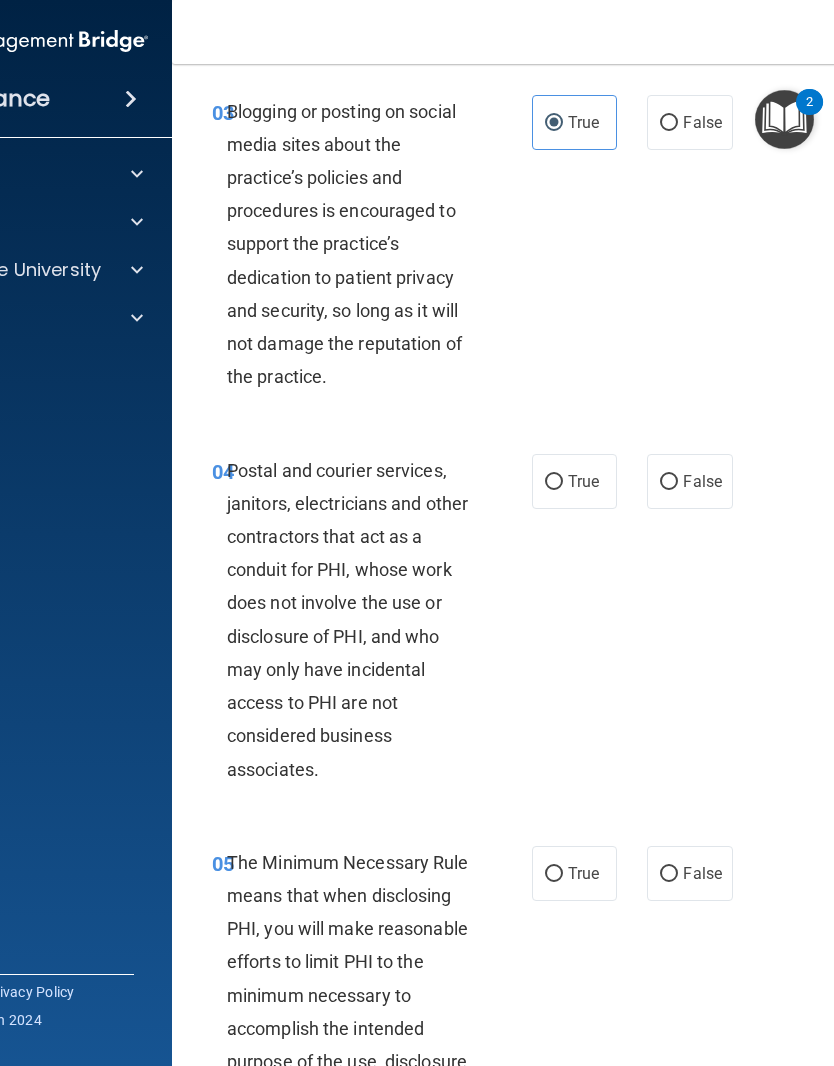 click on "03       Blogging or posting on social media sites about the practice’s policies and procedures is encouraged to support the practice’s dedication to patient privacy and security, so long as it will not damage the reputation of the practice.                  True           False" at bounding box center [577, 249] 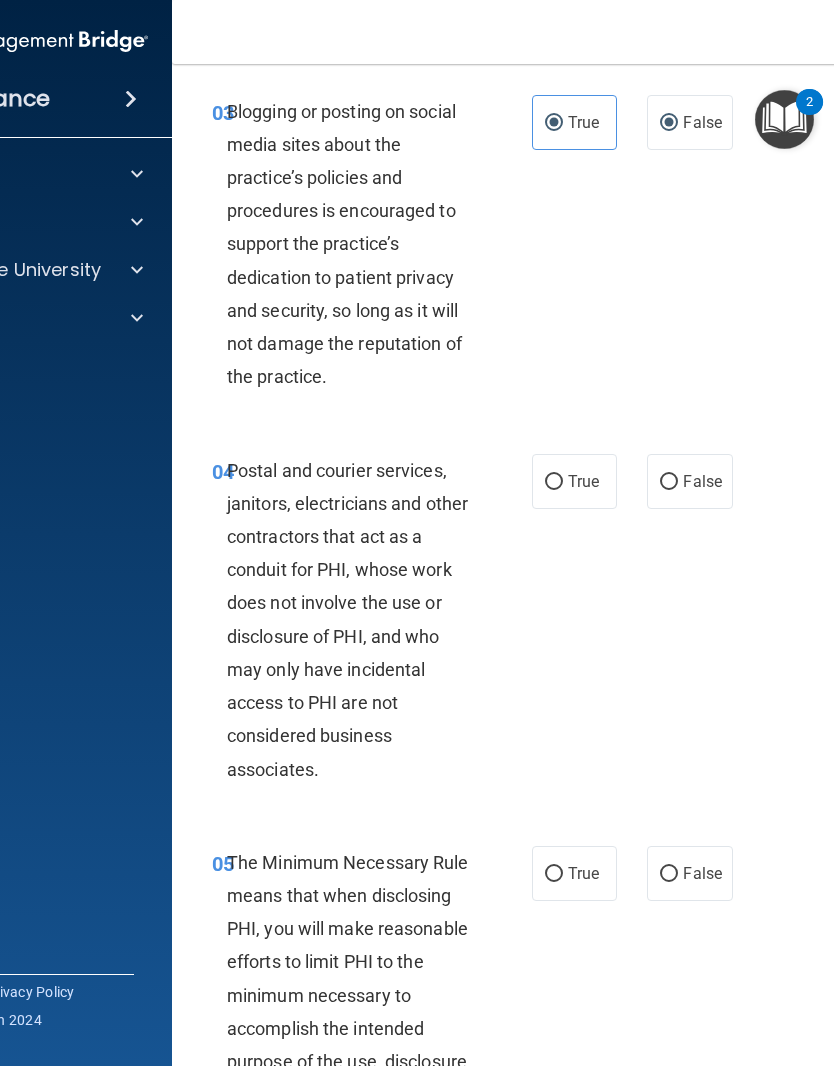 radio on "false" 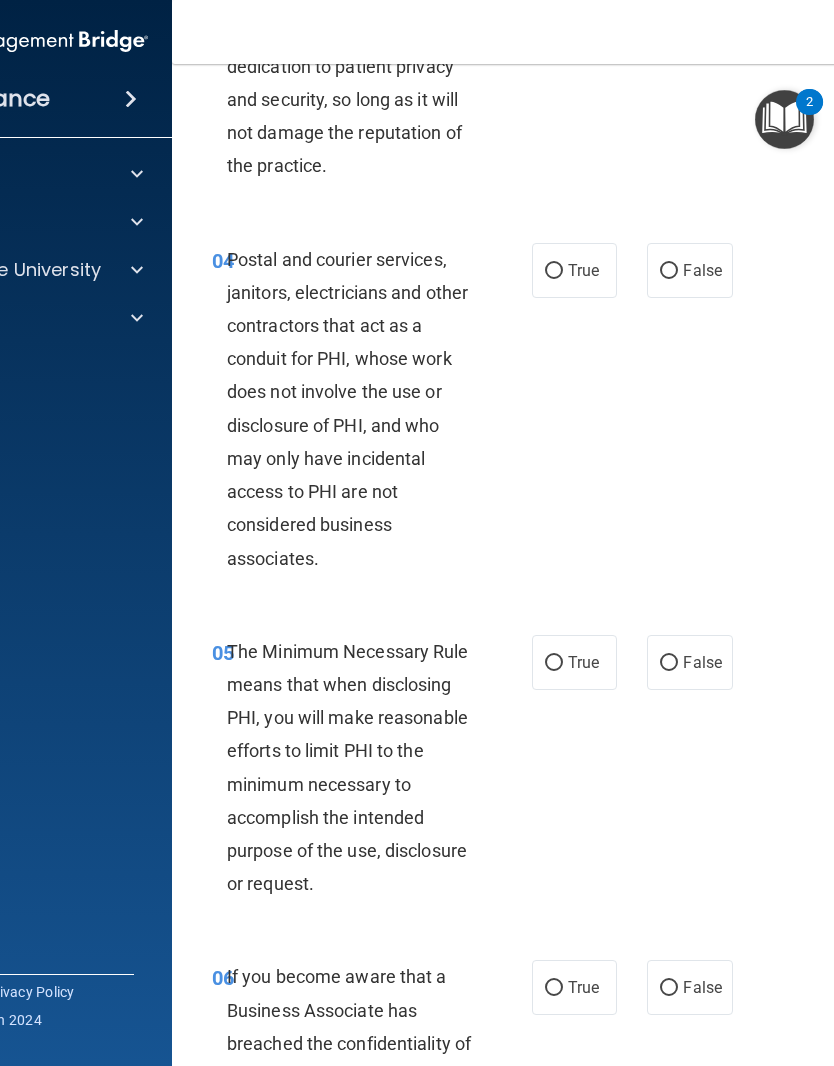scroll, scrollTop: 743, scrollLeft: 0, axis: vertical 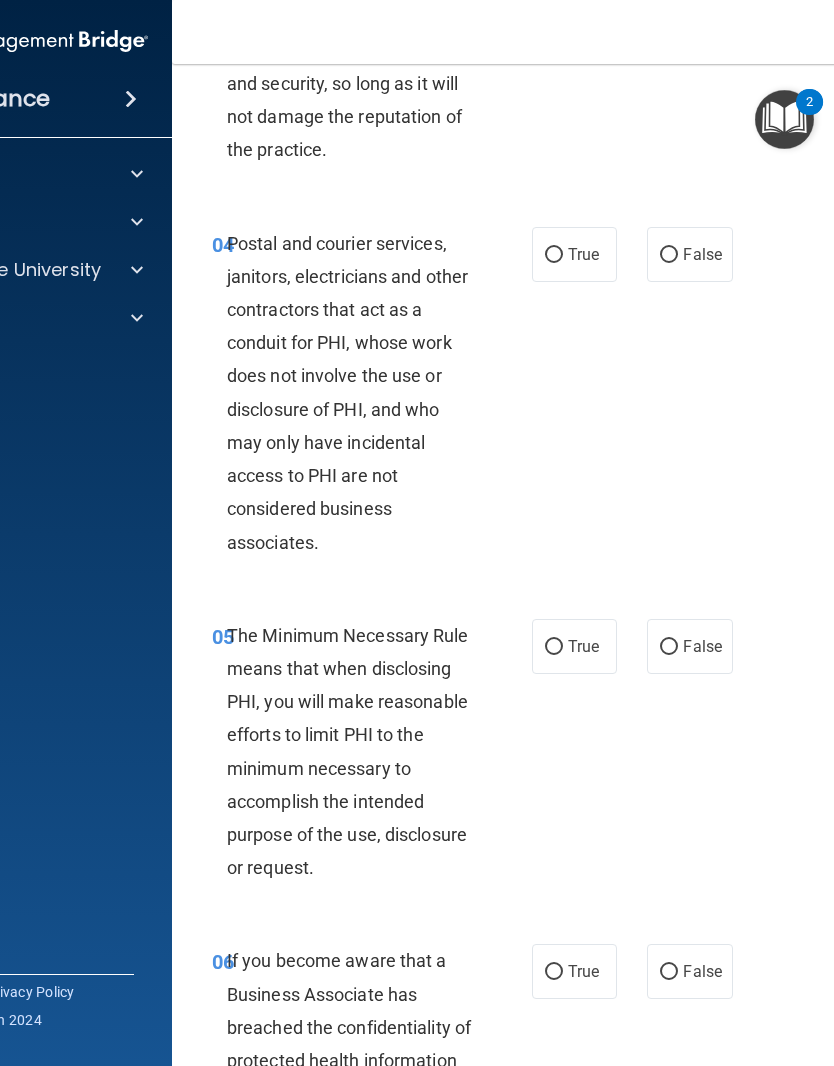click on "True" at bounding box center (574, 254) 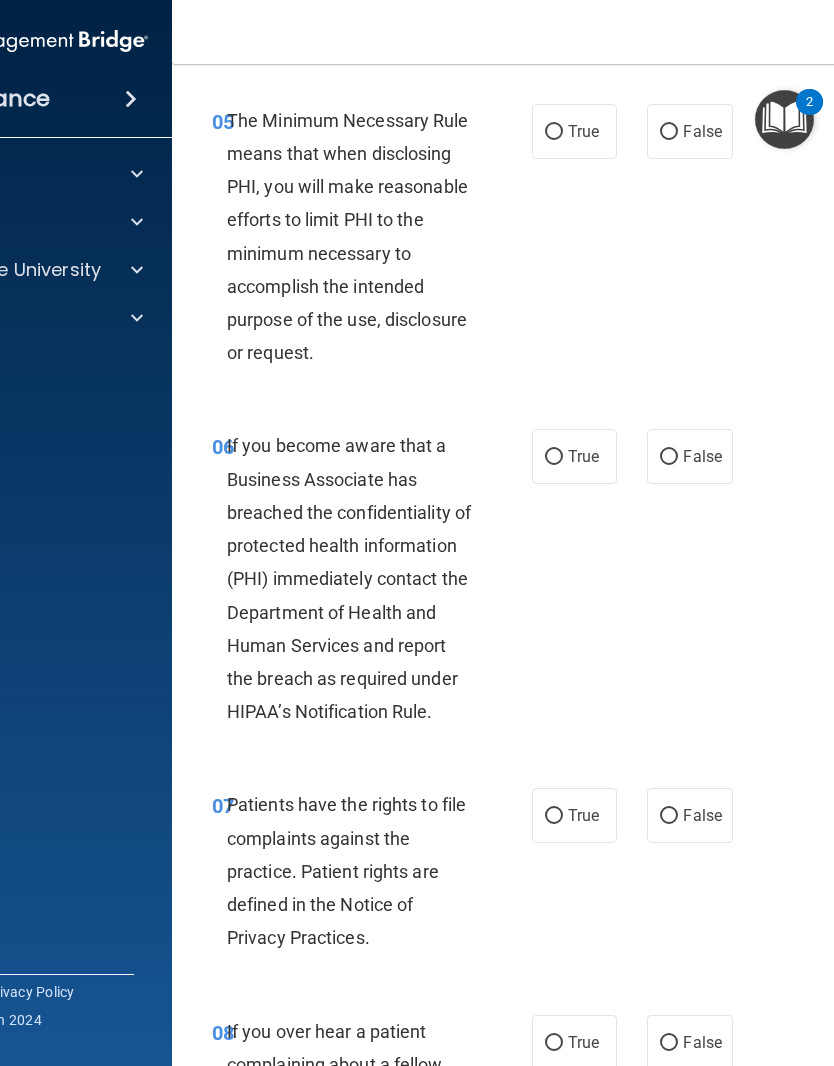 scroll, scrollTop: 1260, scrollLeft: 0, axis: vertical 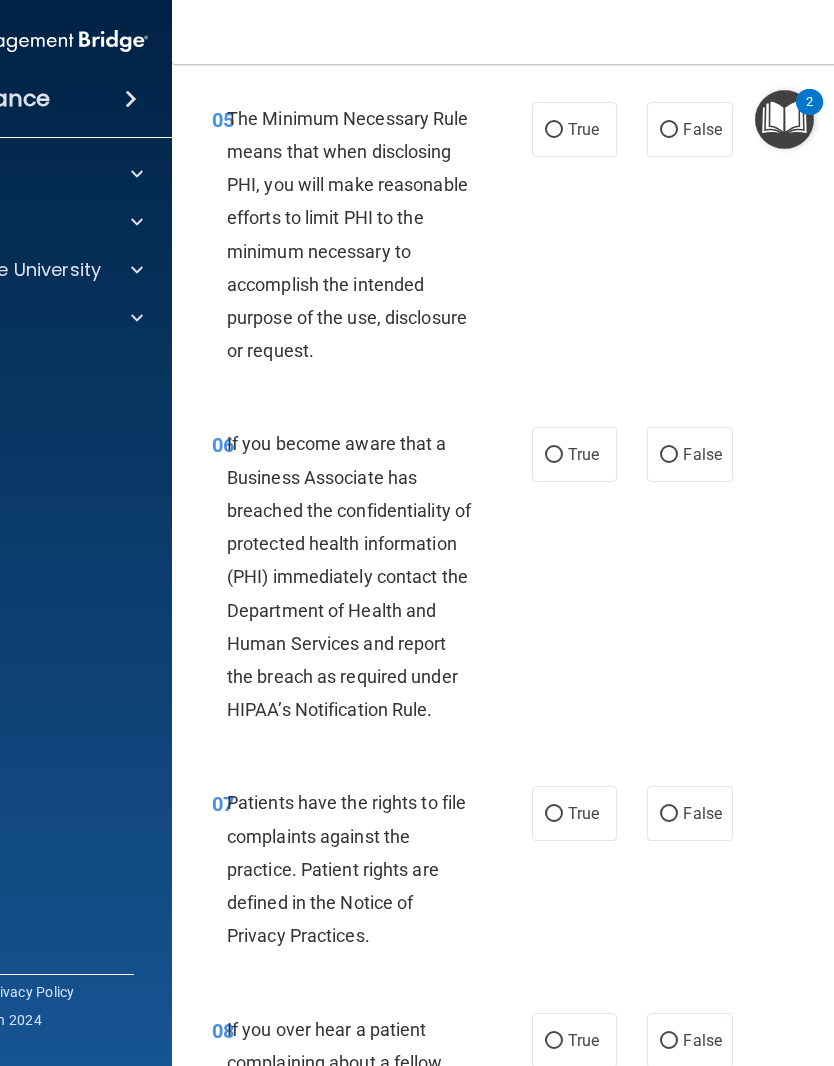 click on "True" at bounding box center (583, 129) 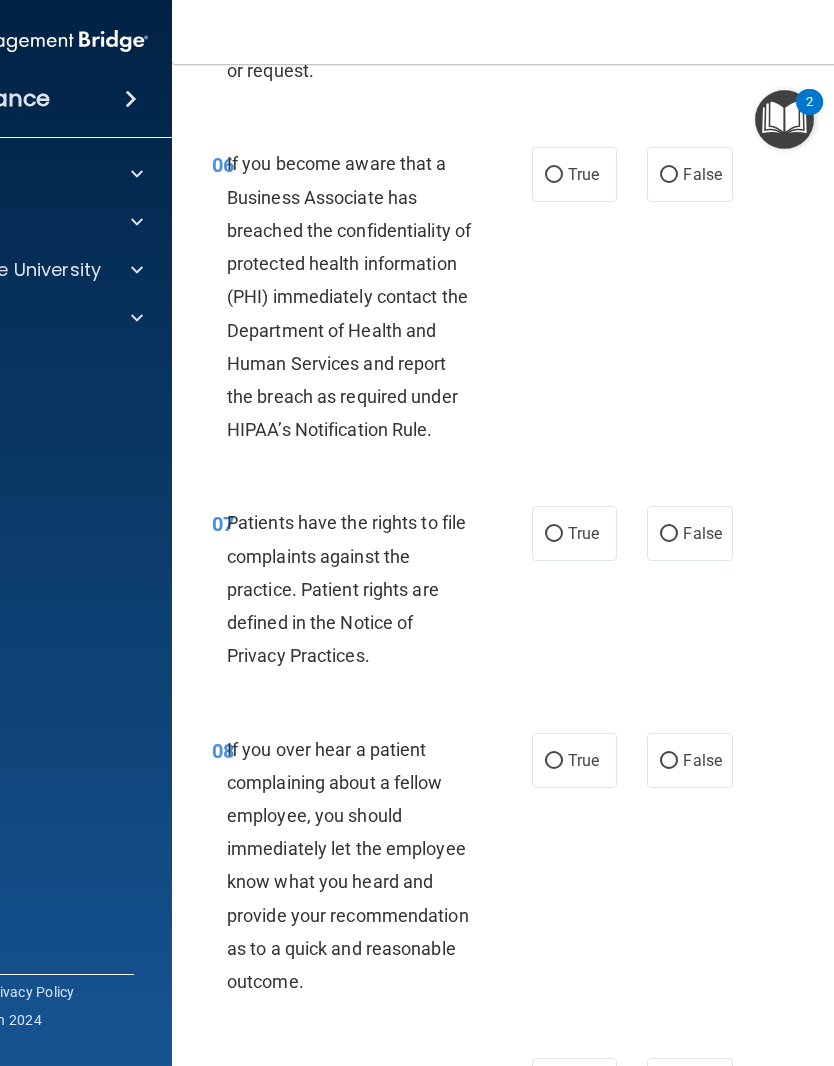 scroll, scrollTop: 1559, scrollLeft: 0, axis: vertical 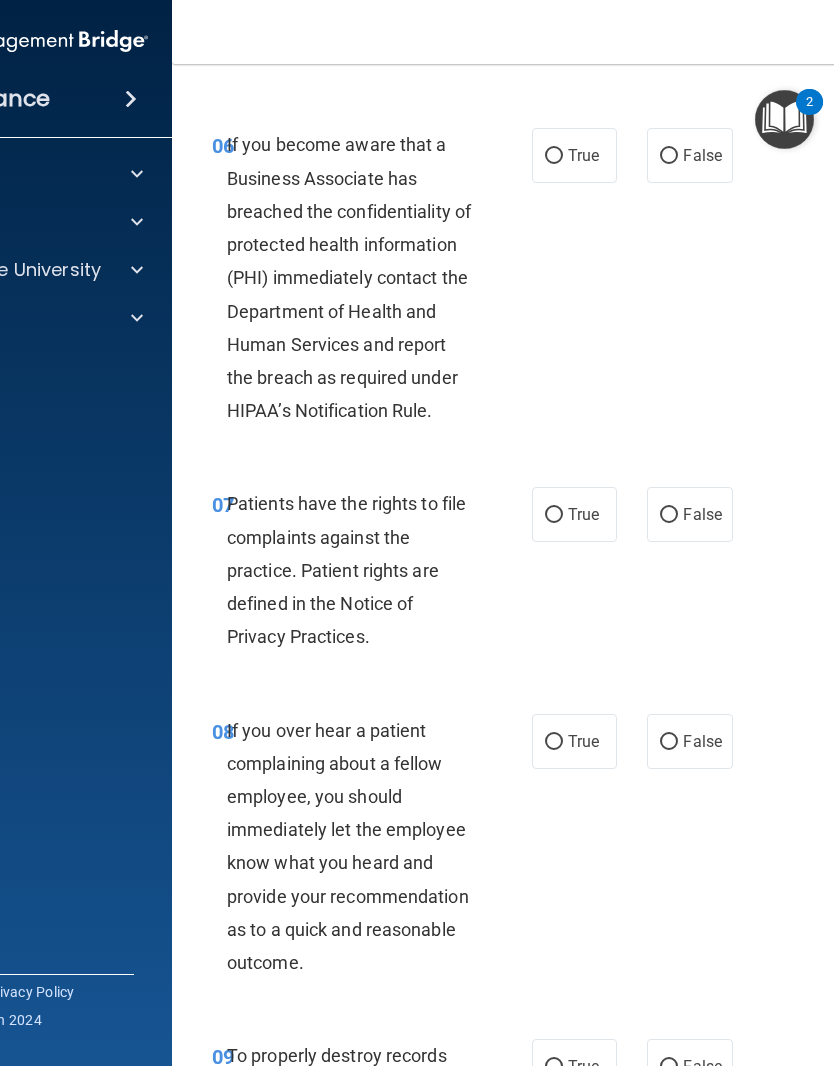 click on "True" at bounding box center [583, 155] 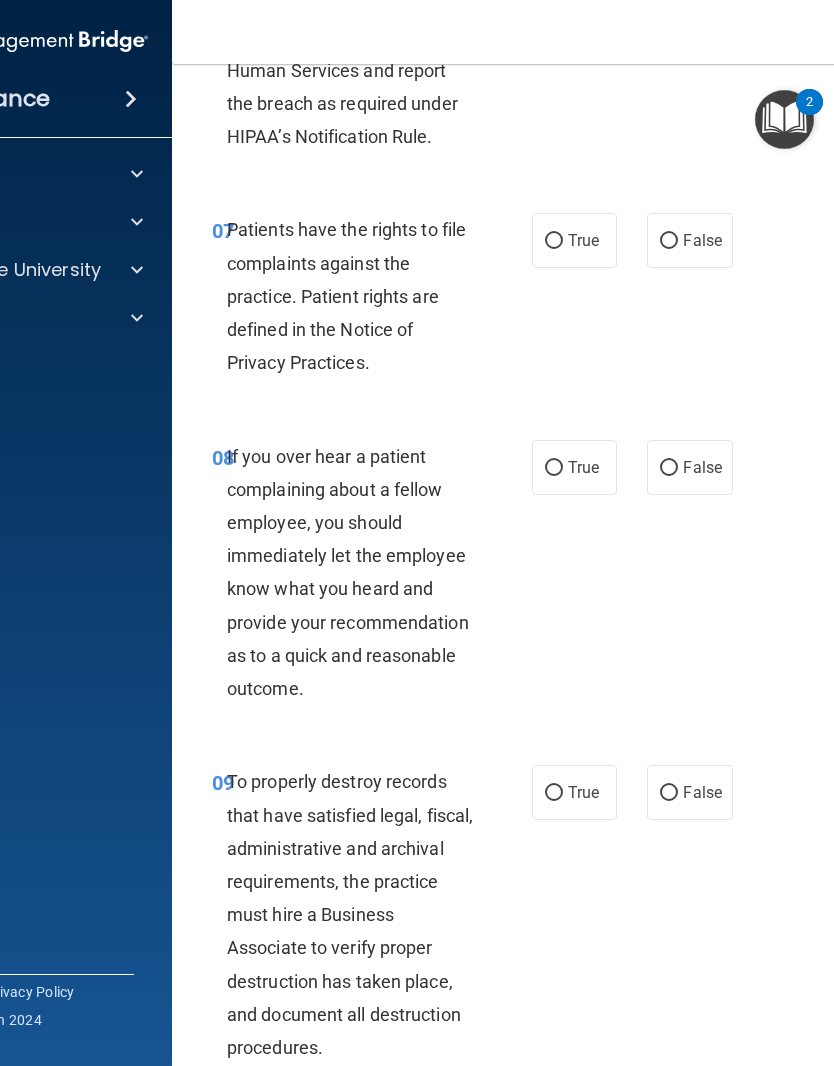 scroll, scrollTop: 1843, scrollLeft: 0, axis: vertical 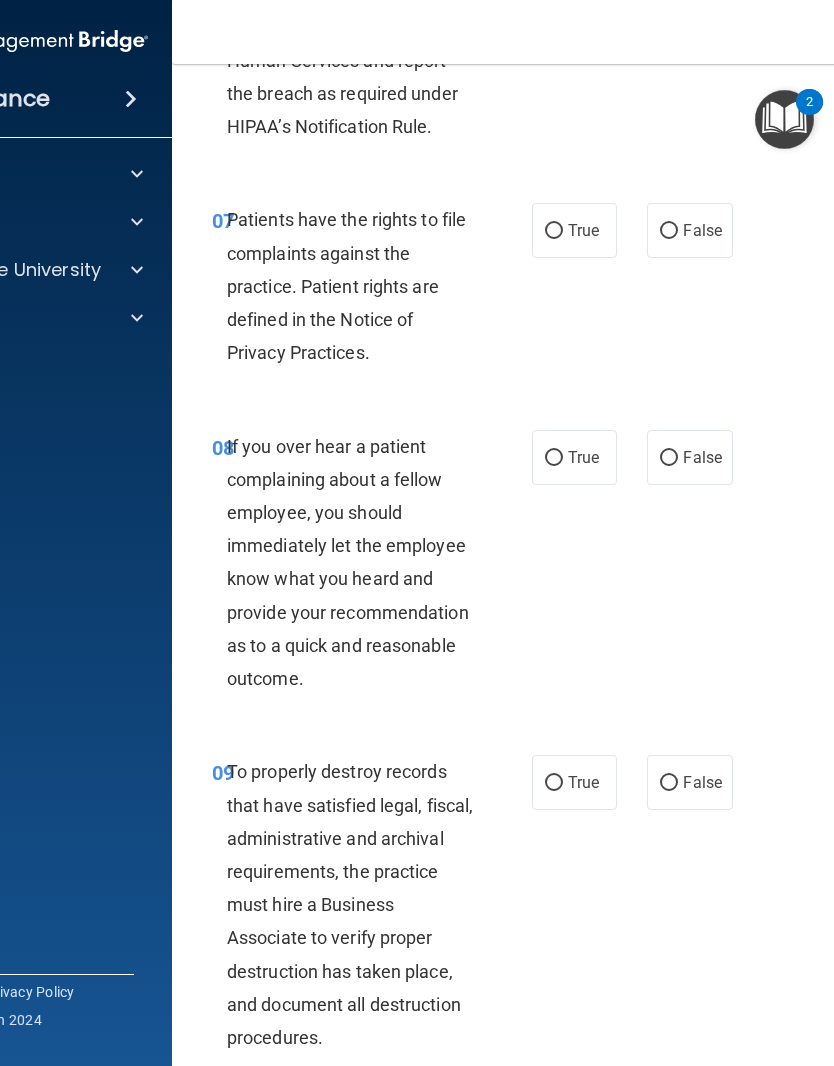 click on "True" at bounding box center (574, 230) 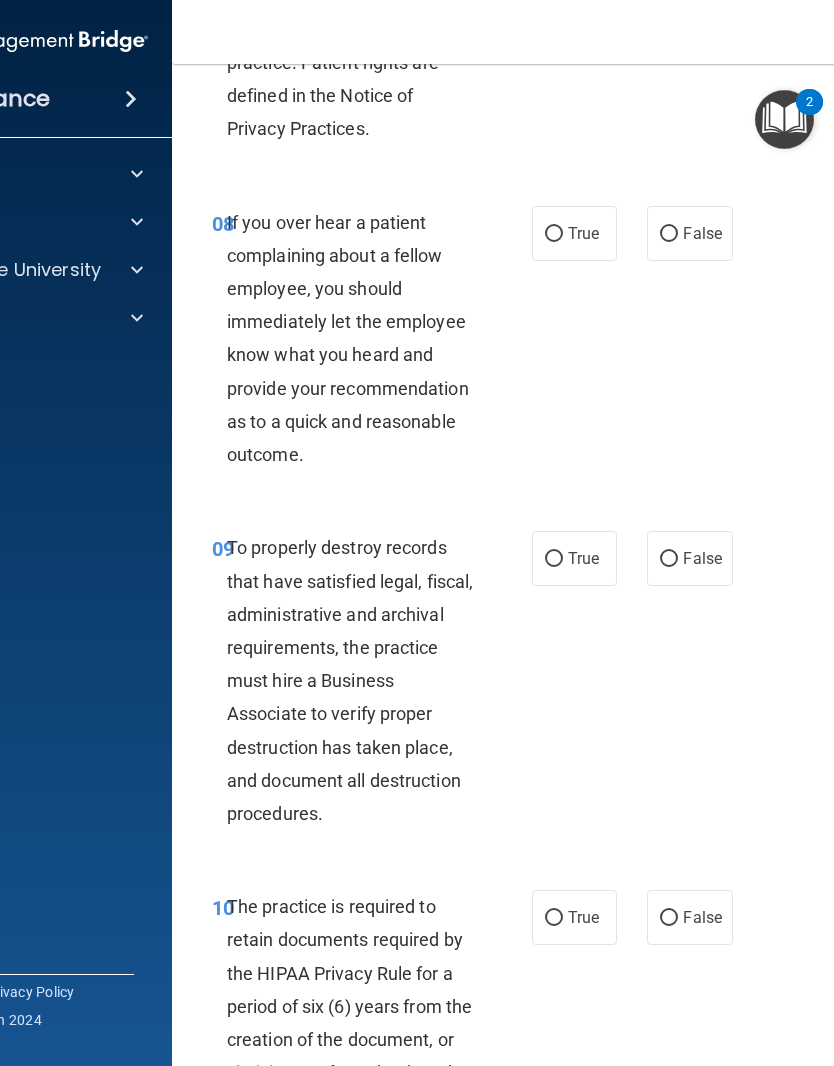 scroll, scrollTop: 2091, scrollLeft: 0, axis: vertical 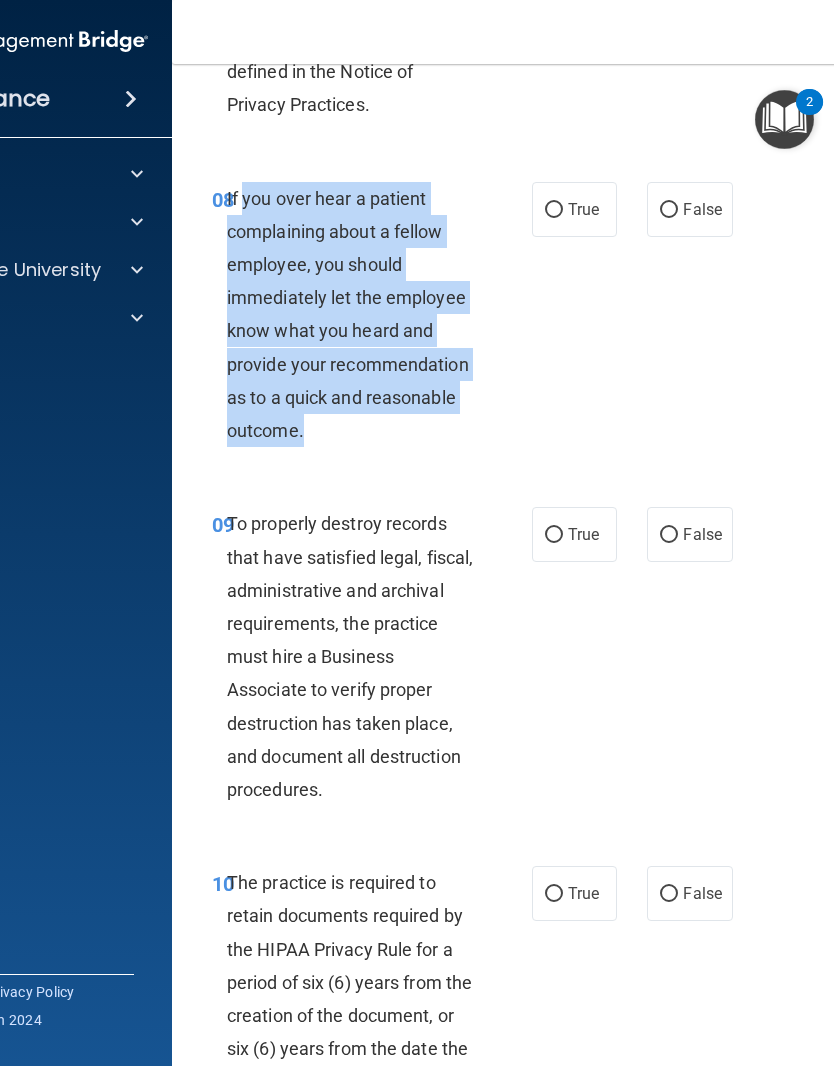 click on "False" at bounding box center [702, 209] 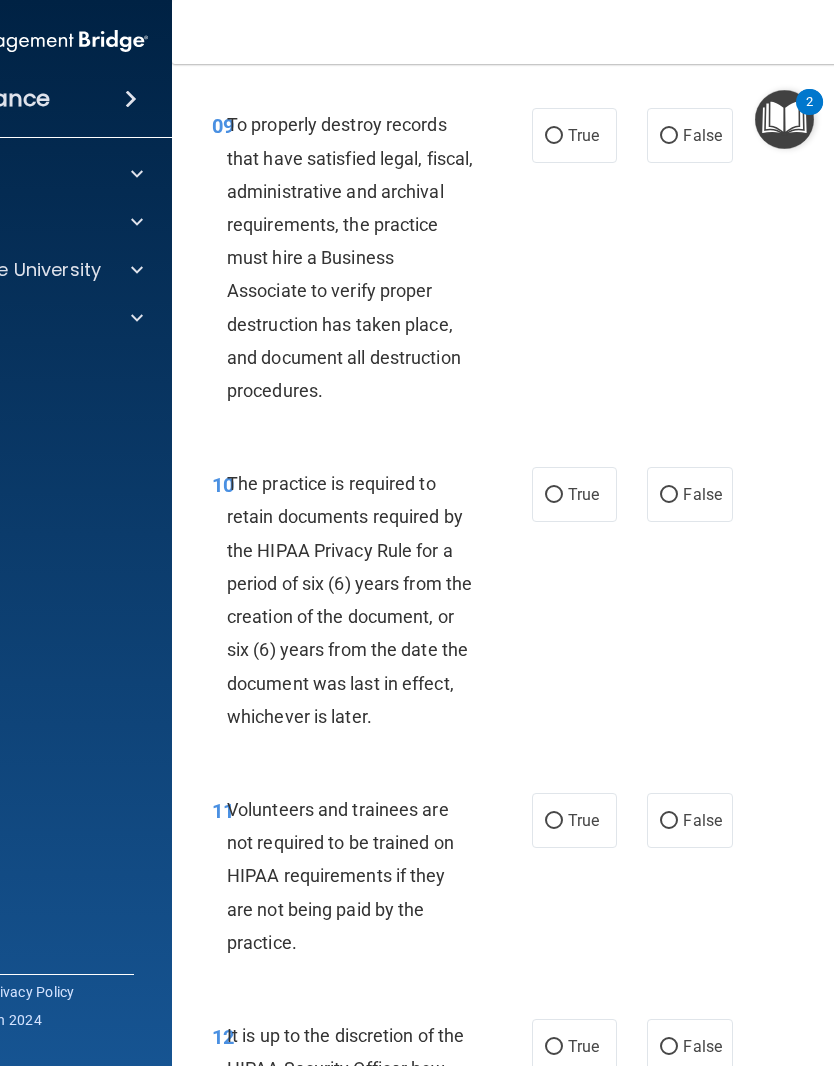 scroll, scrollTop: 2488, scrollLeft: 0, axis: vertical 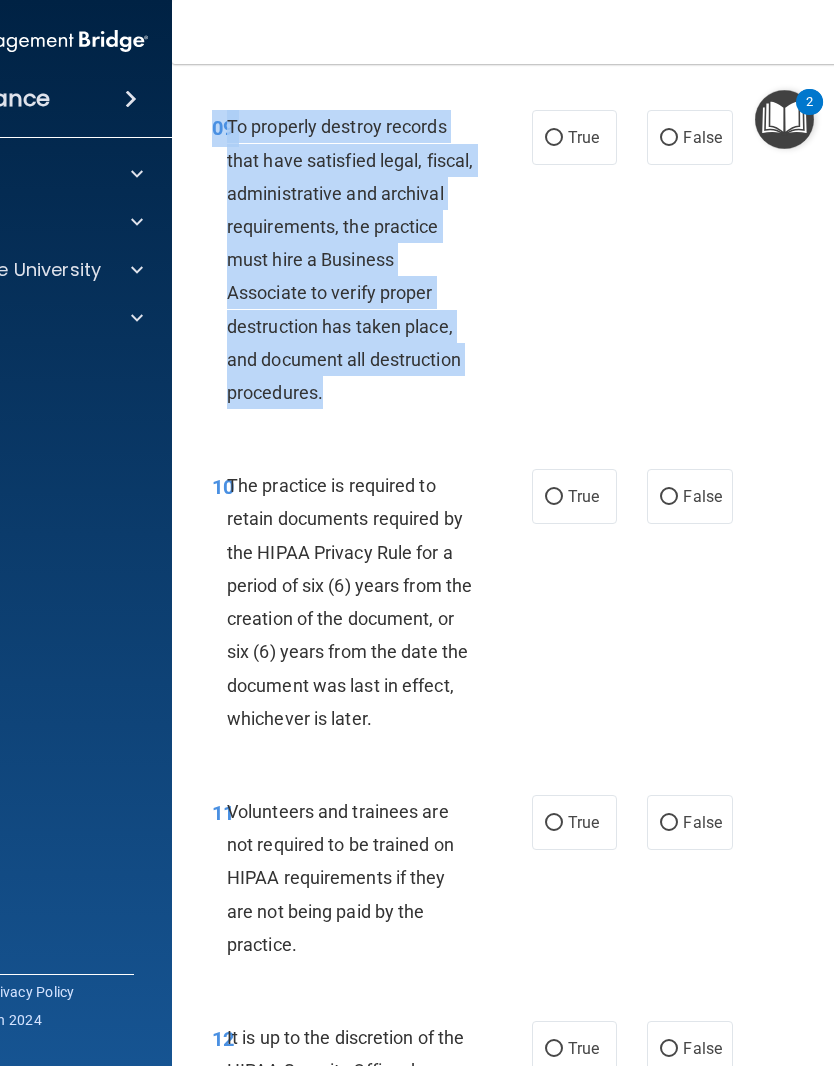 click on "True" at bounding box center (583, 137) 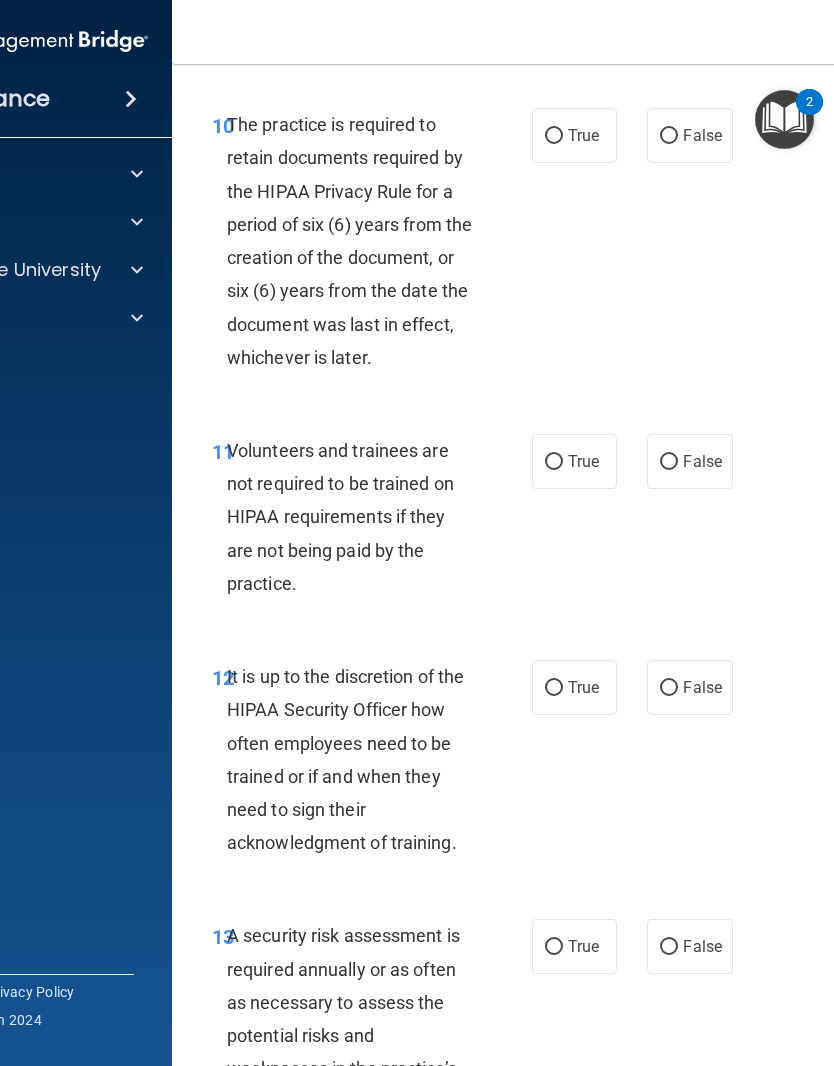 scroll, scrollTop: 2857, scrollLeft: 0, axis: vertical 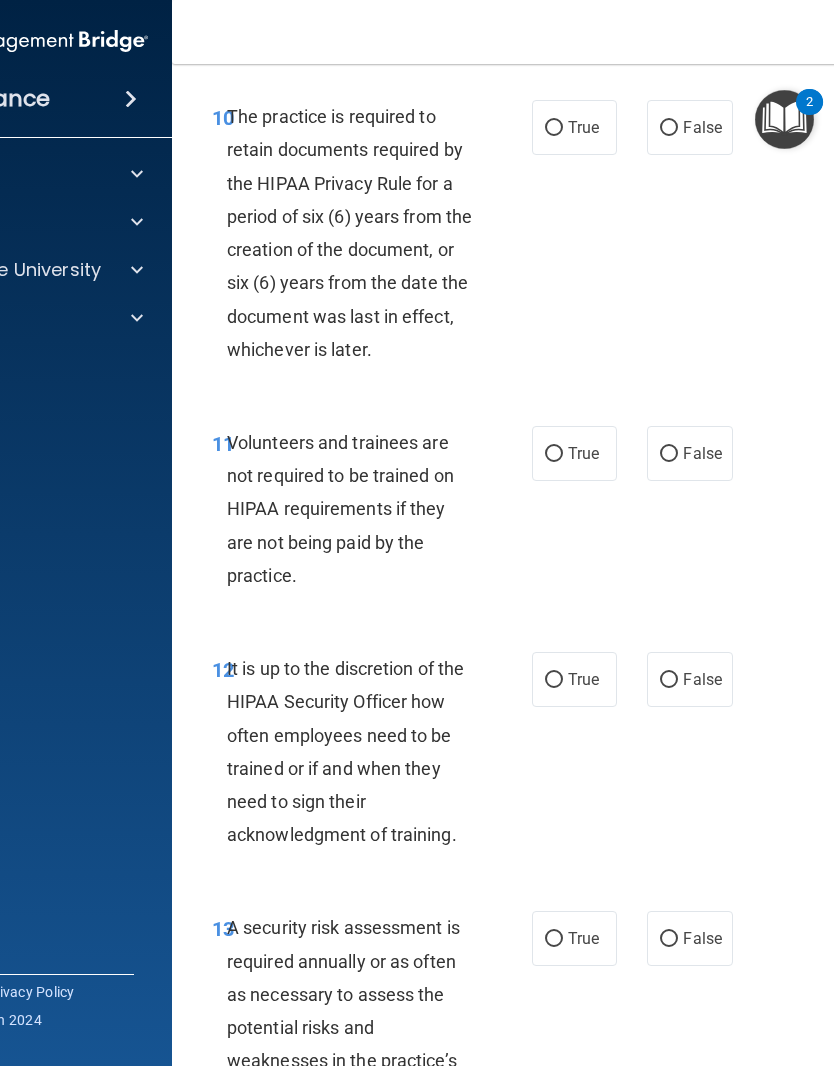click on "True" at bounding box center [583, 127] 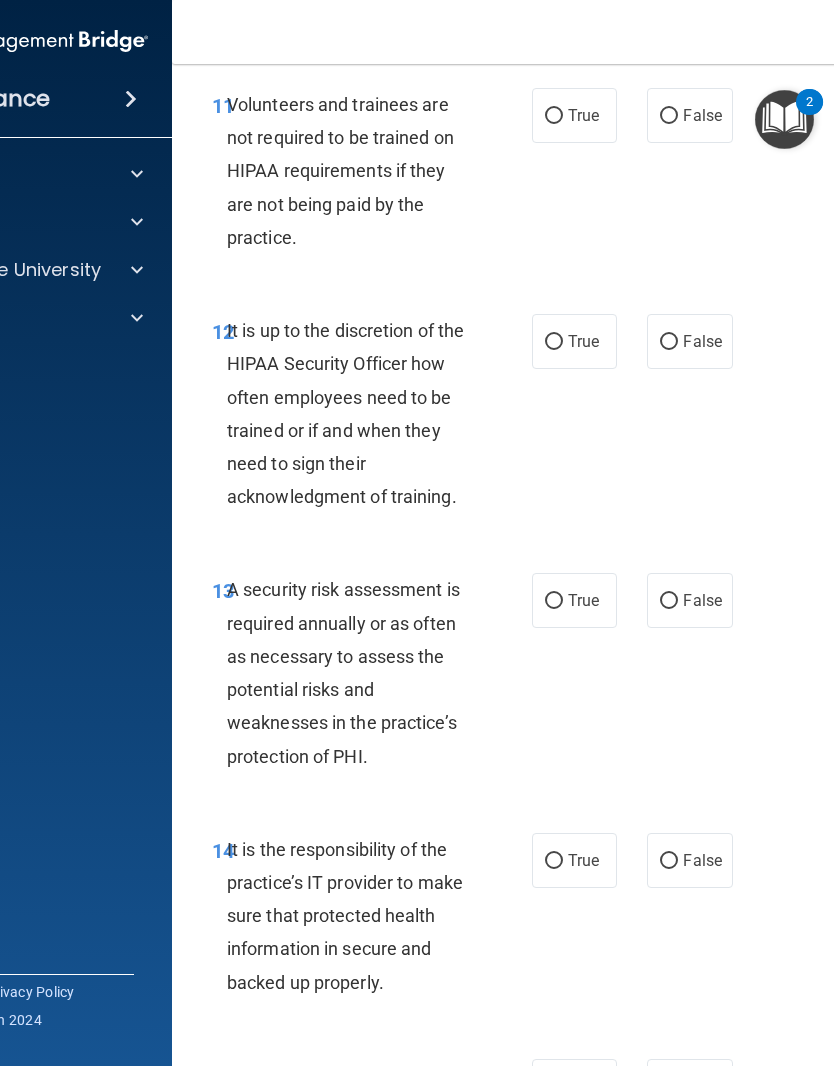 scroll, scrollTop: 3207, scrollLeft: 0, axis: vertical 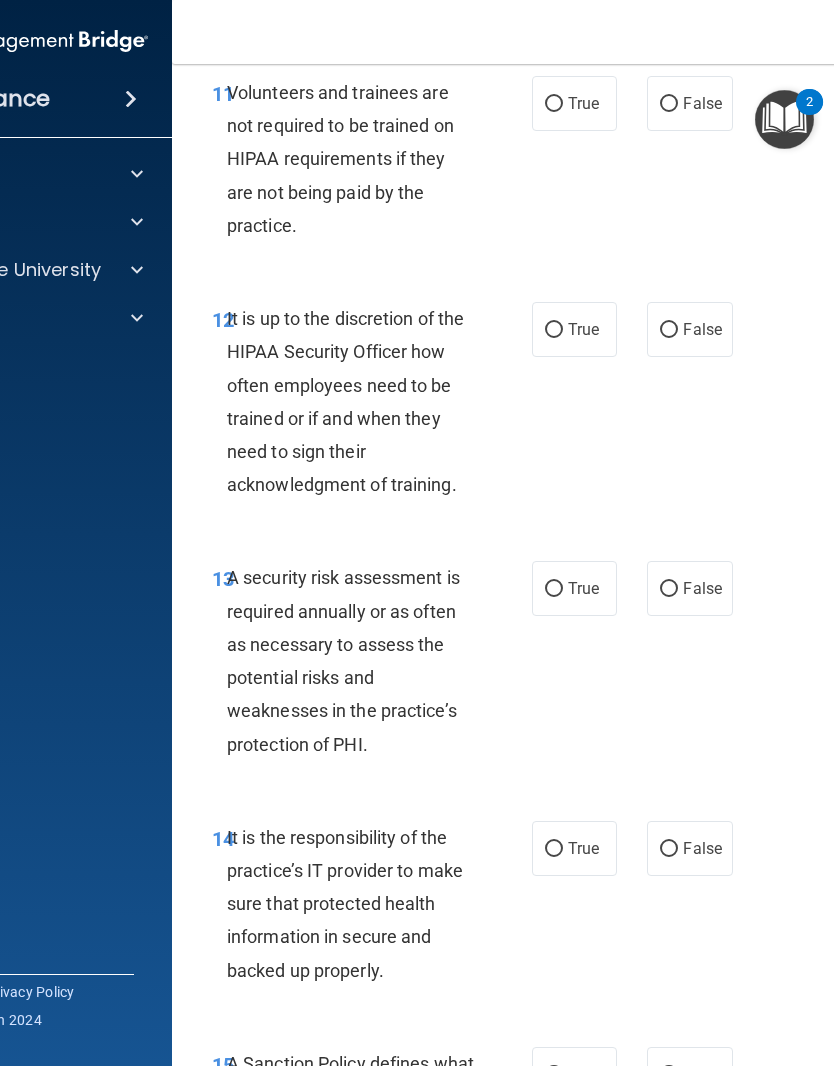 click on "False" at bounding box center (702, 103) 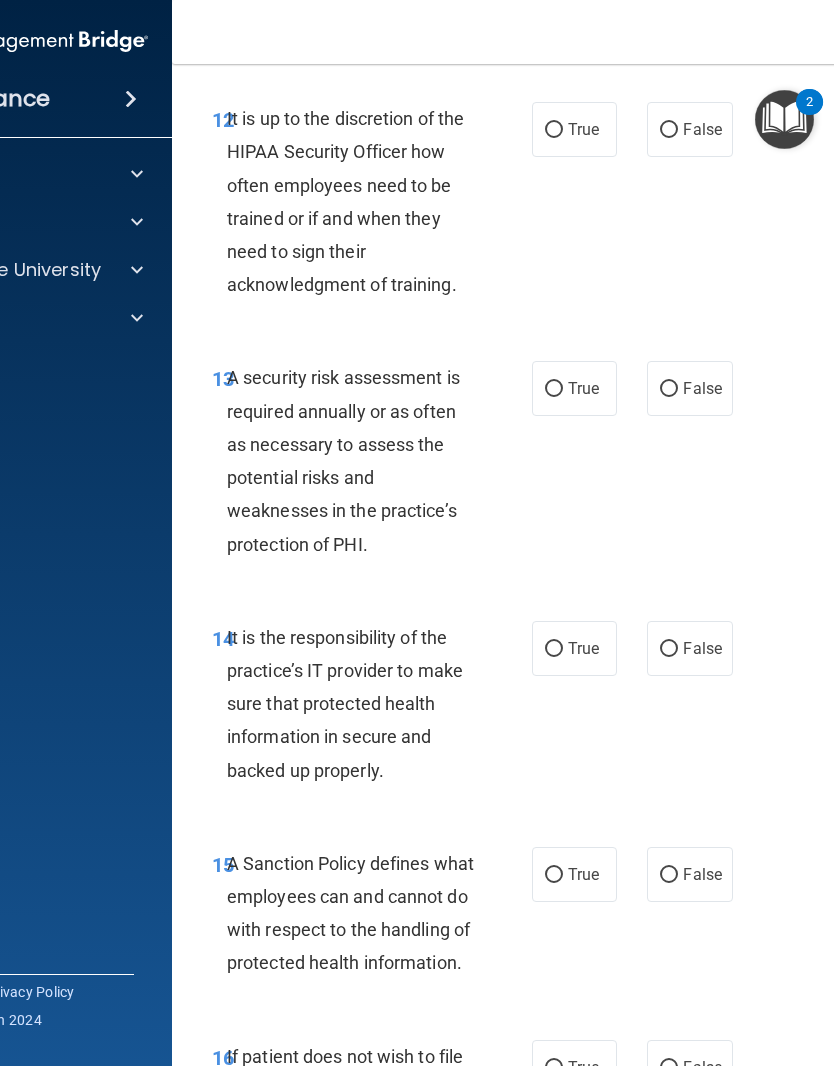 scroll, scrollTop: 3404, scrollLeft: 0, axis: vertical 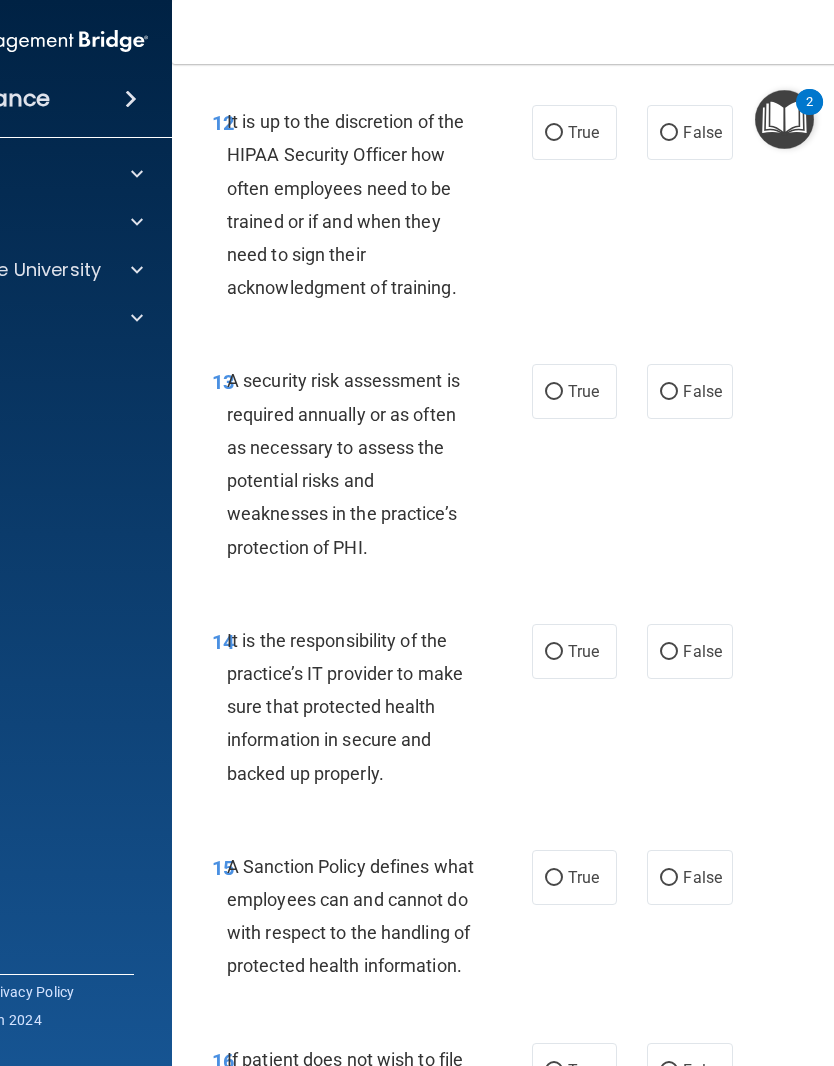 click on "False" at bounding box center [702, 132] 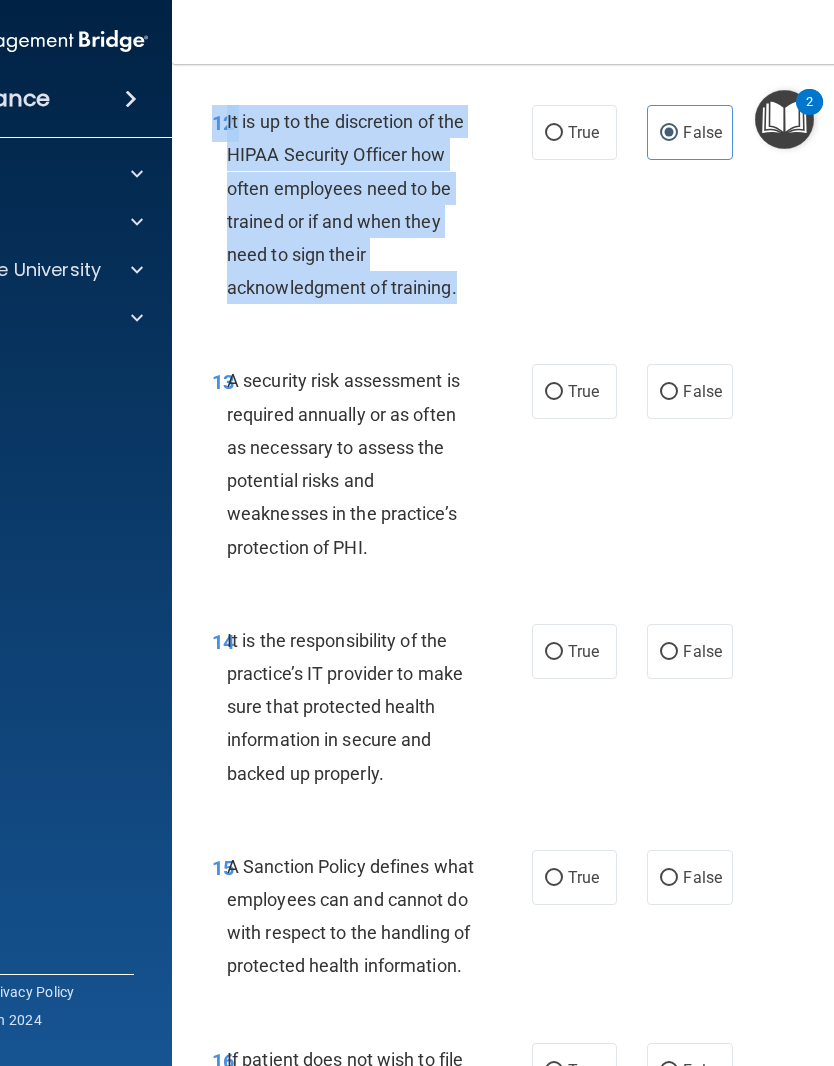 click on "True" at bounding box center [554, 392] 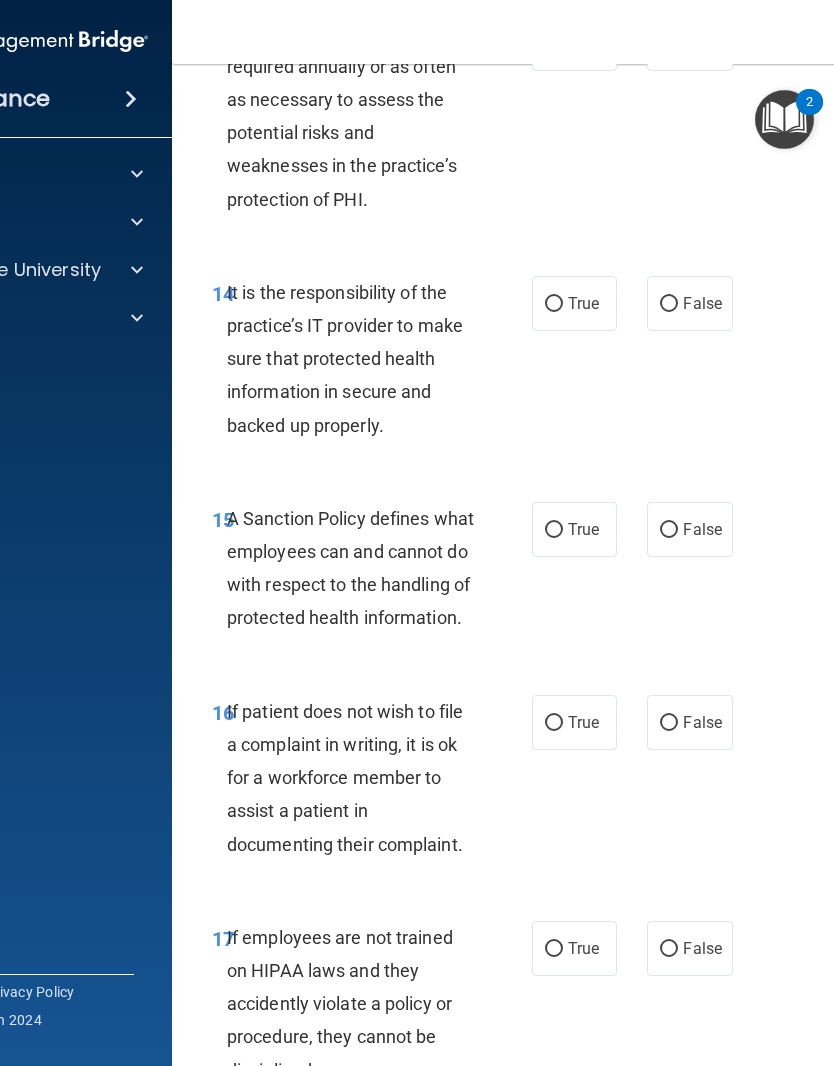 scroll, scrollTop: 3754, scrollLeft: 0, axis: vertical 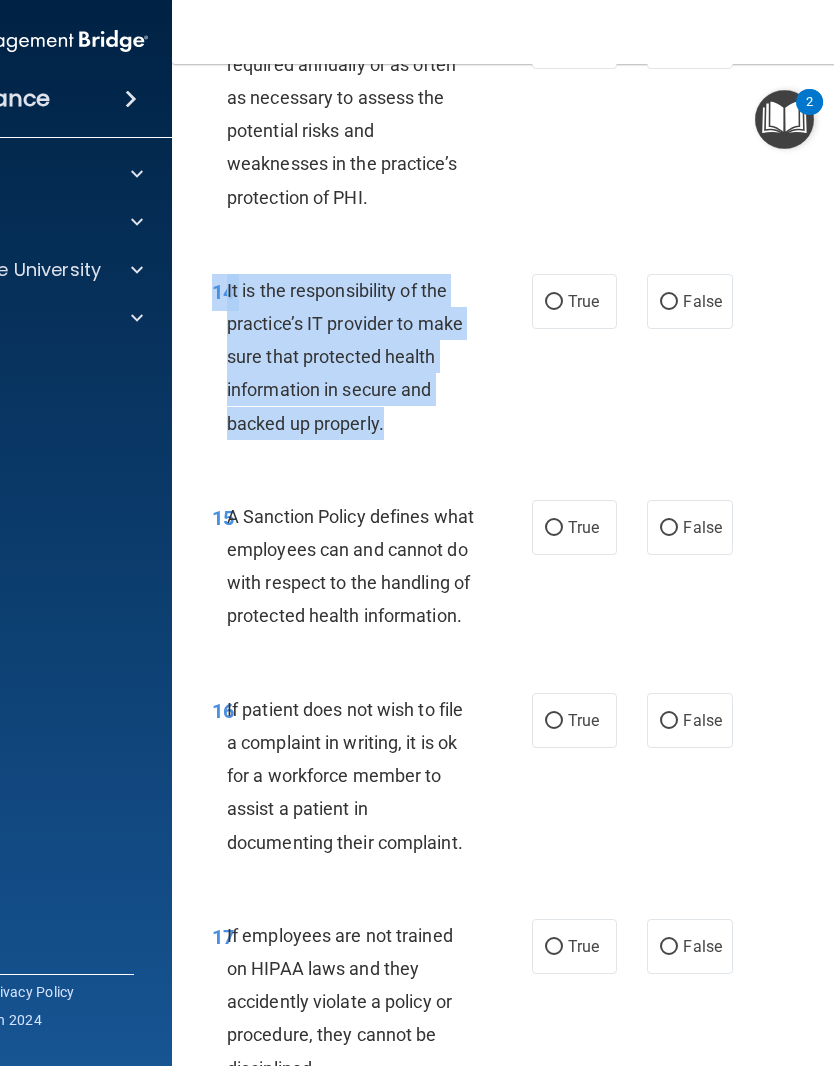 click on "True" at bounding box center (574, 301) 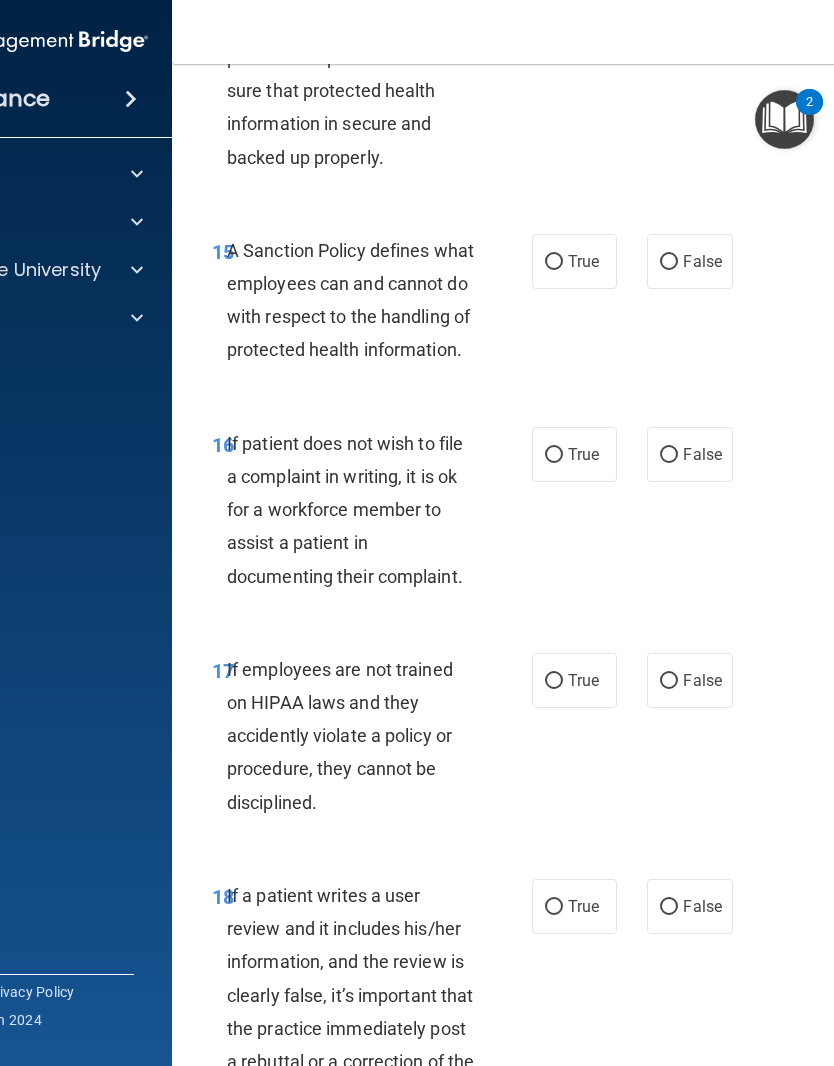 scroll, scrollTop: 4024, scrollLeft: 0, axis: vertical 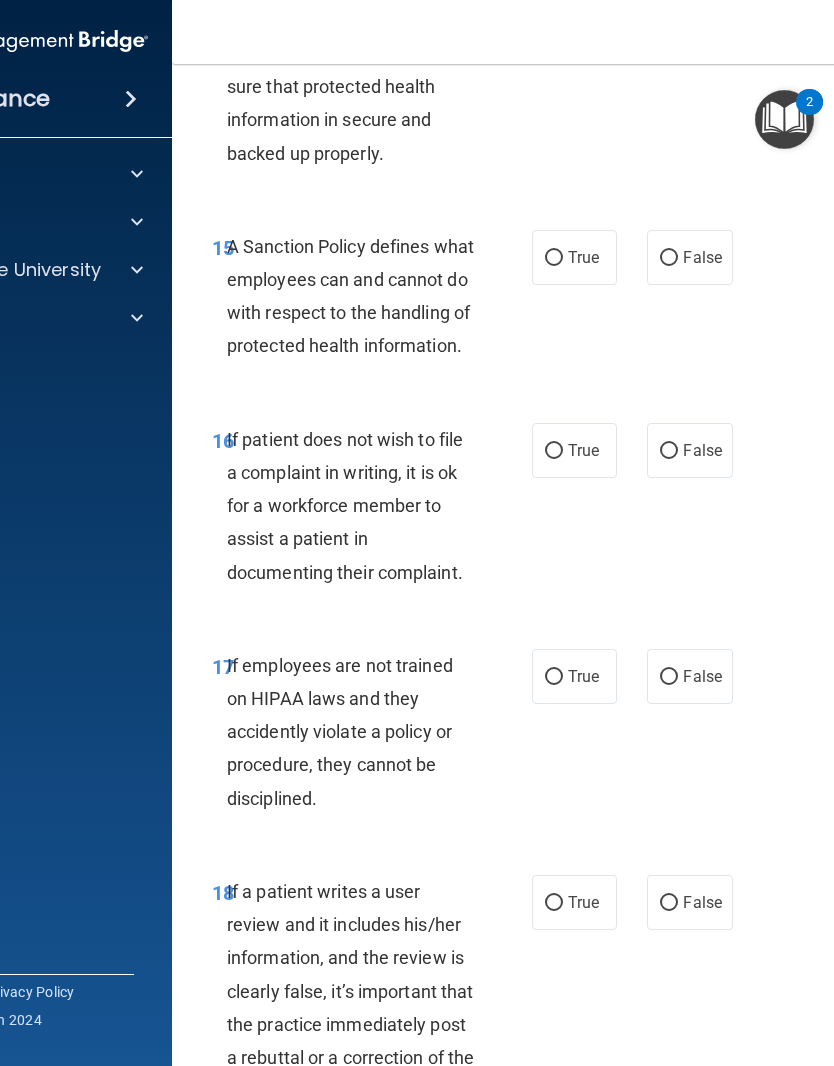 click on "True" at bounding box center [574, 257] 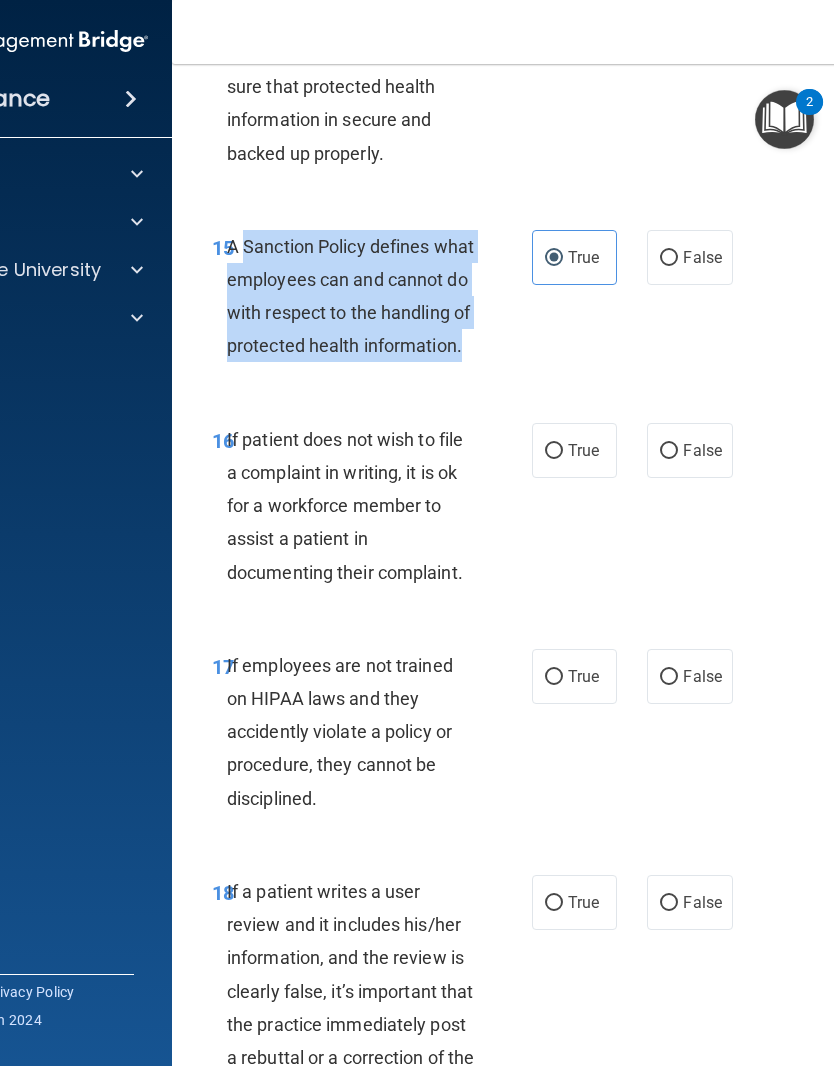 click on "False" at bounding box center [702, 257] 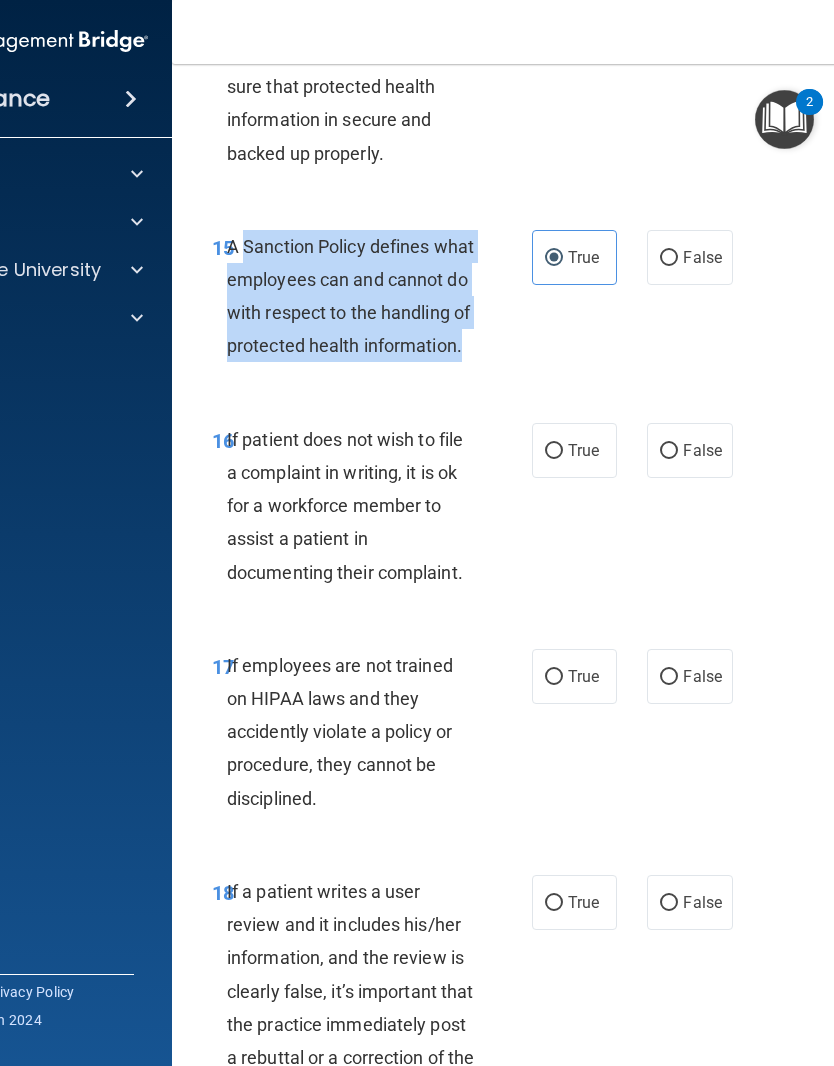 radio on "true" 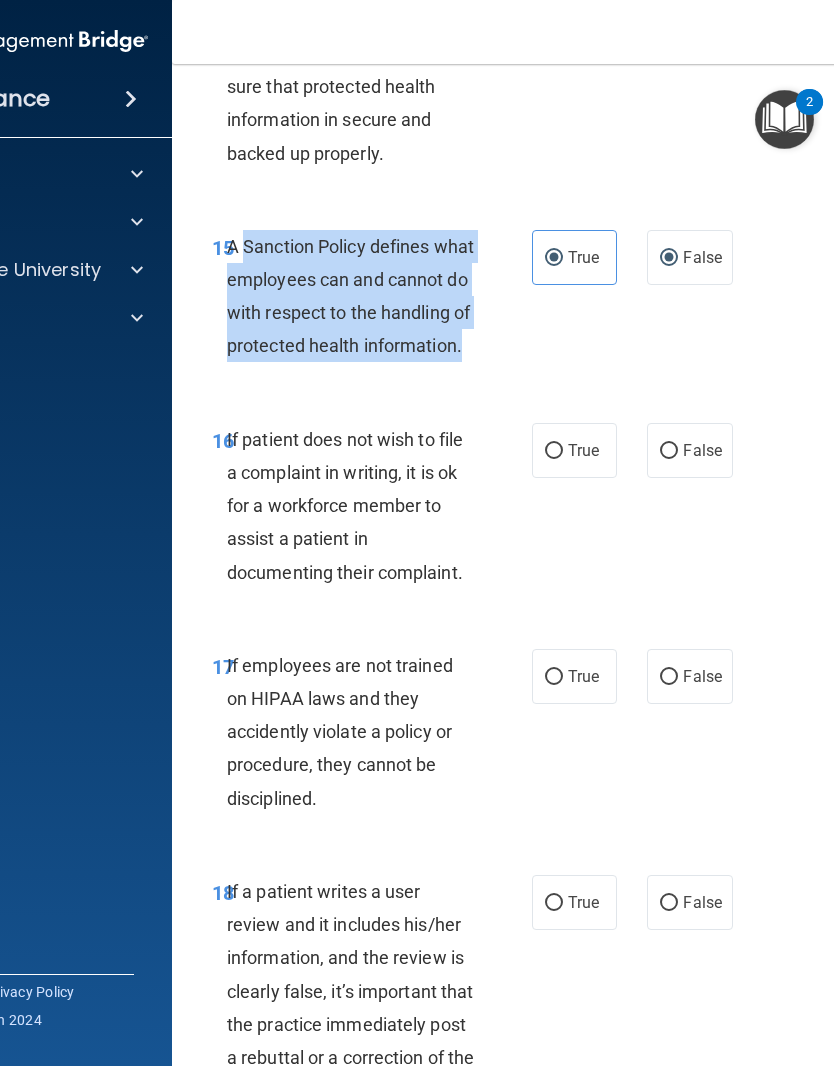 radio on "false" 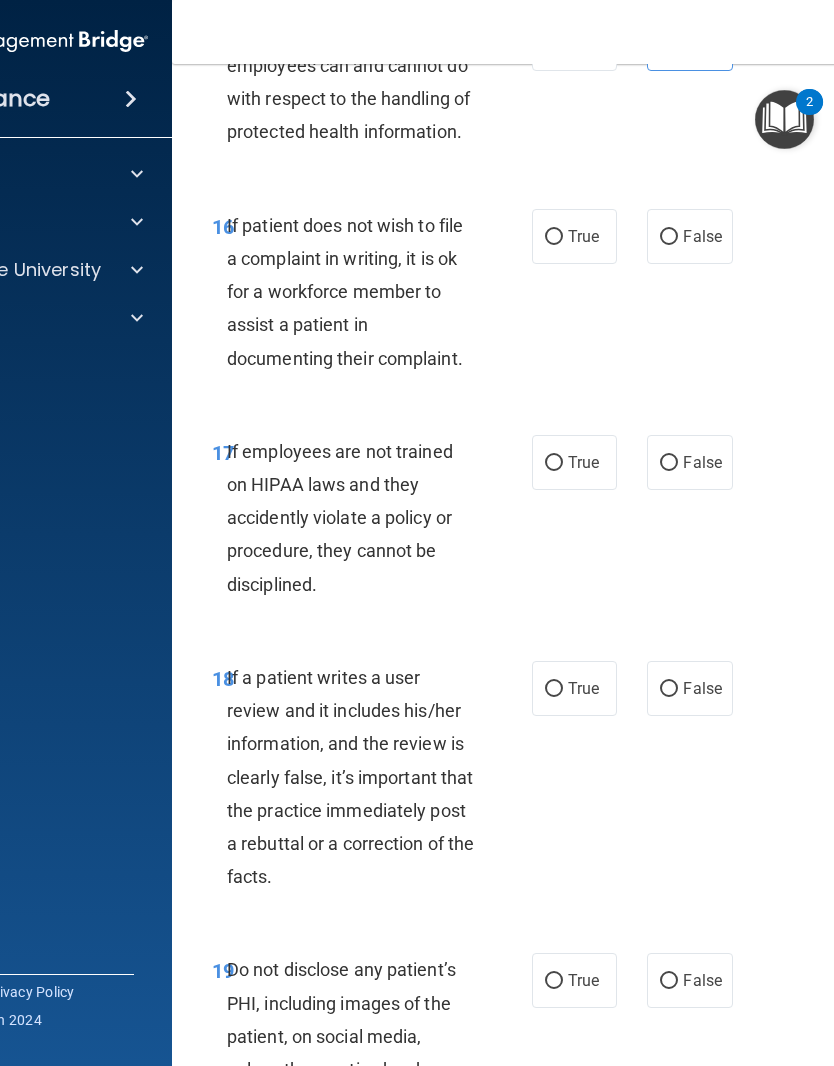 scroll, scrollTop: 4241, scrollLeft: 0, axis: vertical 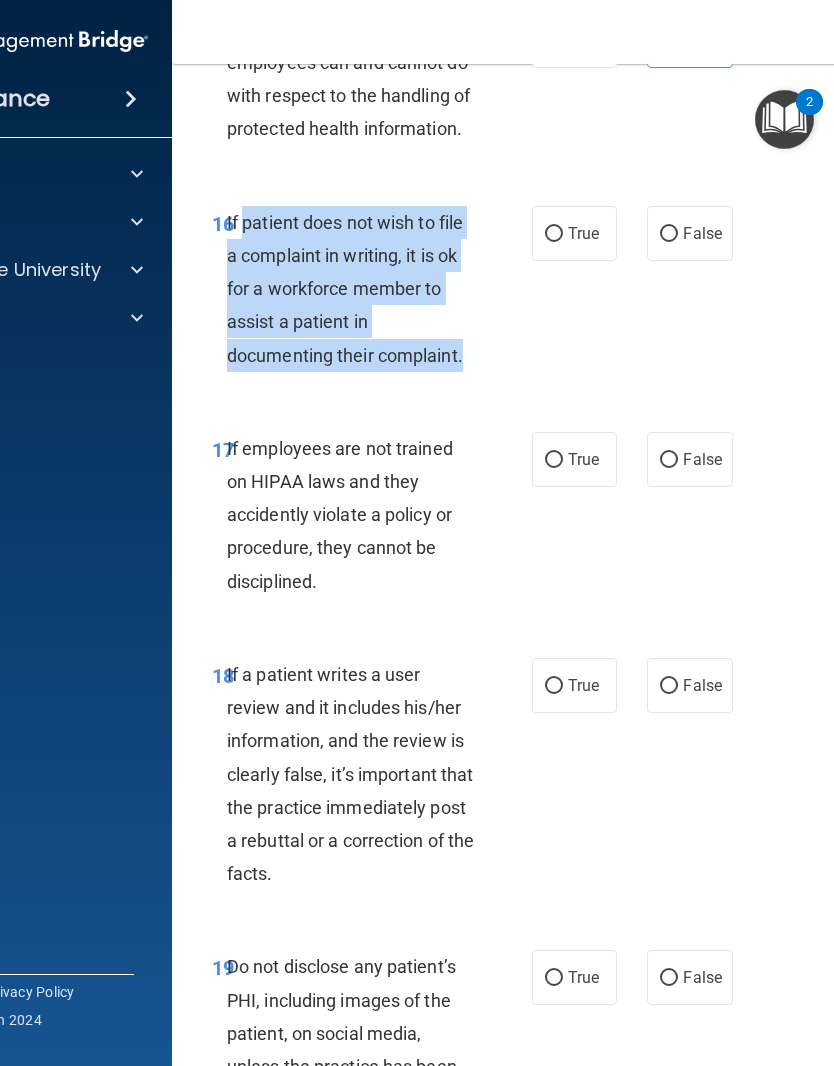 click on "True" at bounding box center (574, 233) 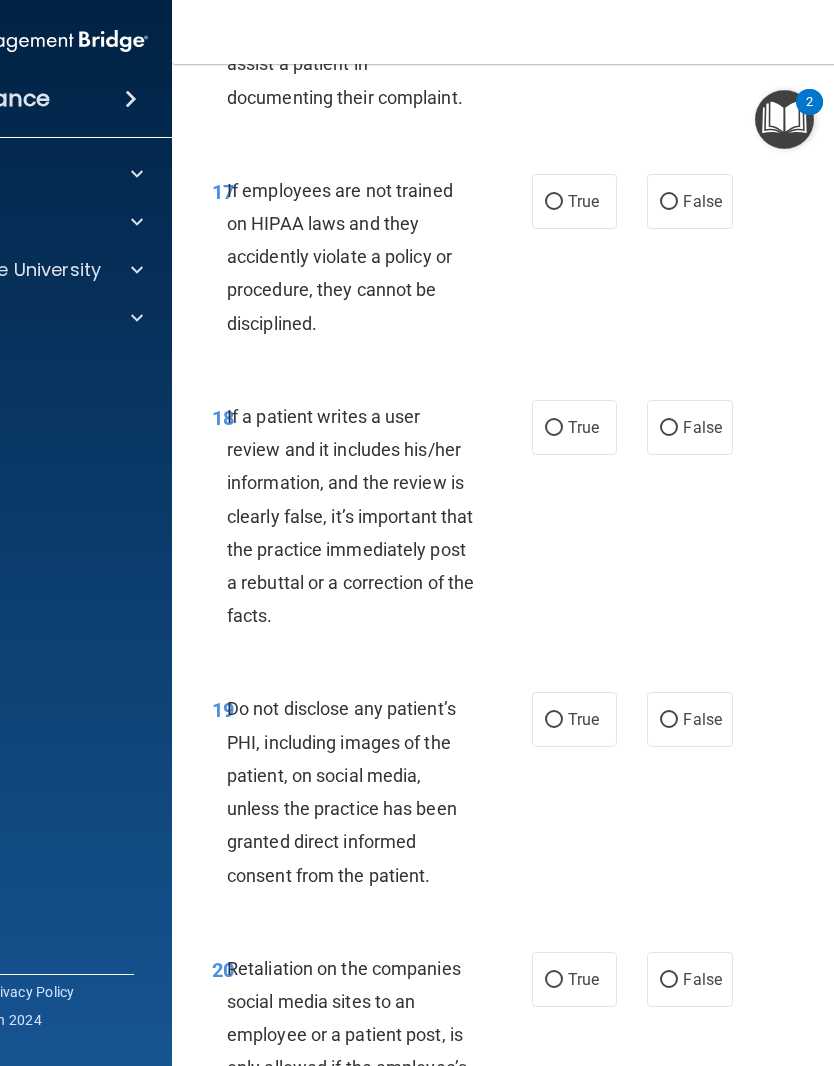 scroll, scrollTop: 4509, scrollLeft: 0, axis: vertical 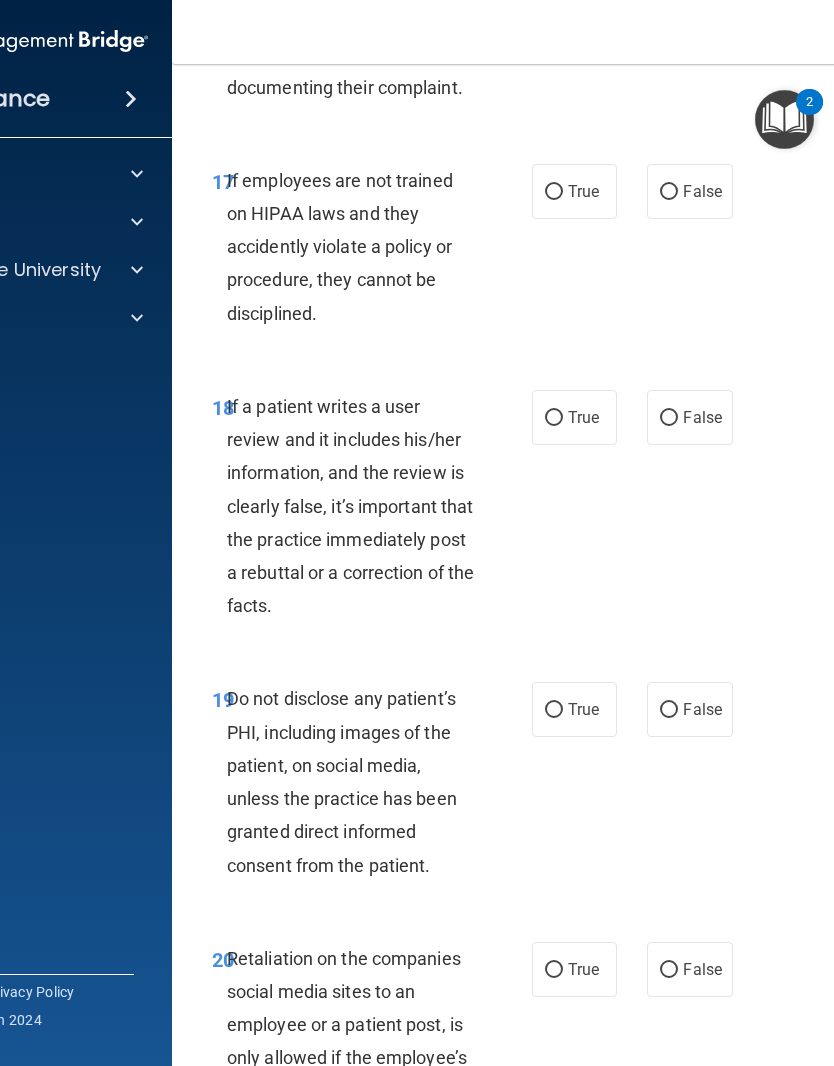 click on "False" at bounding box center [702, 191] 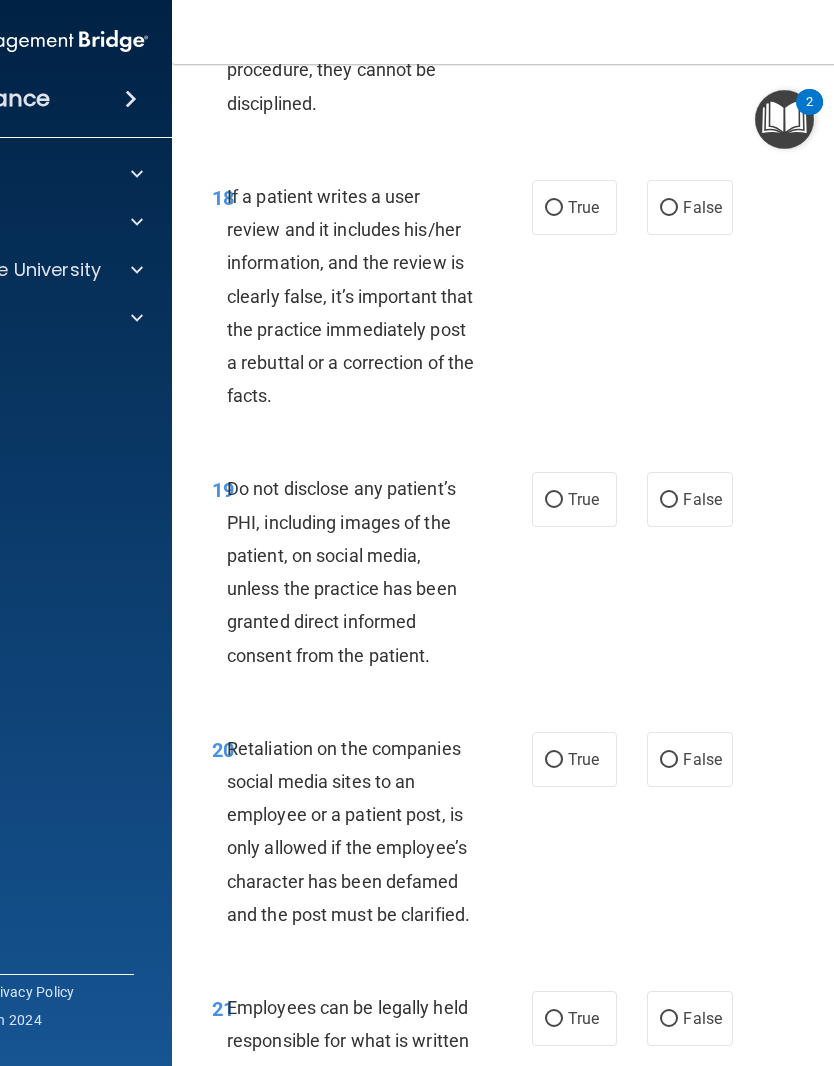 scroll, scrollTop: 4714, scrollLeft: 0, axis: vertical 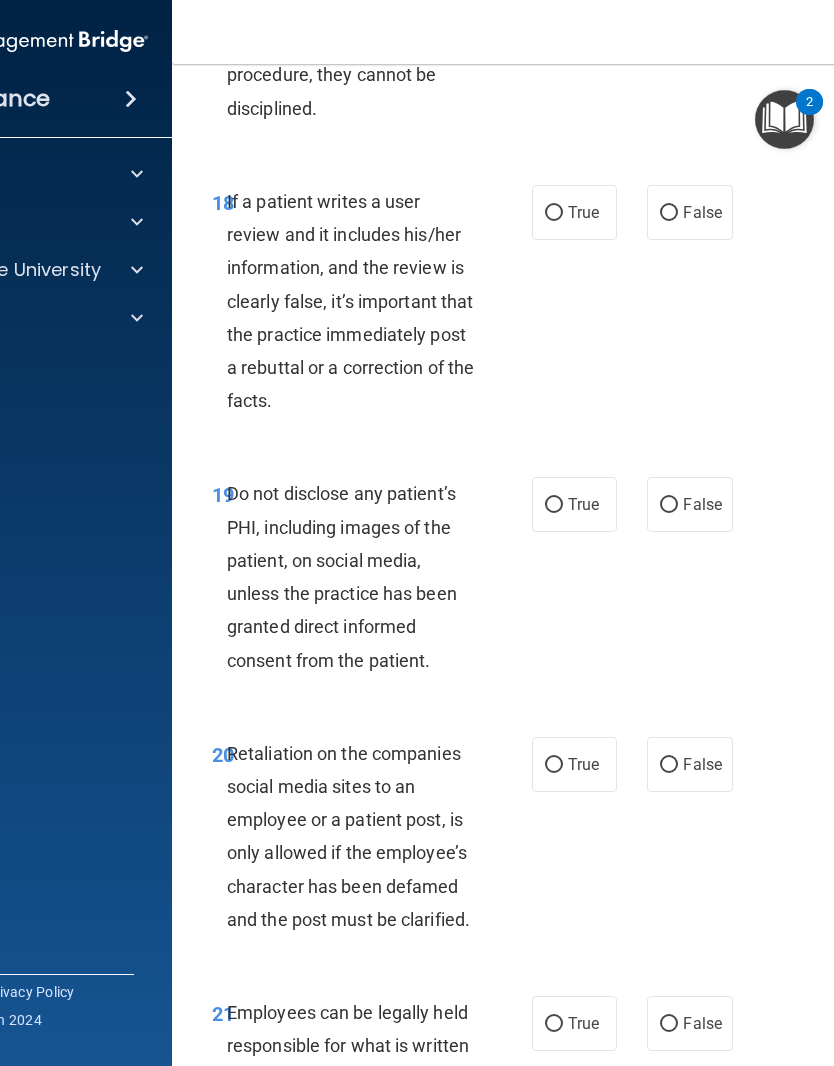 click on "False" at bounding box center [689, 212] 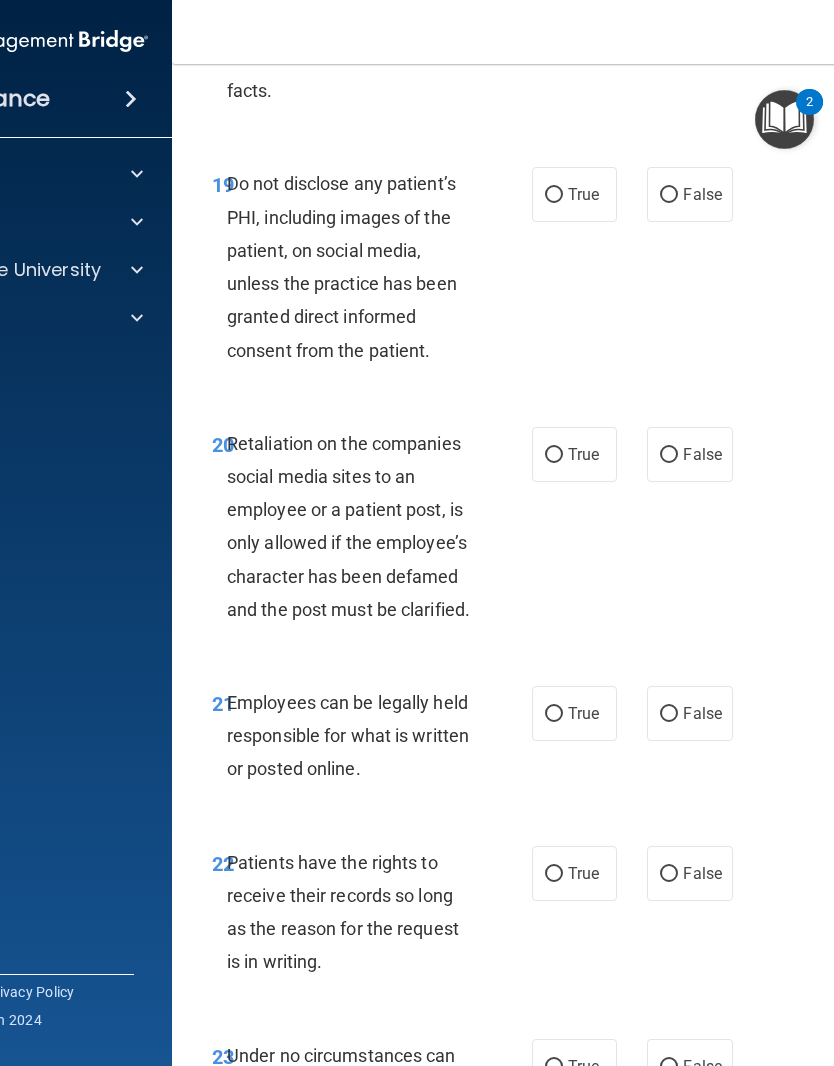 scroll, scrollTop: 5025, scrollLeft: 0, axis: vertical 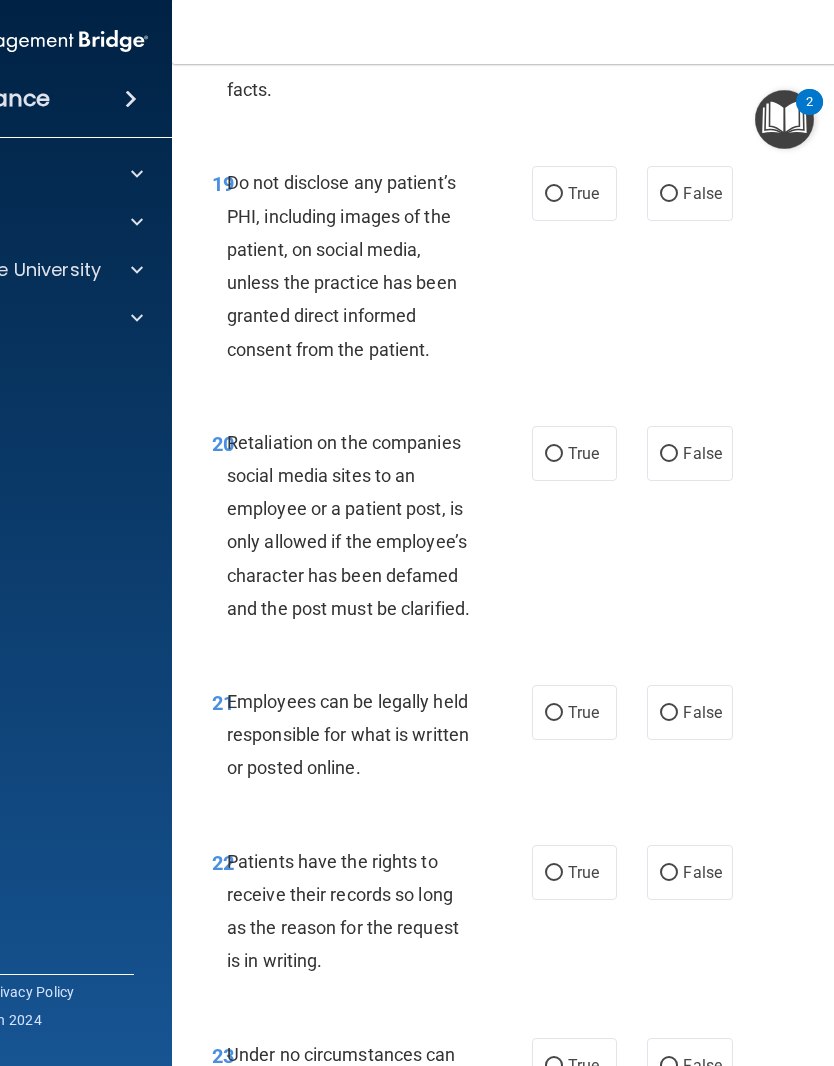 click on "True" at bounding box center (554, 194) 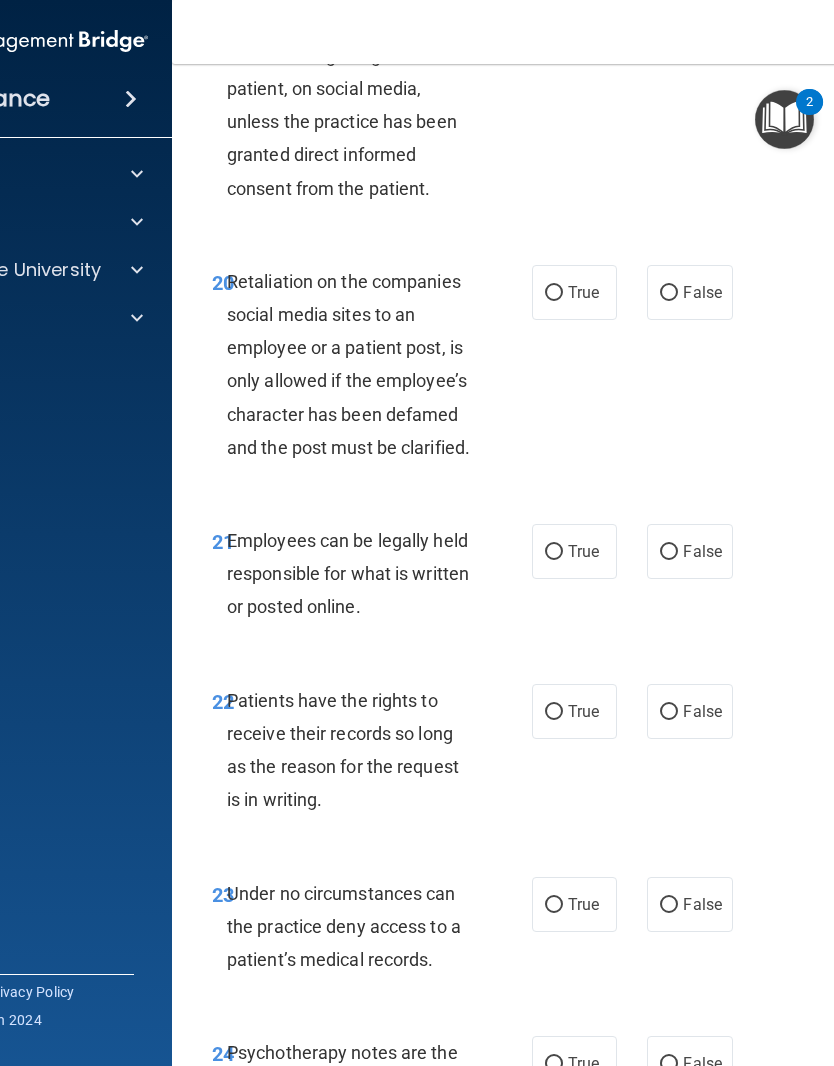 scroll, scrollTop: 5177, scrollLeft: 0, axis: vertical 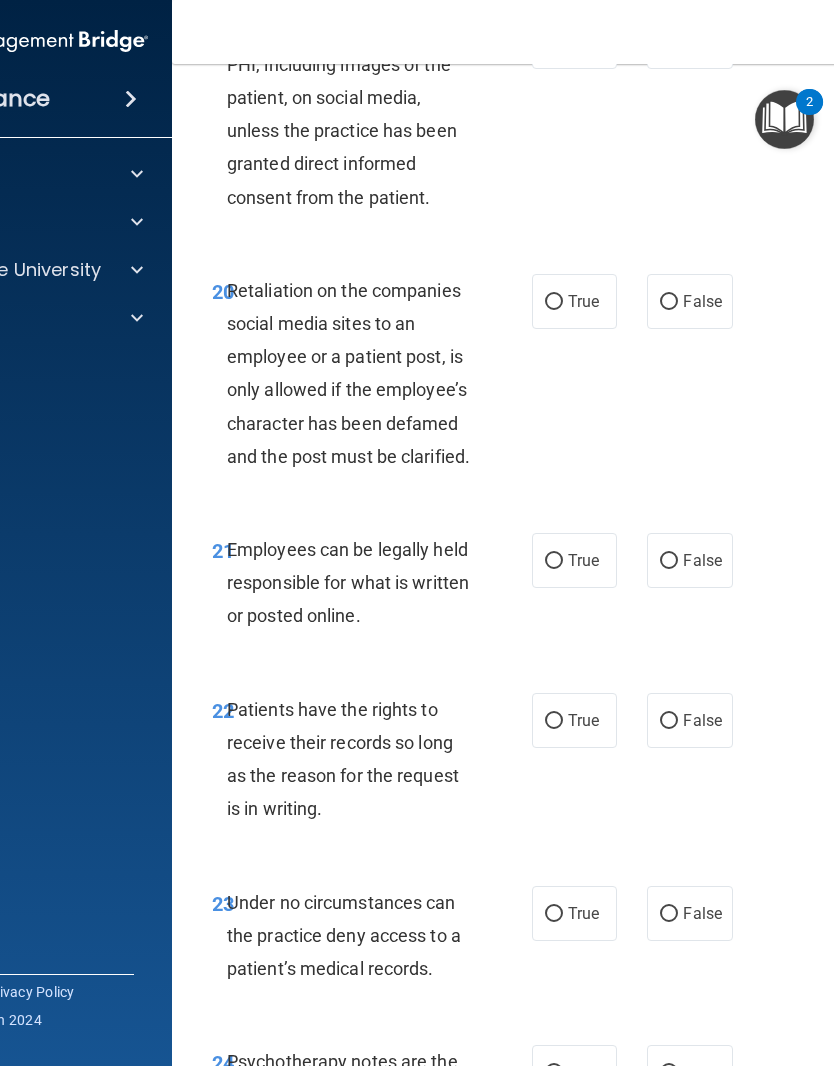 click on "False" at bounding box center (702, 301) 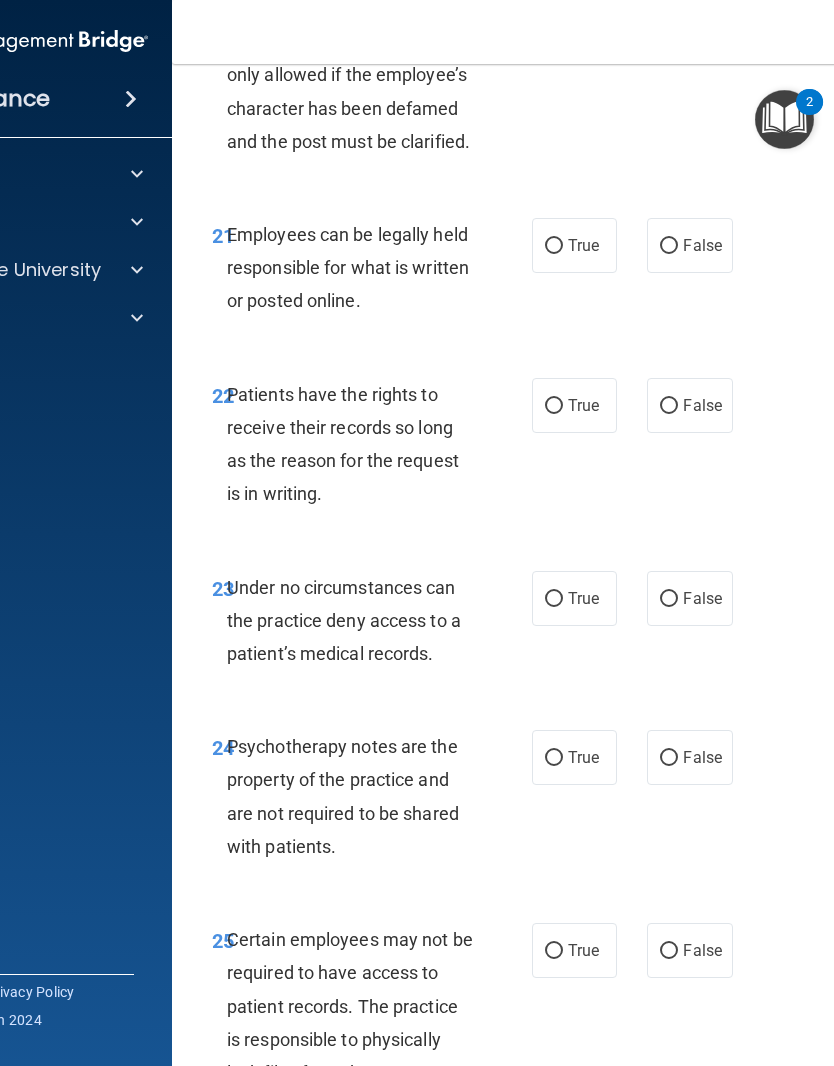 scroll, scrollTop: 5503, scrollLeft: 0, axis: vertical 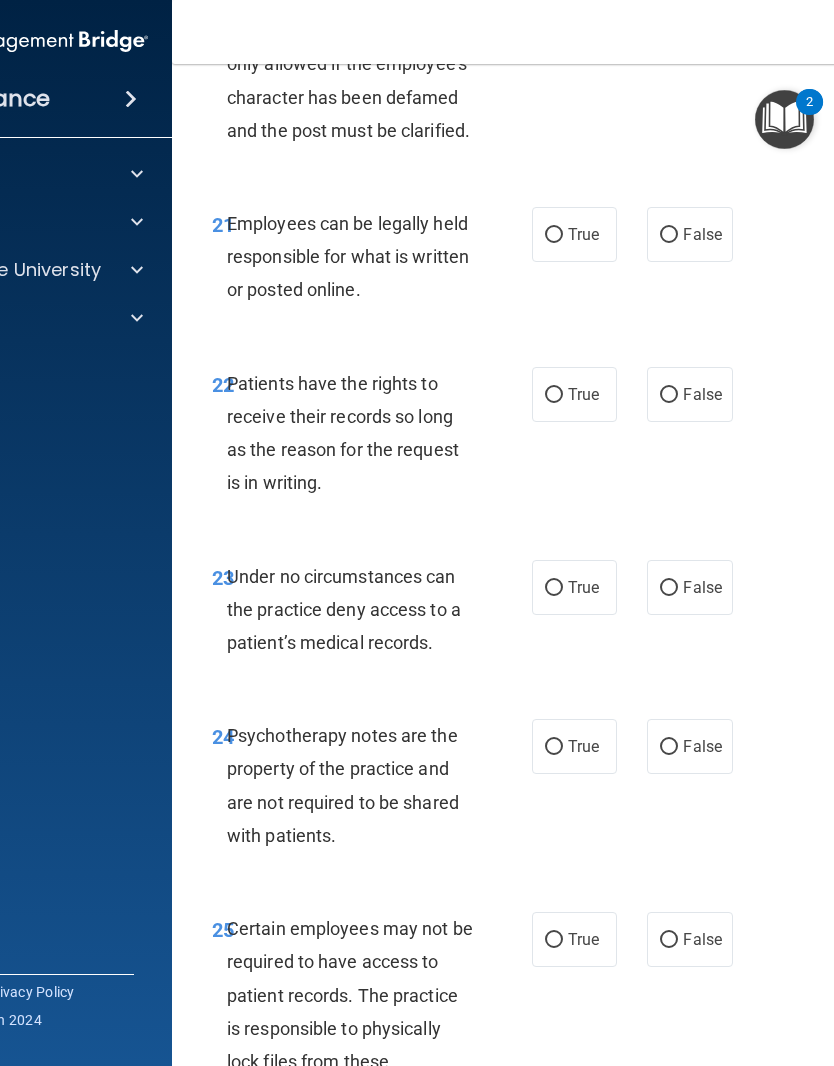 click on "True" at bounding box center [574, 234] 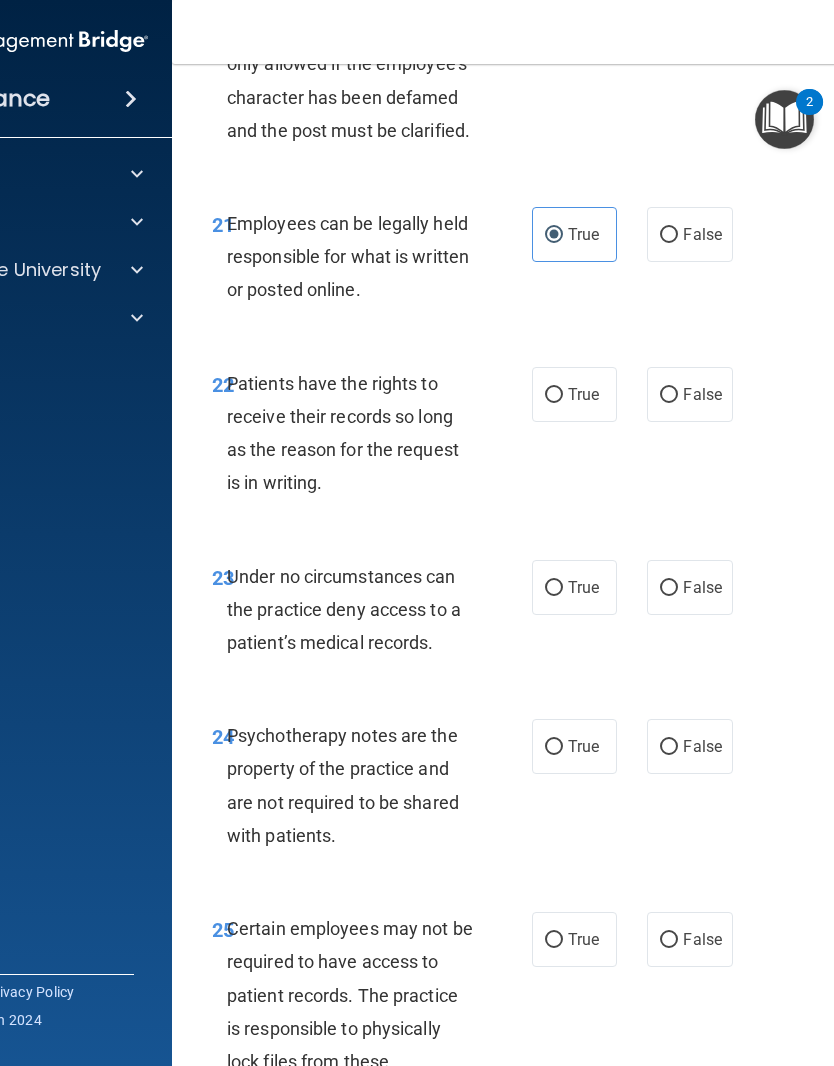 click on "True" at bounding box center [574, 394] 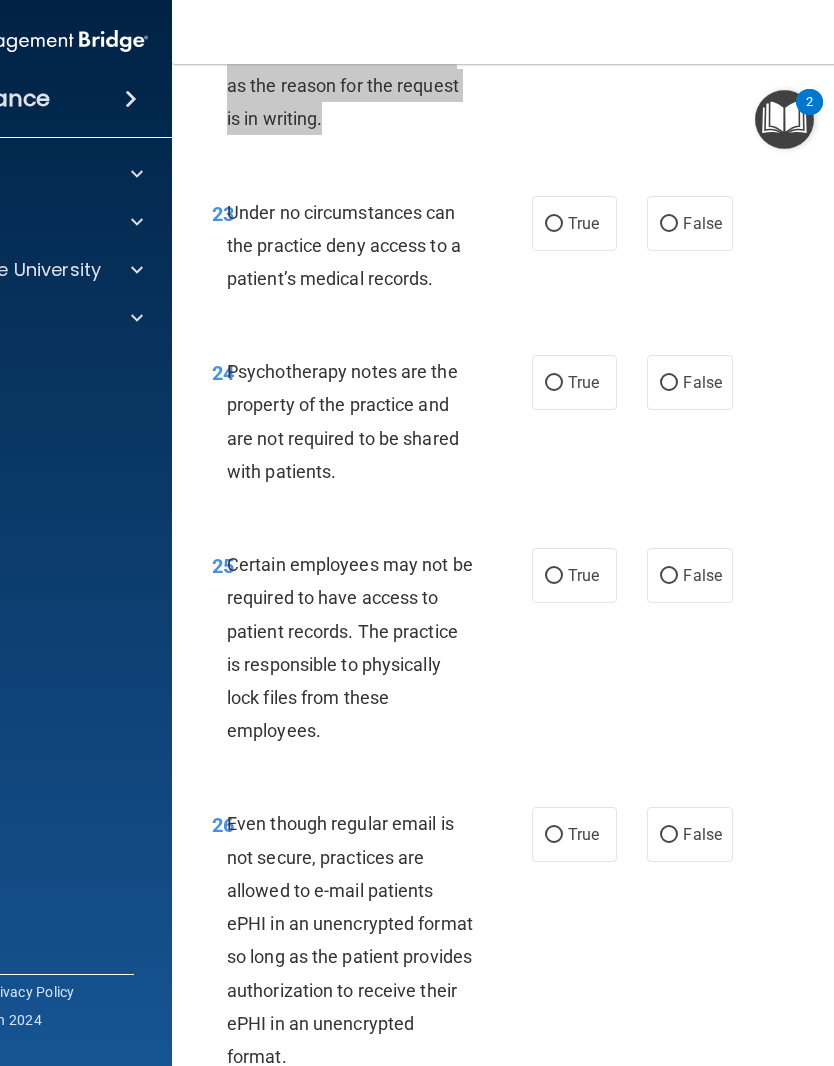 scroll, scrollTop: 5871, scrollLeft: 0, axis: vertical 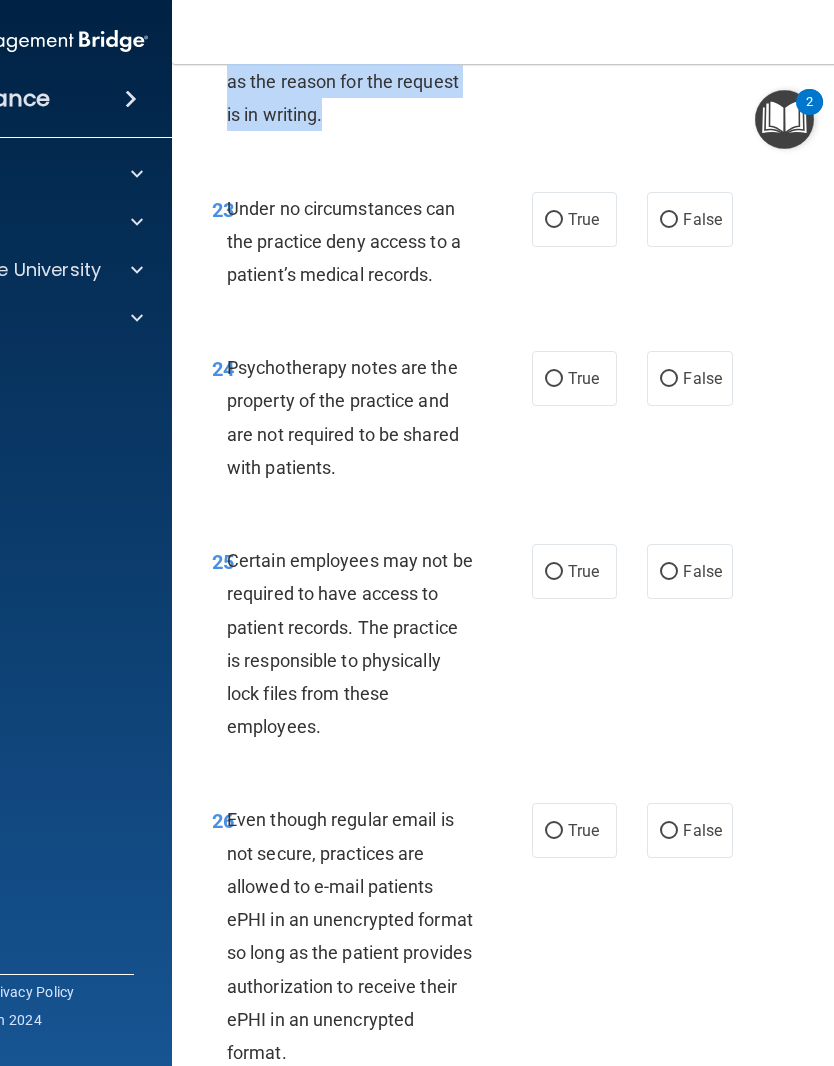 click on "True" at bounding box center [574, 219] 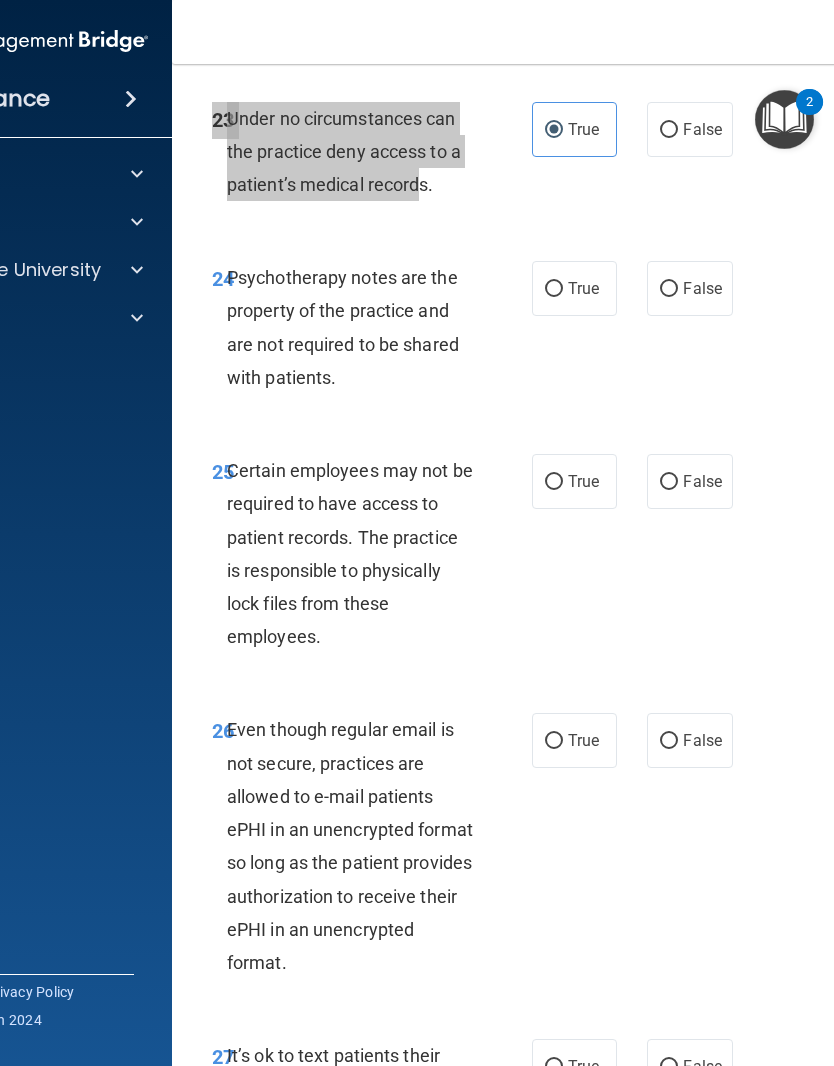 scroll, scrollTop: 5967, scrollLeft: 0, axis: vertical 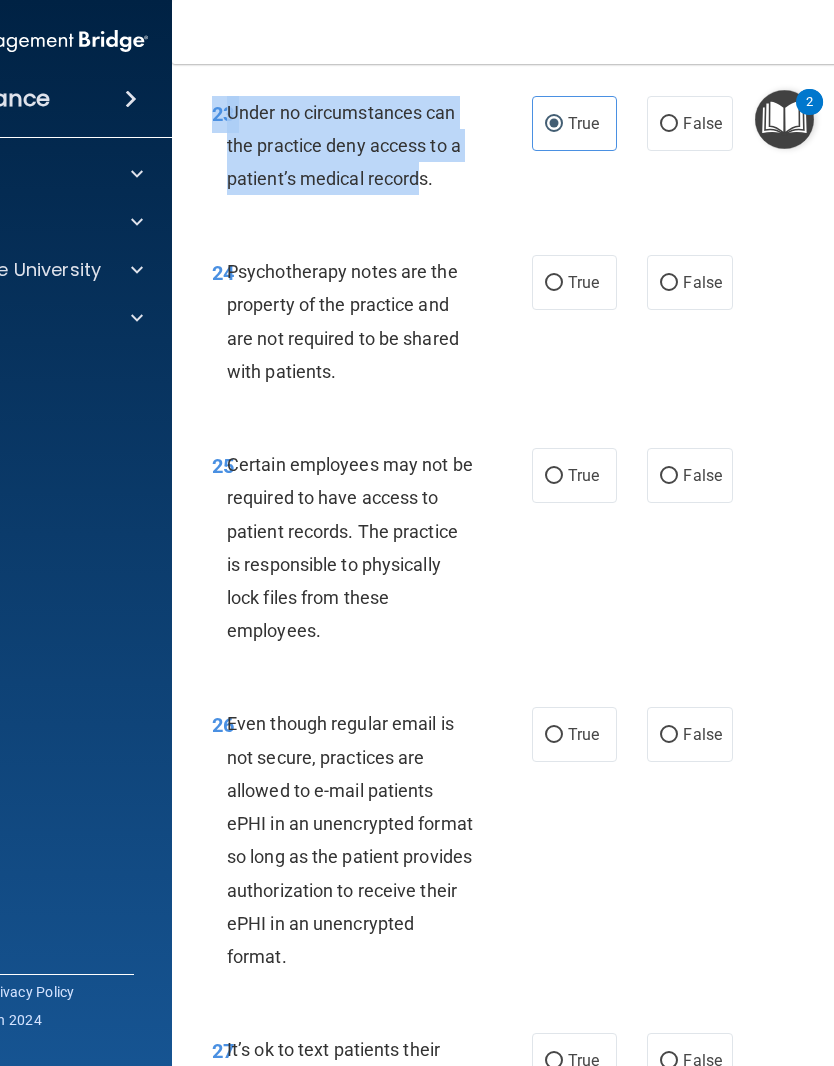click on "23       Under no circumstances can the practice deny access to a patient’s medical records.                 True           False" at bounding box center [577, 151] 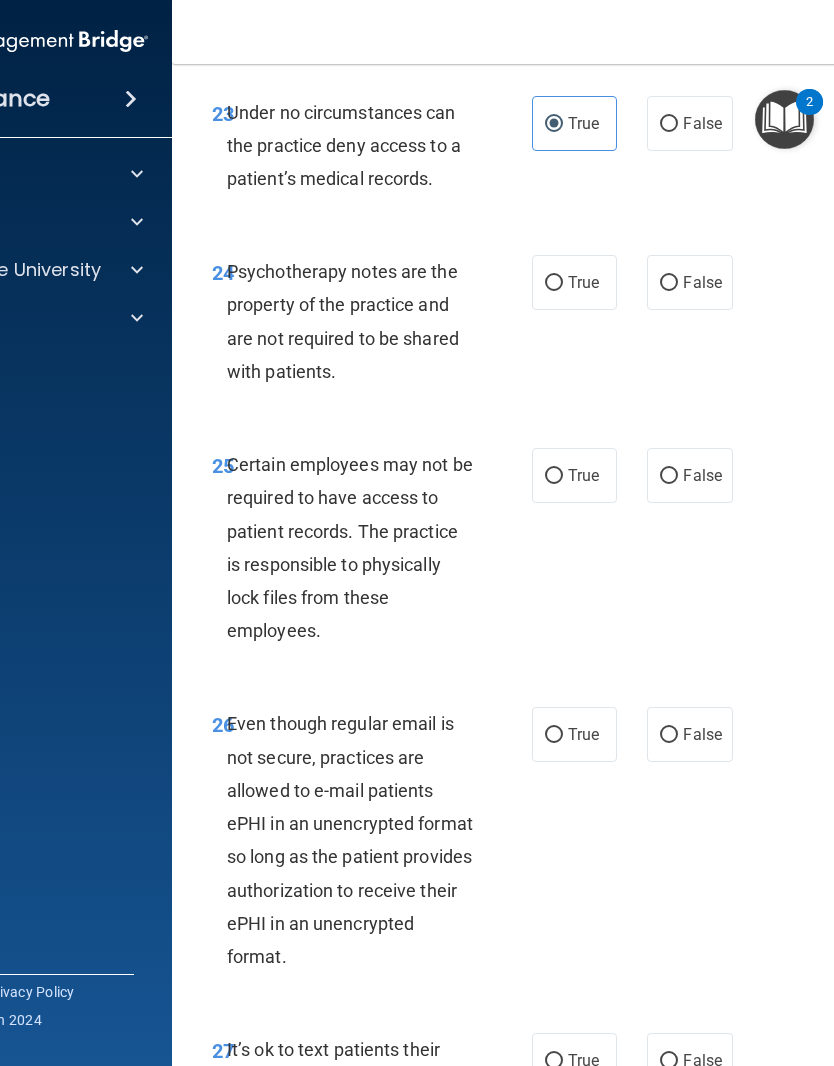 click on "False" at bounding box center (702, 123) 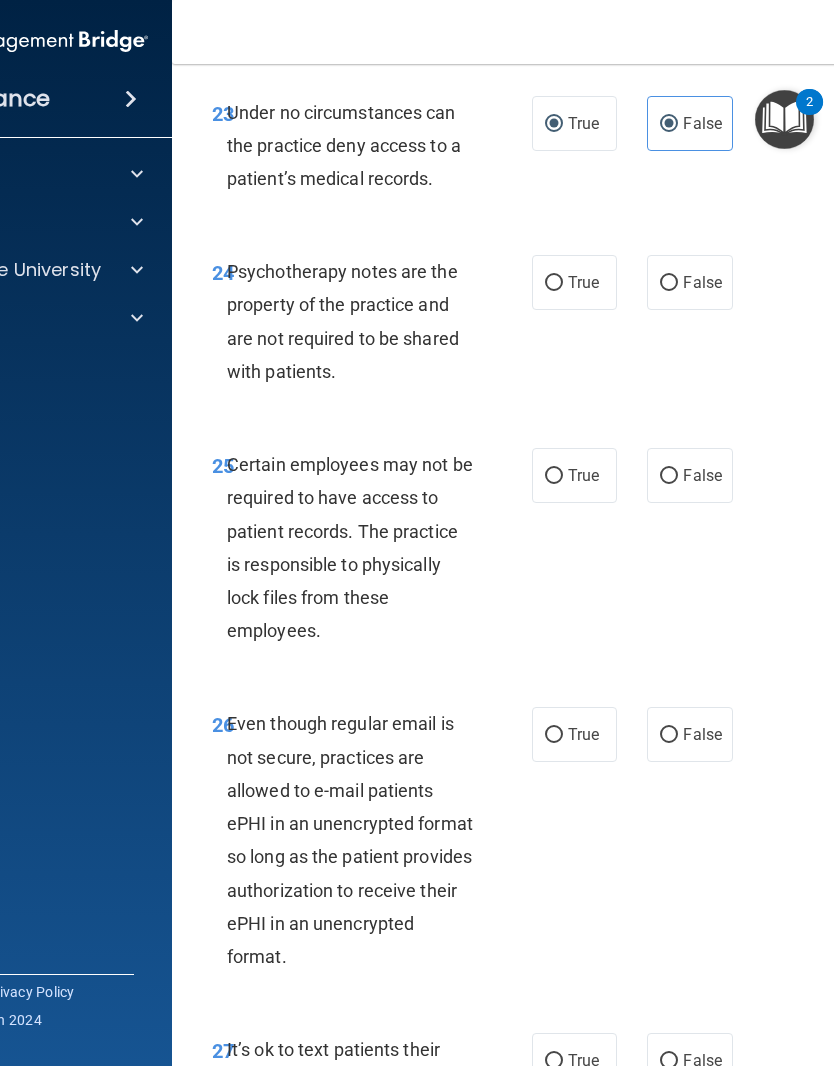 radio on "false" 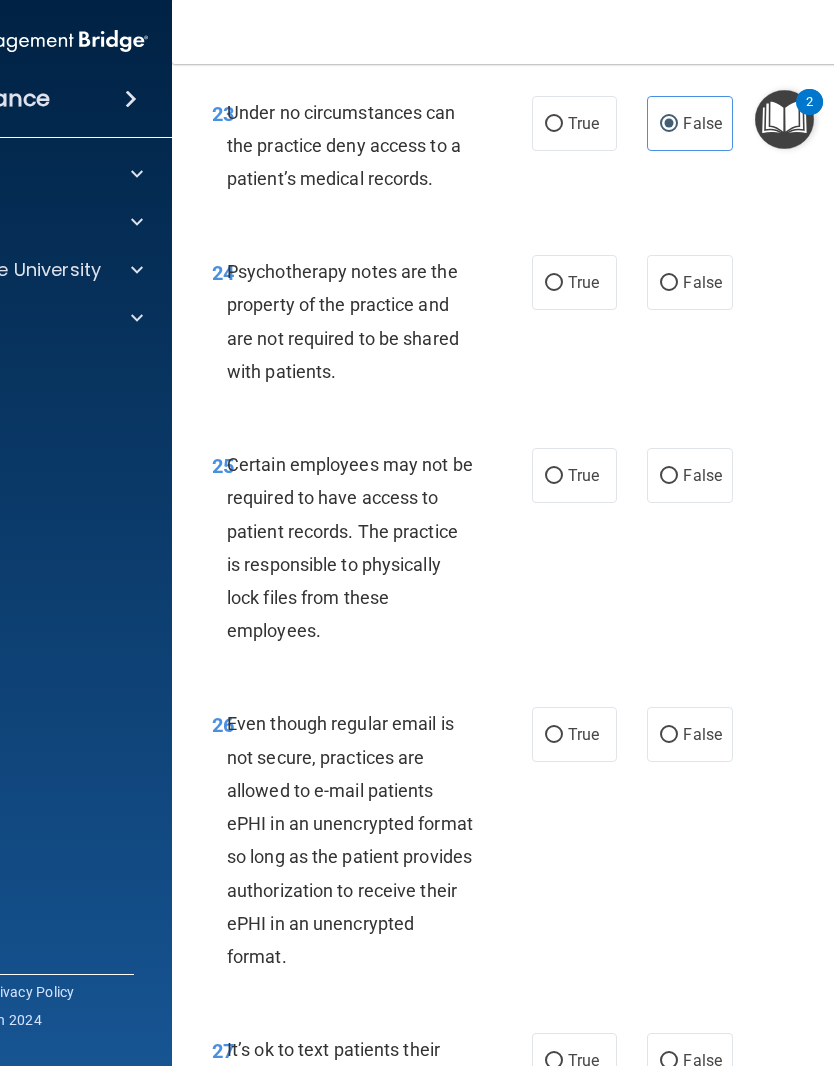 scroll, scrollTop: 6006, scrollLeft: 0, axis: vertical 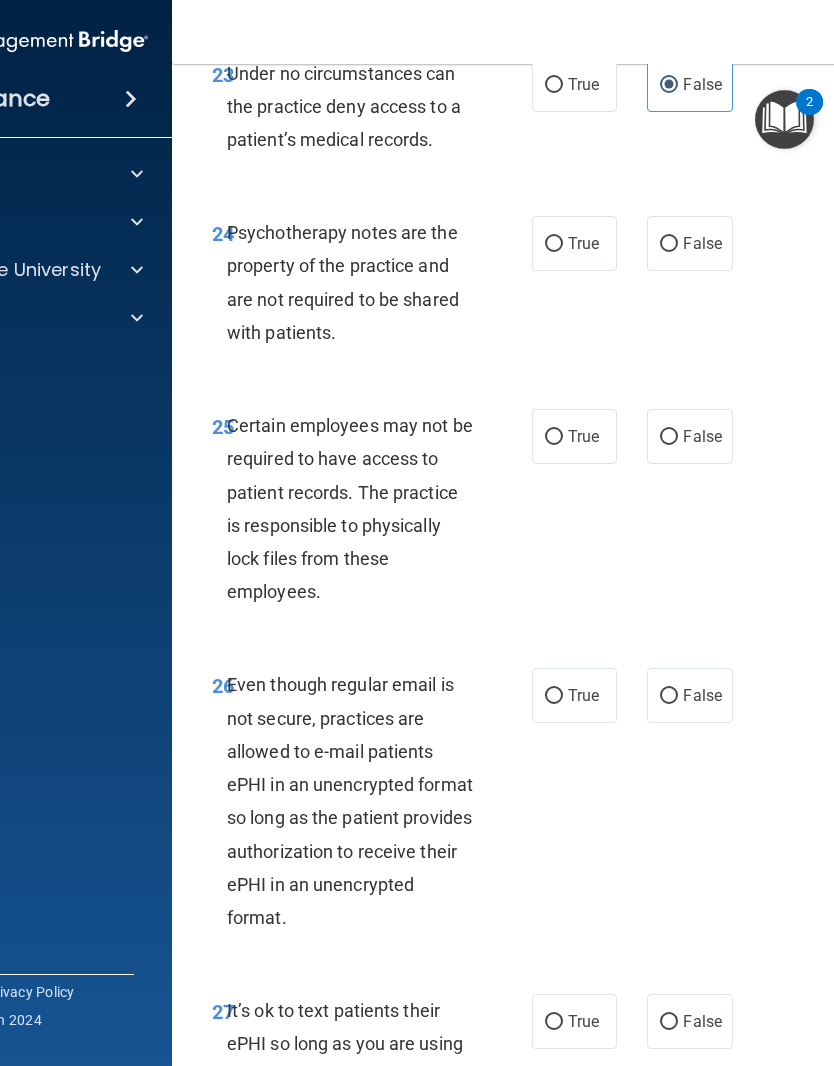 click on "True" at bounding box center (583, 243) 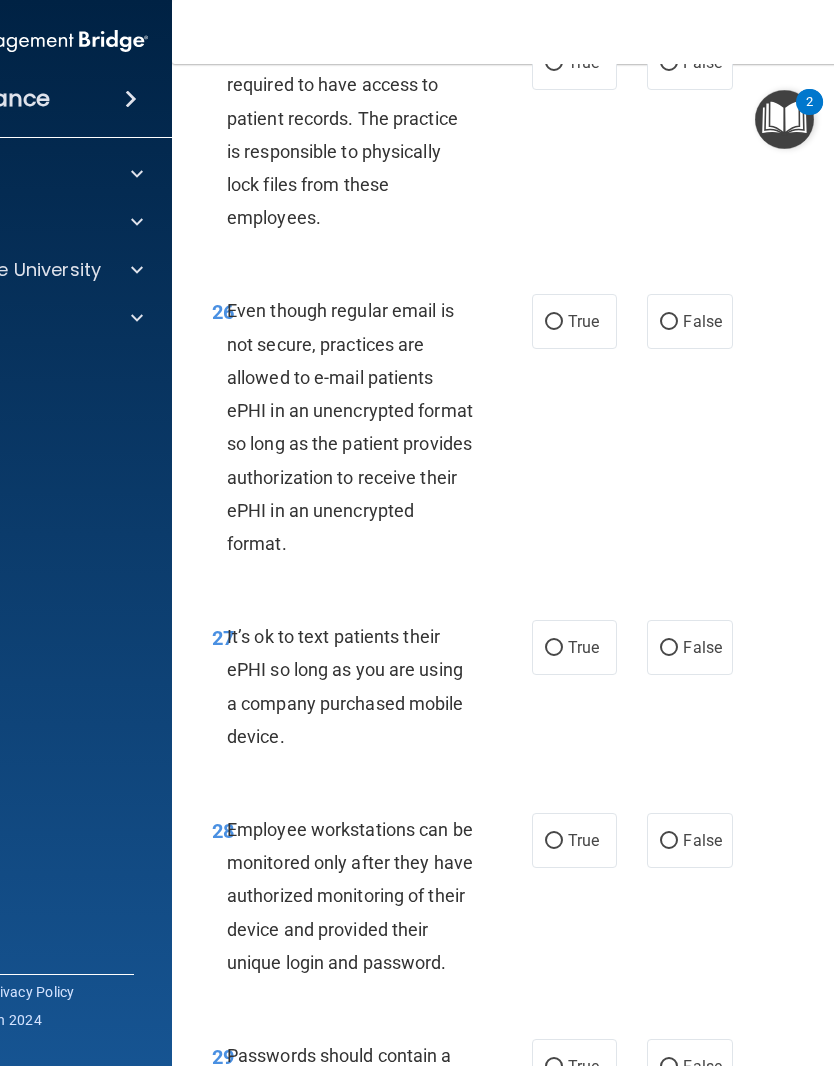 scroll, scrollTop: 6381, scrollLeft: 0, axis: vertical 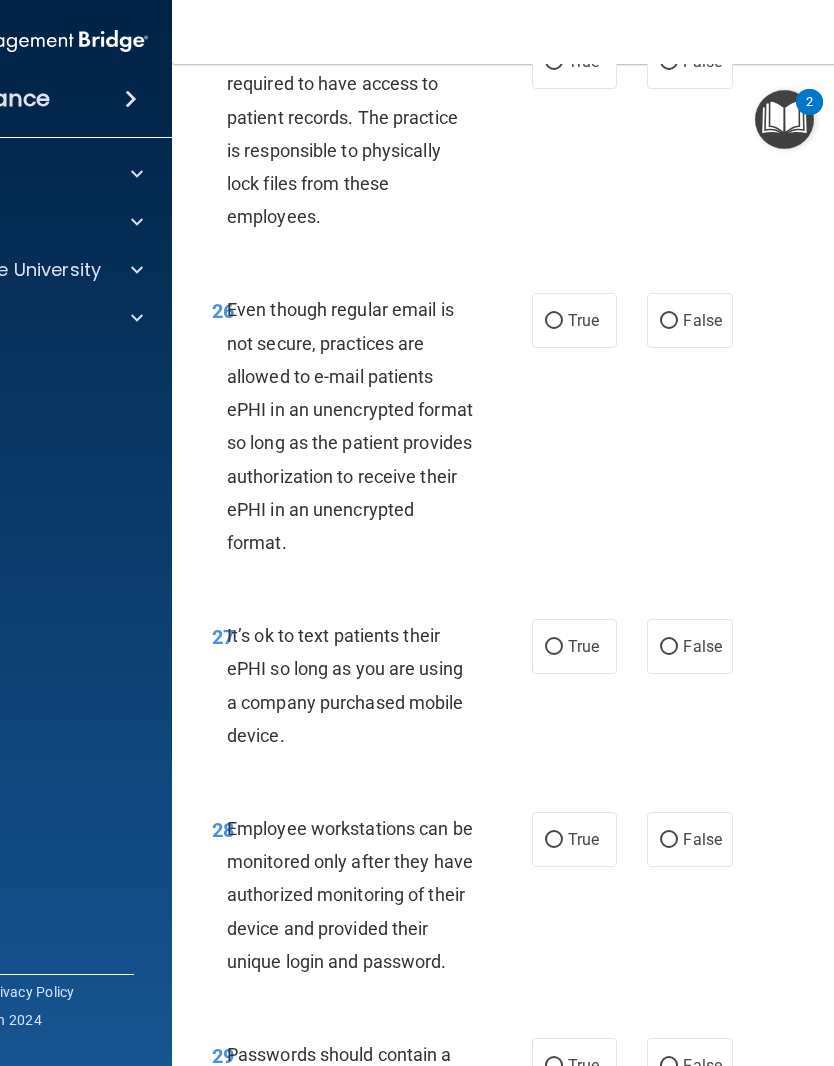 click on "True" at bounding box center (583, 61) 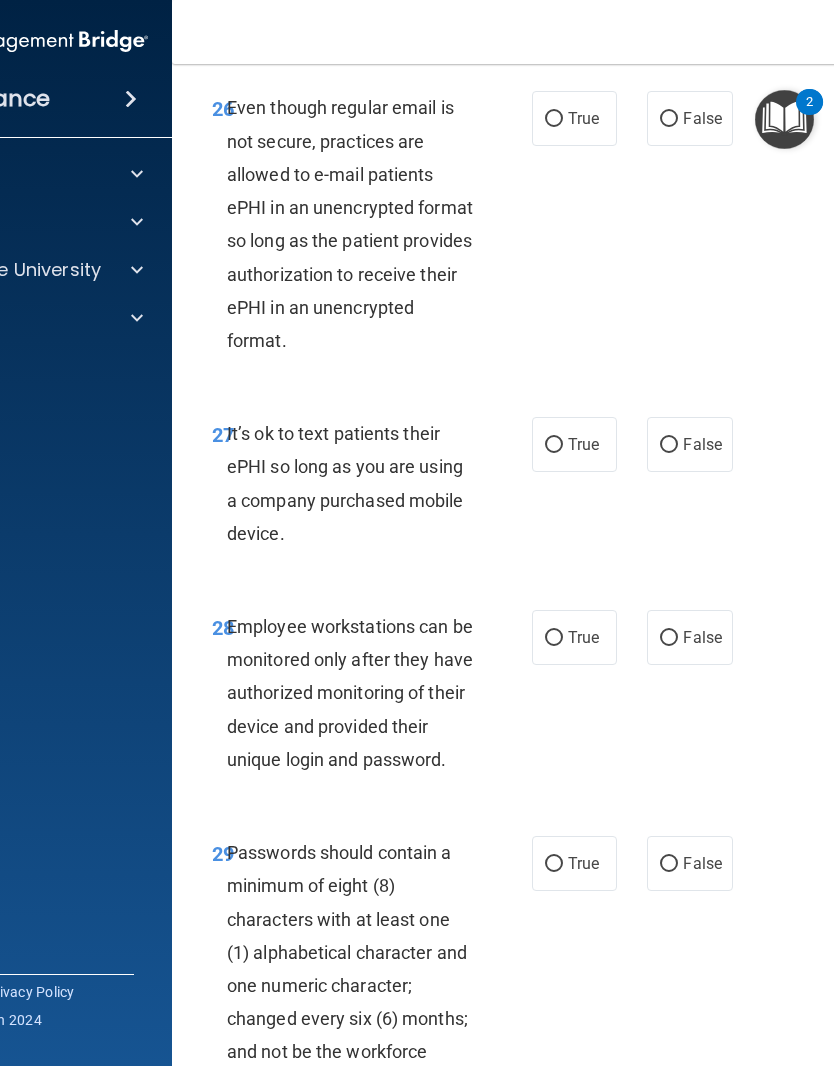 scroll, scrollTop: 6583, scrollLeft: 0, axis: vertical 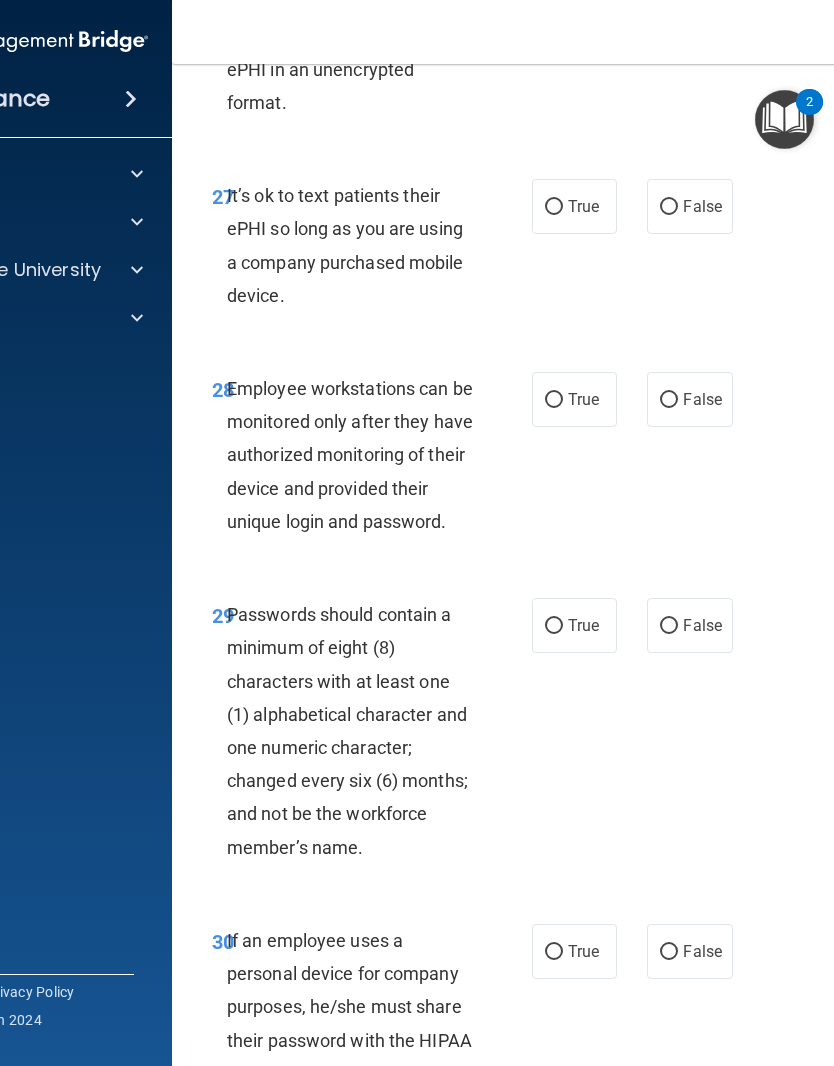 click on "False" at bounding box center (702, 206) 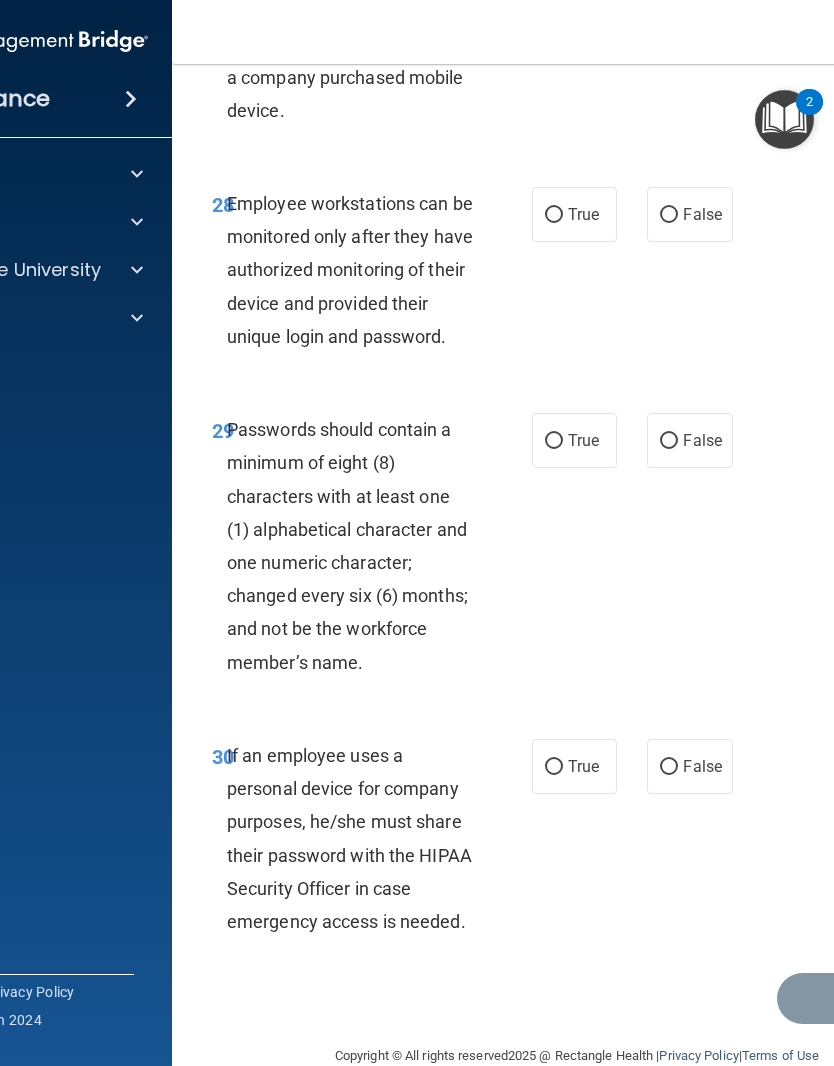 scroll, scrollTop: 7008, scrollLeft: 0, axis: vertical 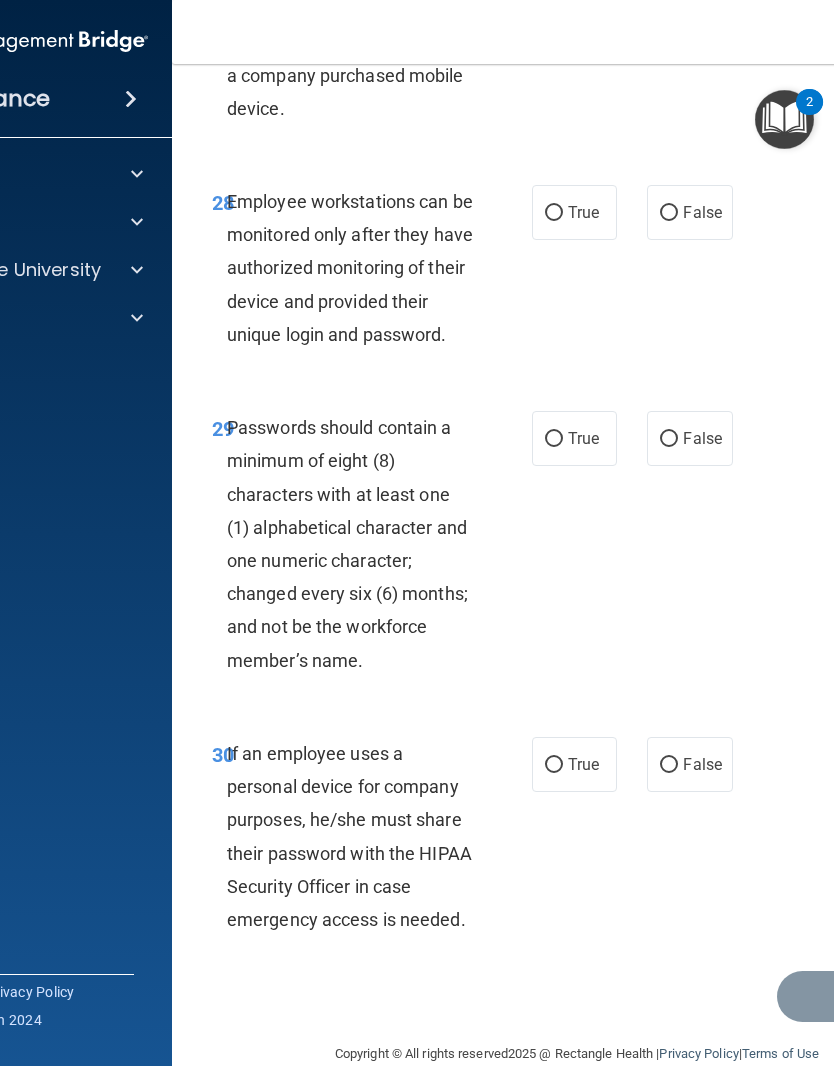 click on "True" at bounding box center [574, 212] 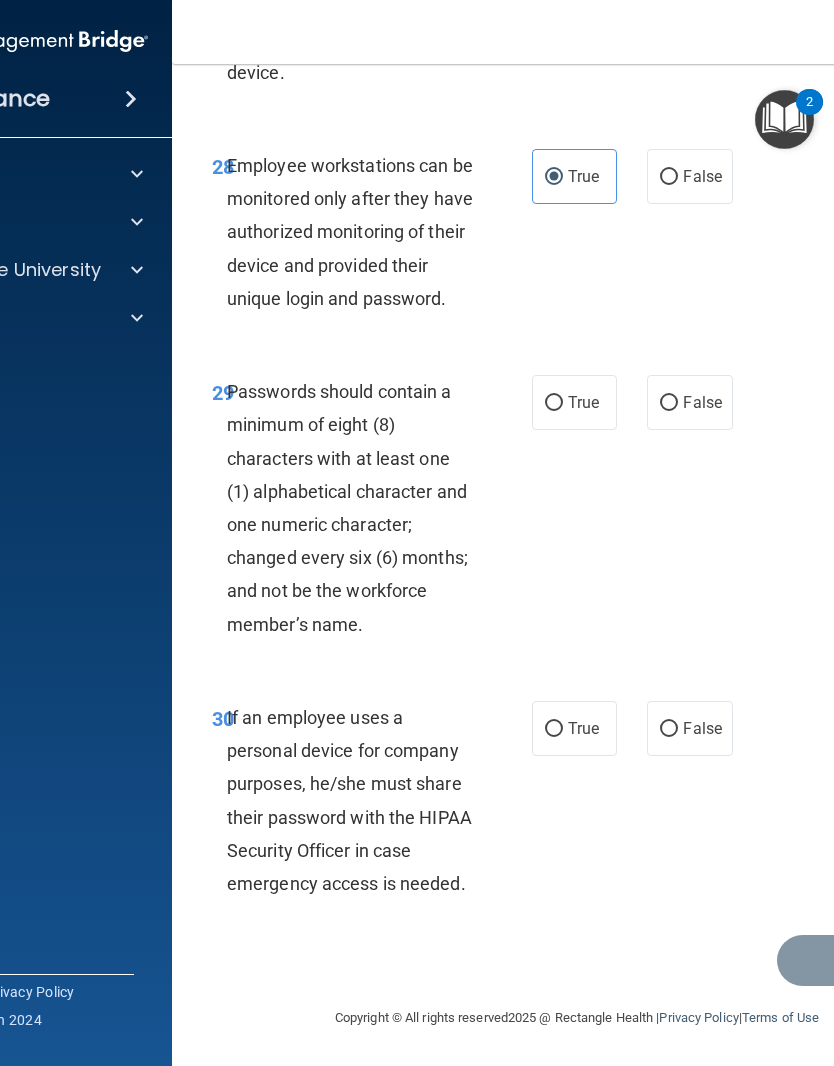 scroll, scrollTop: 7069, scrollLeft: 0, axis: vertical 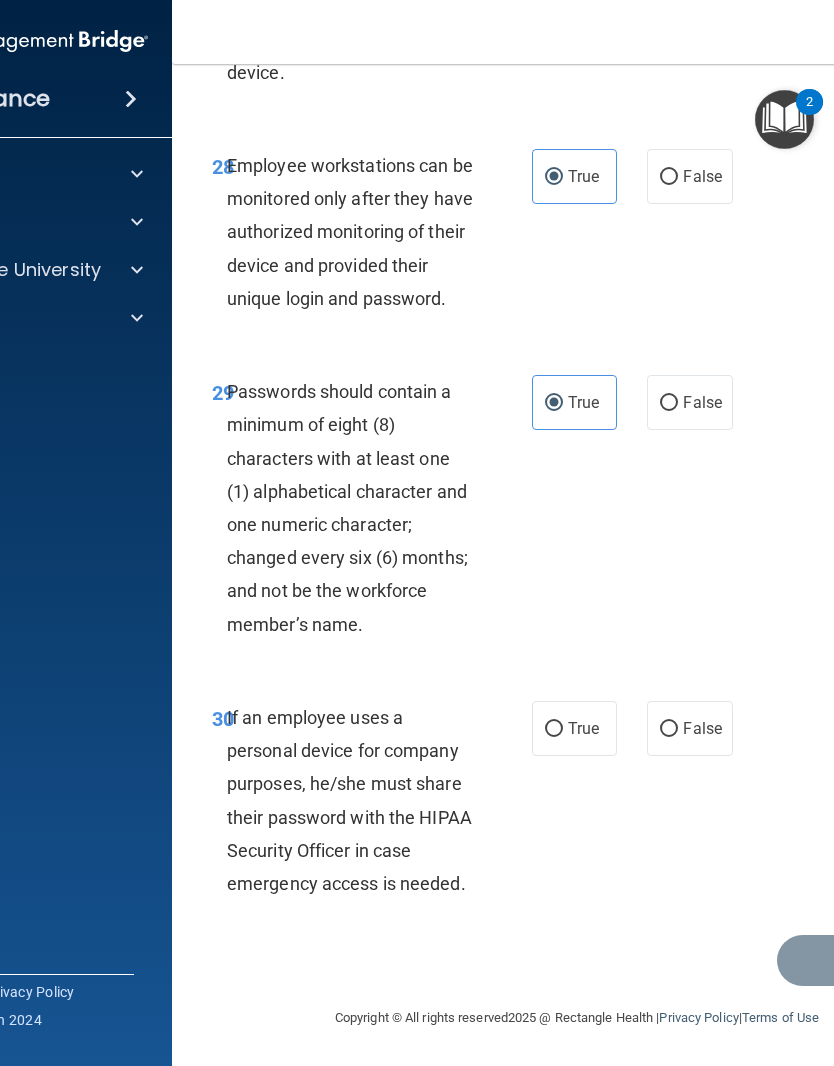 click on "True" at bounding box center (583, 728) 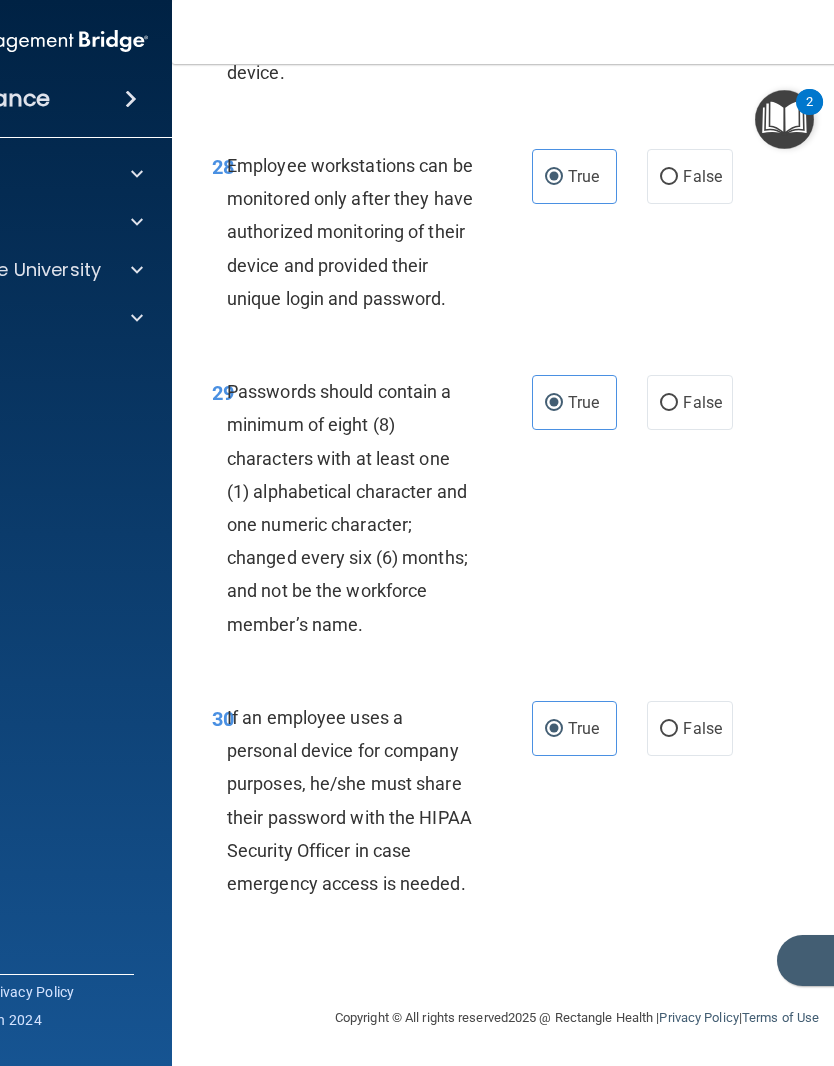click on "Submit" at bounding box center [867, 960] 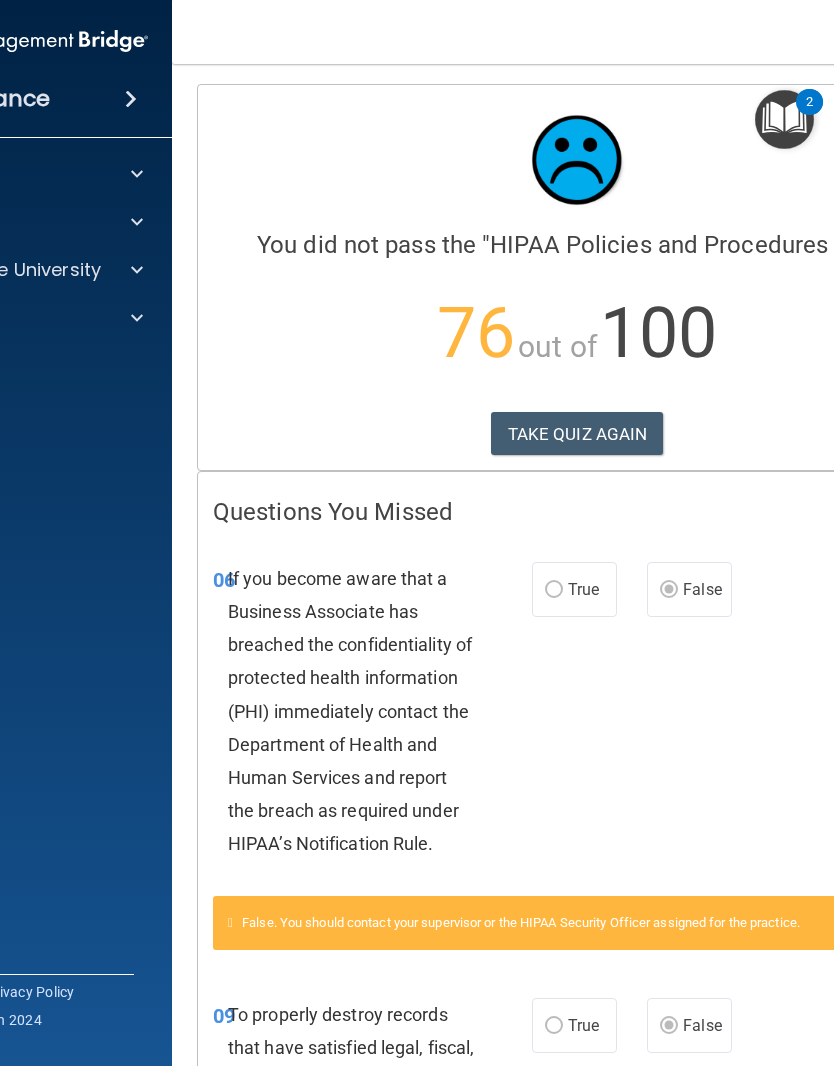 scroll, scrollTop: 0, scrollLeft: 0, axis: both 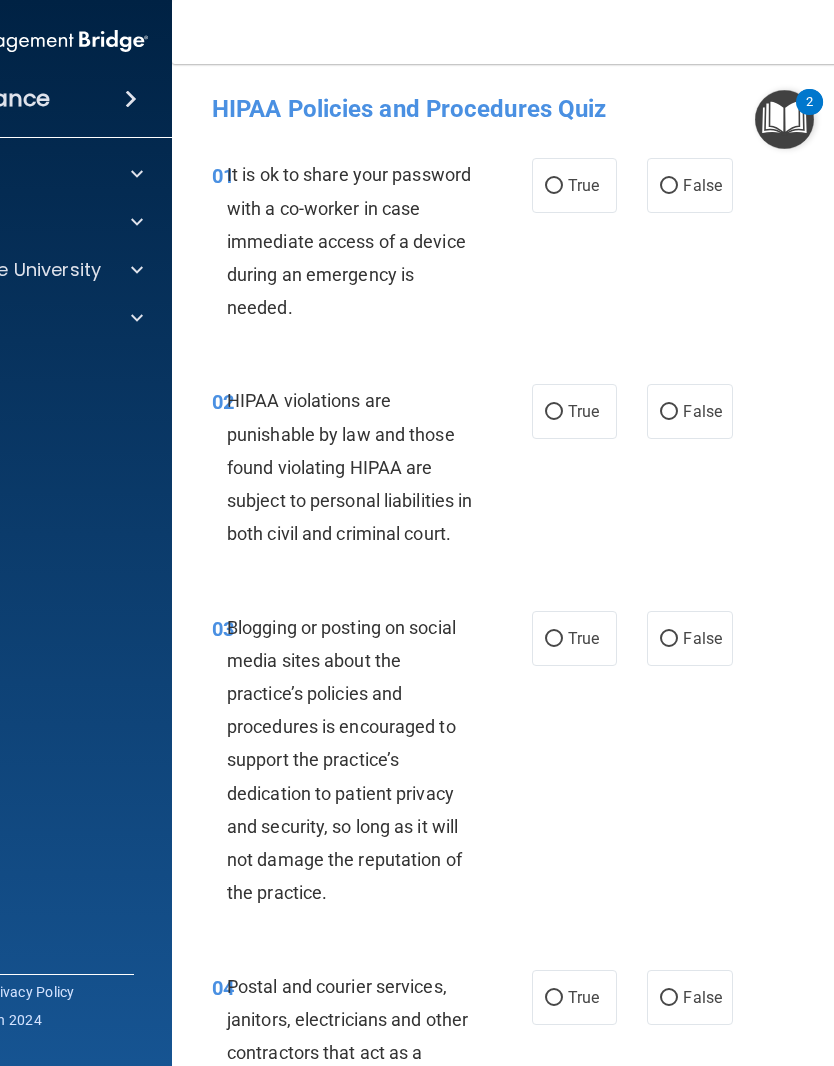 click on "False" at bounding box center (702, 185) 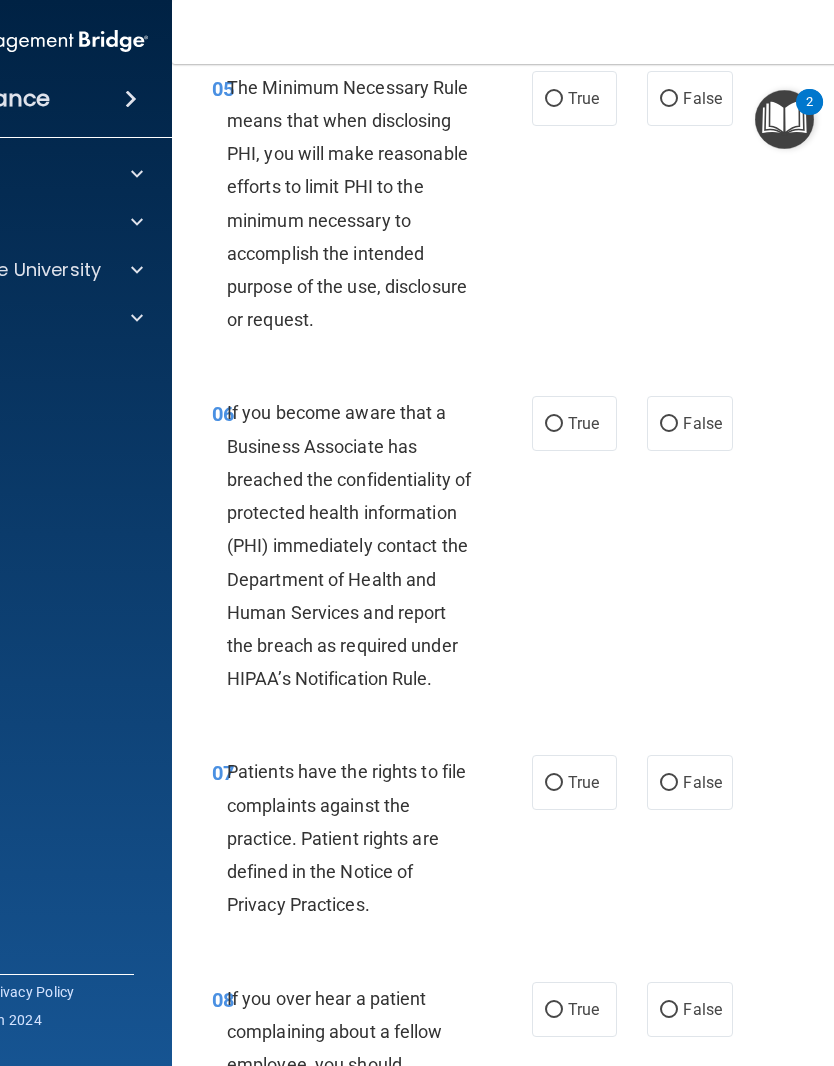 scroll, scrollTop: 1308, scrollLeft: 0, axis: vertical 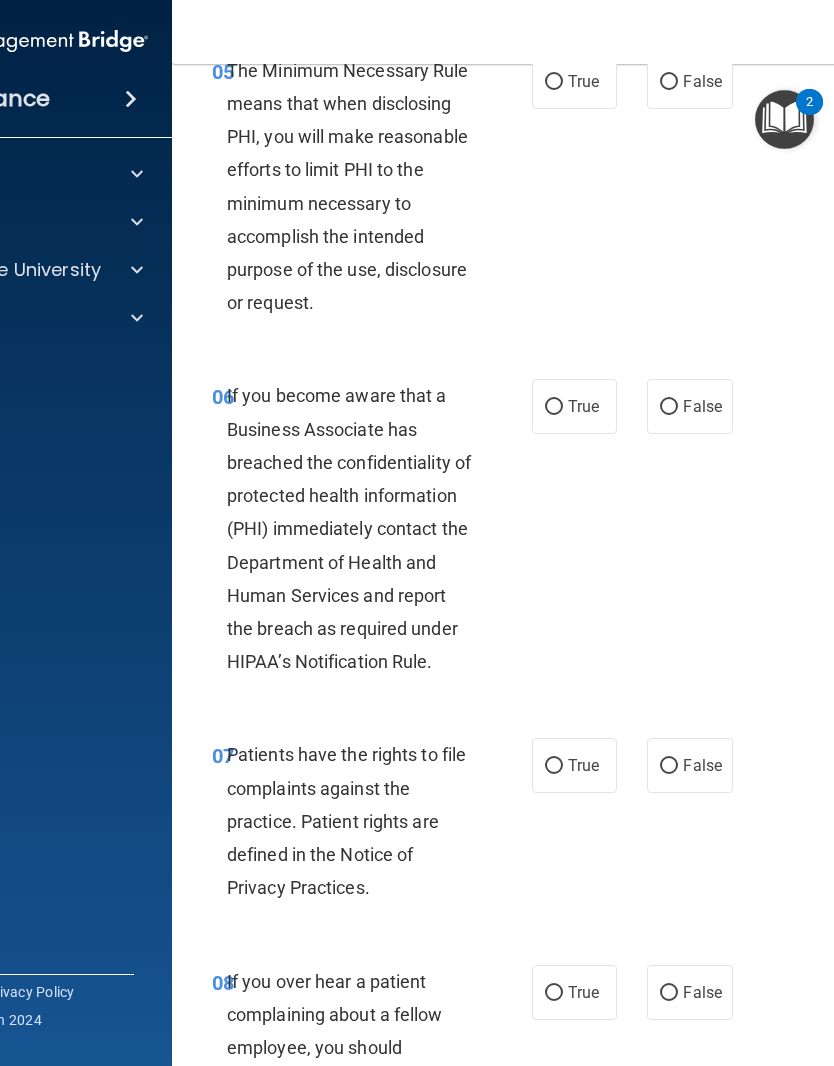 click on "False" at bounding box center (689, 406) 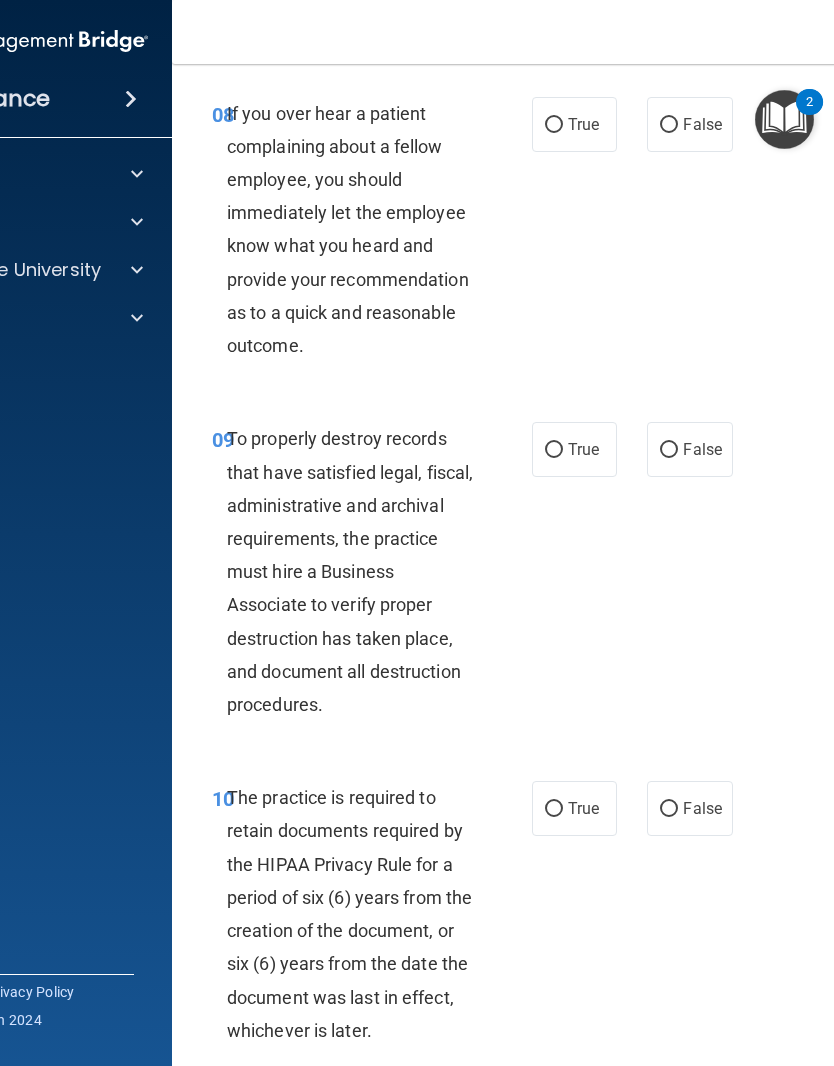 scroll, scrollTop: 2181, scrollLeft: 0, axis: vertical 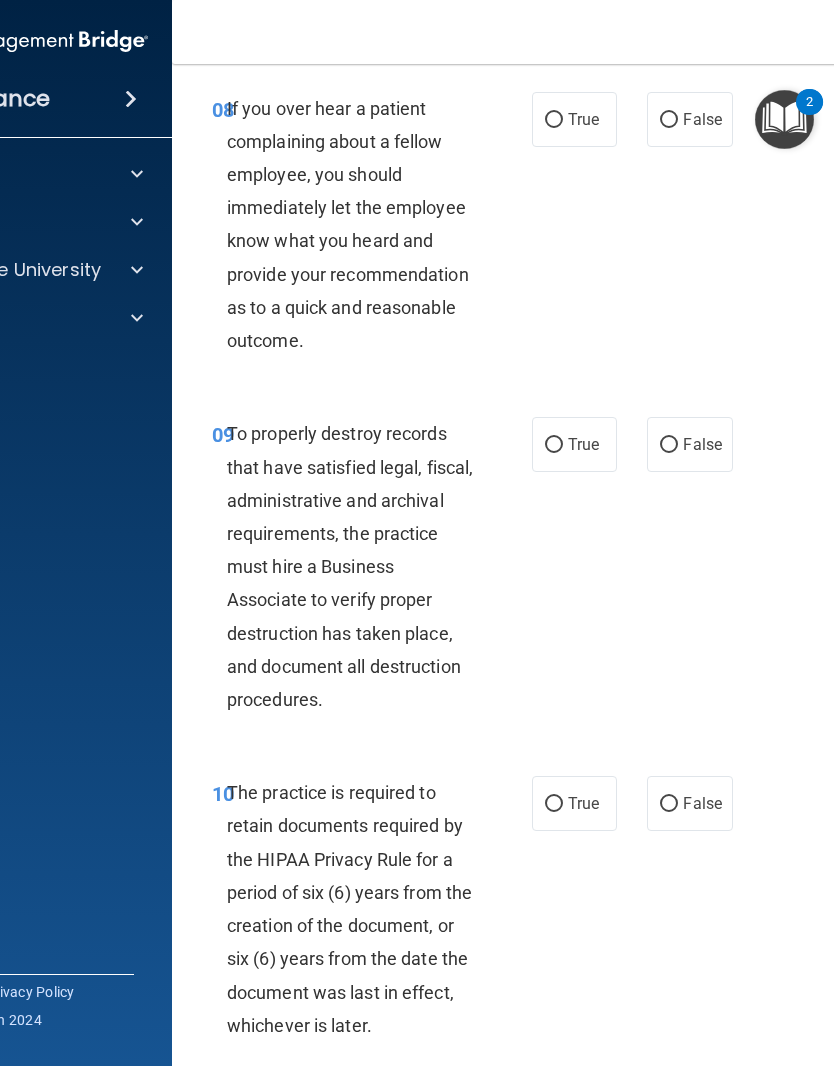 click on "False" at bounding box center (689, 444) 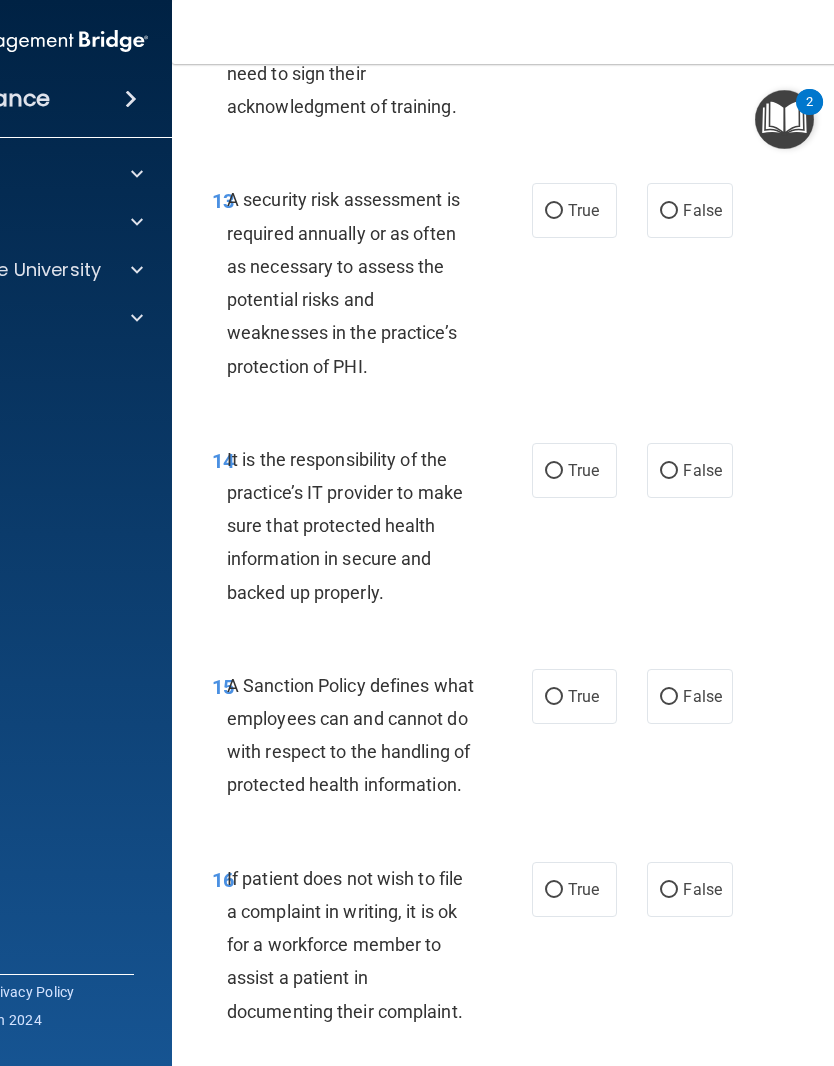 scroll, scrollTop: 3603, scrollLeft: 0, axis: vertical 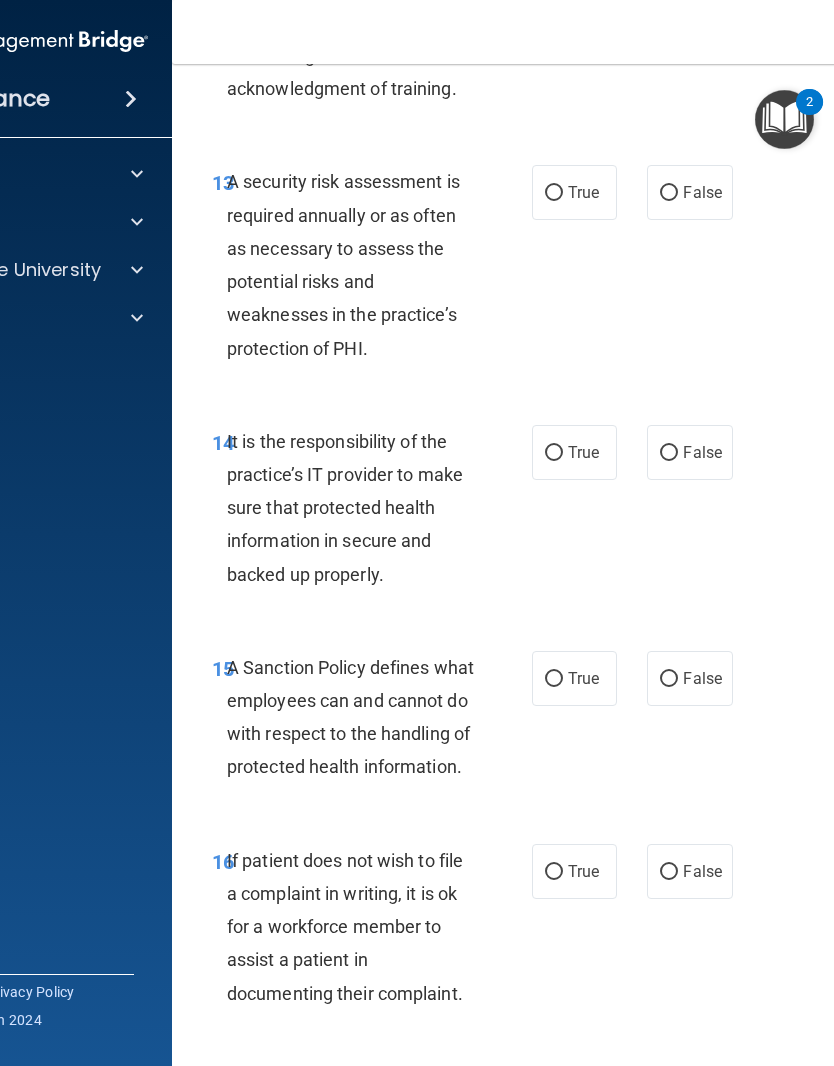 click on "False" at bounding box center [689, 452] 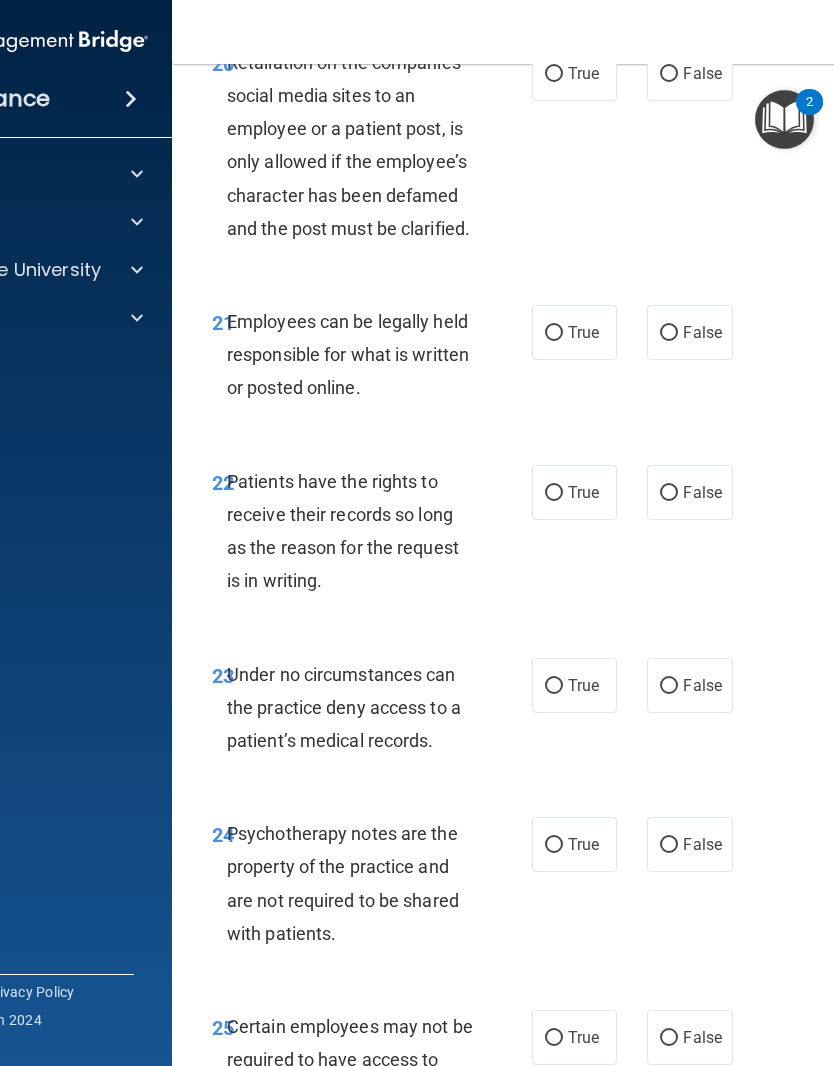 scroll, scrollTop: 5412, scrollLeft: 0, axis: vertical 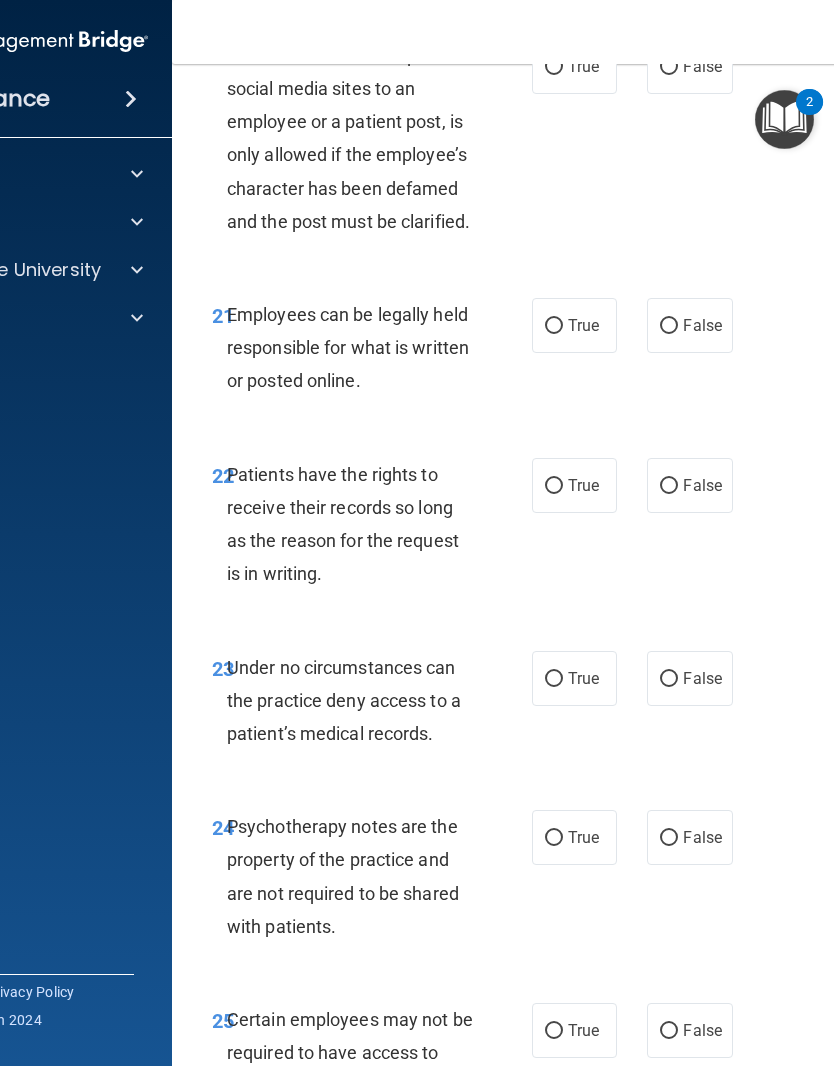 click on "False" at bounding box center (689, 485) 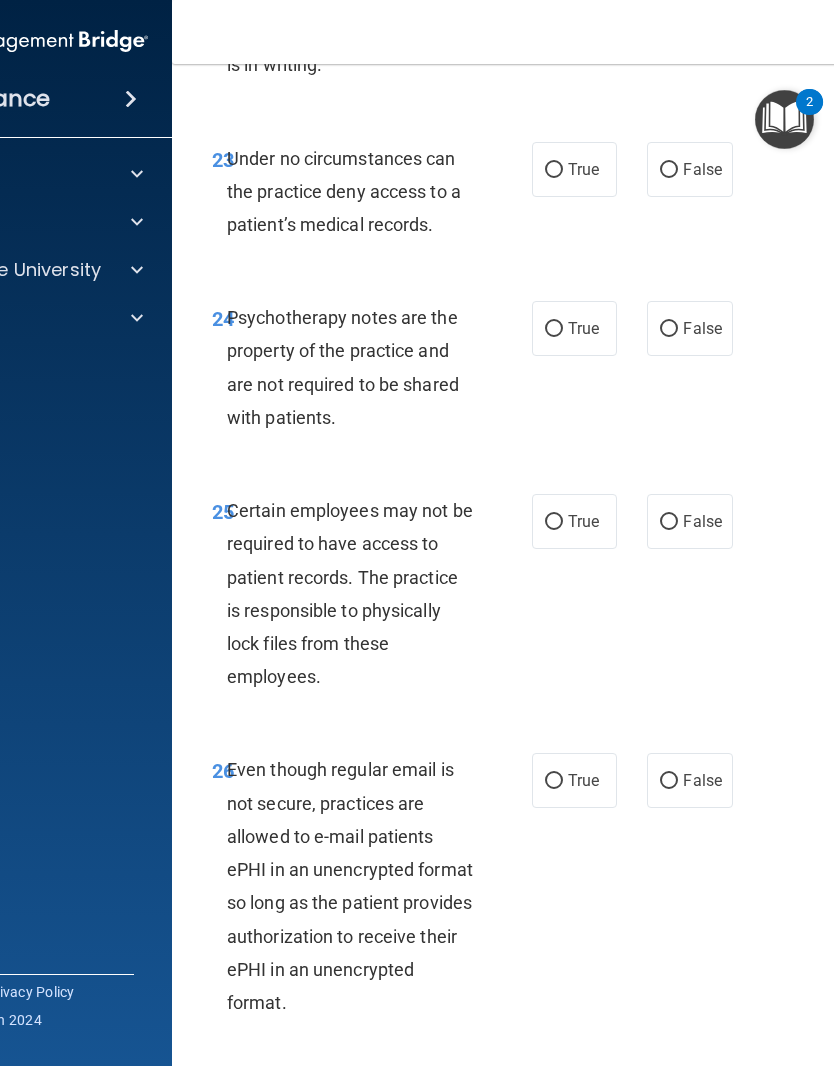 scroll, scrollTop: 6072, scrollLeft: 0, axis: vertical 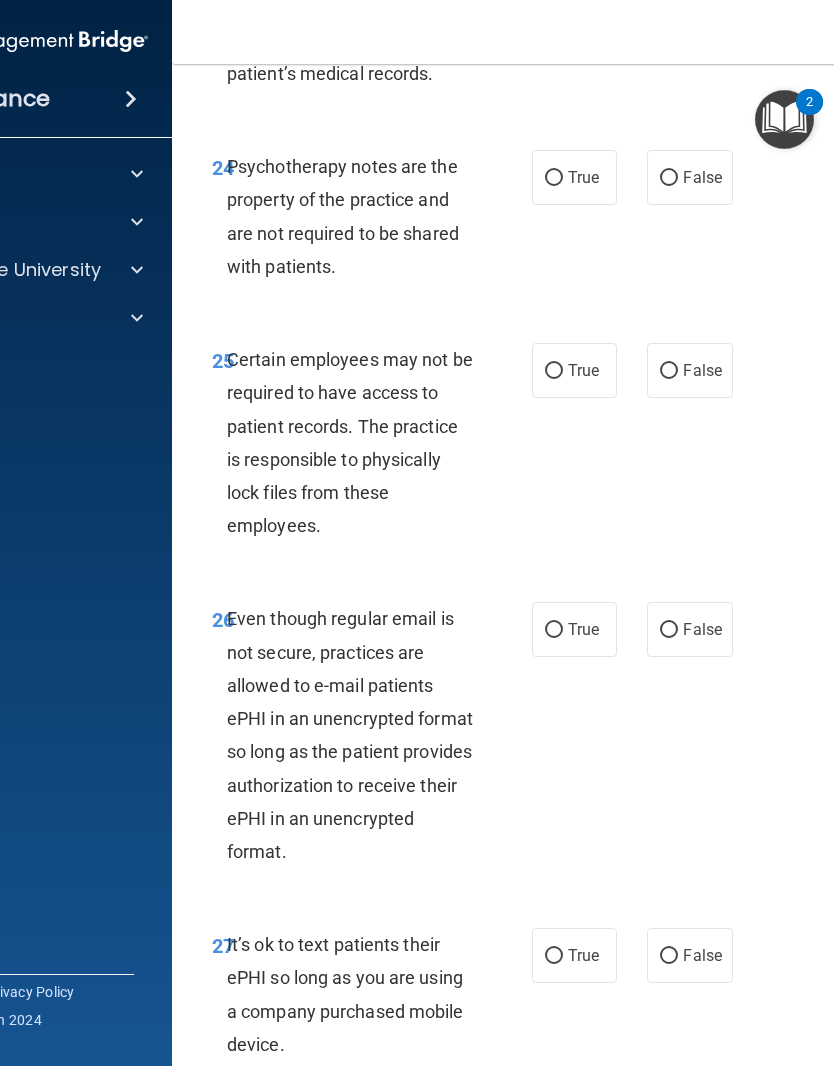 click on "True" at bounding box center [583, 629] 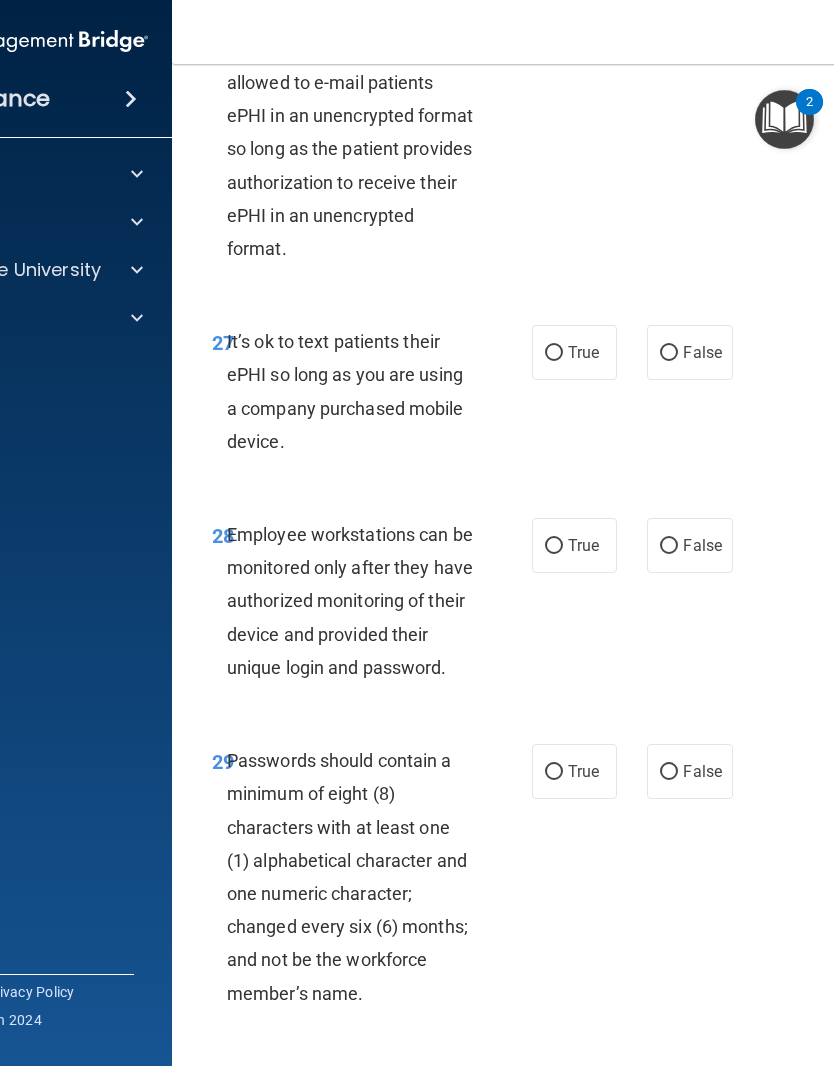 scroll, scrollTop: 6674, scrollLeft: 0, axis: vertical 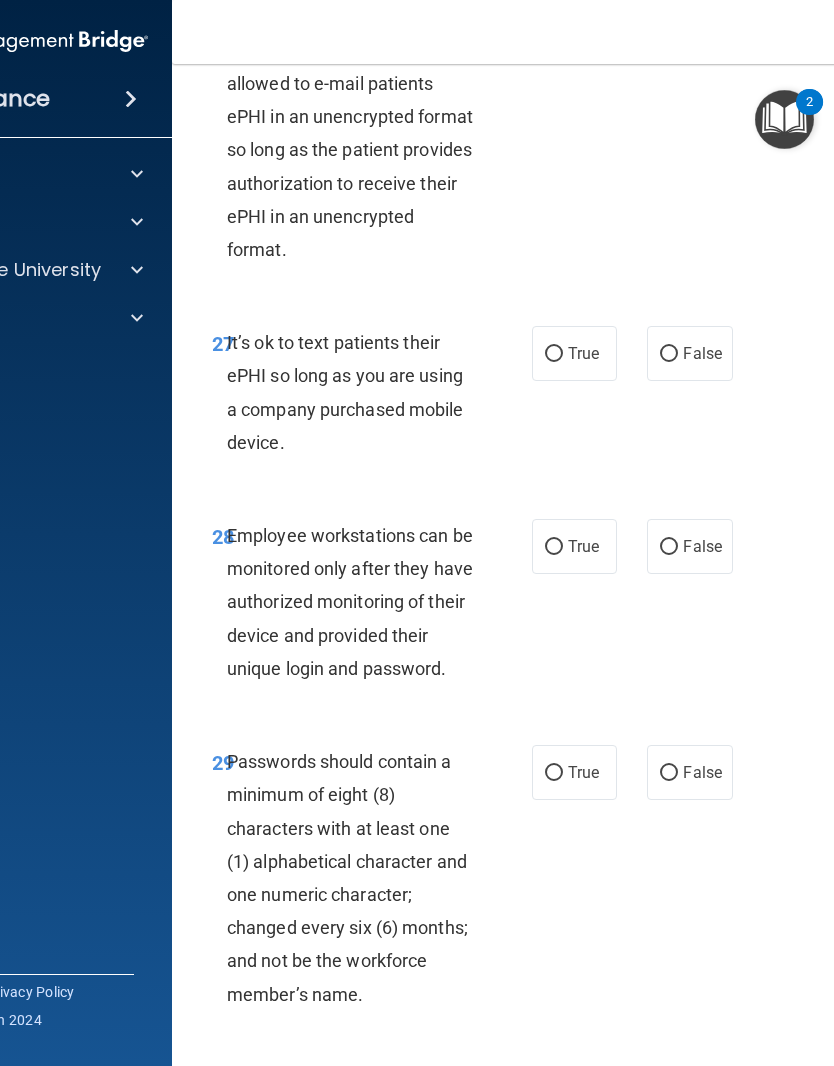 click on "True" at bounding box center [554, 547] 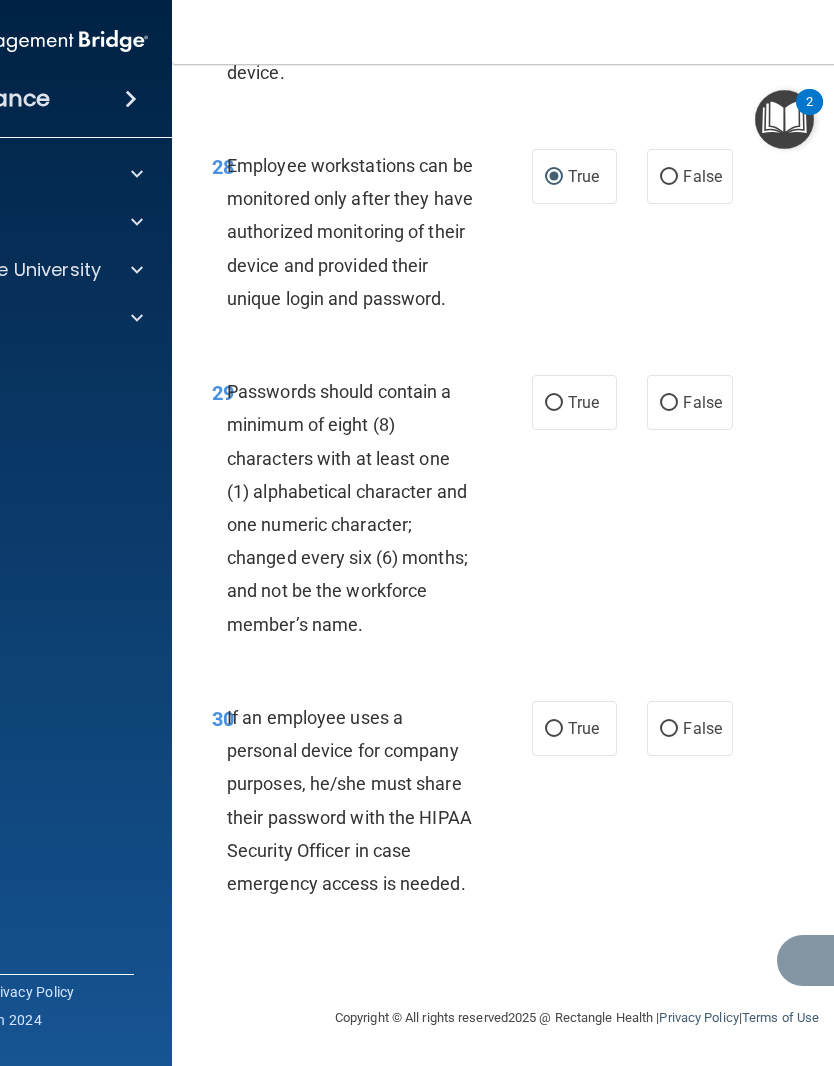 click on "False" at bounding box center [689, 728] 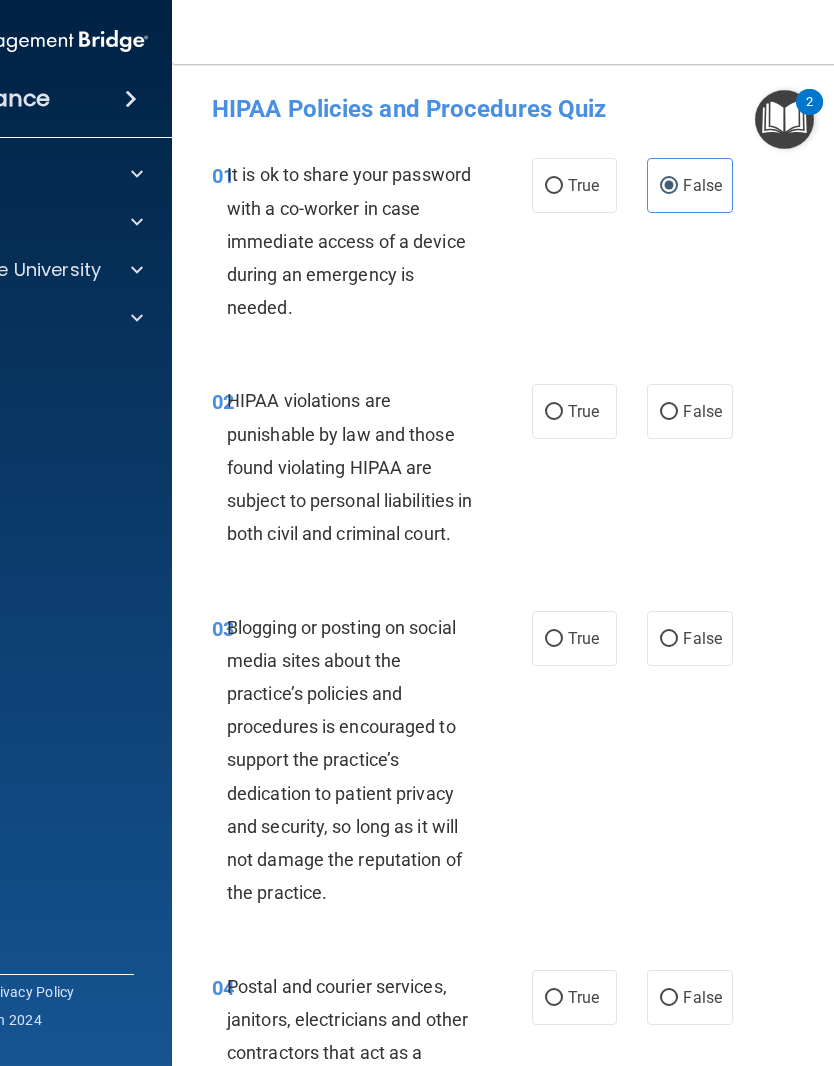 scroll, scrollTop: 0, scrollLeft: 0, axis: both 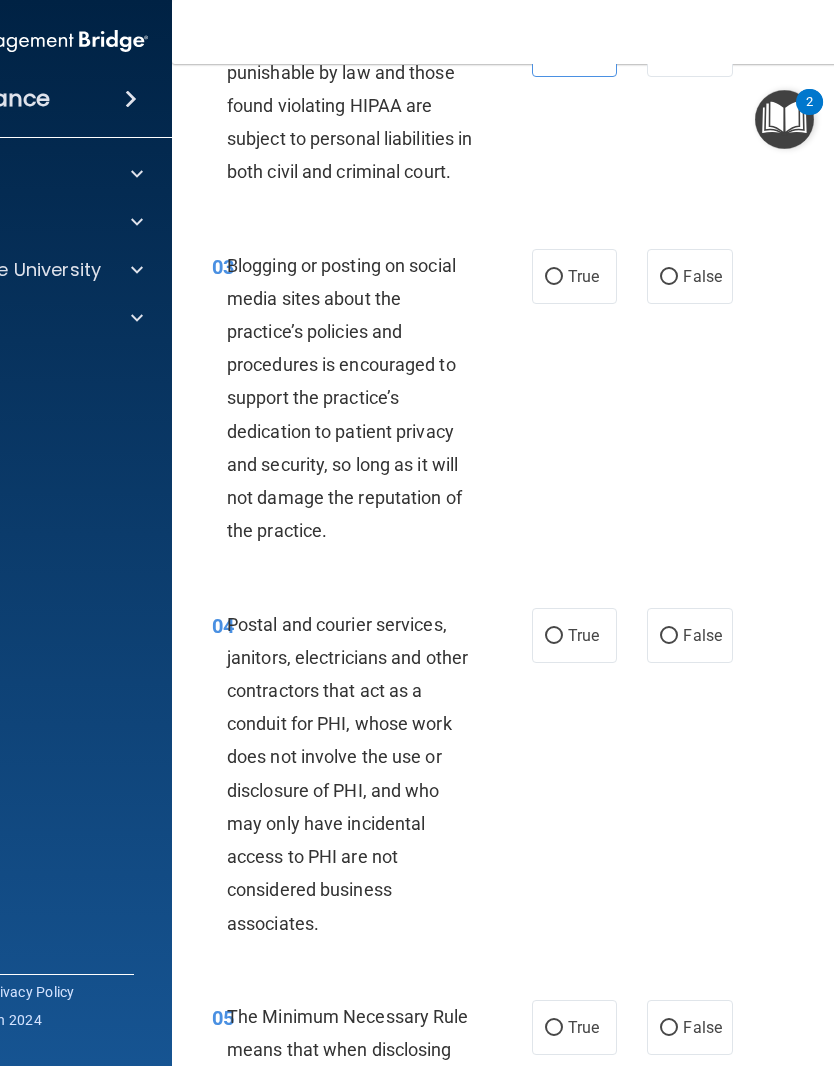 click on "False" at bounding box center (689, 276) 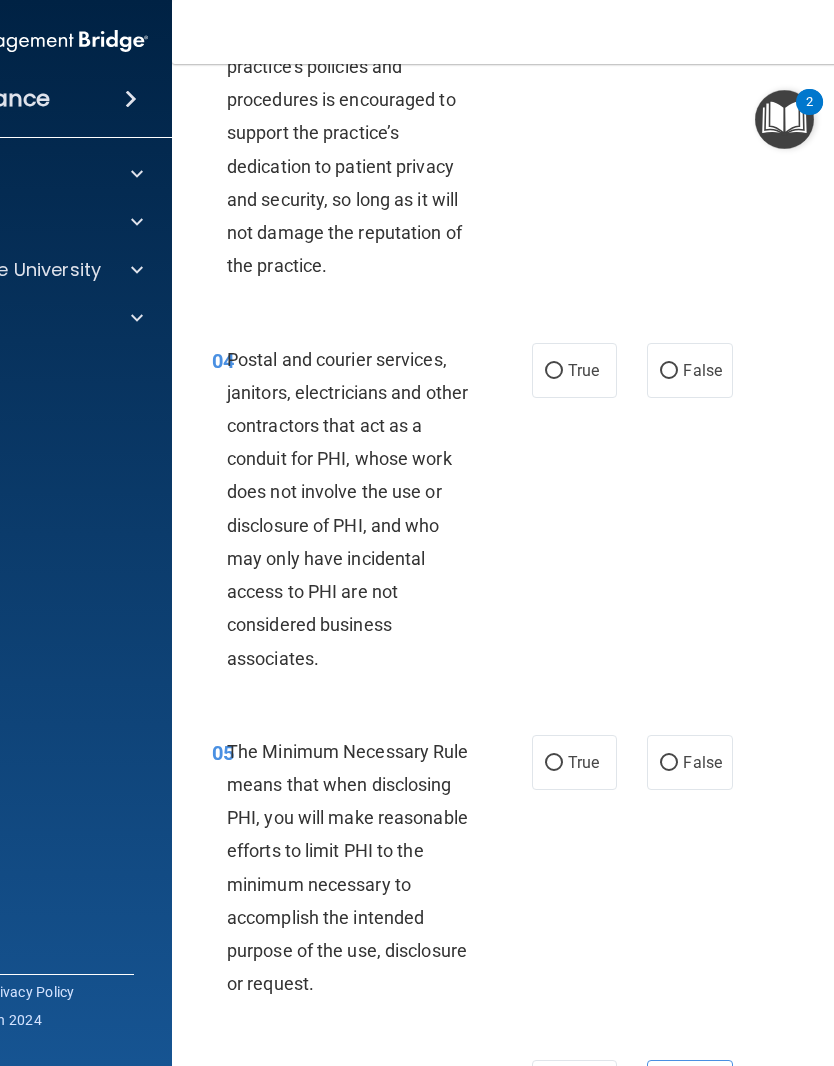 scroll, scrollTop: 636, scrollLeft: 0, axis: vertical 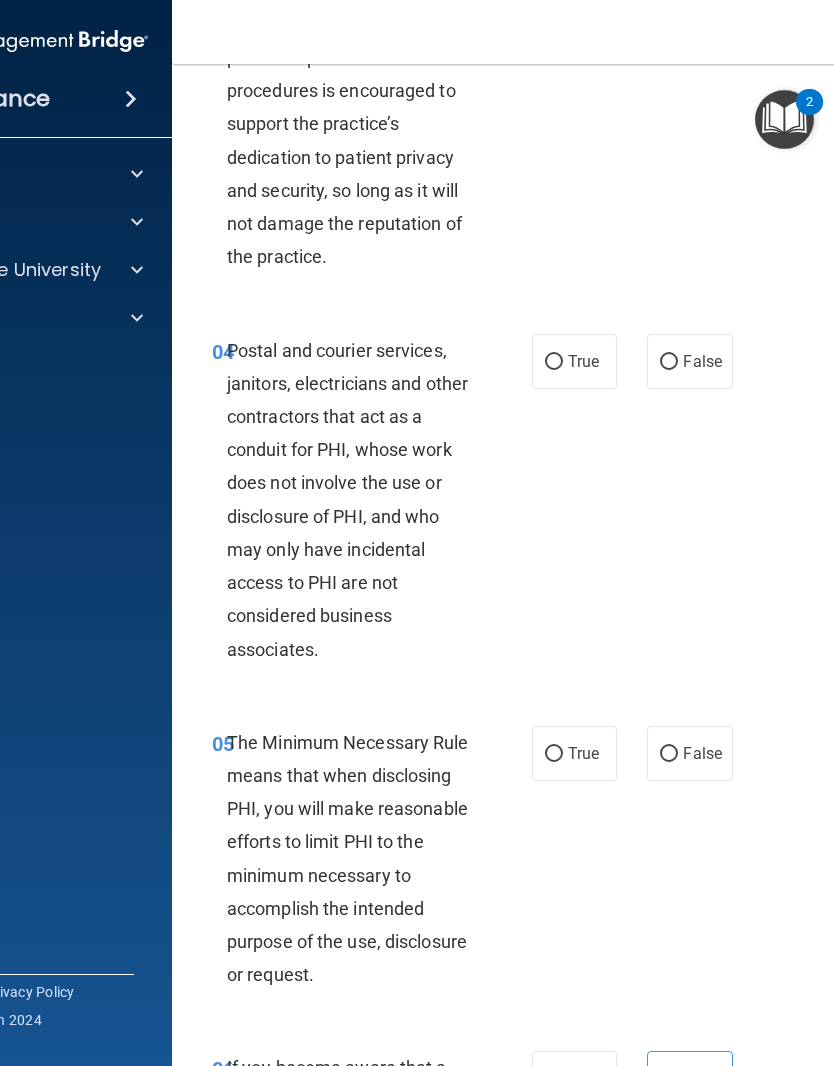 click on "True" at bounding box center (583, 361) 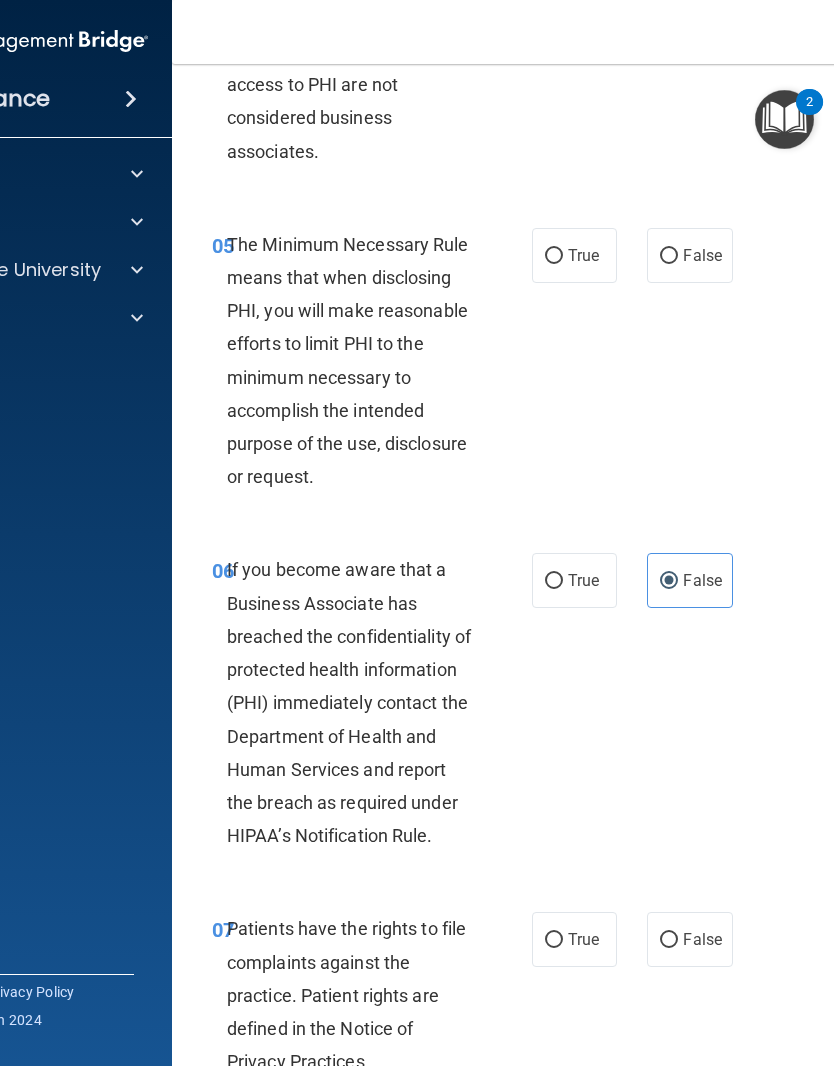 scroll, scrollTop: 1133, scrollLeft: 0, axis: vertical 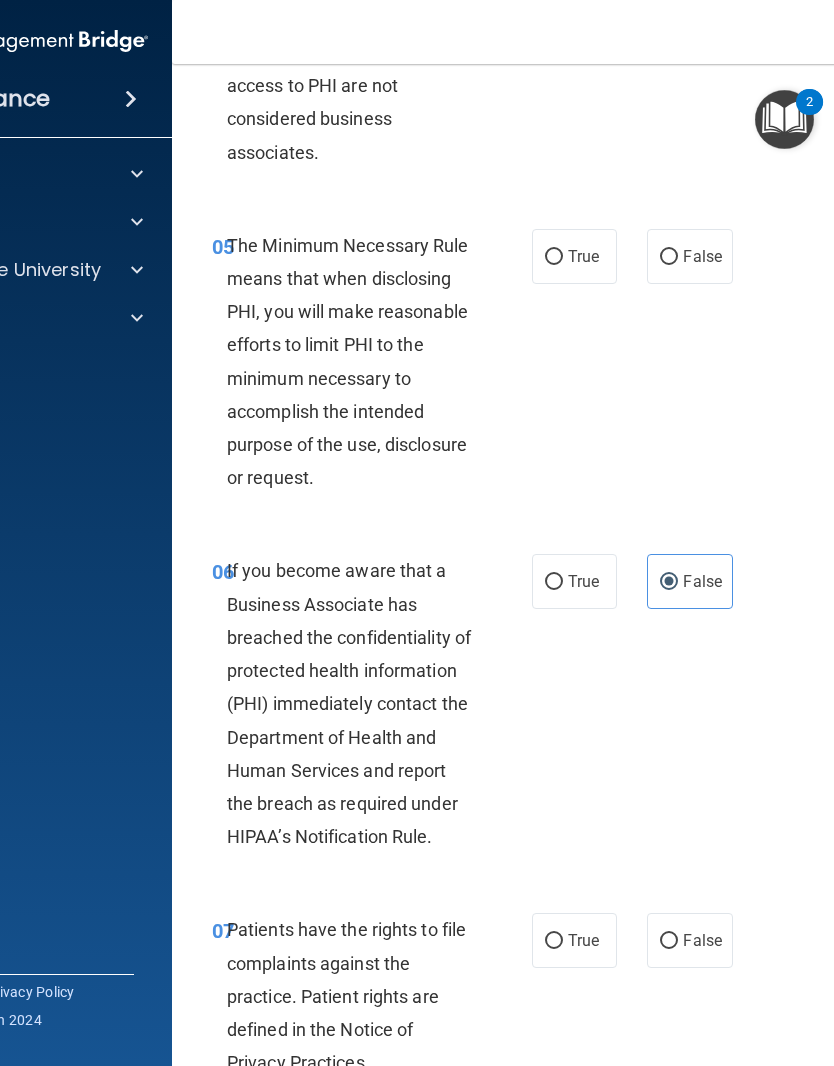 click on "True" at bounding box center [583, 256] 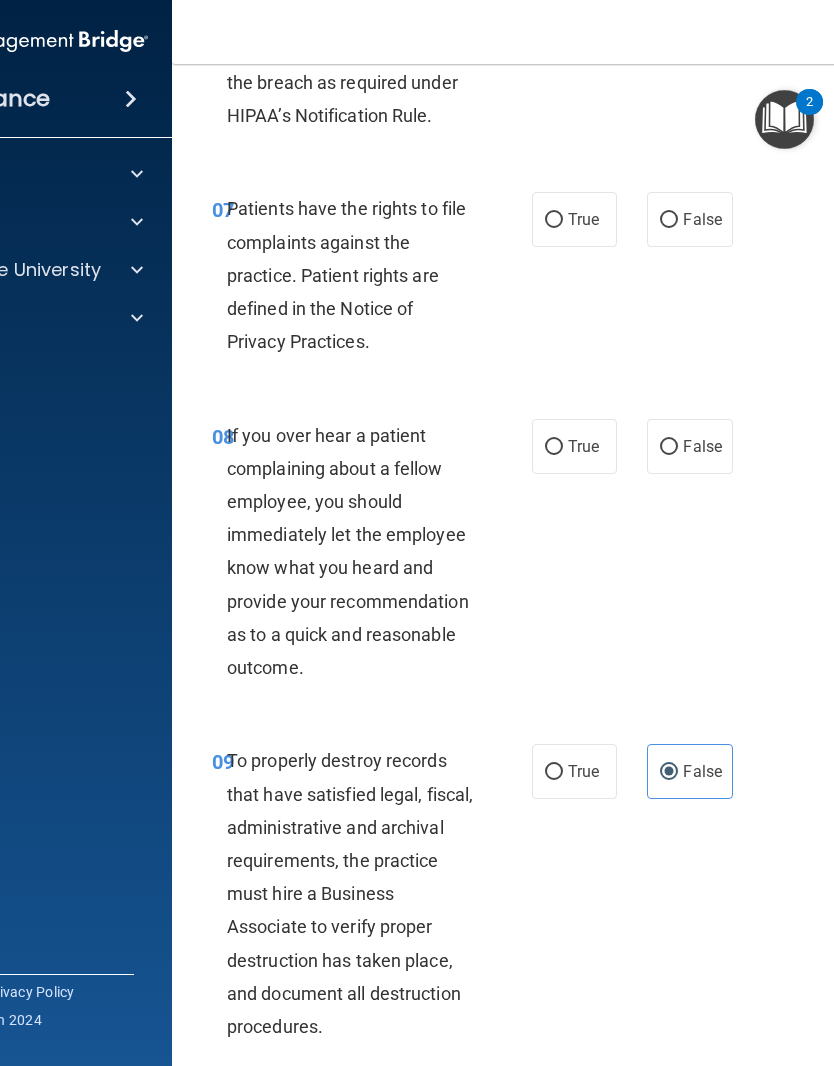 scroll, scrollTop: 1864, scrollLeft: 0, axis: vertical 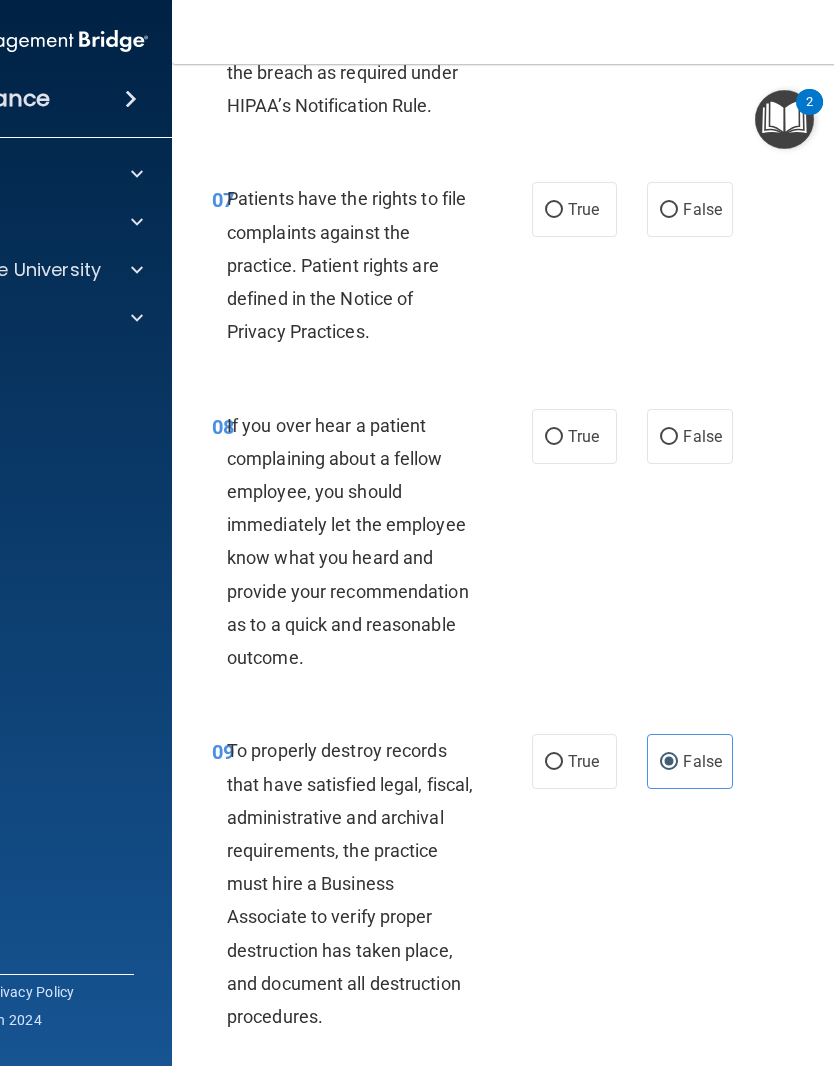 click on "True" at bounding box center (583, 209) 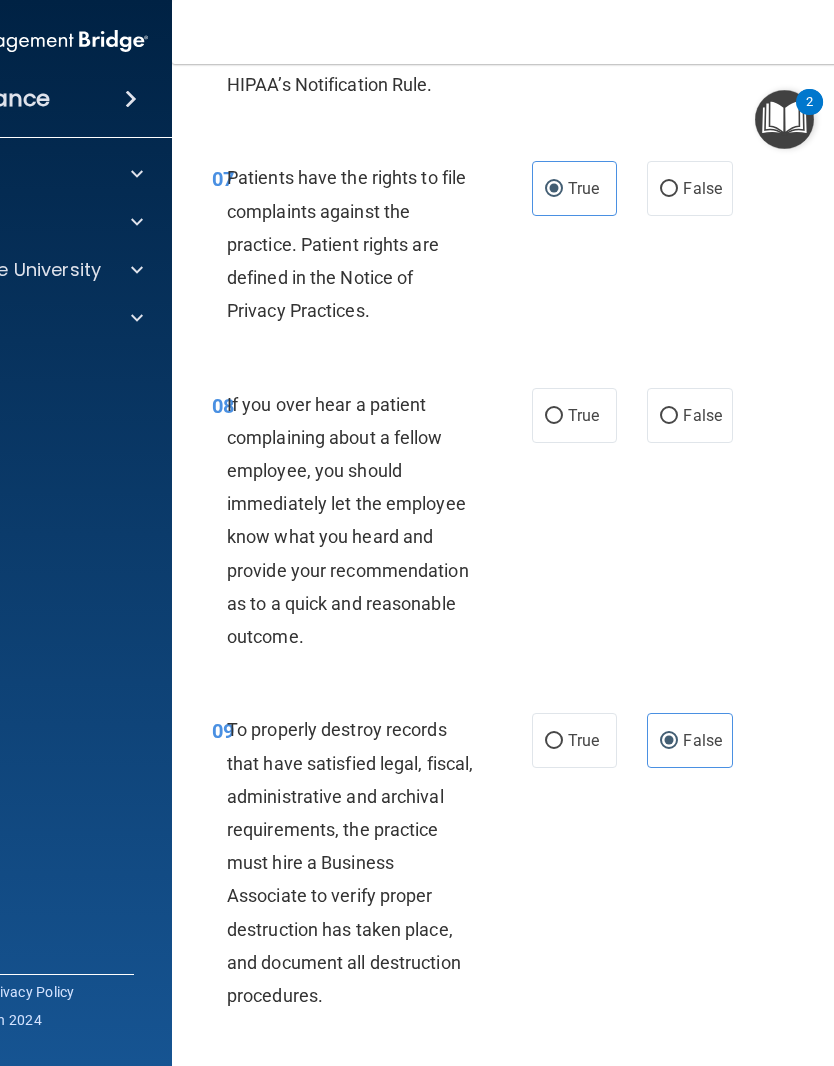 scroll, scrollTop: 1880, scrollLeft: 0, axis: vertical 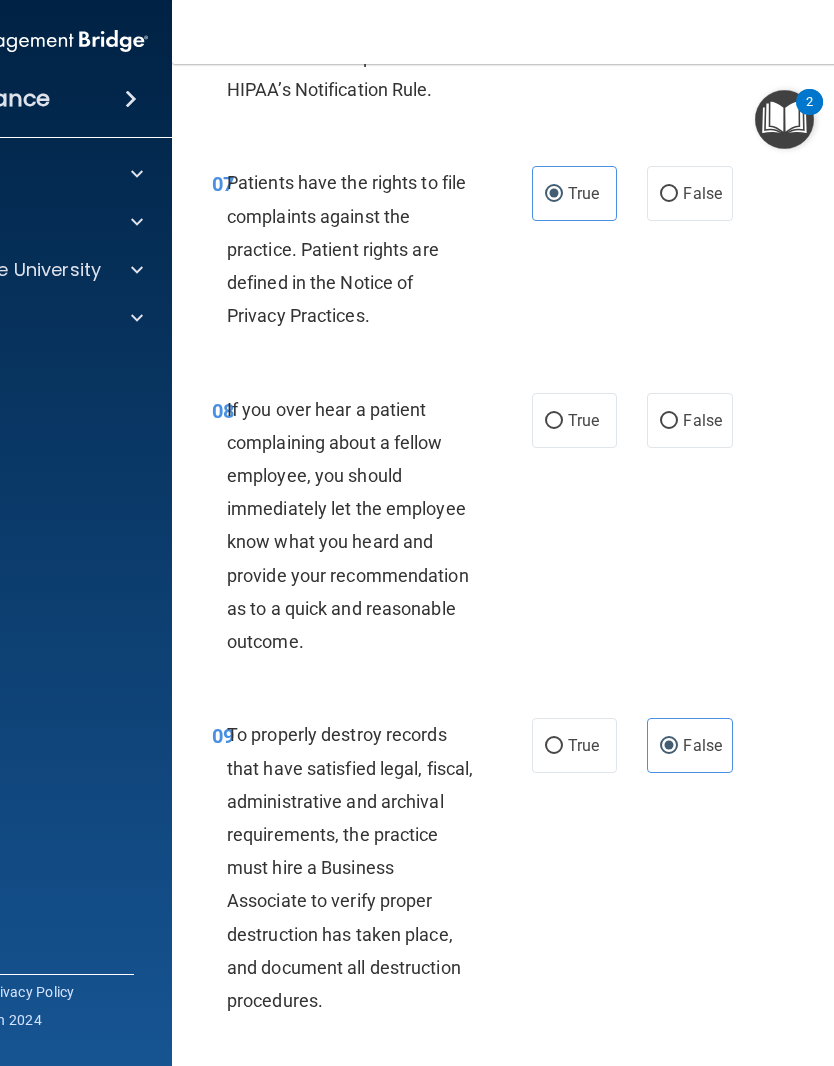 click on "False" at bounding box center (689, 420) 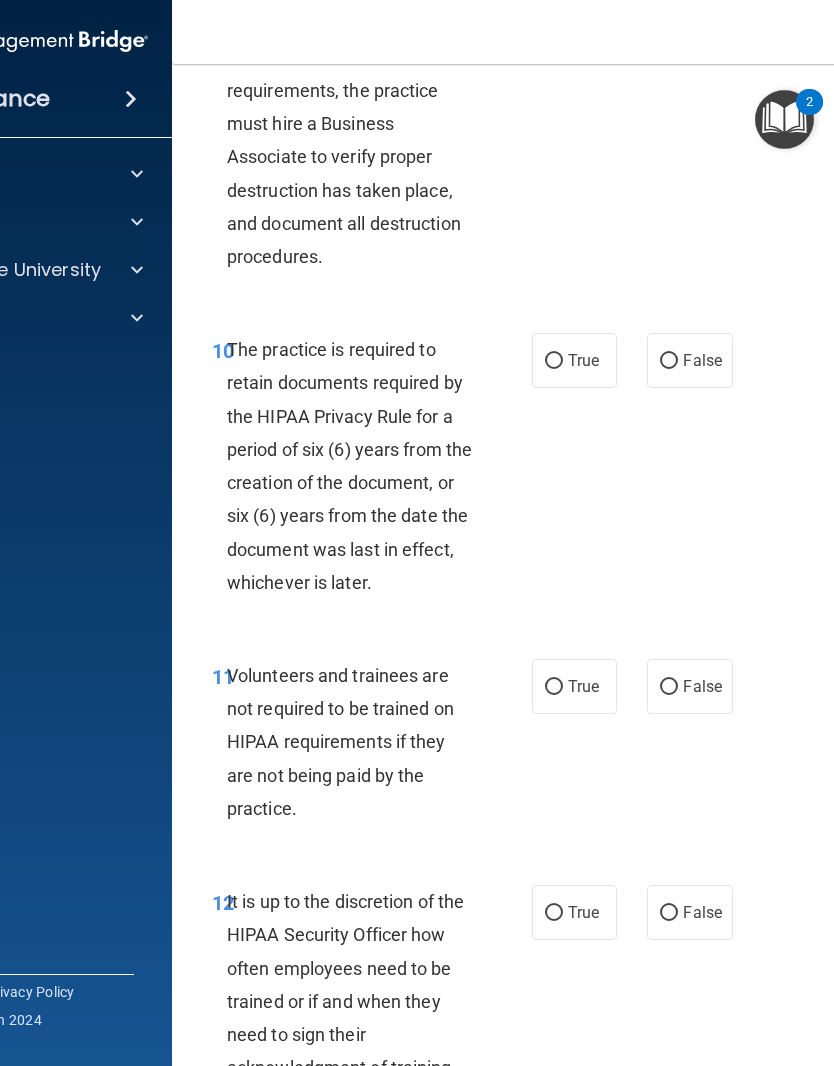 scroll, scrollTop: 2669, scrollLeft: 0, axis: vertical 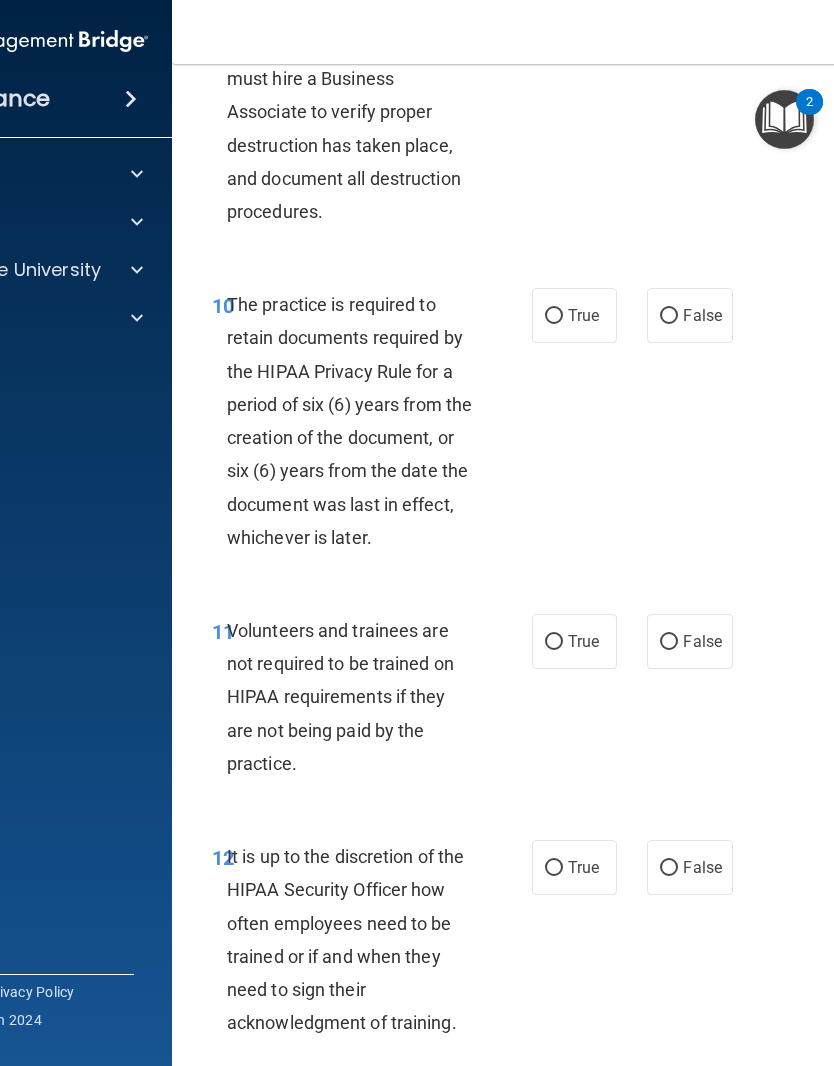 click on "True" at bounding box center [583, 315] 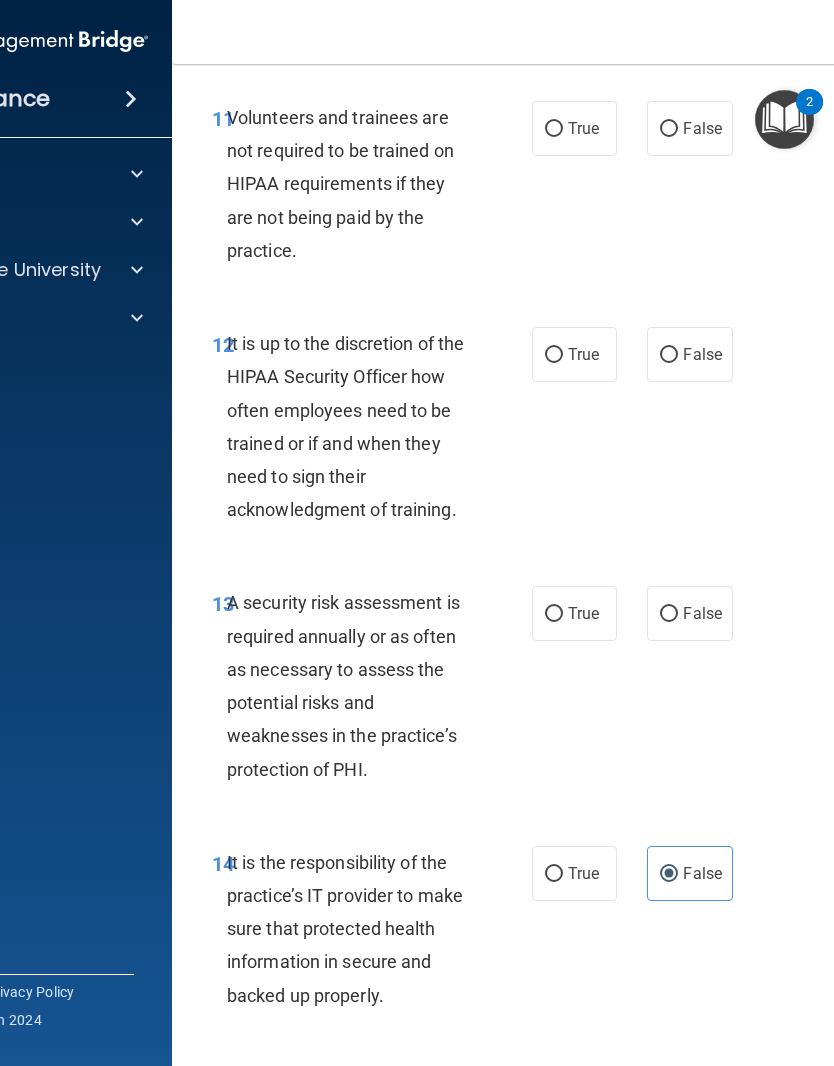click on "False" at bounding box center [702, 128] 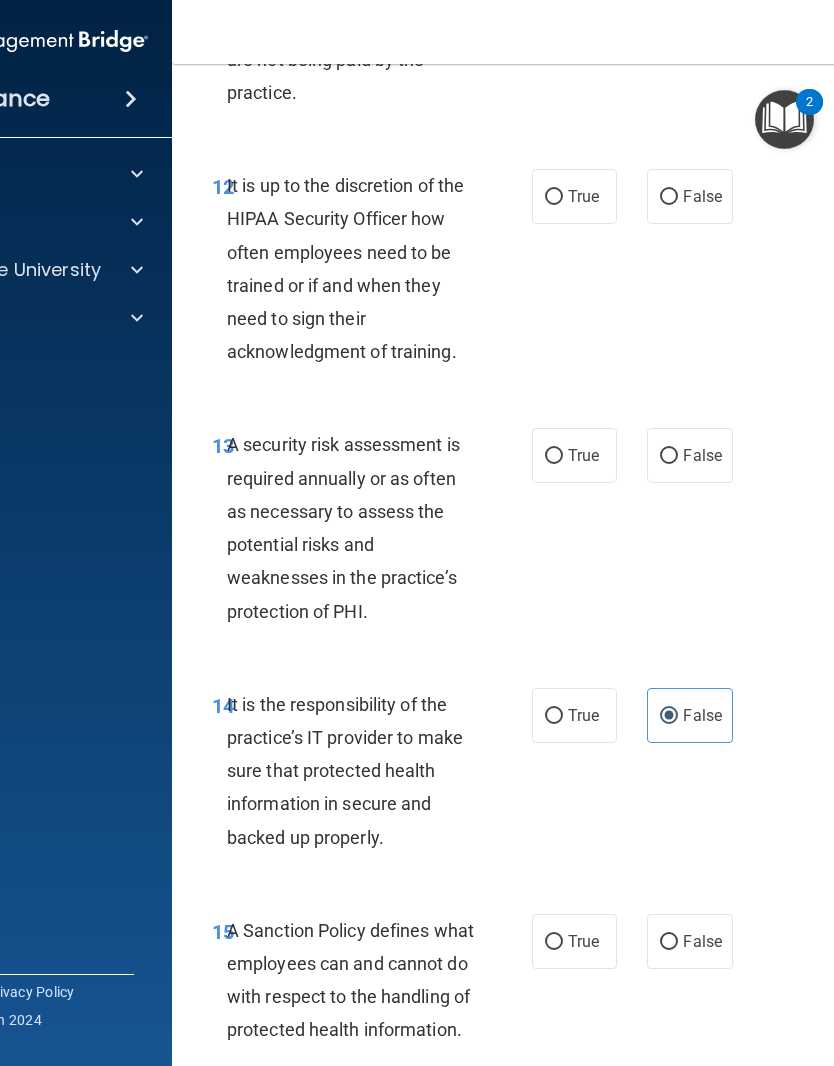 scroll, scrollTop: 3348, scrollLeft: 0, axis: vertical 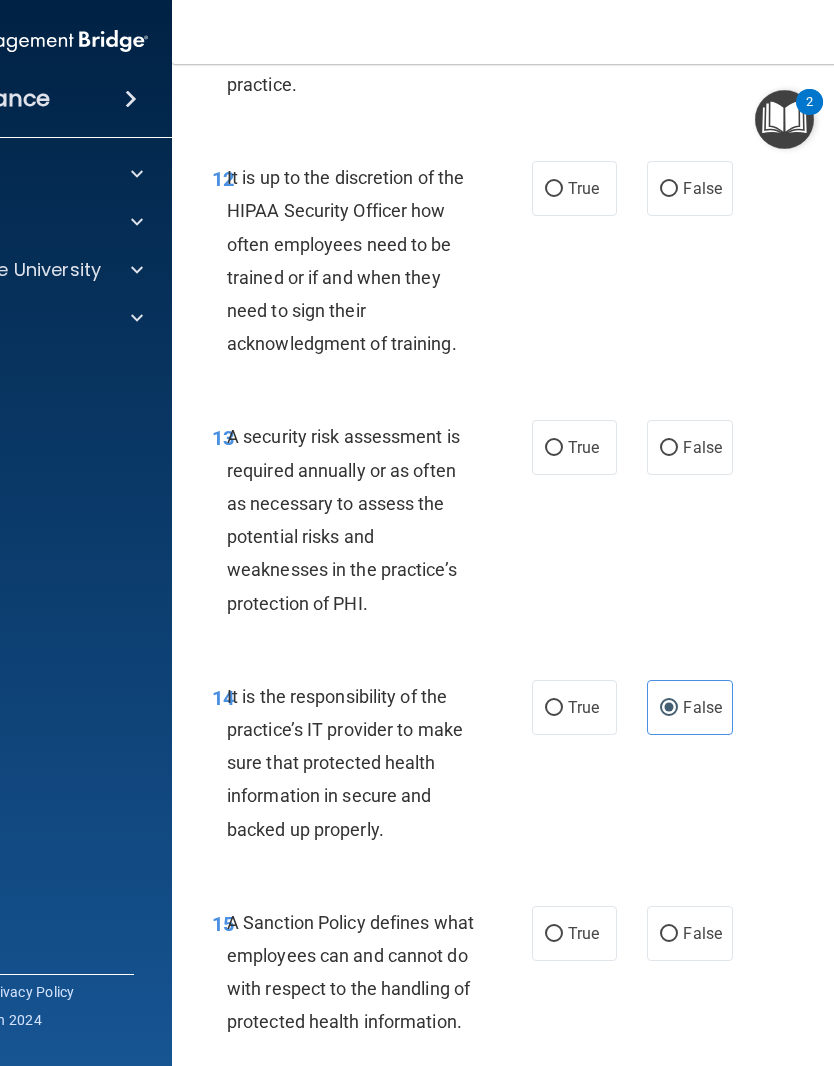 click on "False" at bounding box center [702, 188] 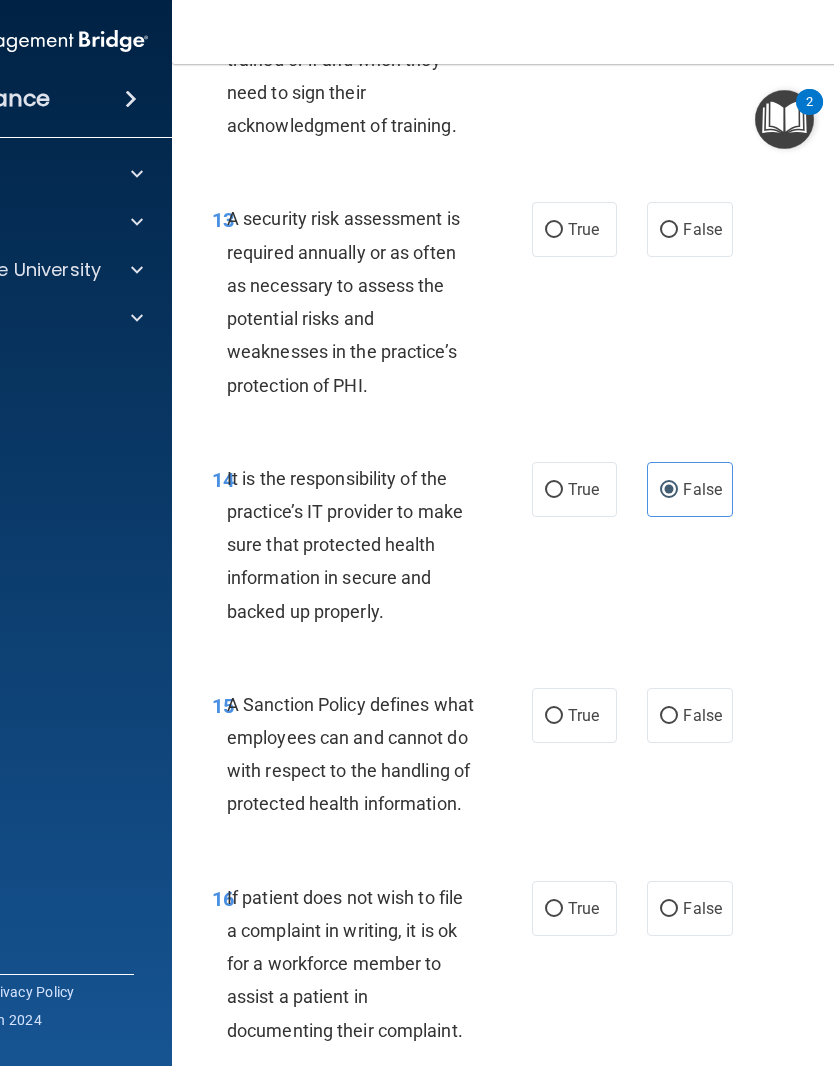 scroll, scrollTop: 3576, scrollLeft: 0, axis: vertical 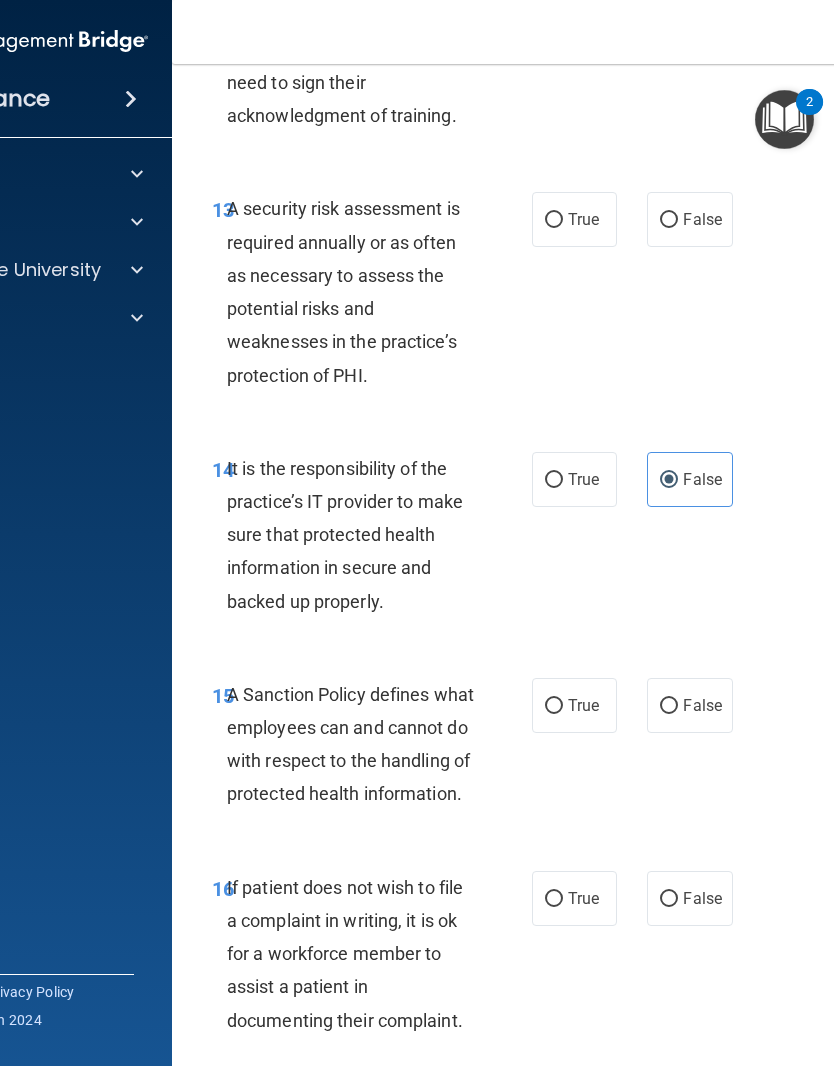 click on "True" at bounding box center [574, 219] 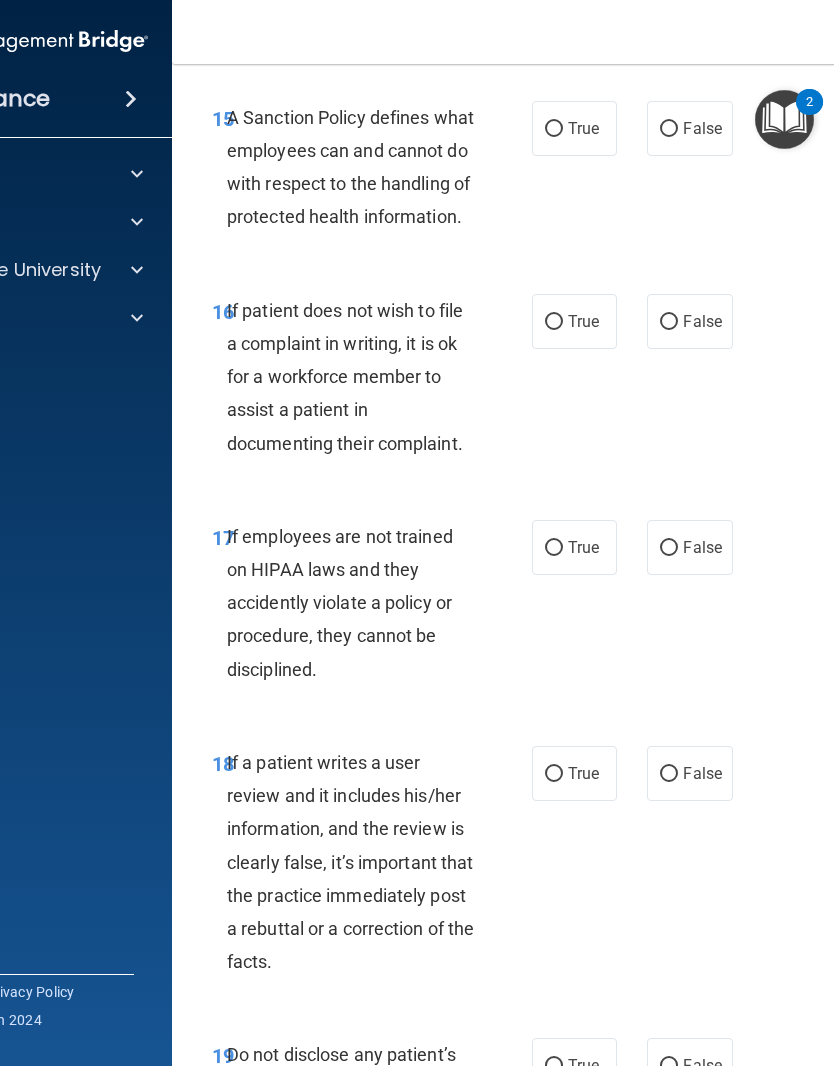 scroll, scrollTop: 4152, scrollLeft: 0, axis: vertical 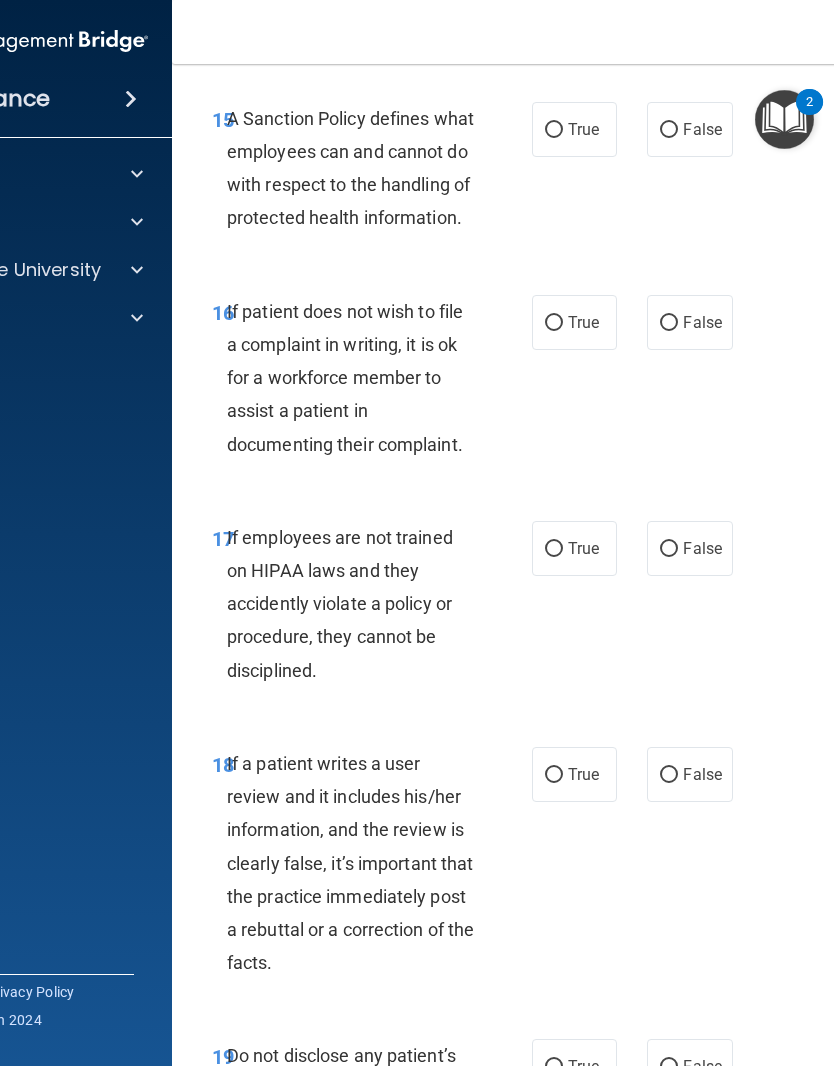 click on "True" at bounding box center (574, 129) 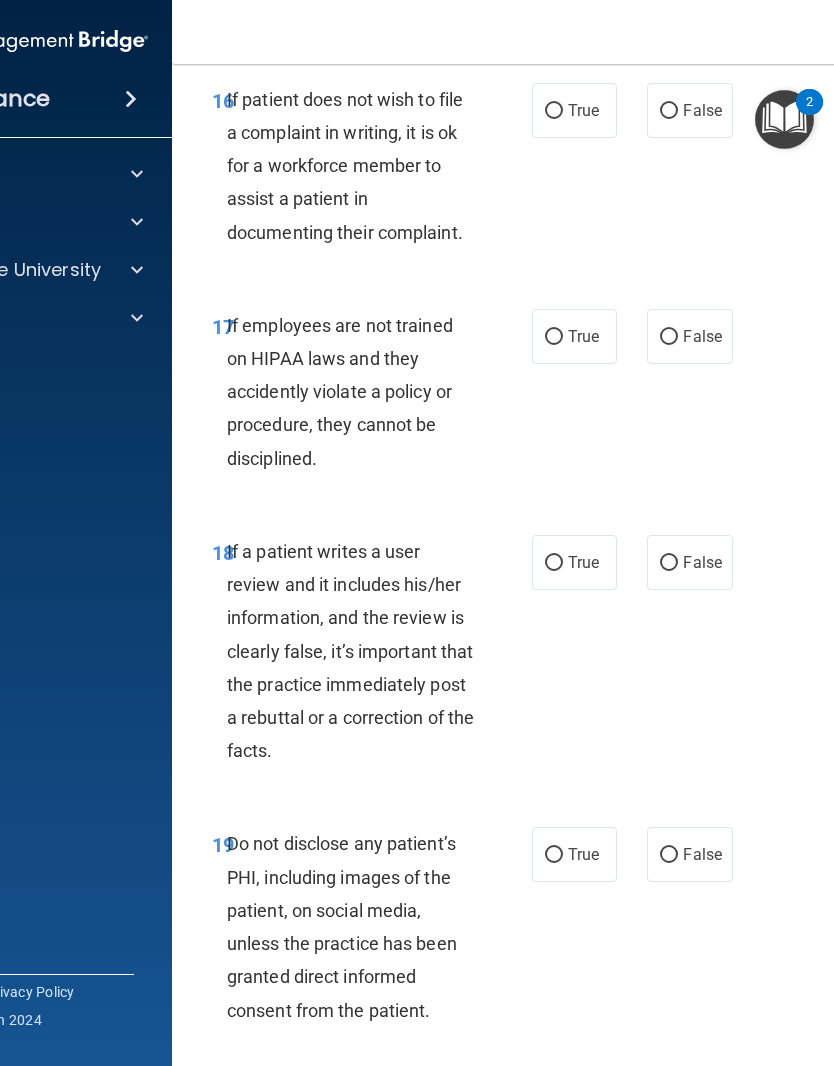 scroll, scrollTop: 4356, scrollLeft: 0, axis: vertical 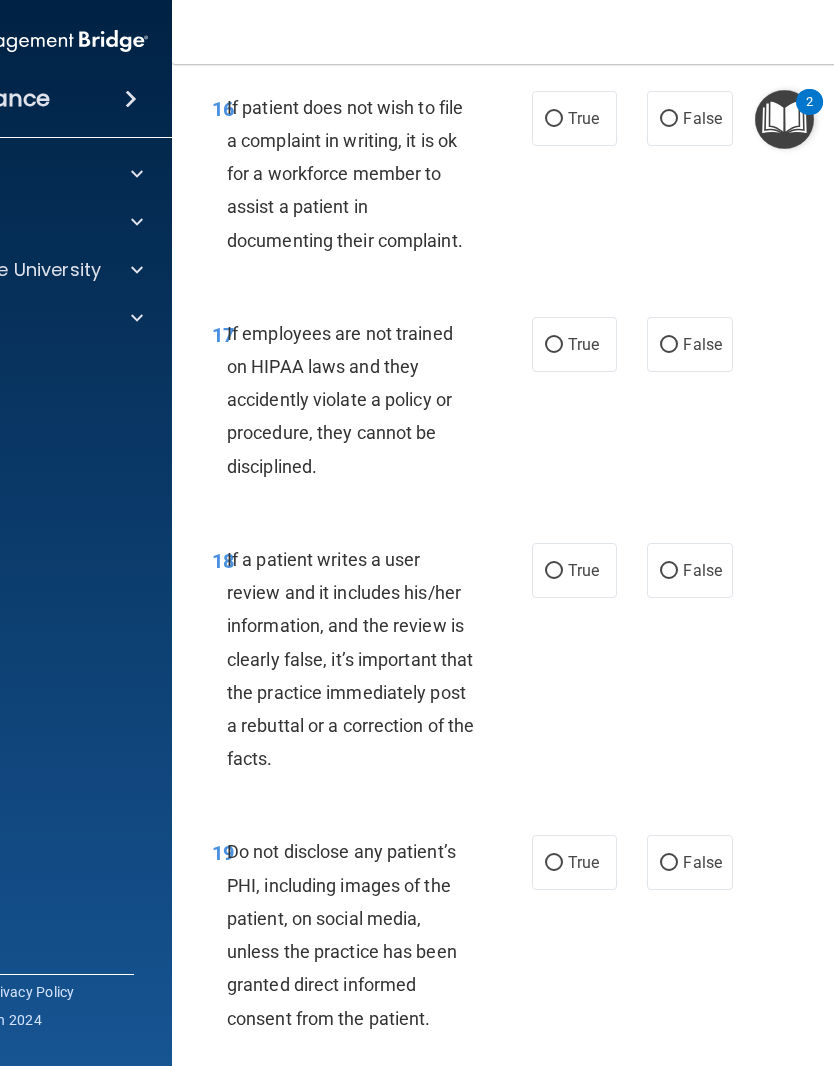 click on "True" at bounding box center [574, 118] 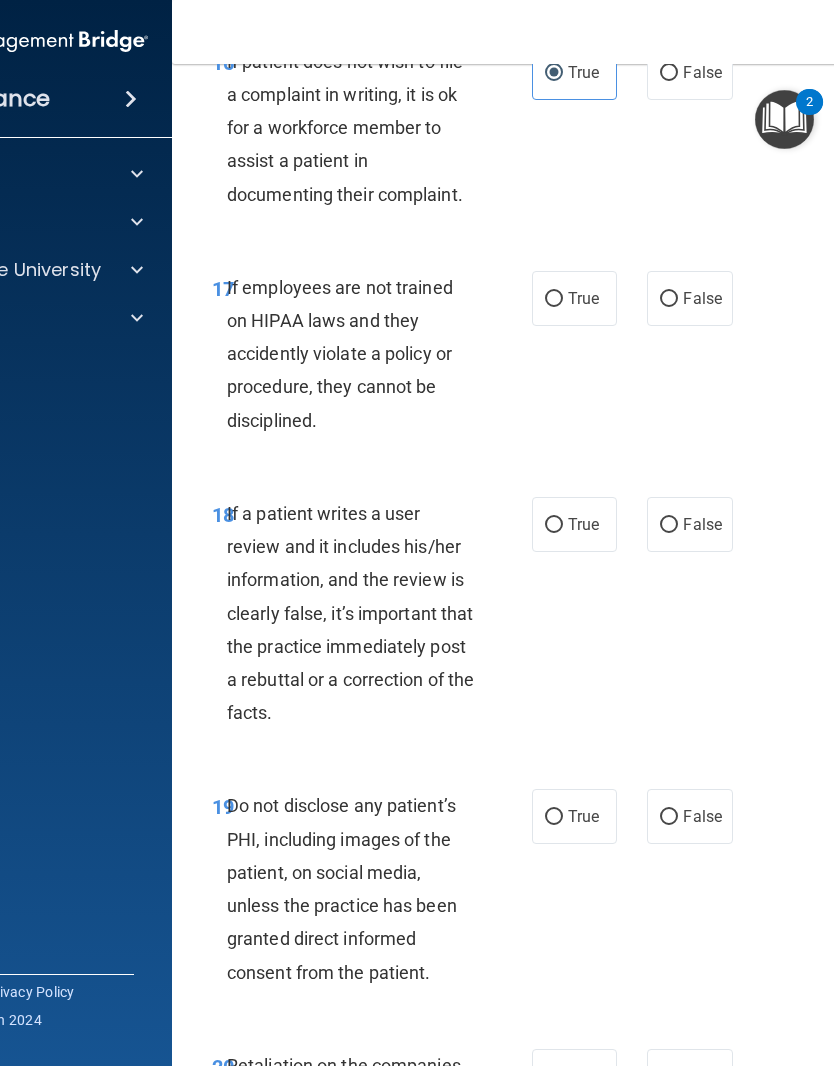 click on "False" at bounding box center (702, 298) 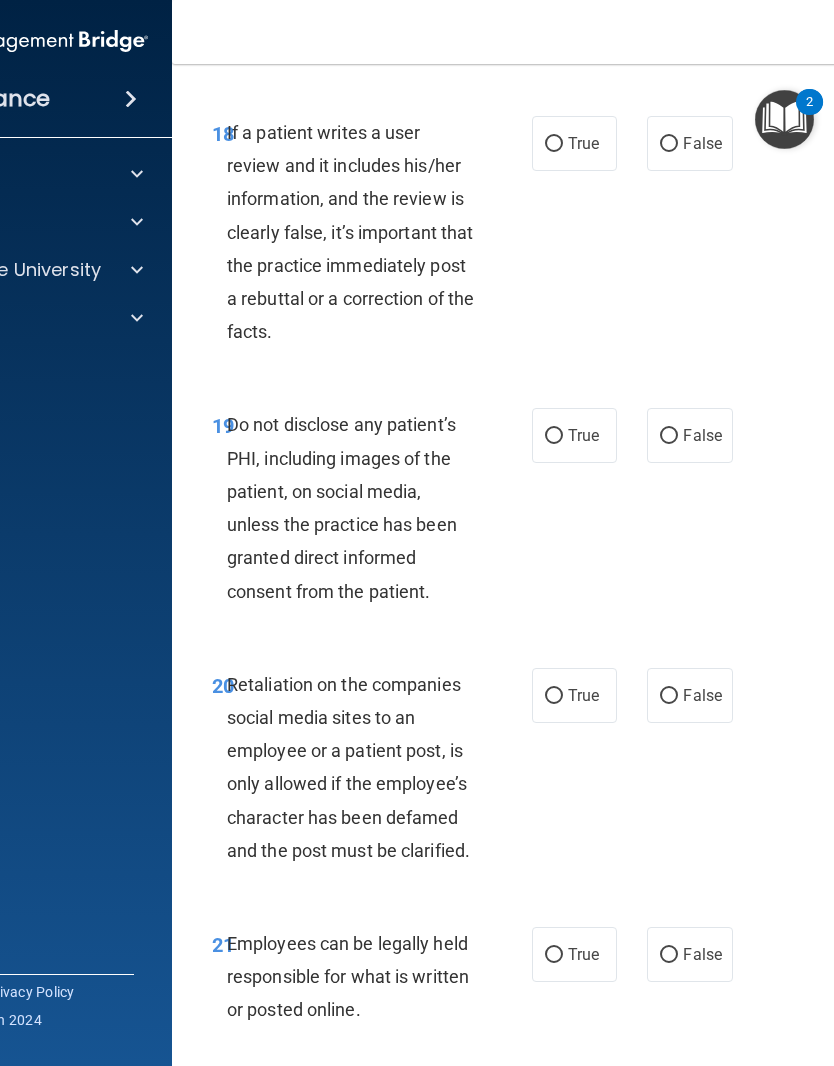 scroll, scrollTop: 4797, scrollLeft: 0, axis: vertical 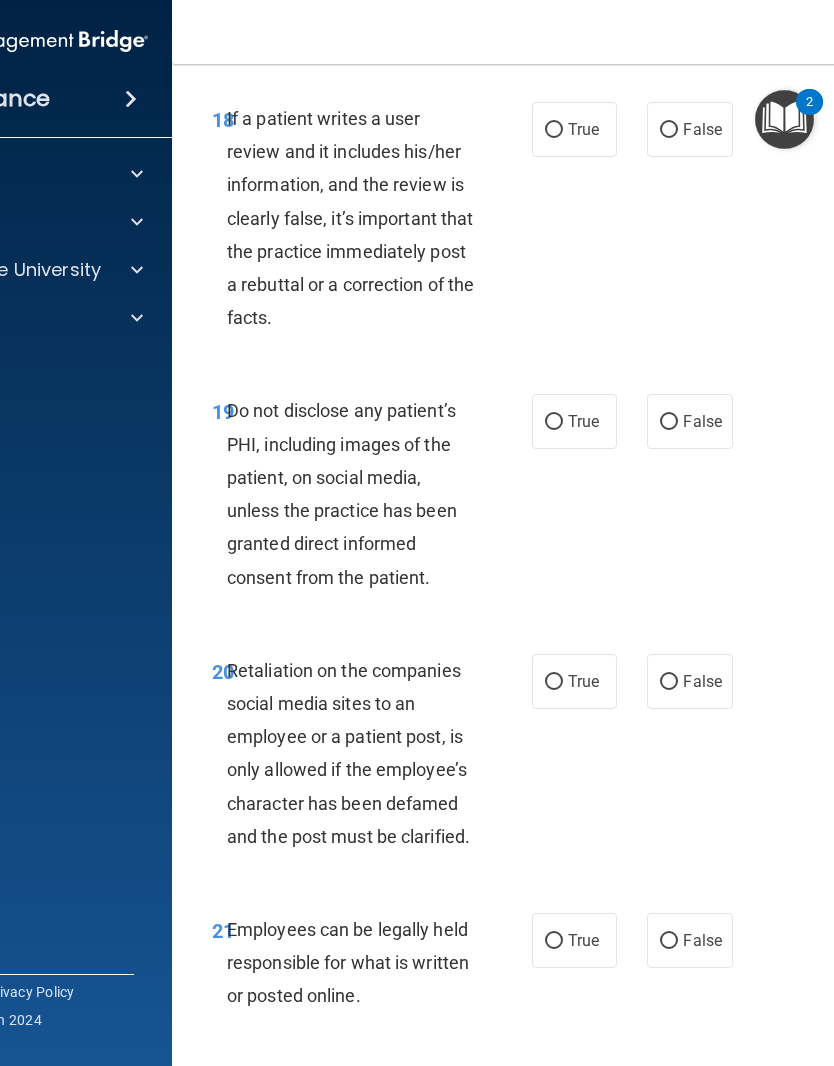 click on "False" at bounding box center (702, 129) 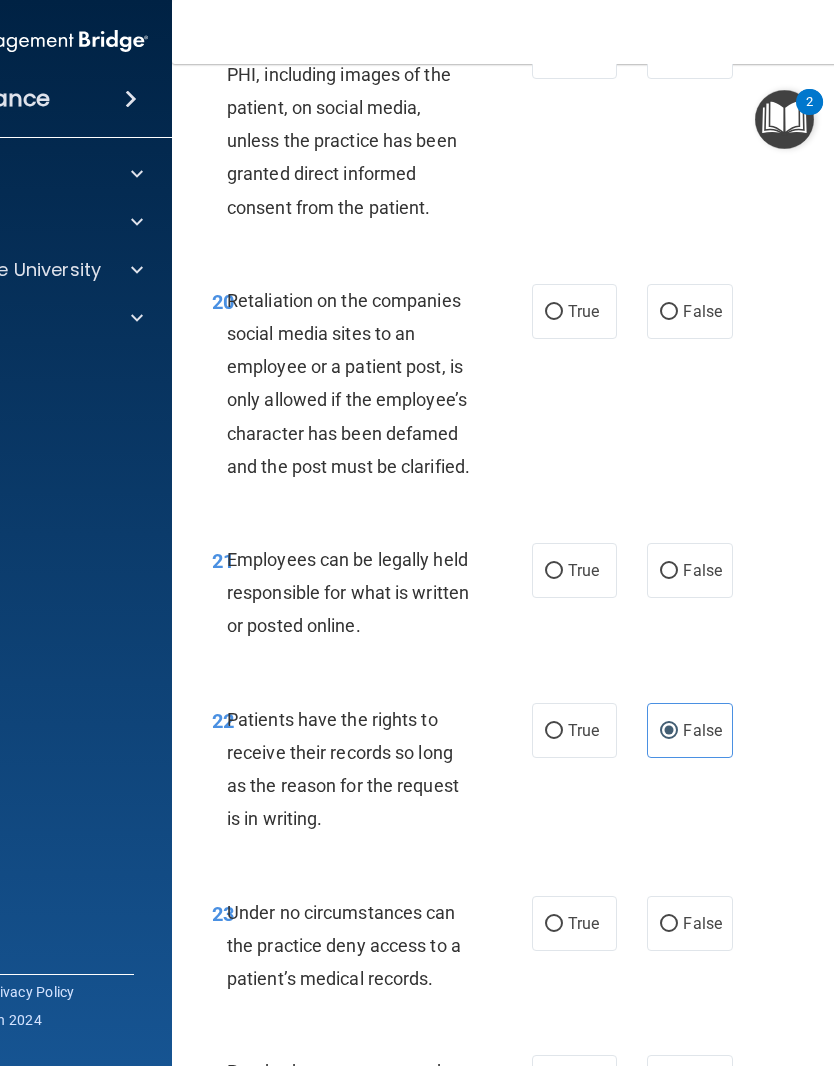 scroll, scrollTop: 5164, scrollLeft: 0, axis: vertical 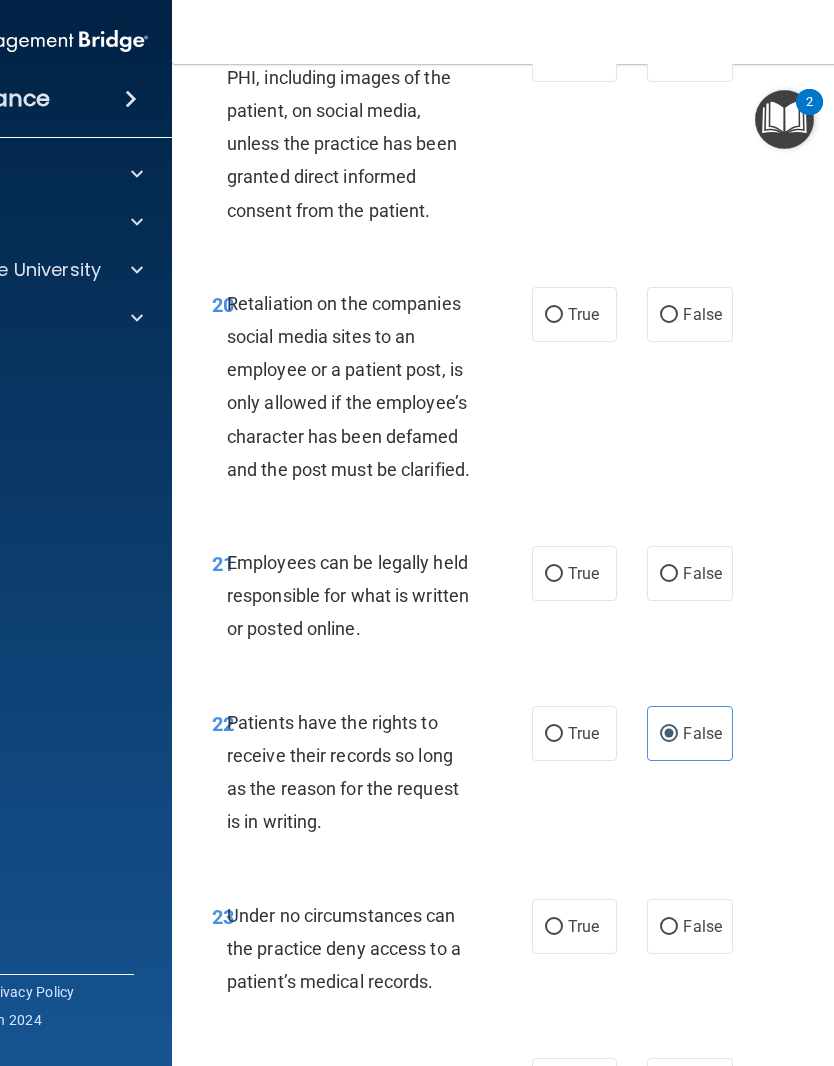 click on "19       Do not disclose any patient’s PHI, including images of the patient, on social media, unless the practice has been granted direct informed consent from the patient.                 True           False" at bounding box center (577, 131) 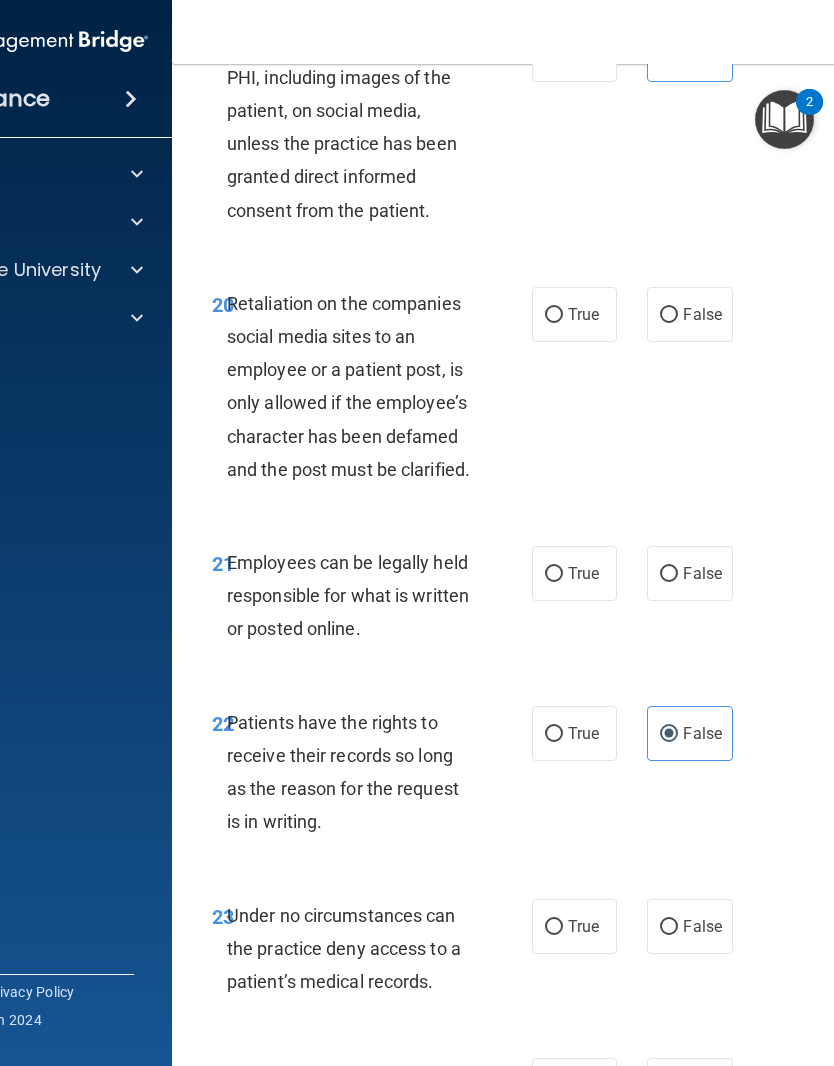 click on "True" at bounding box center [574, 54] 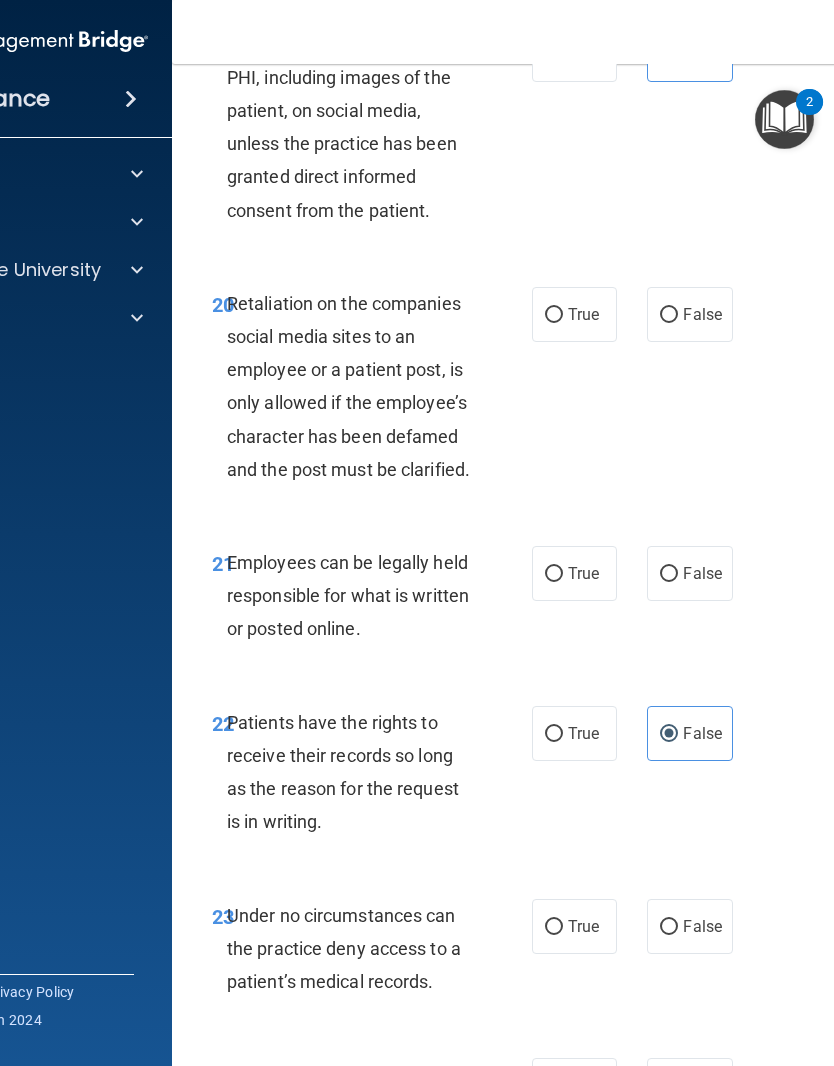 radio on "false" 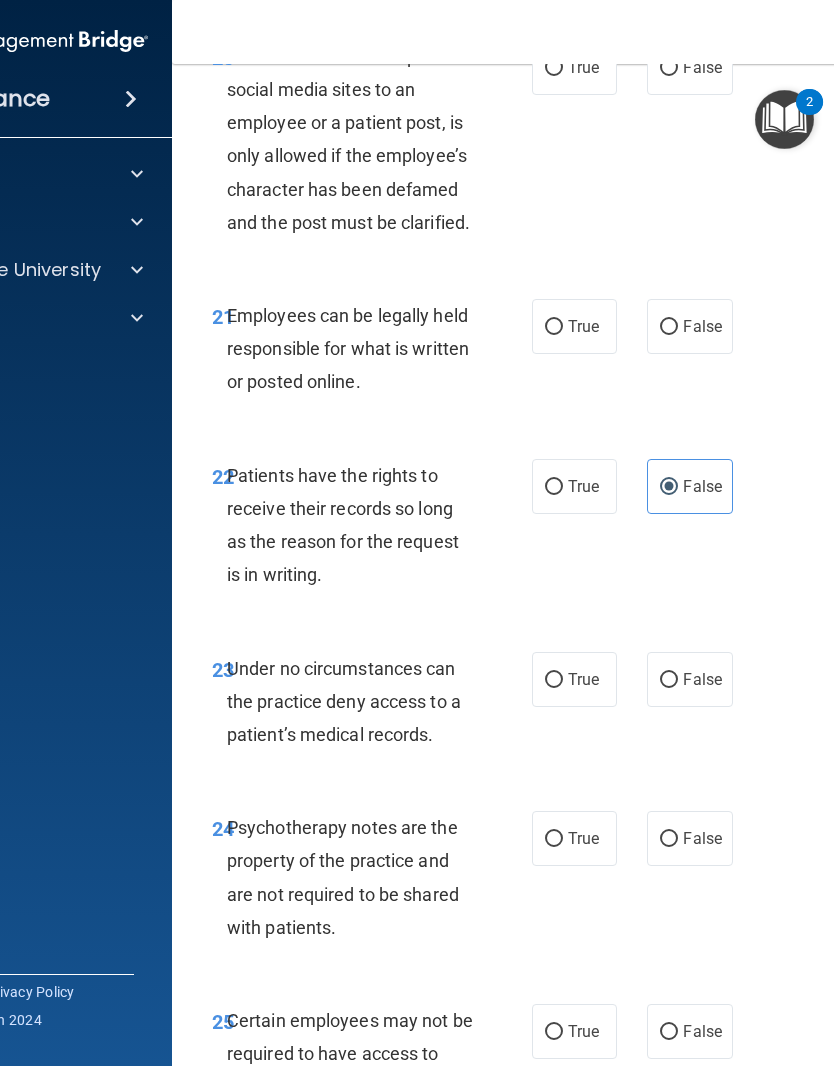 scroll, scrollTop: 5407, scrollLeft: 0, axis: vertical 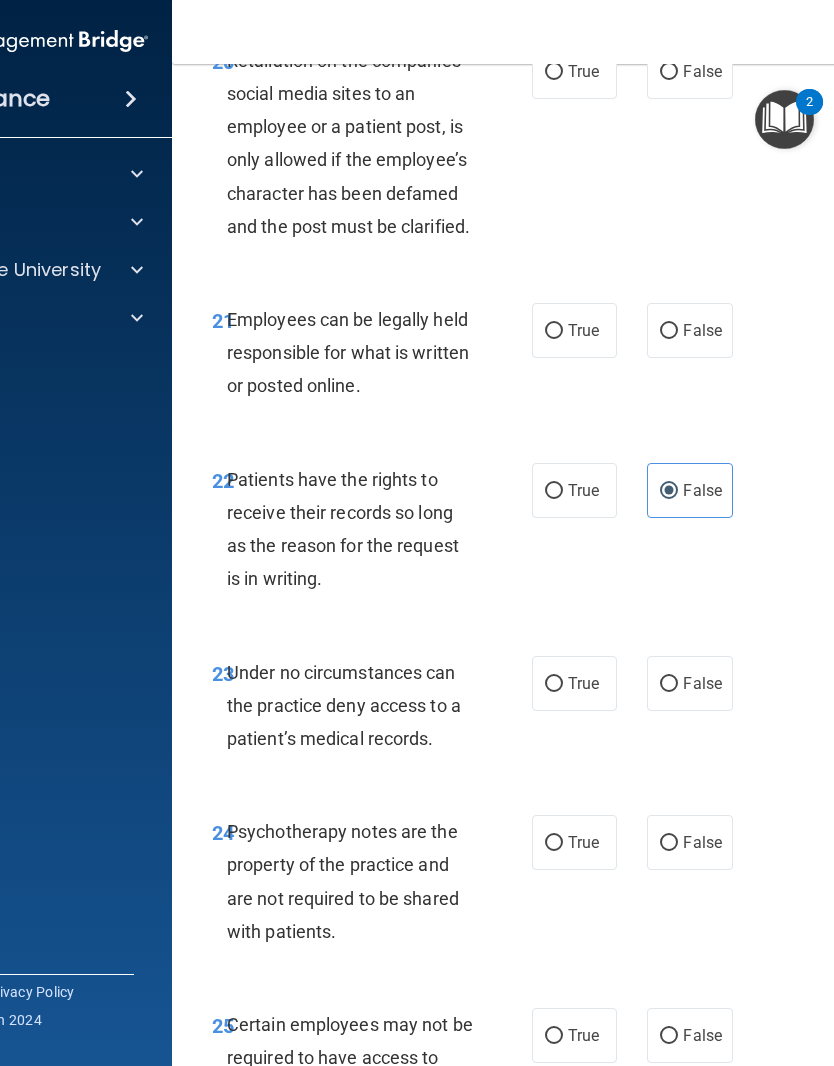 click on "False" at bounding box center [702, 71] 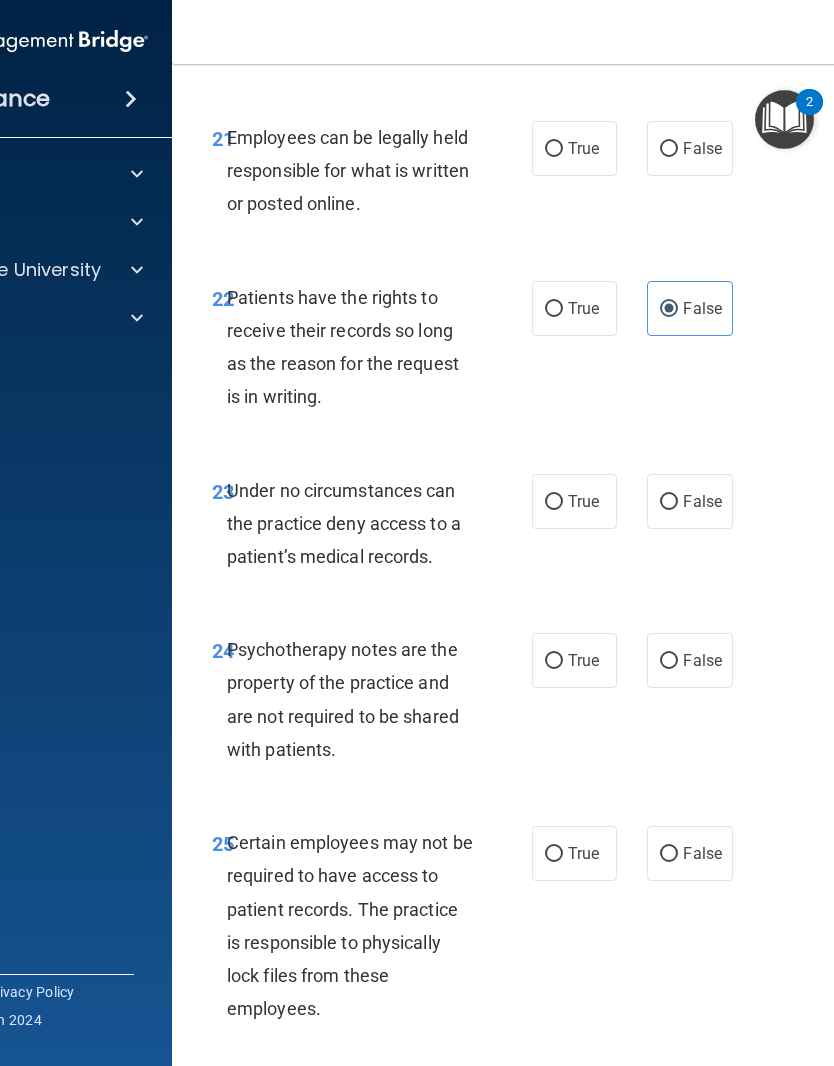 scroll, scrollTop: 5590, scrollLeft: 0, axis: vertical 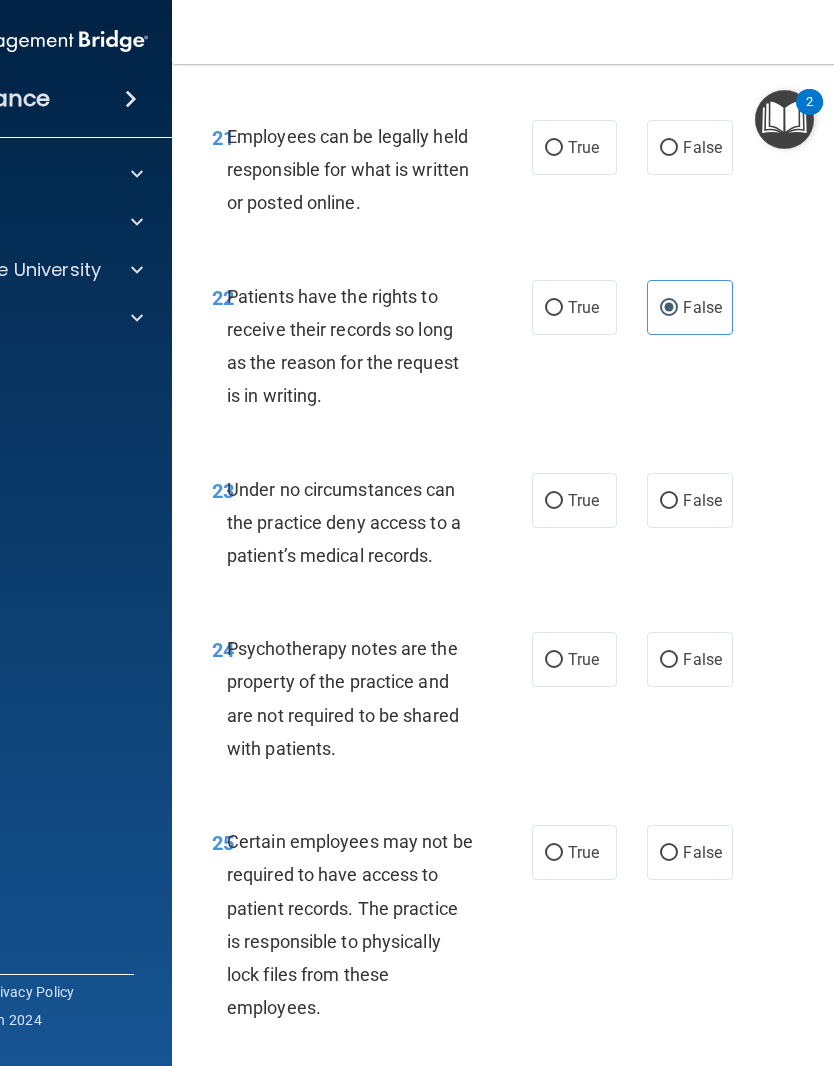 click on "True" at bounding box center [574, 147] 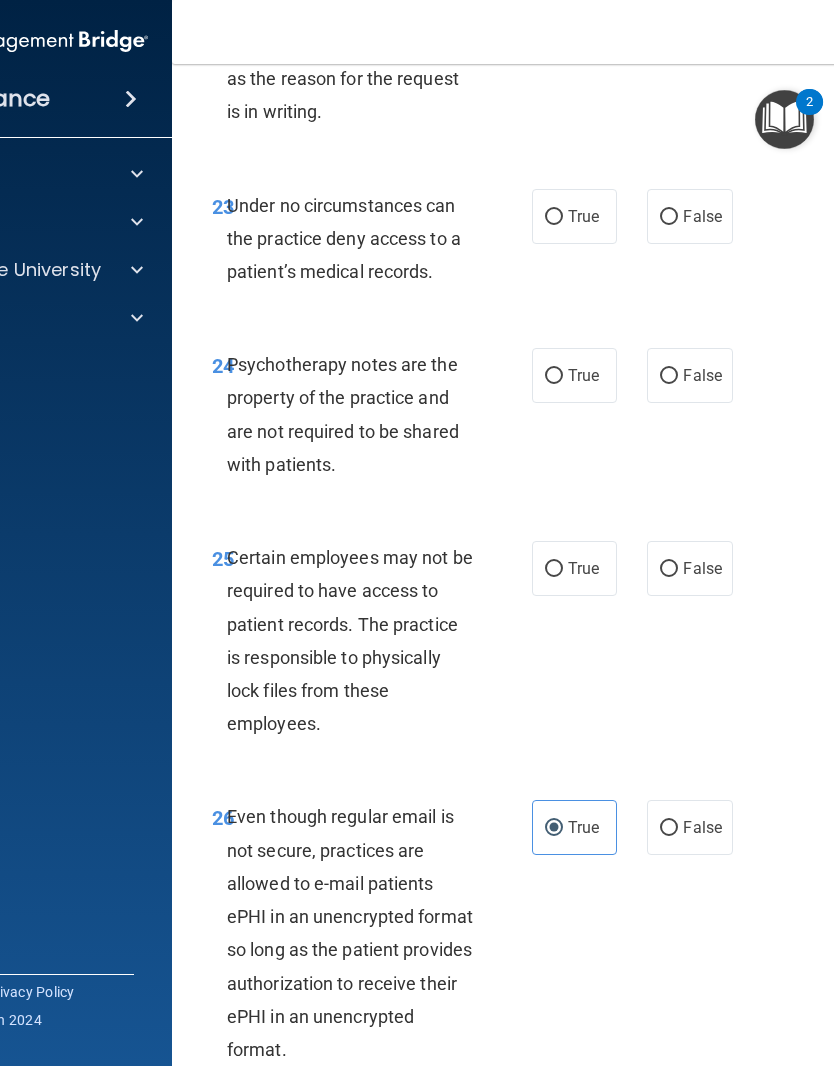 click on "False" at bounding box center (689, 216) 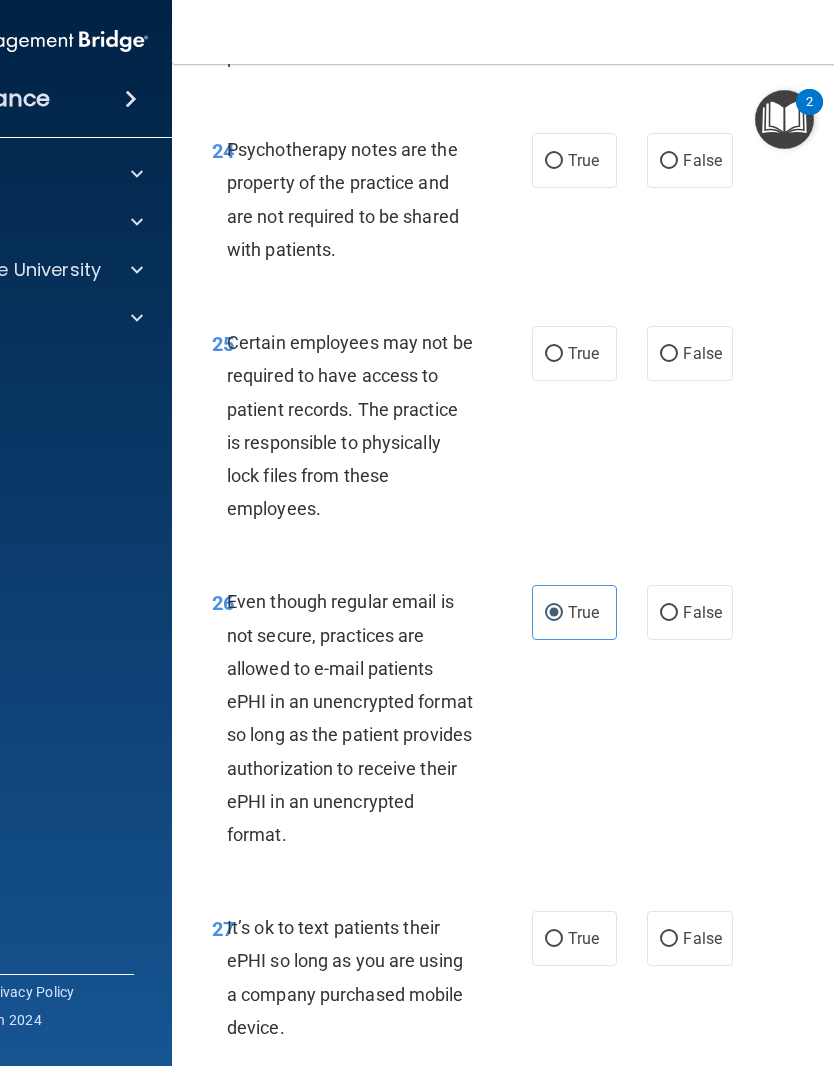 click on "True" at bounding box center (583, 160) 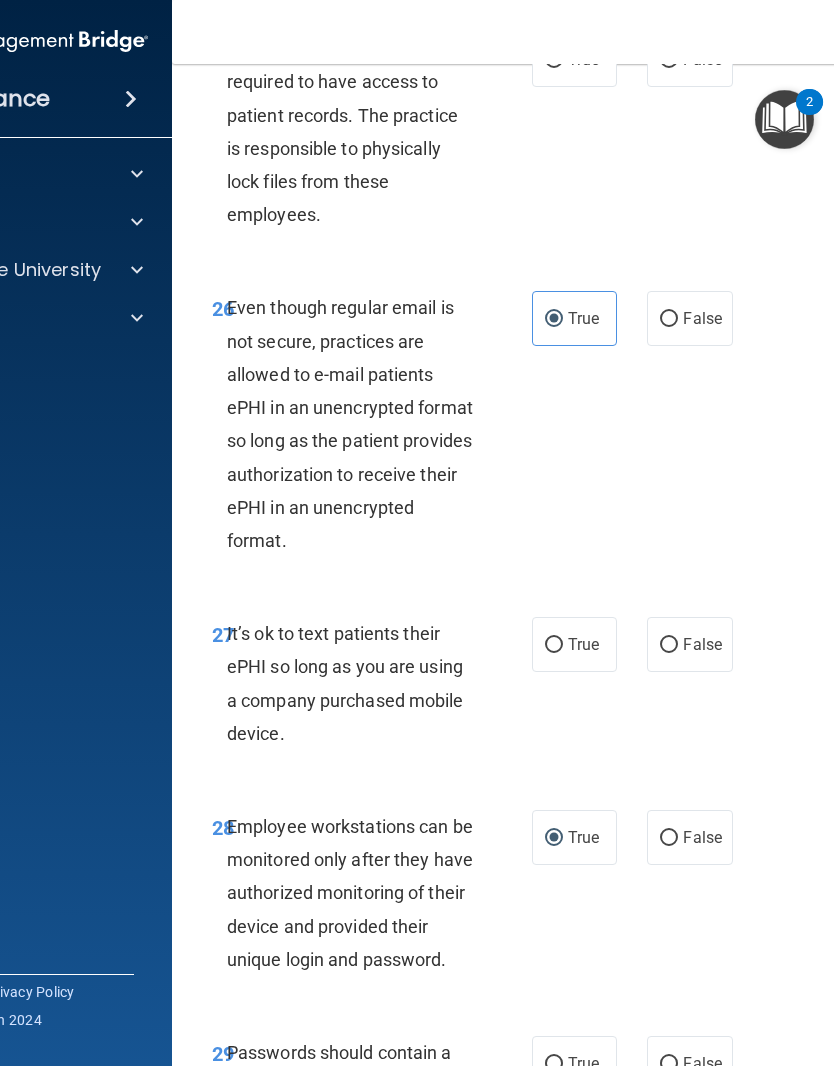 scroll, scrollTop: 6381, scrollLeft: 0, axis: vertical 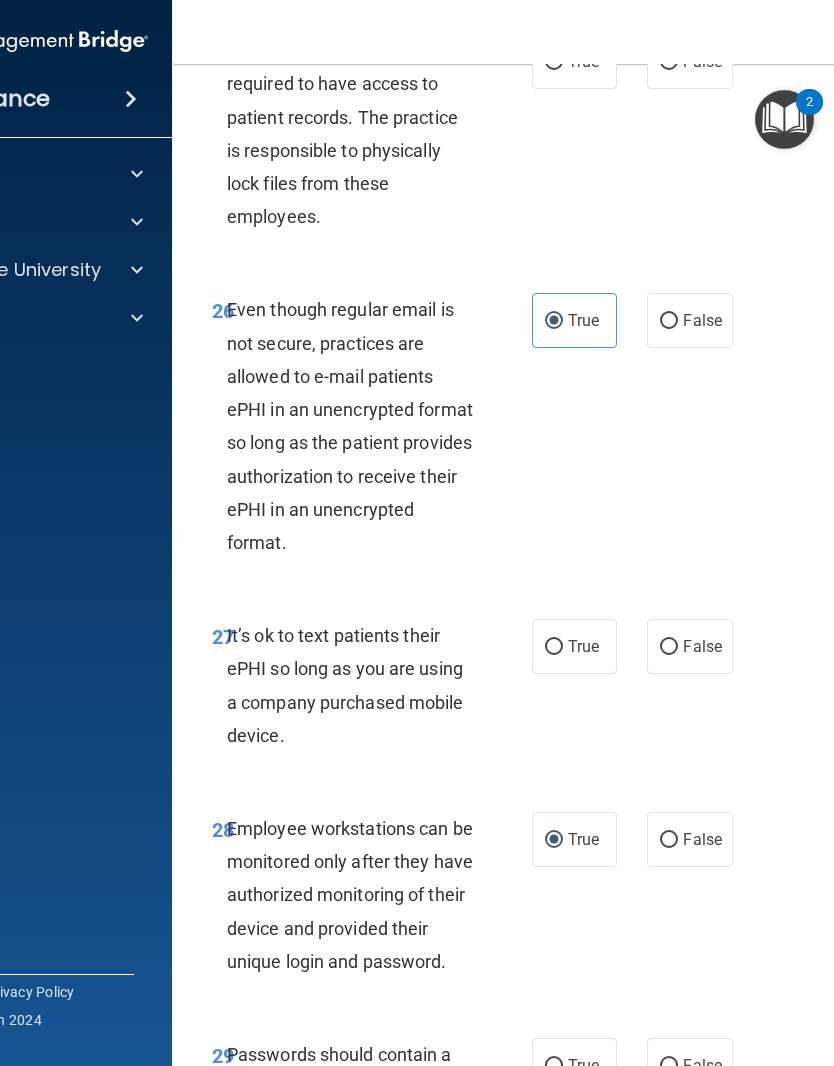 click on "True" at bounding box center [574, 61] 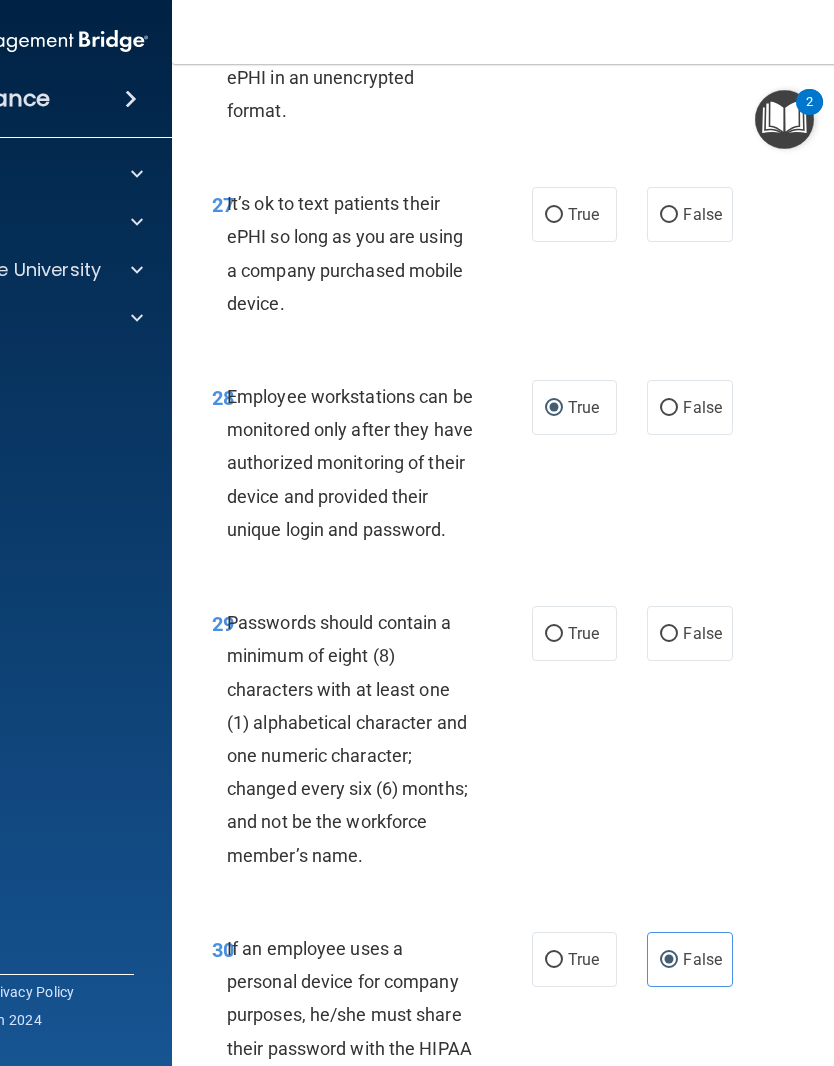 scroll, scrollTop: 6817, scrollLeft: 0, axis: vertical 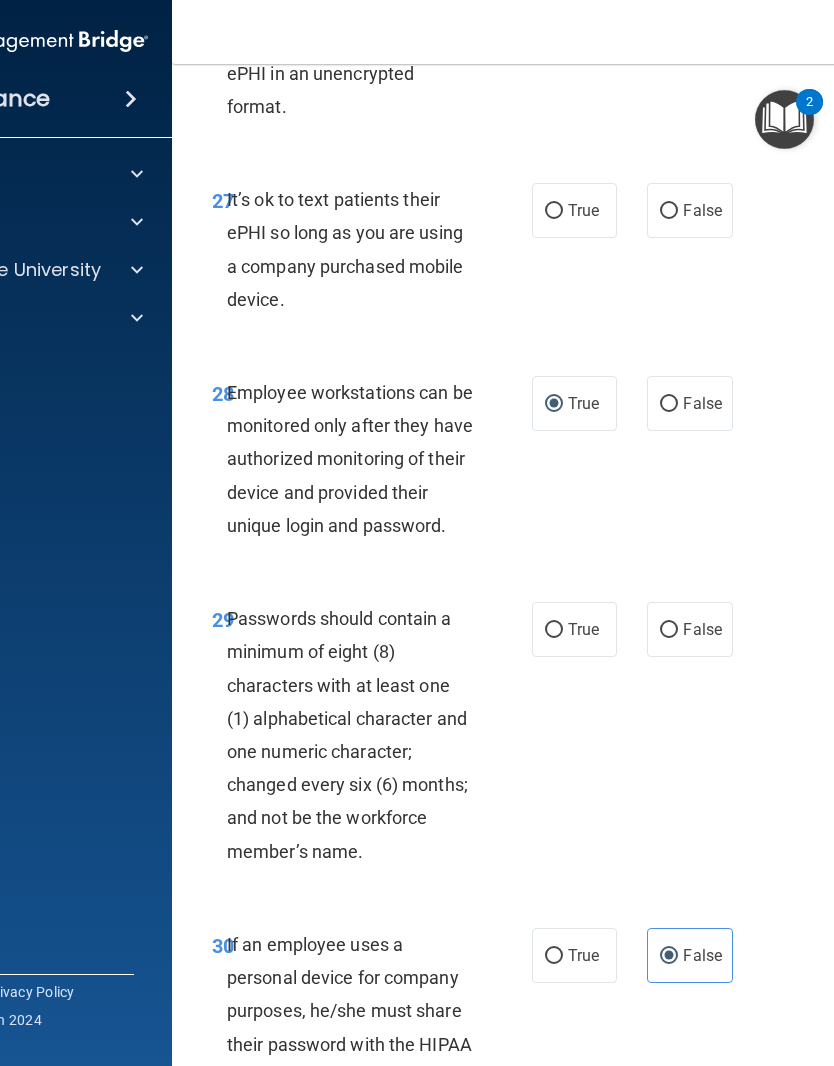 click on "False" at bounding box center [669, 211] 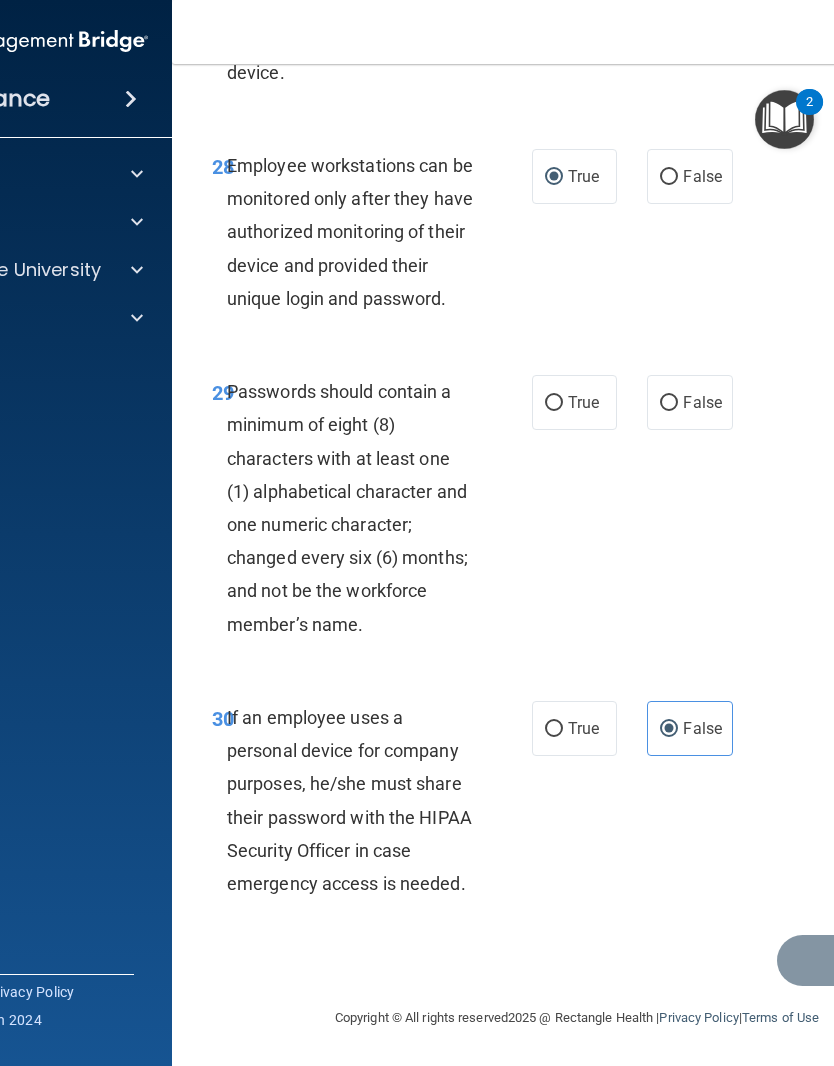 scroll, scrollTop: 7069, scrollLeft: 0, axis: vertical 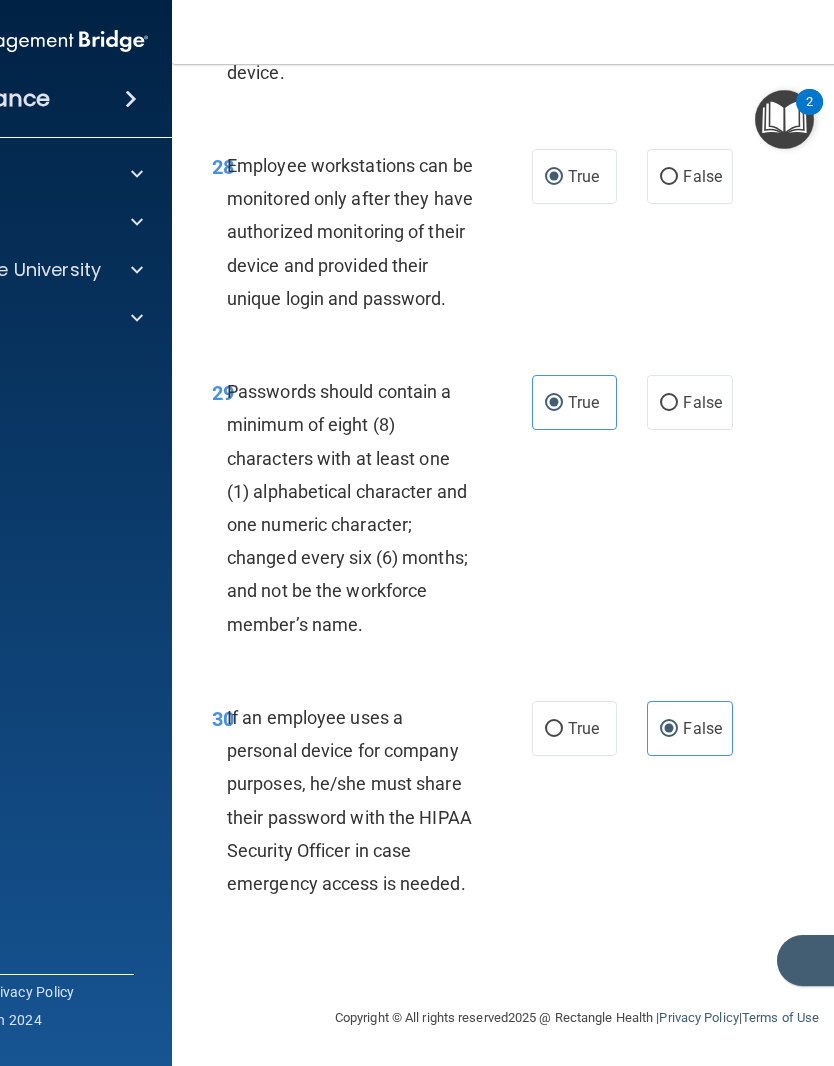 click on "Submit" at bounding box center [867, 960] 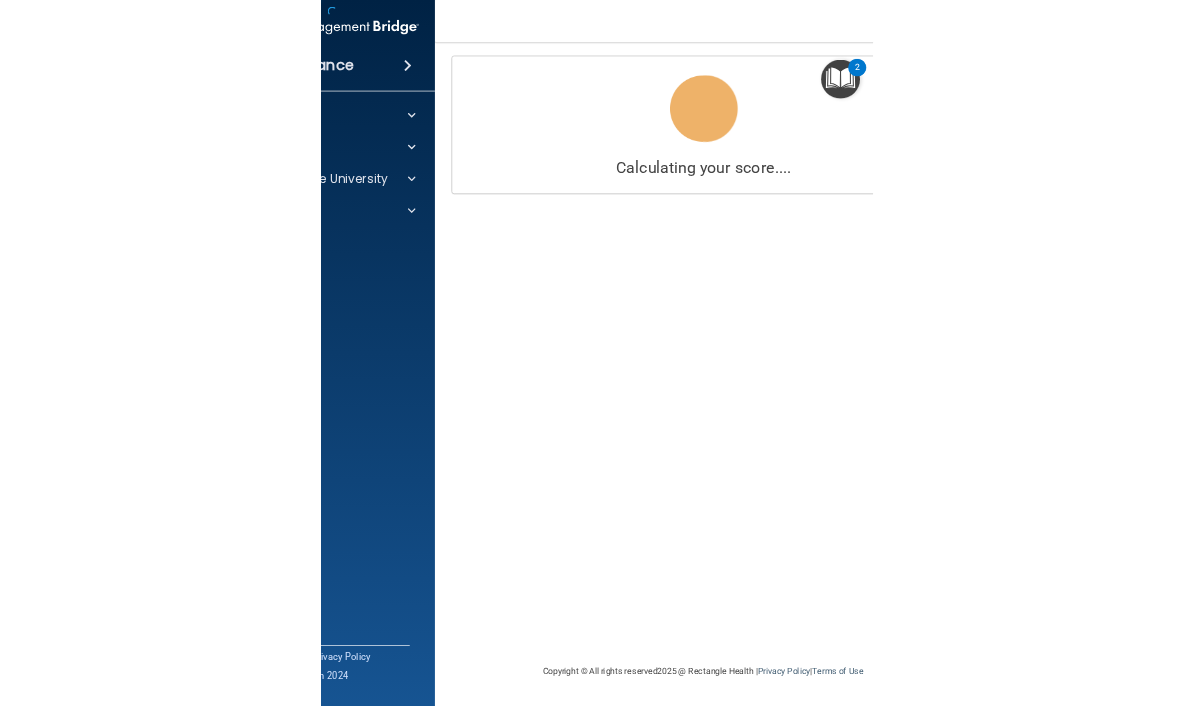 scroll, scrollTop: 0, scrollLeft: 0, axis: both 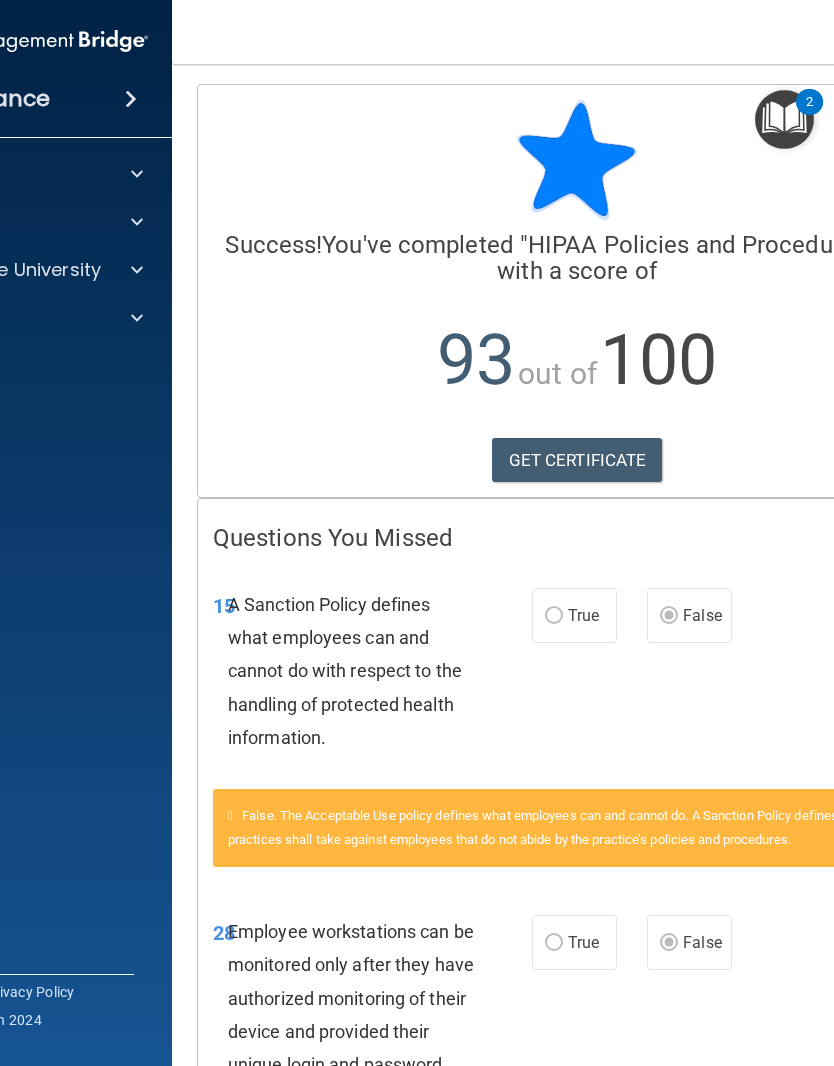 click on "GET CERTIFICATE" at bounding box center (577, 460) 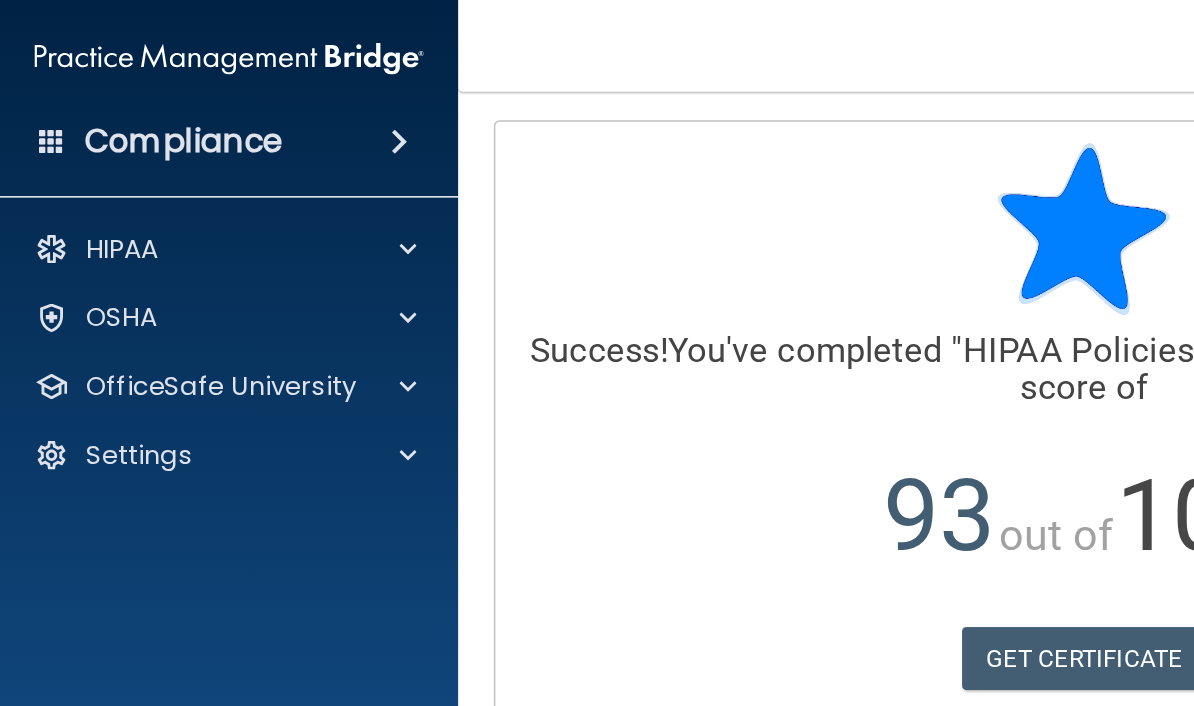 click on "OfficeSafe University" at bounding box center [154, 270] 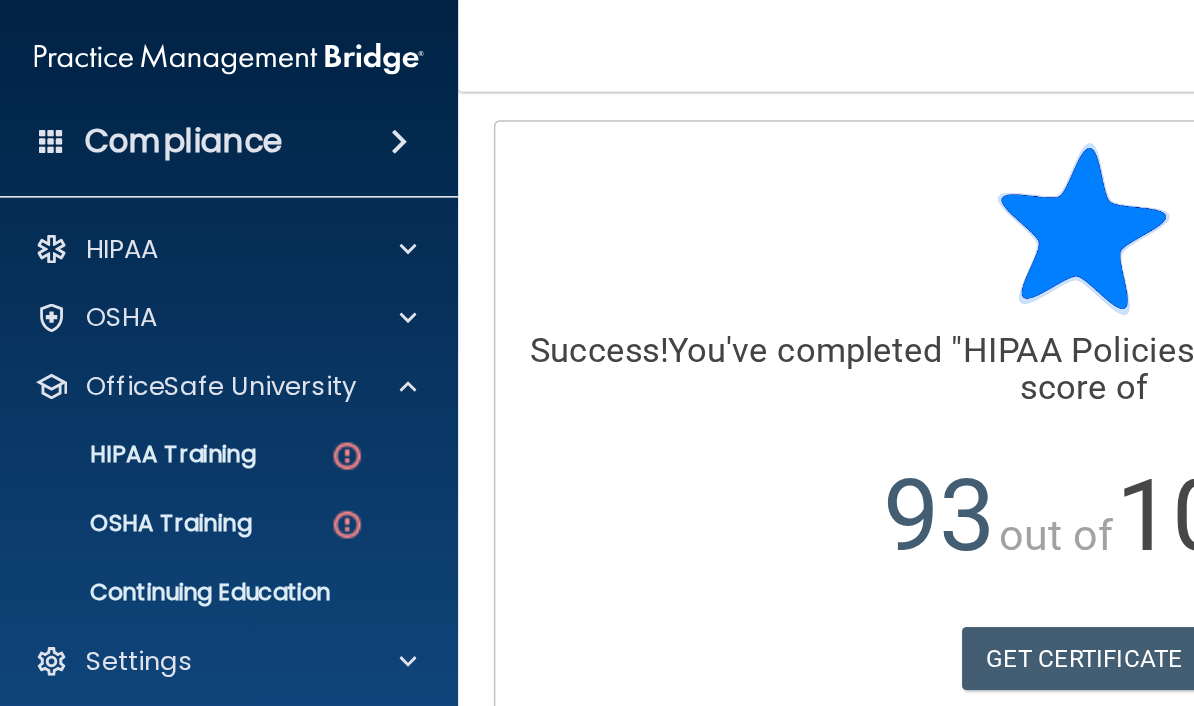 click on "HIPAA Training" at bounding box center (95, 318) 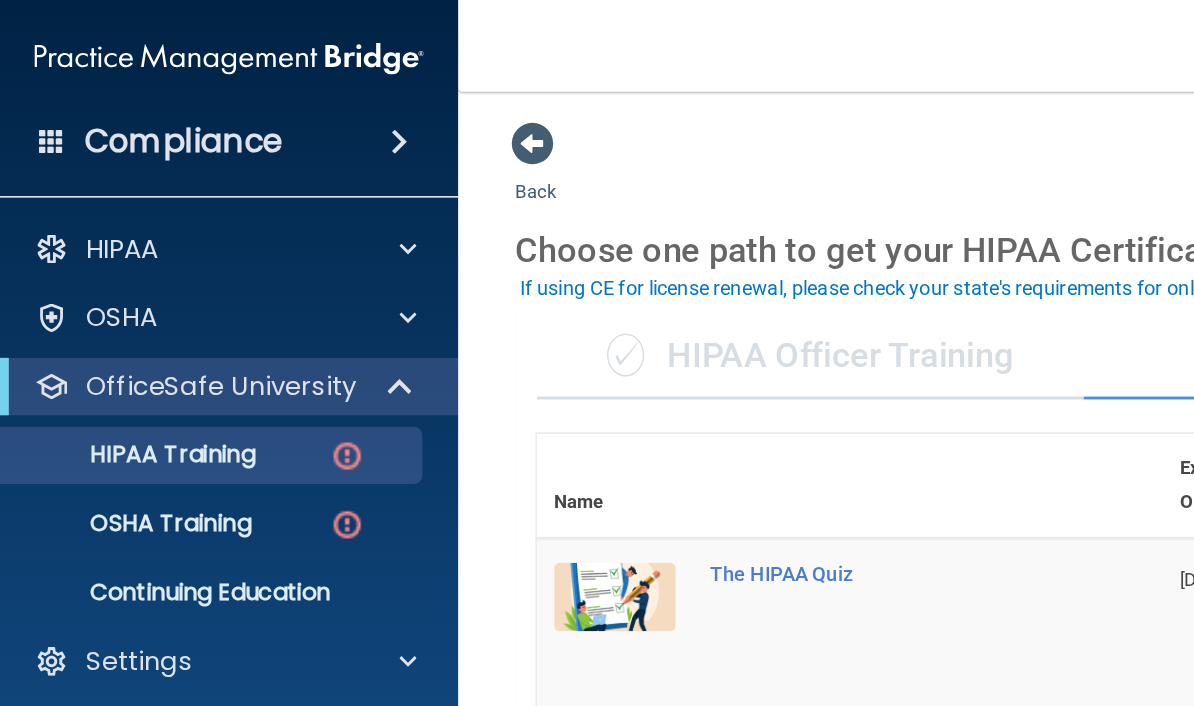 click on "HIPAA Training" at bounding box center (95, 318) 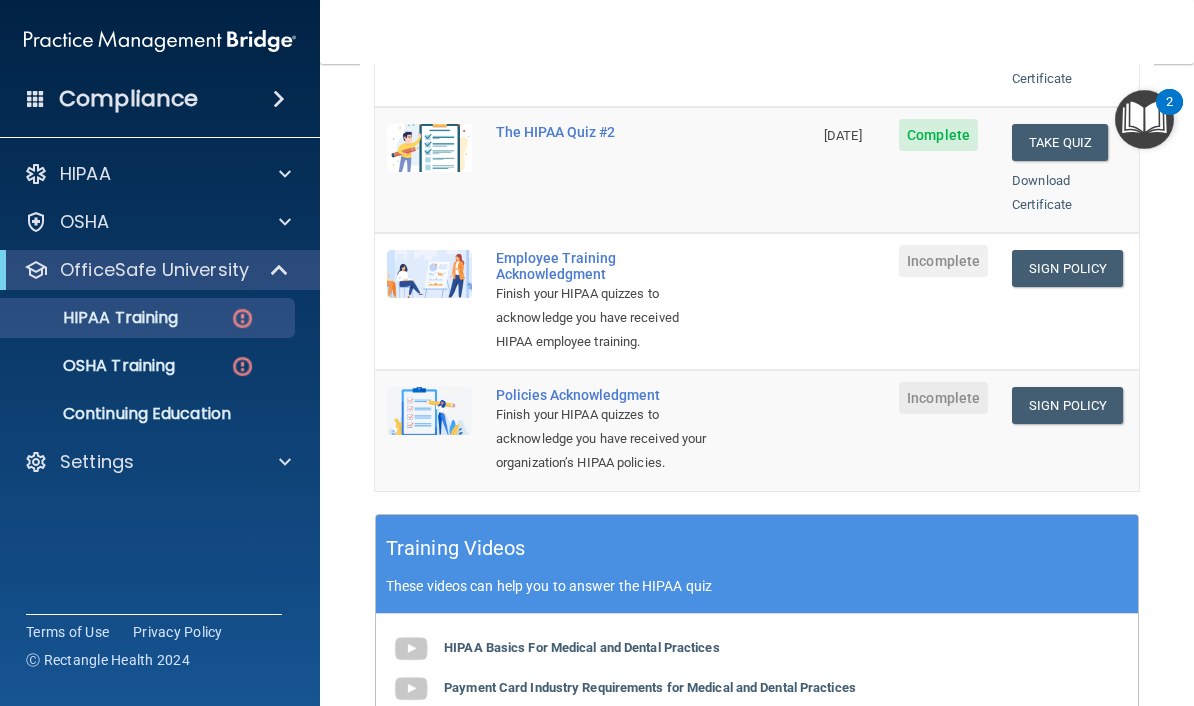 scroll, scrollTop: 479, scrollLeft: 0, axis: vertical 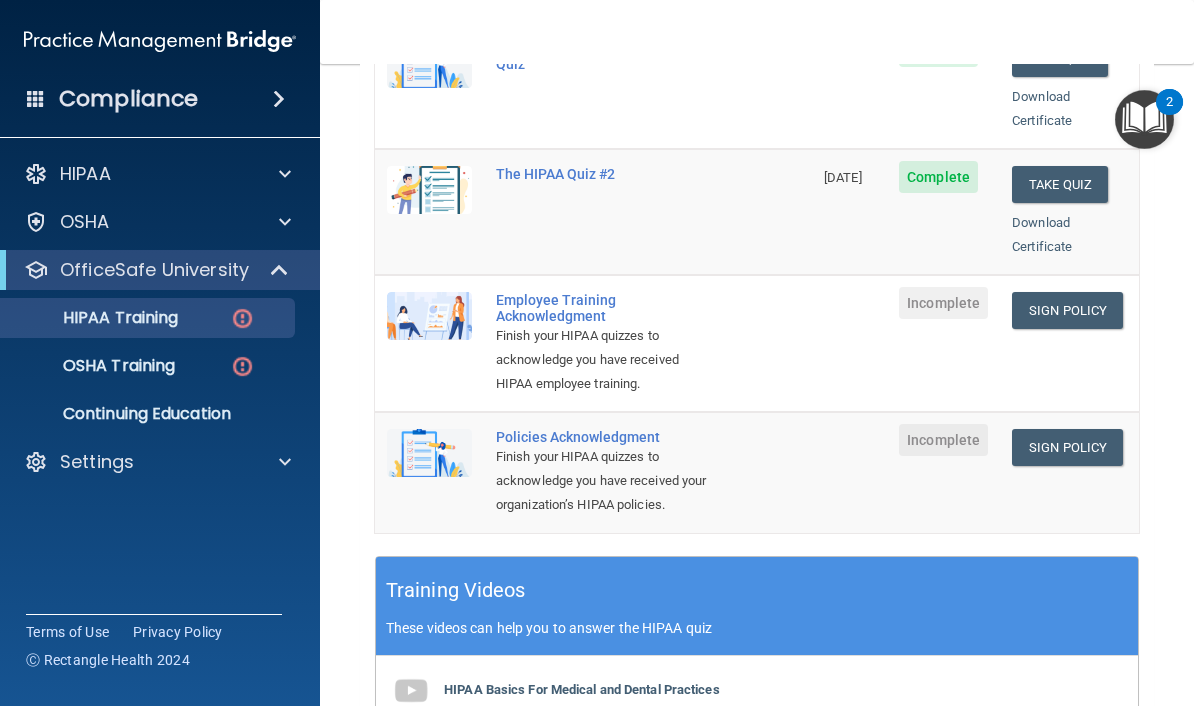 click on "HIPAA" at bounding box center (133, 174) 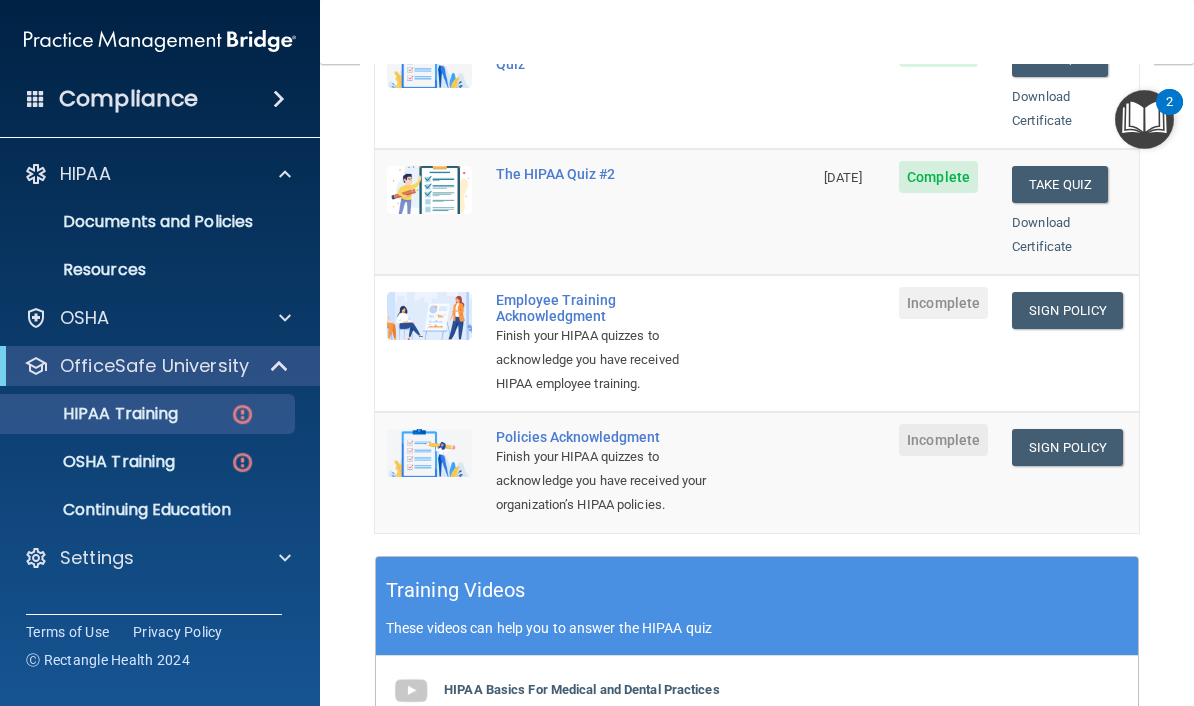 click on "HIPAA" at bounding box center [133, 174] 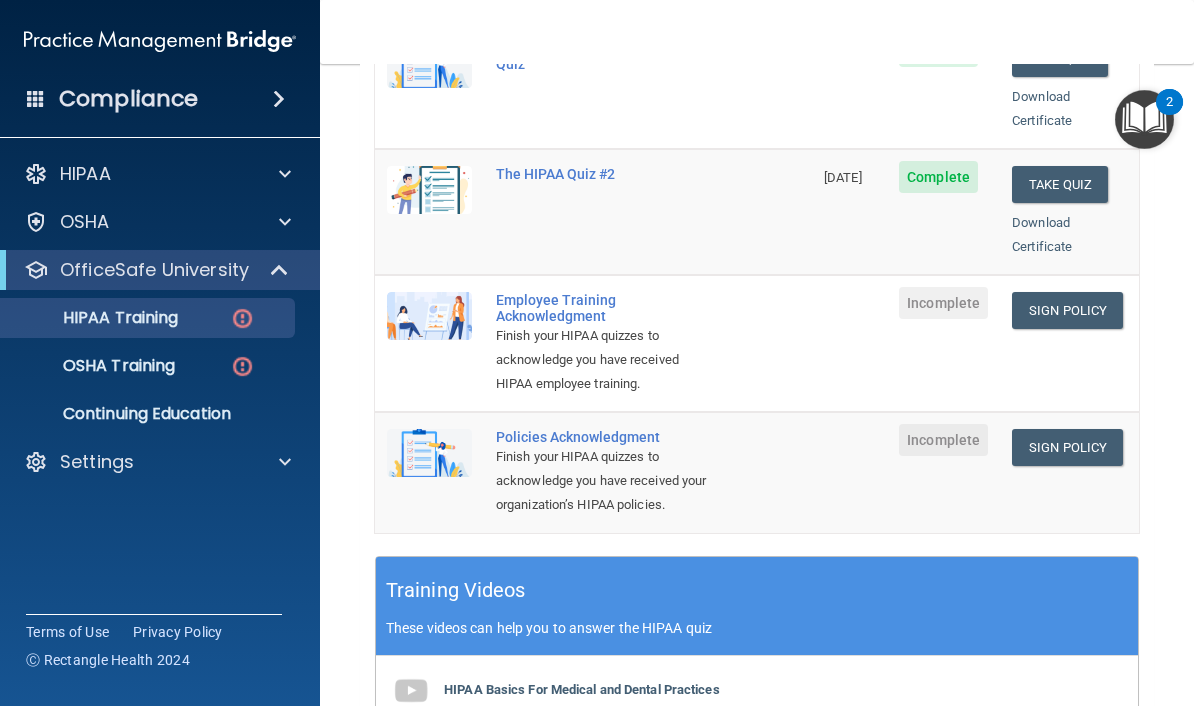click on "OSHA Training" at bounding box center [94, 366] 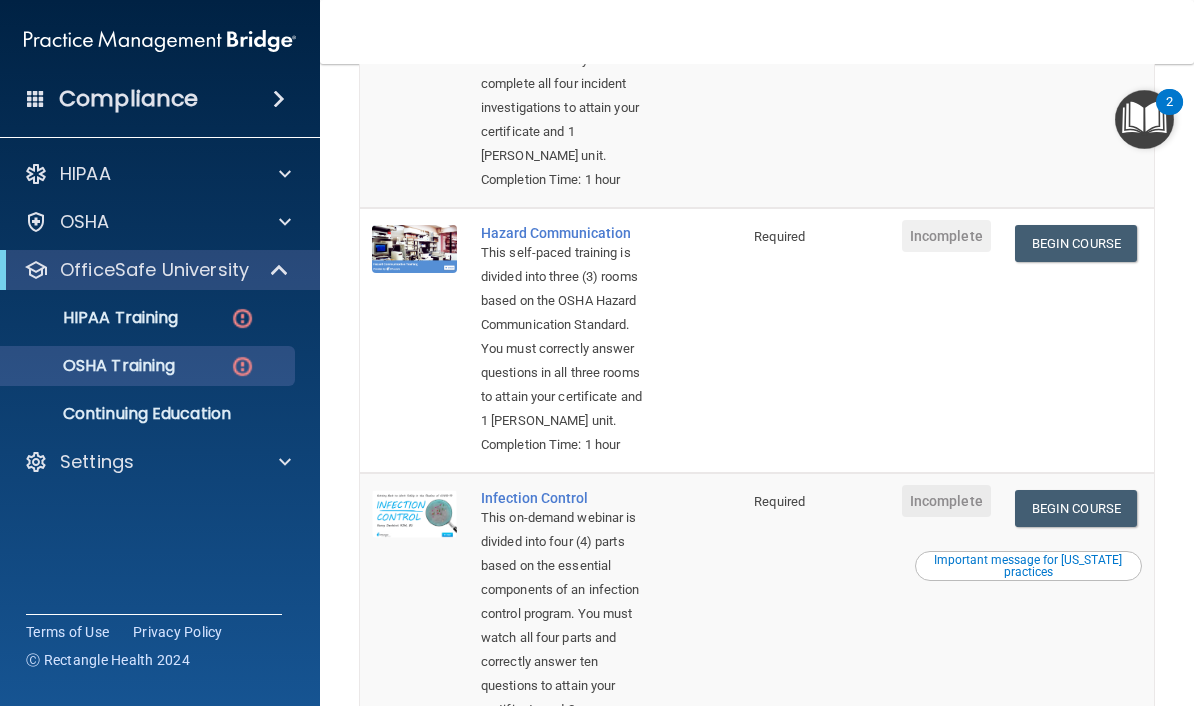 scroll, scrollTop: 401, scrollLeft: 0, axis: vertical 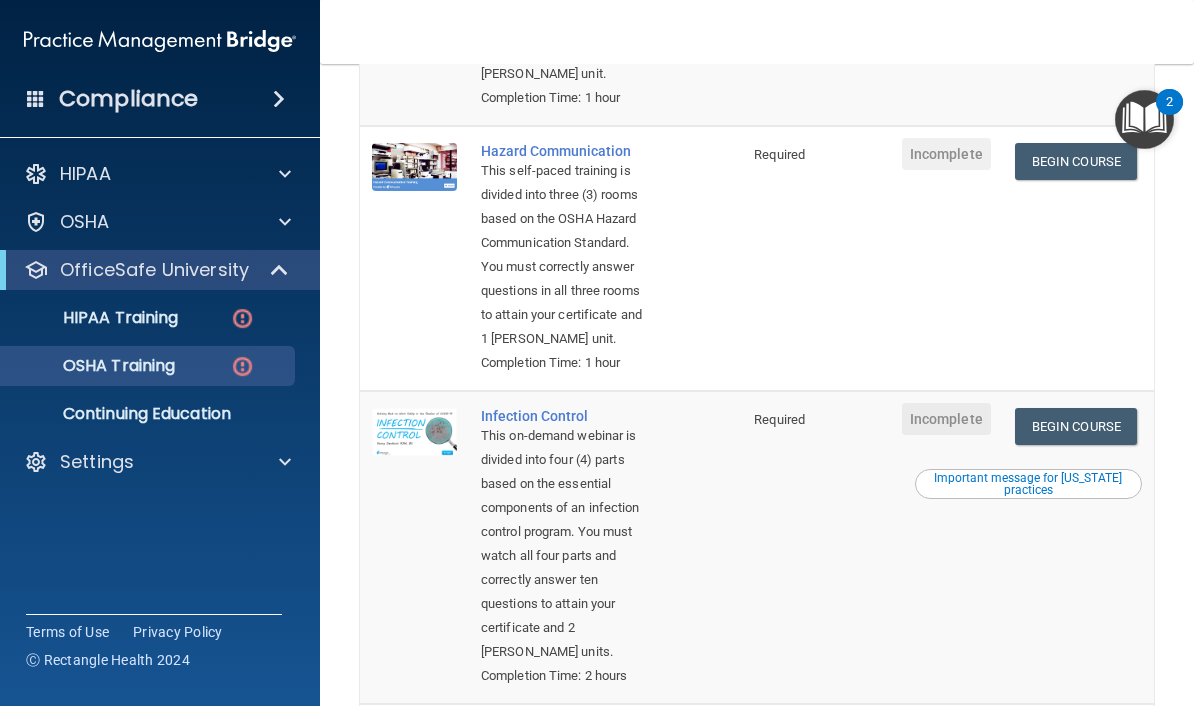 click on "Continuing Education" at bounding box center [149, 414] 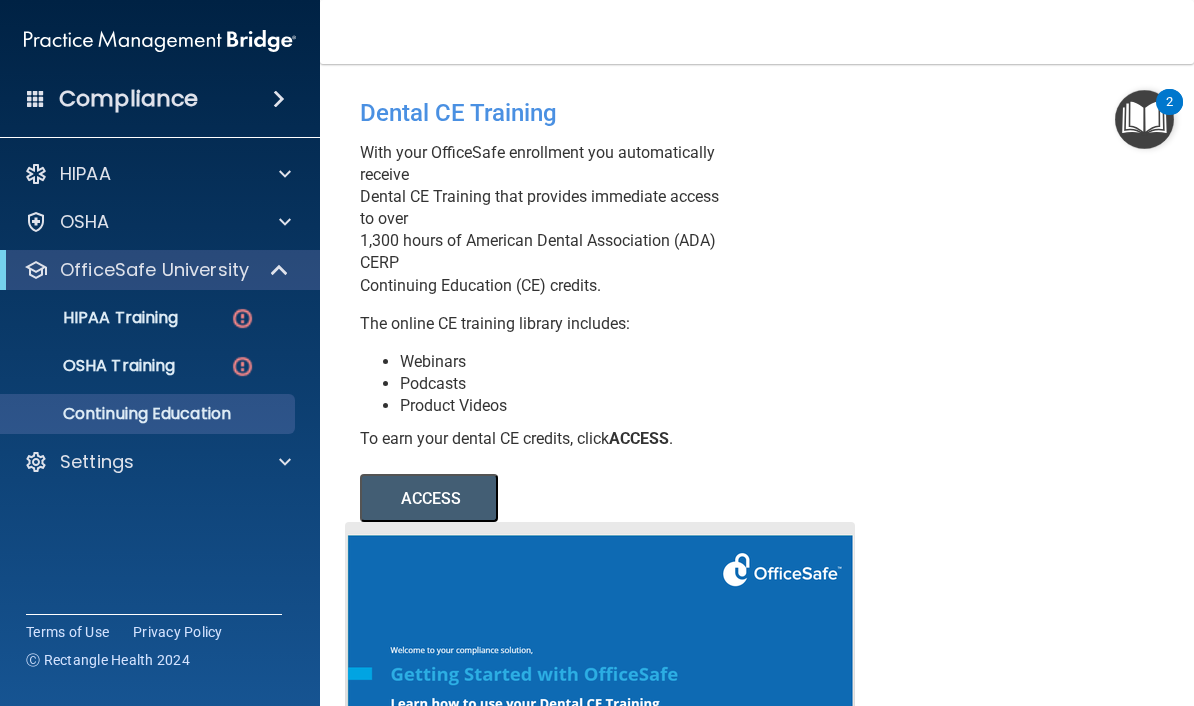 scroll, scrollTop: 0, scrollLeft: 0, axis: both 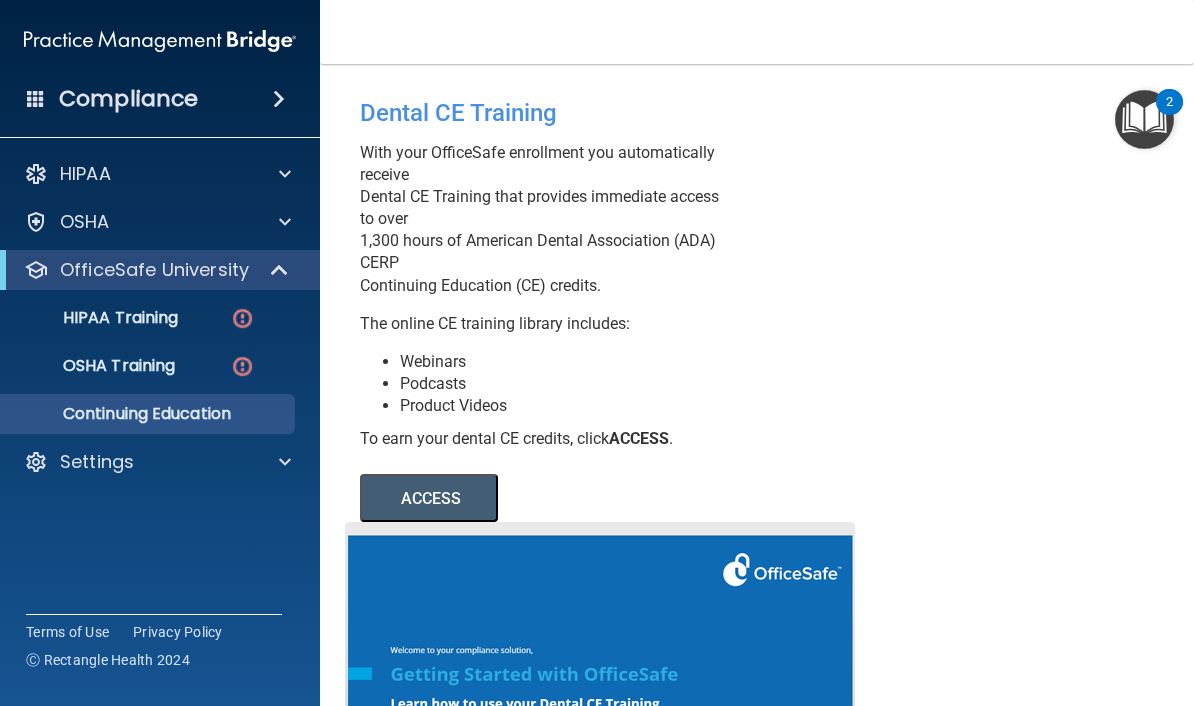 click on "Compliance" at bounding box center (128, 99) 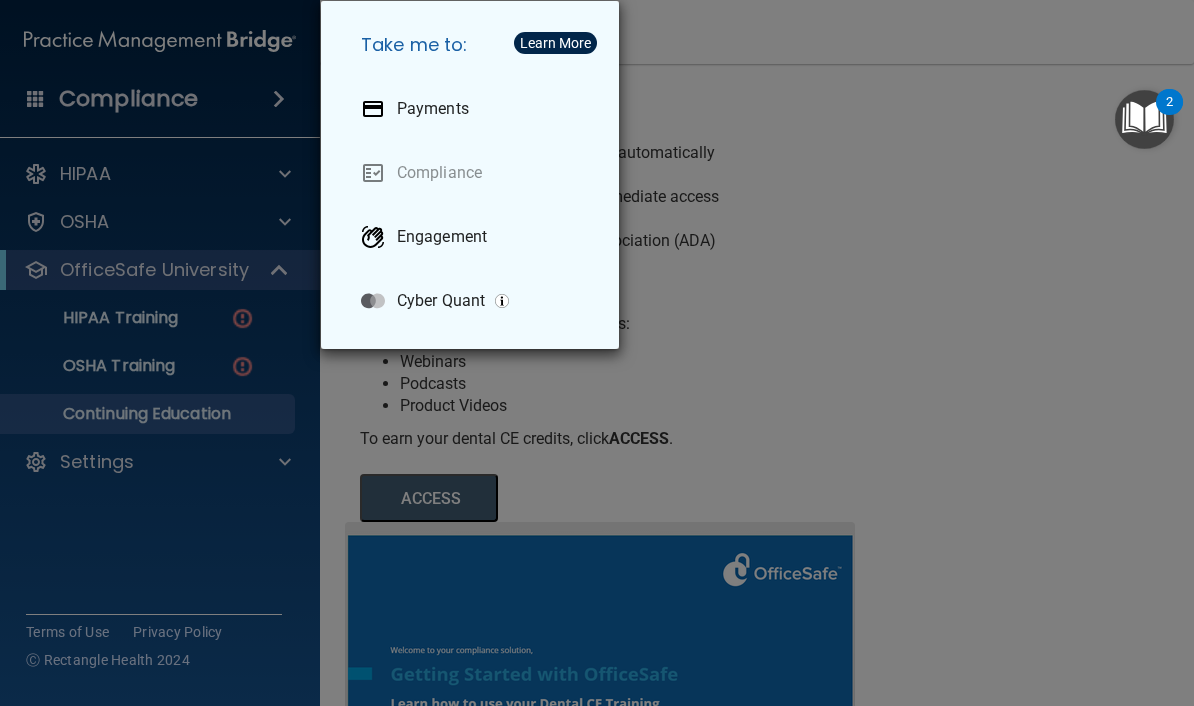 click on "Take me to:             Payments                   Compliance                     Engagement                     Cyber Quant" at bounding box center (597, 353) 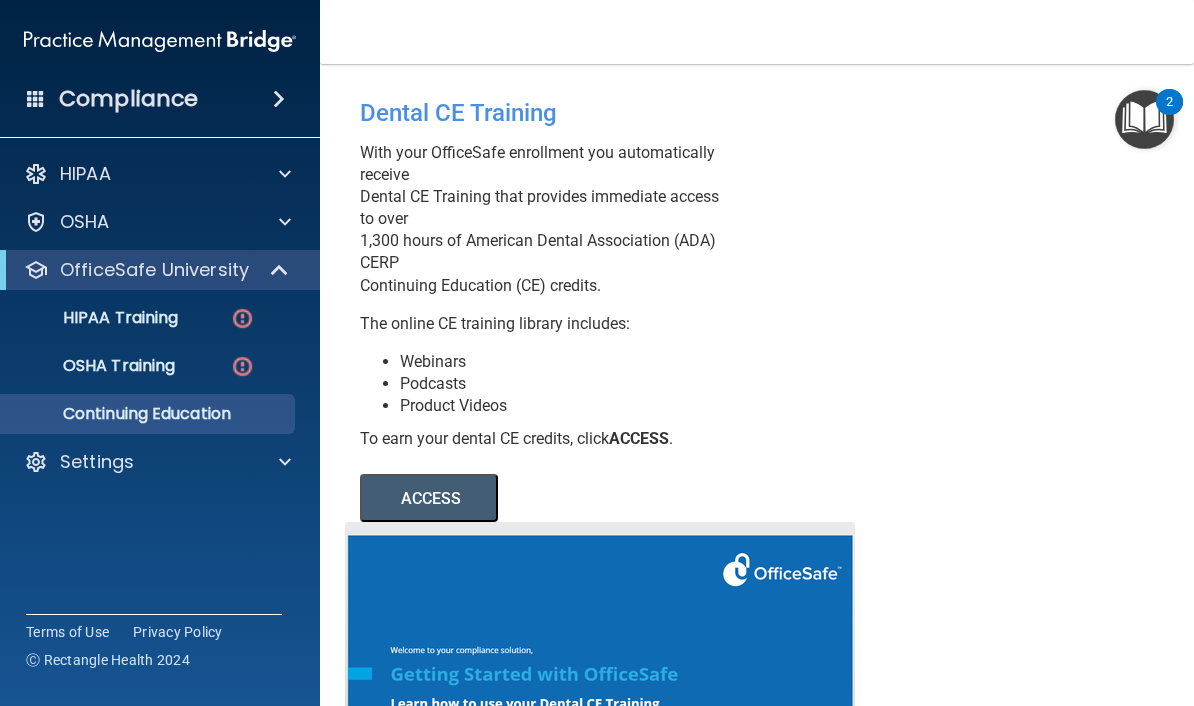 click on "HIPAA" at bounding box center [85, 174] 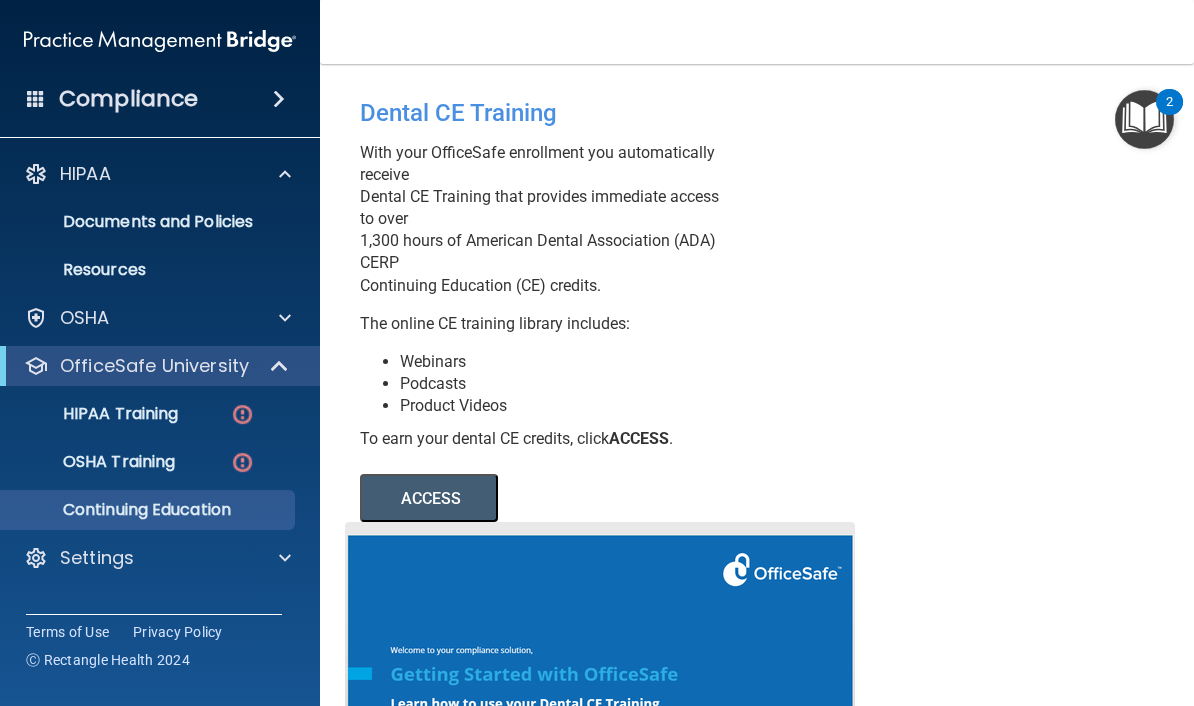 click on "OSHA" at bounding box center [85, 318] 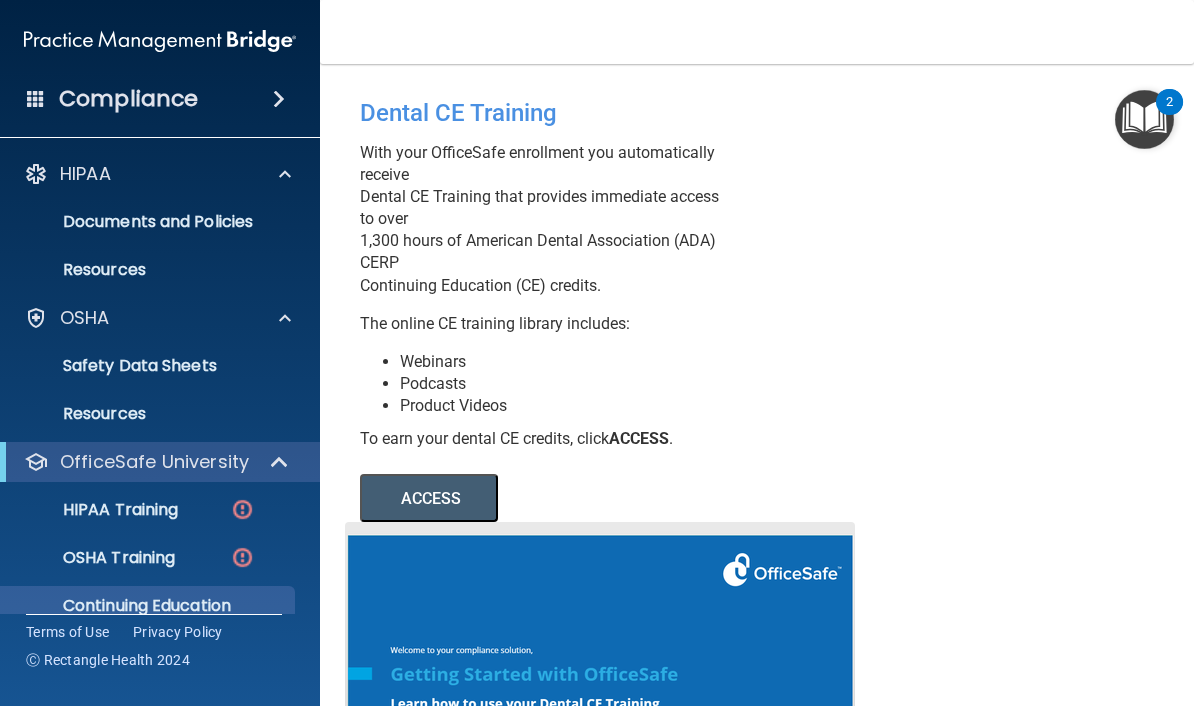 click on "HIPAA Training" at bounding box center (95, 510) 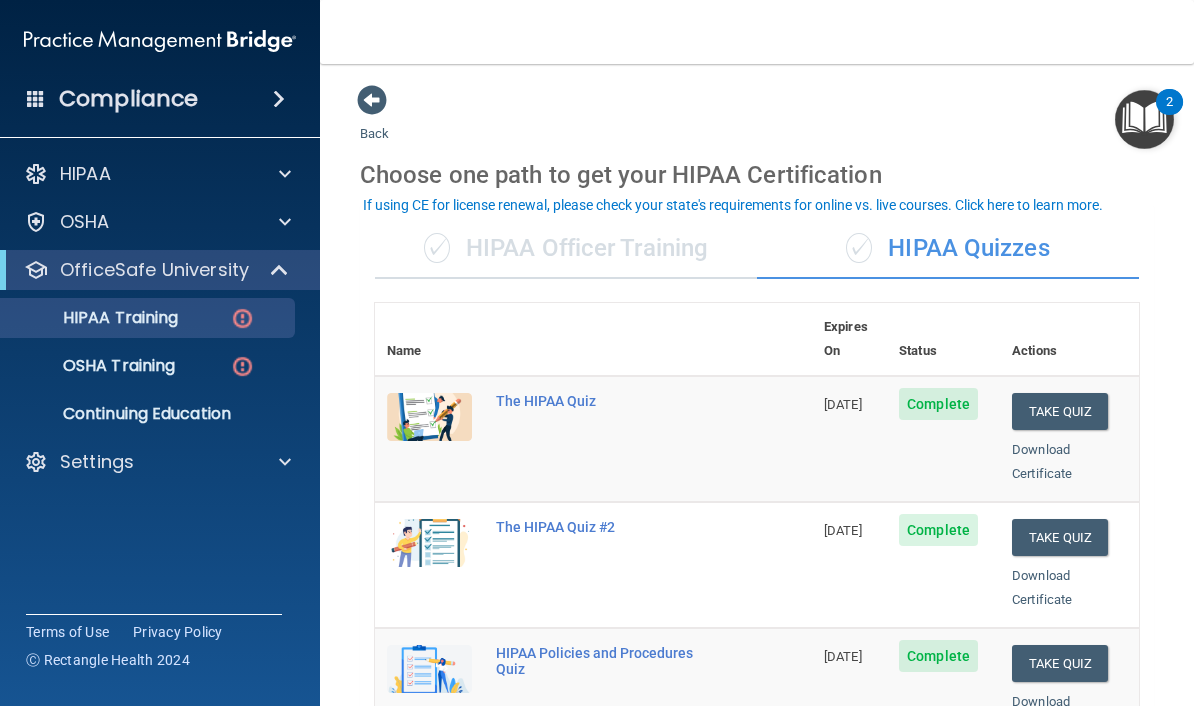 scroll, scrollTop: 0, scrollLeft: 0, axis: both 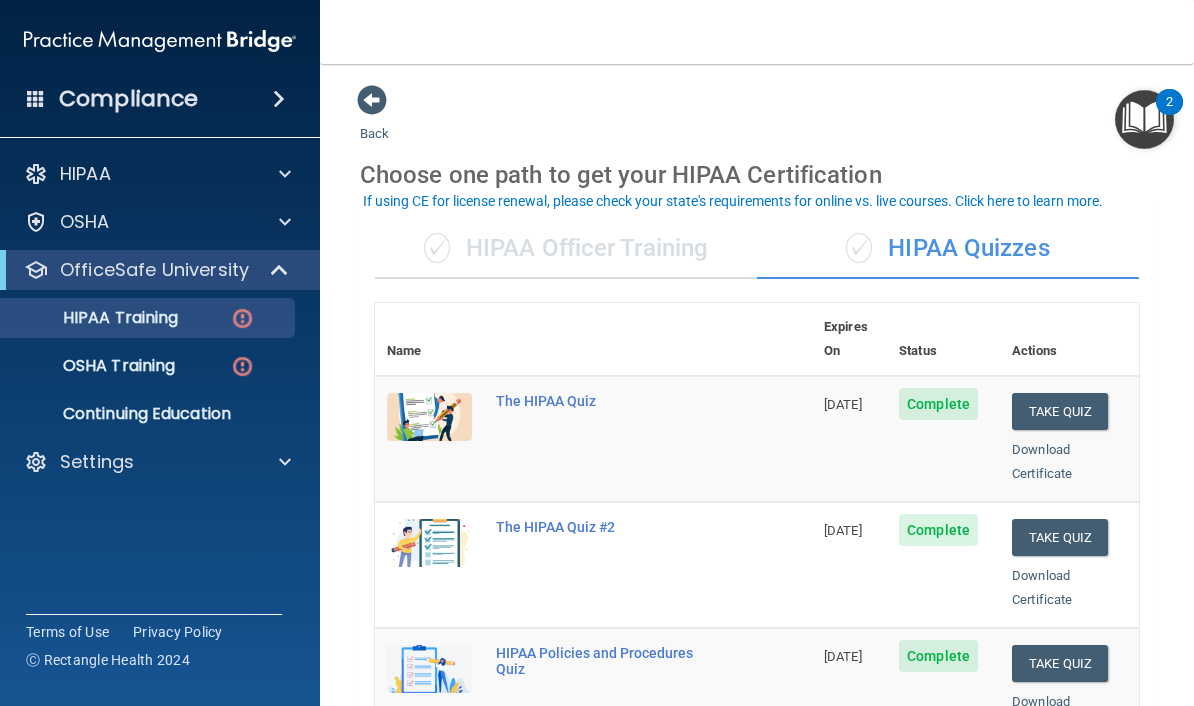 click on "OSHA Training" at bounding box center [94, 366] 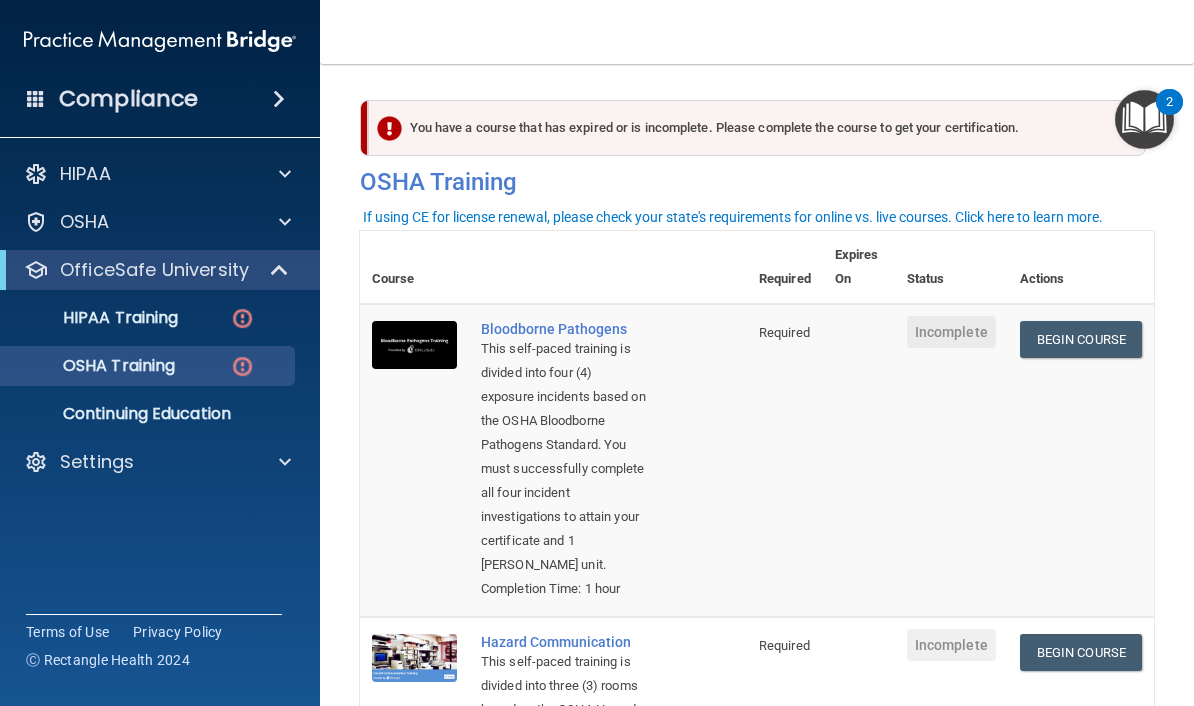 scroll, scrollTop: 0, scrollLeft: 0, axis: both 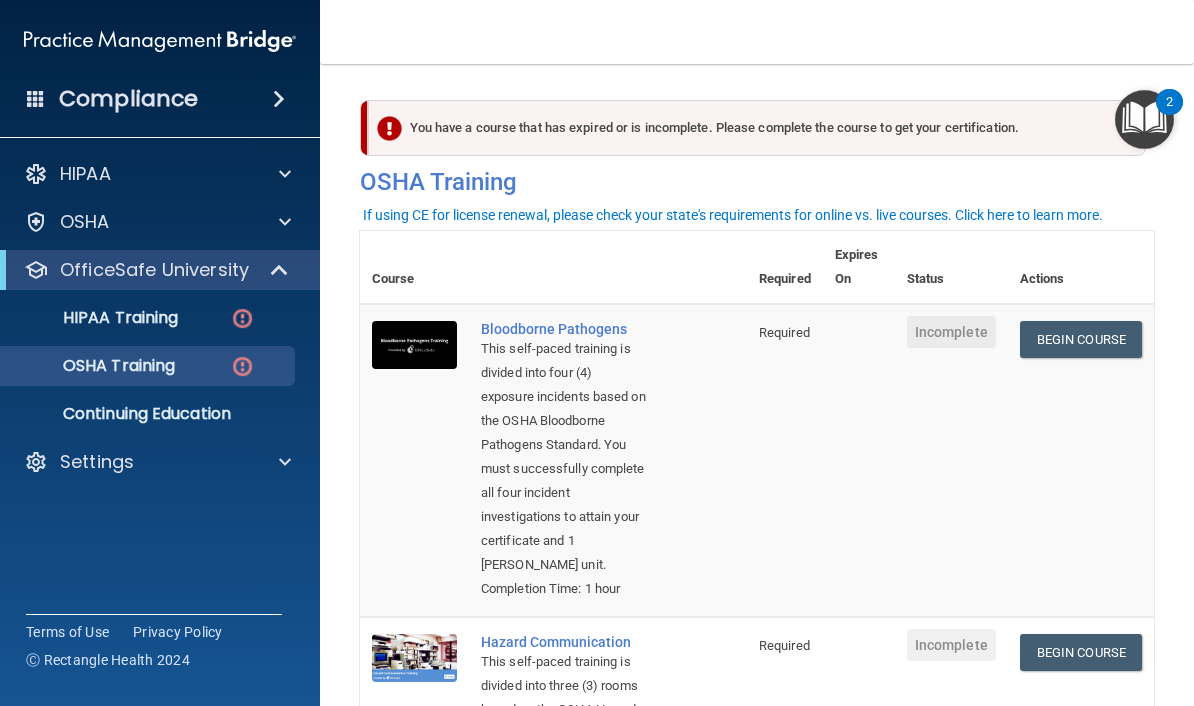 click on "OSHA" at bounding box center (85, 222) 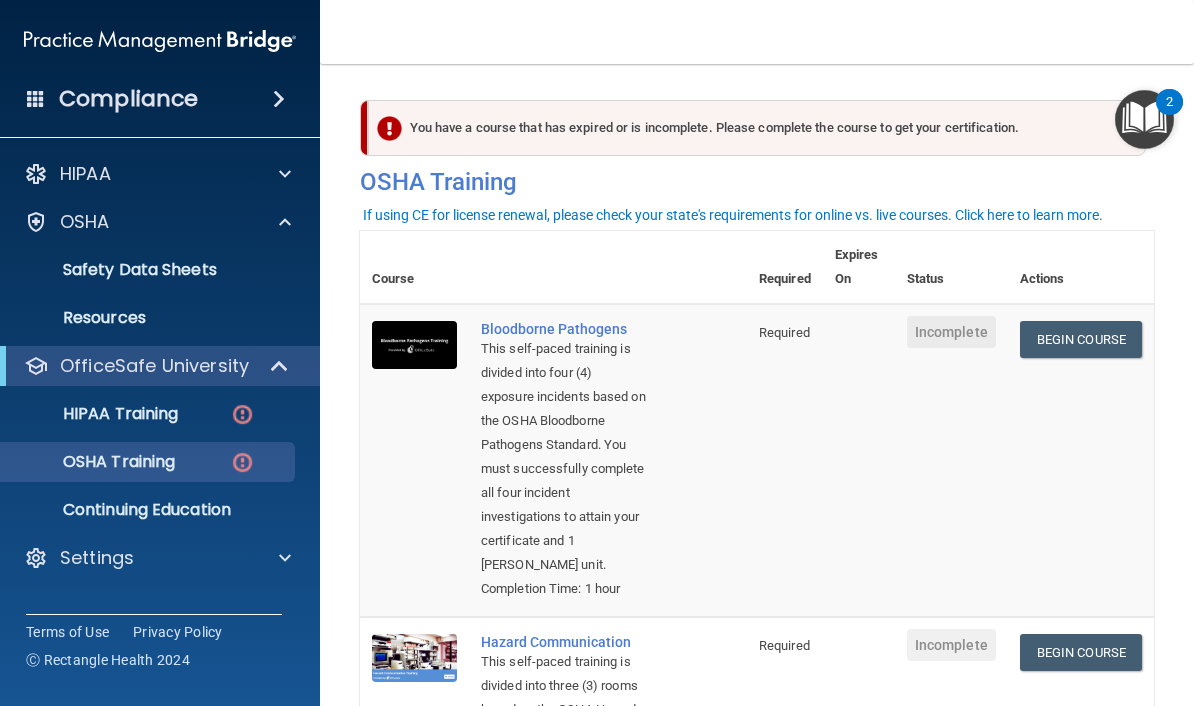 click on "HIPAA Training" at bounding box center (95, 414) 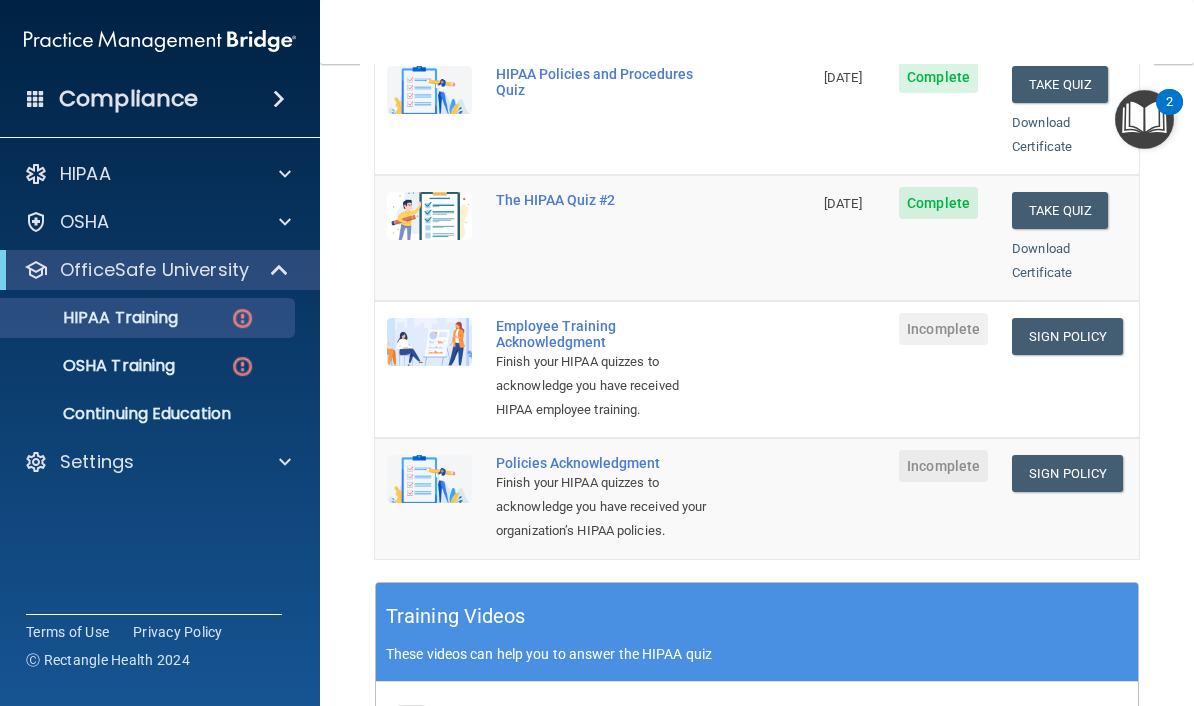 scroll, scrollTop: 462, scrollLeft: 0, axis: vertical 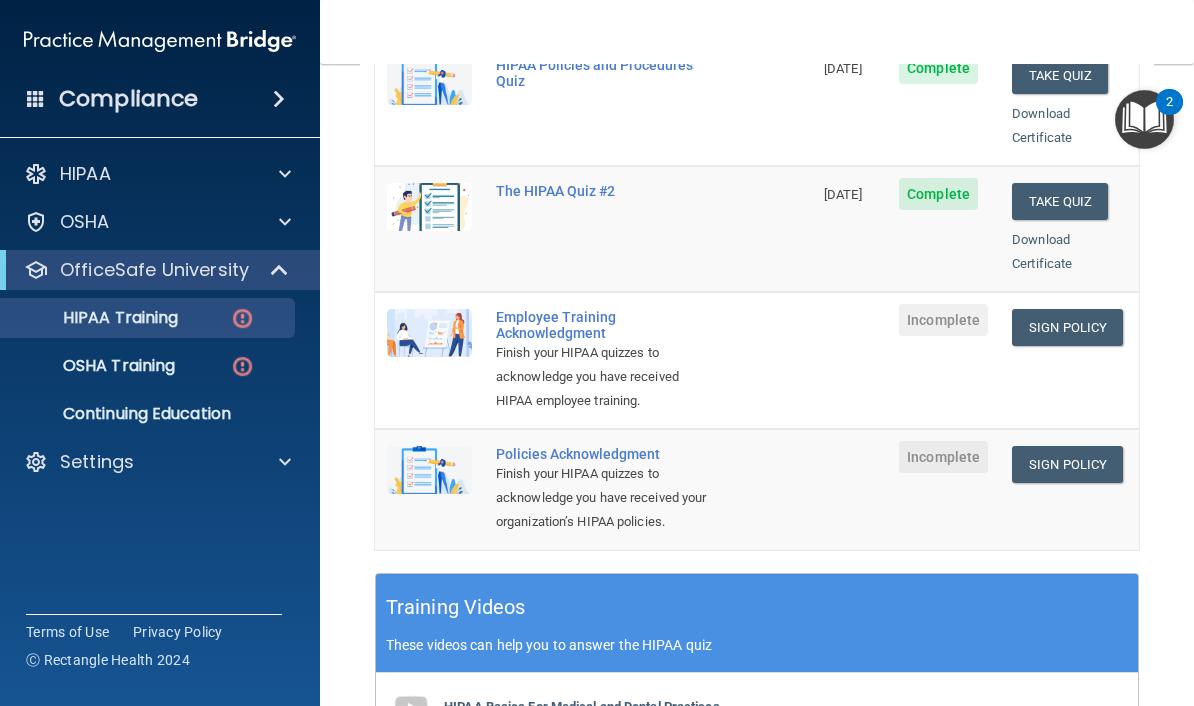 click on "Sign Policy" at bounding box center (1067, 327) 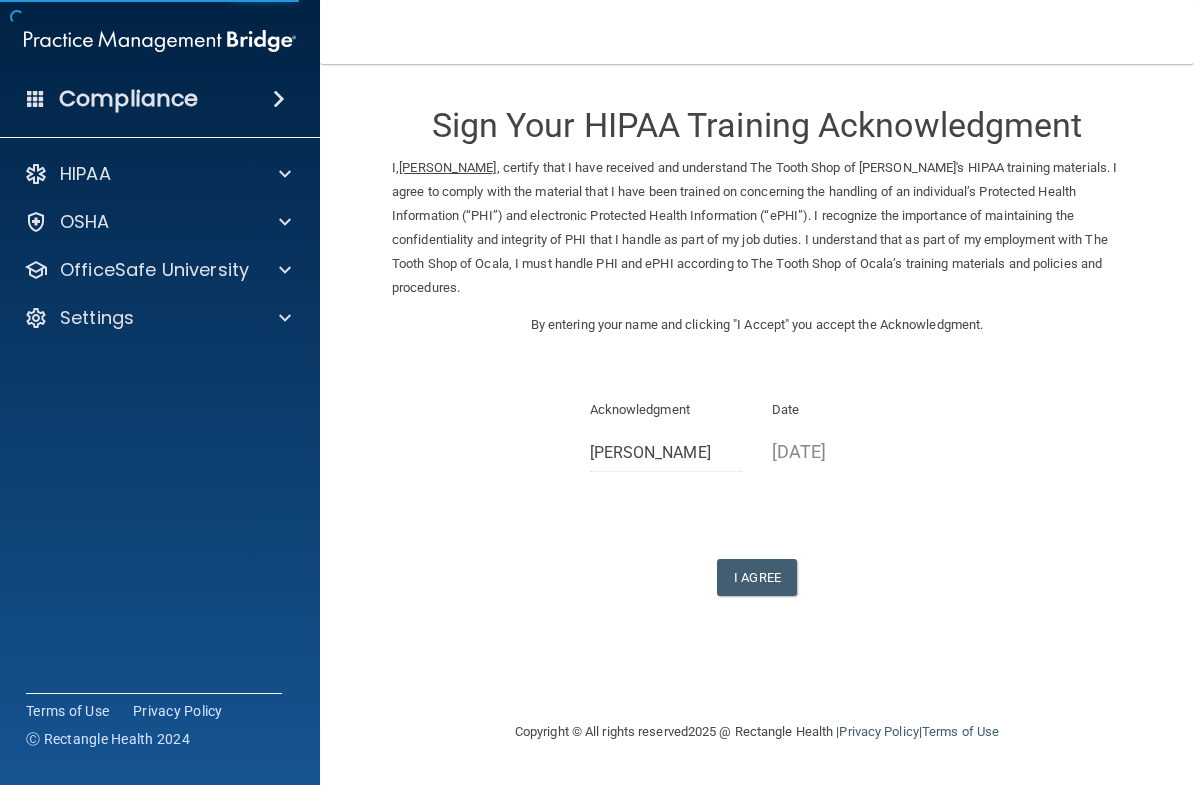 scroll, scrollTop: 0, scrollLeft: 0, axis: both 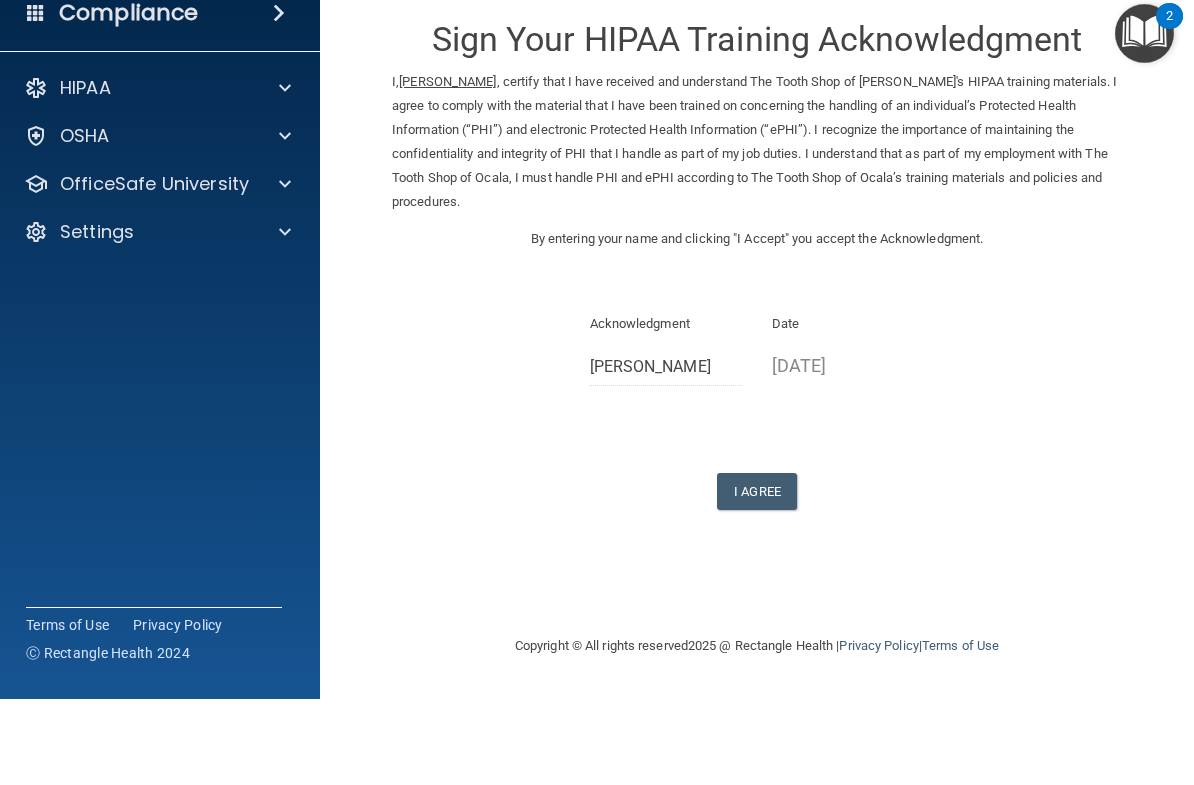 click on "I Agree" at bounding box center (757, 577) 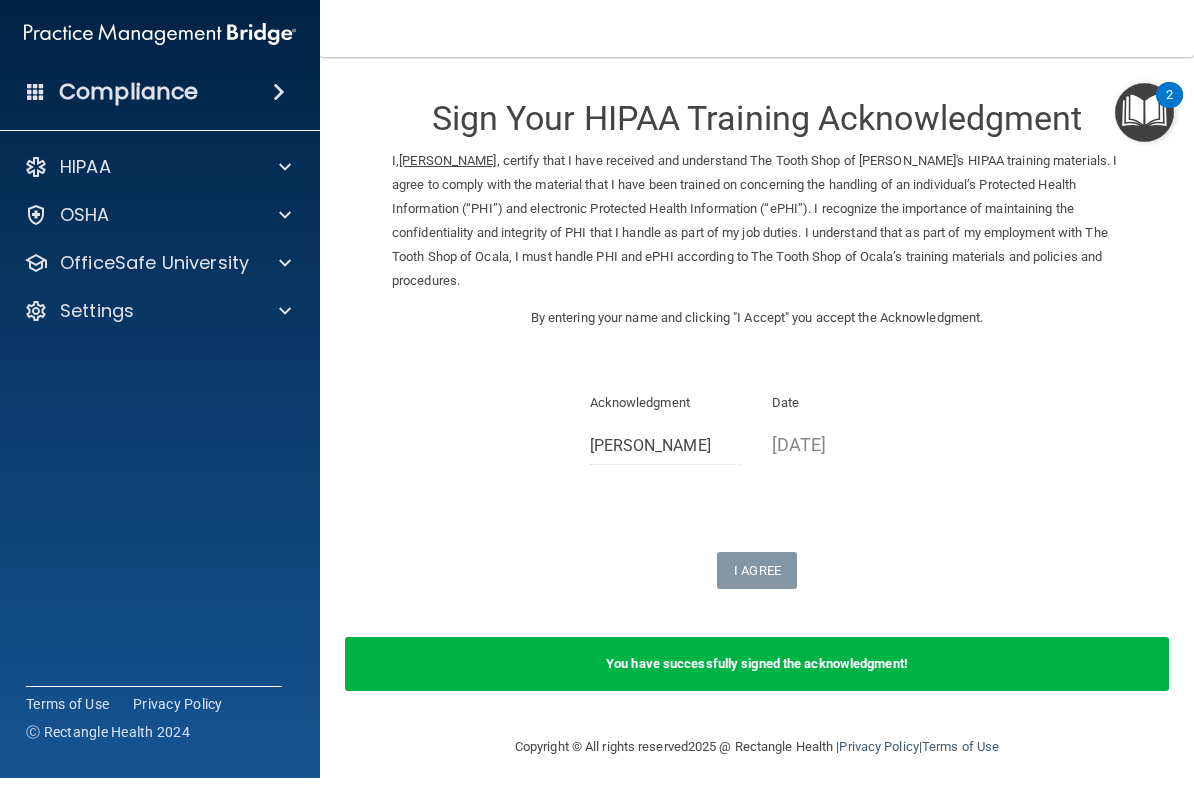click on "OfficeSafe University" at bounding box center [154, 270] 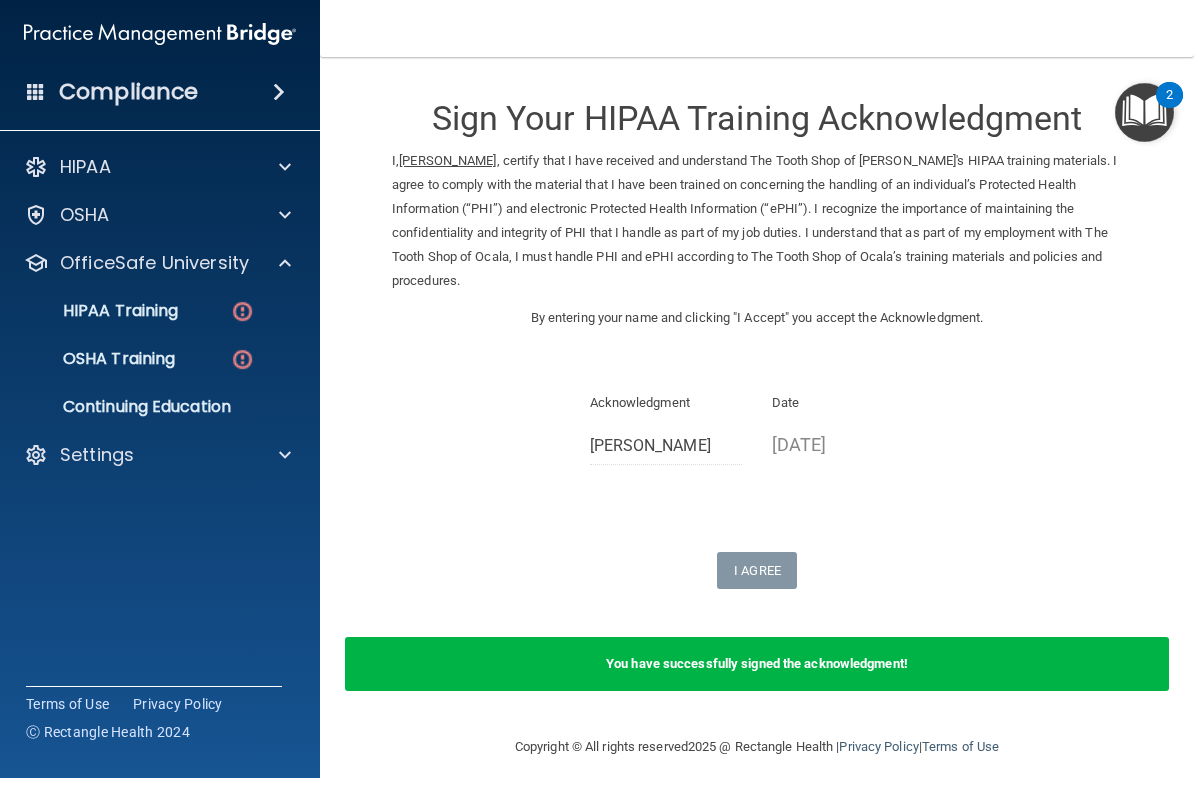 click on "HIPAA Training" at bounding box center (95, 318) 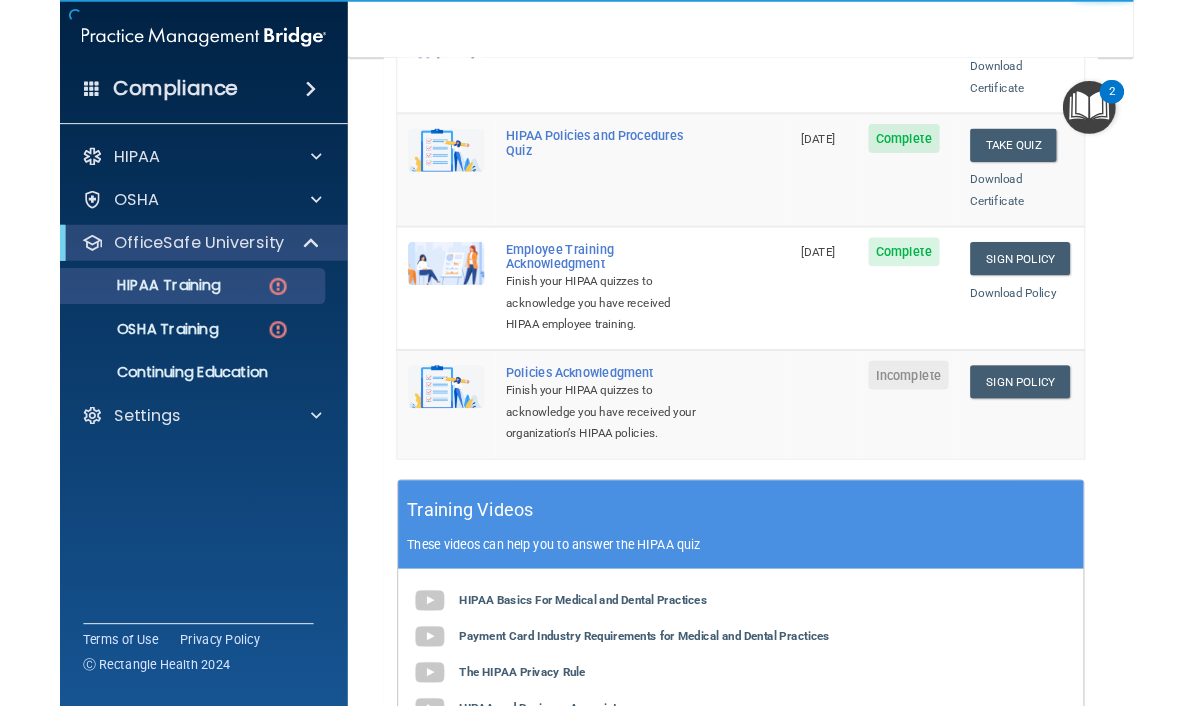 scroll, scrollTop: 513, scrollLeft: 0, axis: vertical 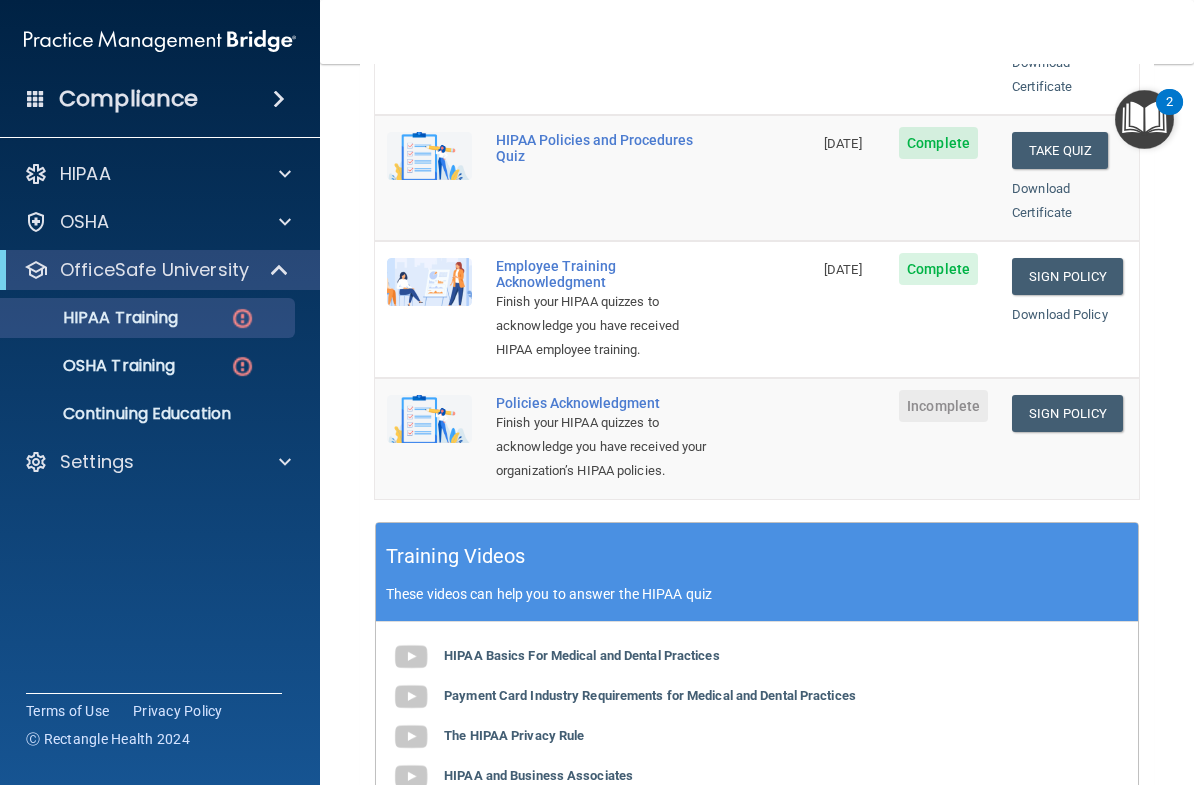 click on "Sign Policy" at bounding box center (1067, 413) 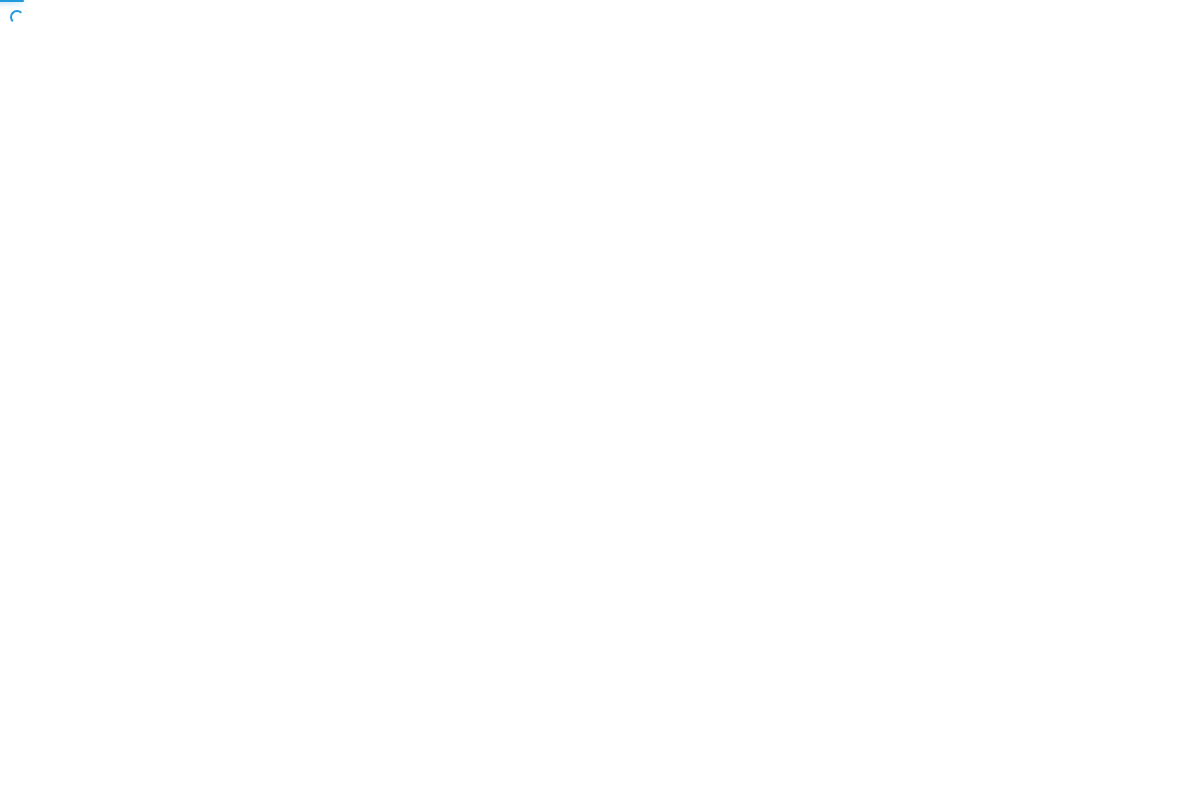 scroll, scrollTop: 0, scrollLeft: 0, axis: both 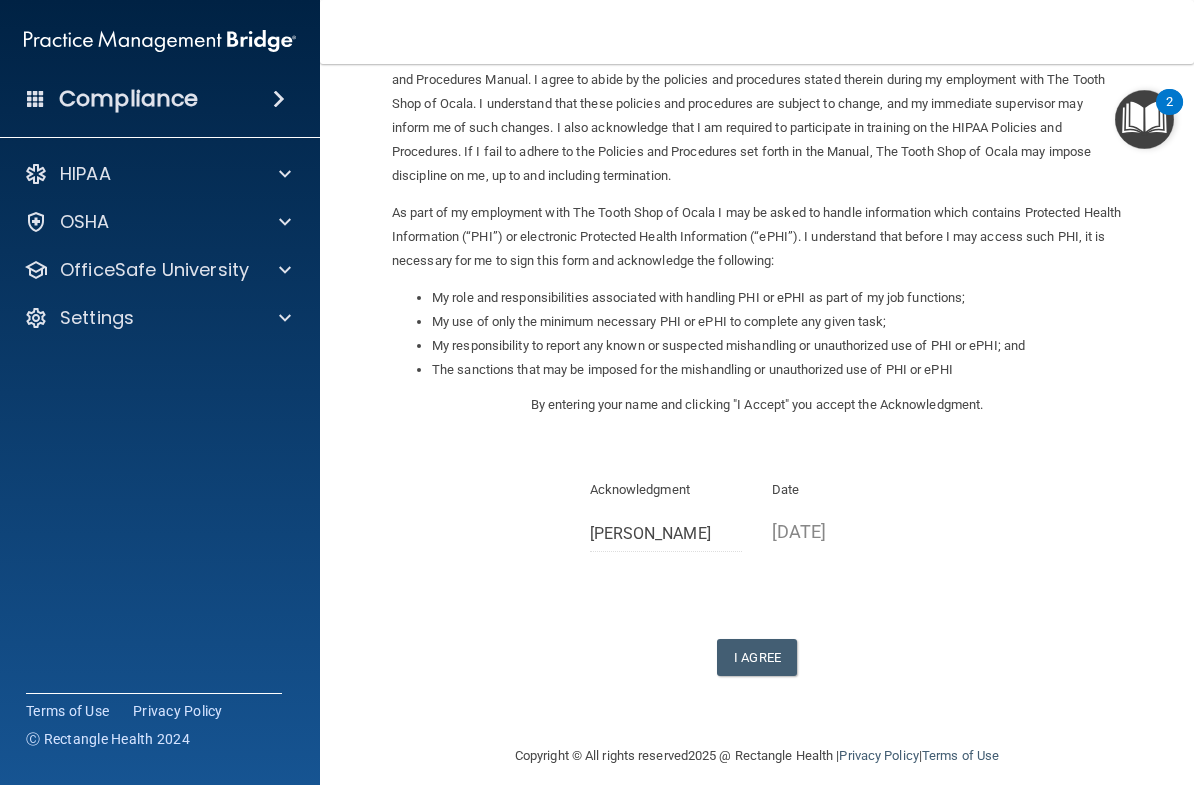 click on "I Agree" at bounding box center (757, 657) 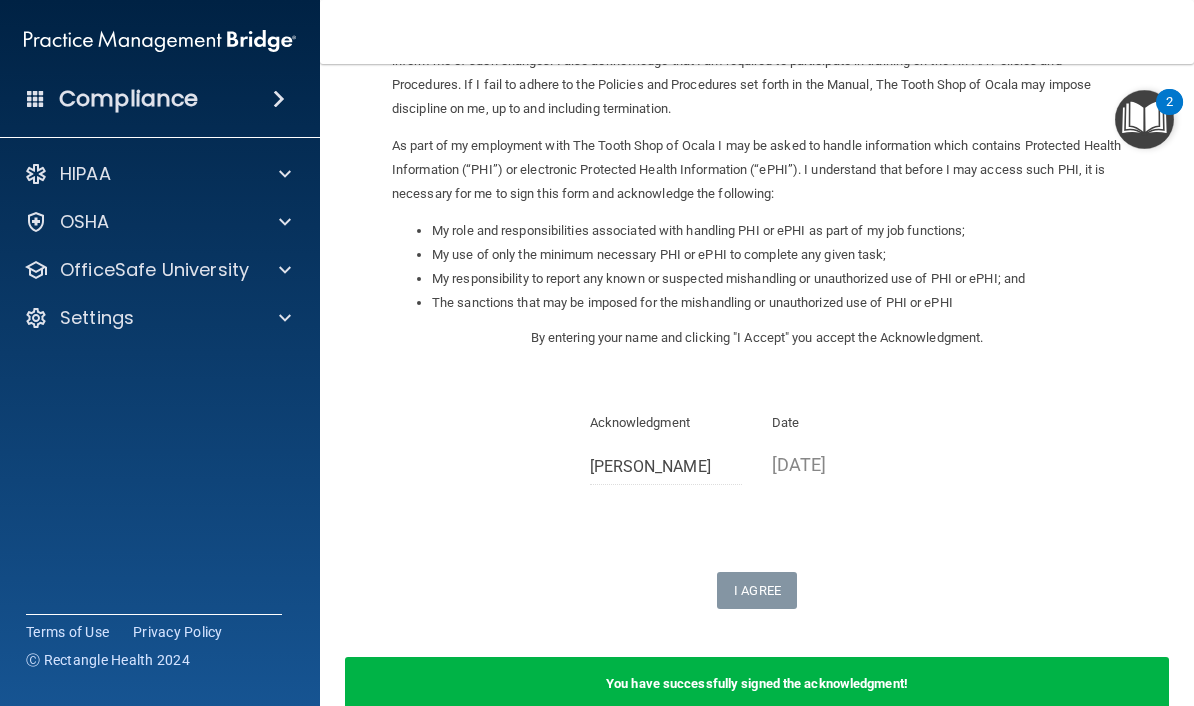 scroll, scrollTop: 177, scrollLeft: 0, axis: vertical 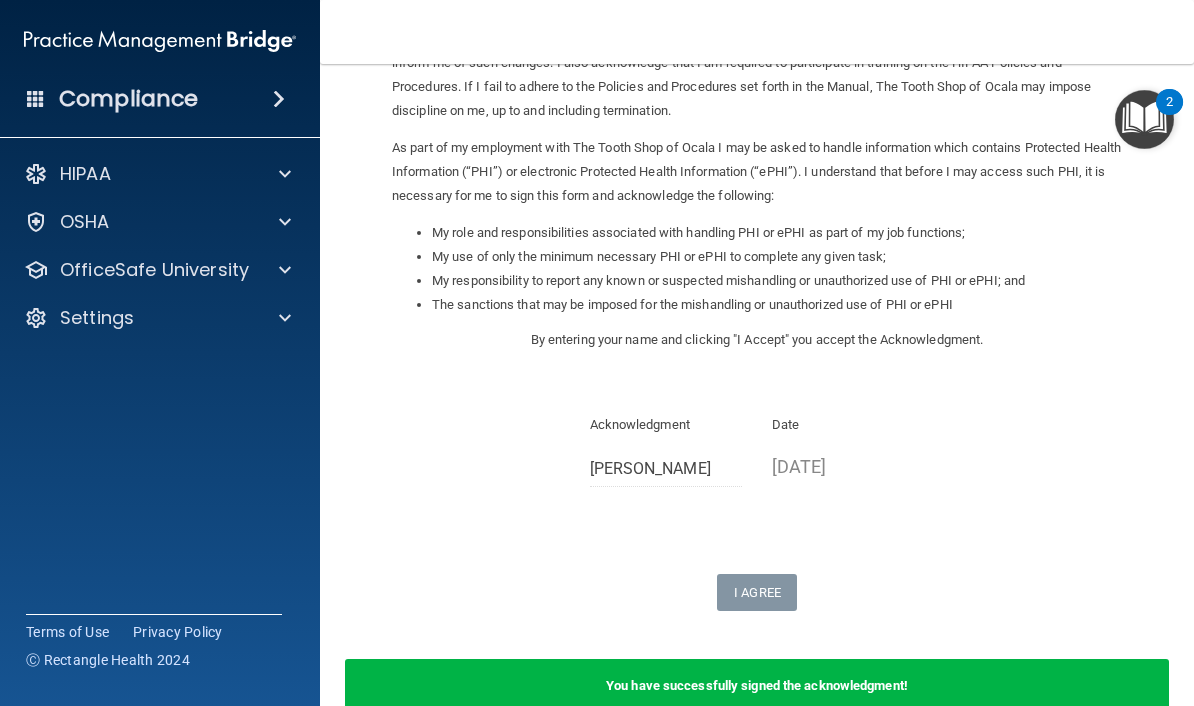 click on "OfficeSafe University" at bounding box center (154, 270) 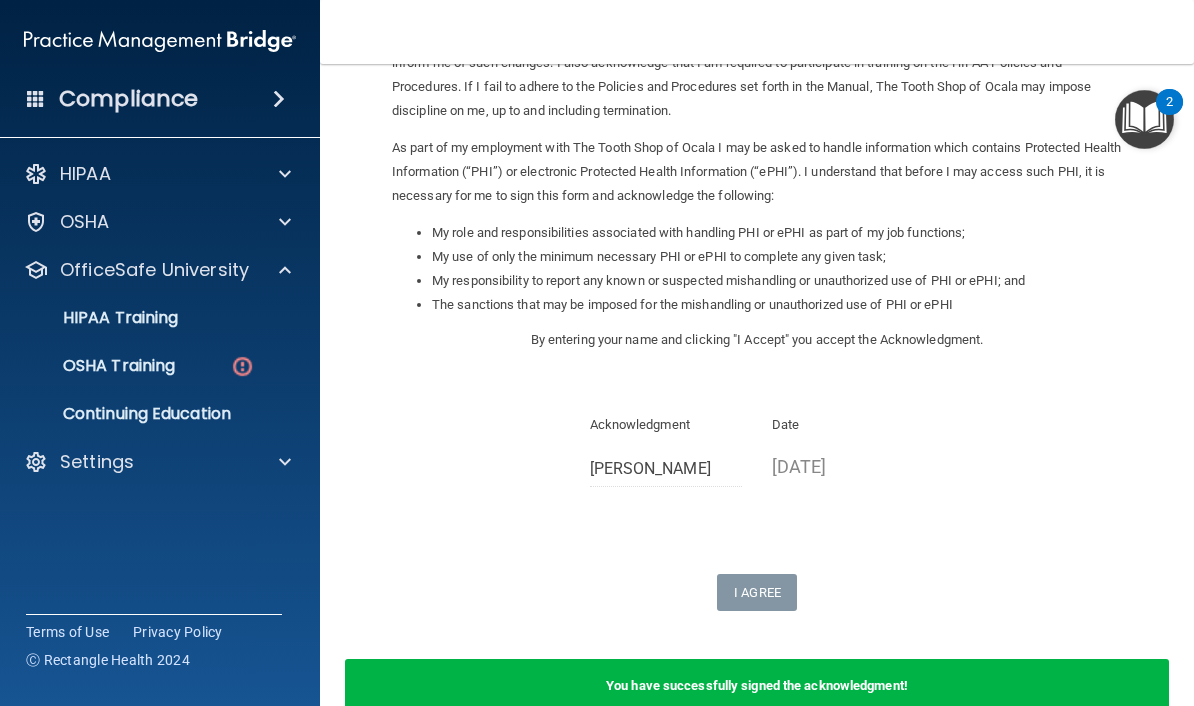 click on "HIPAA Training" at bounding box center (95, 318) 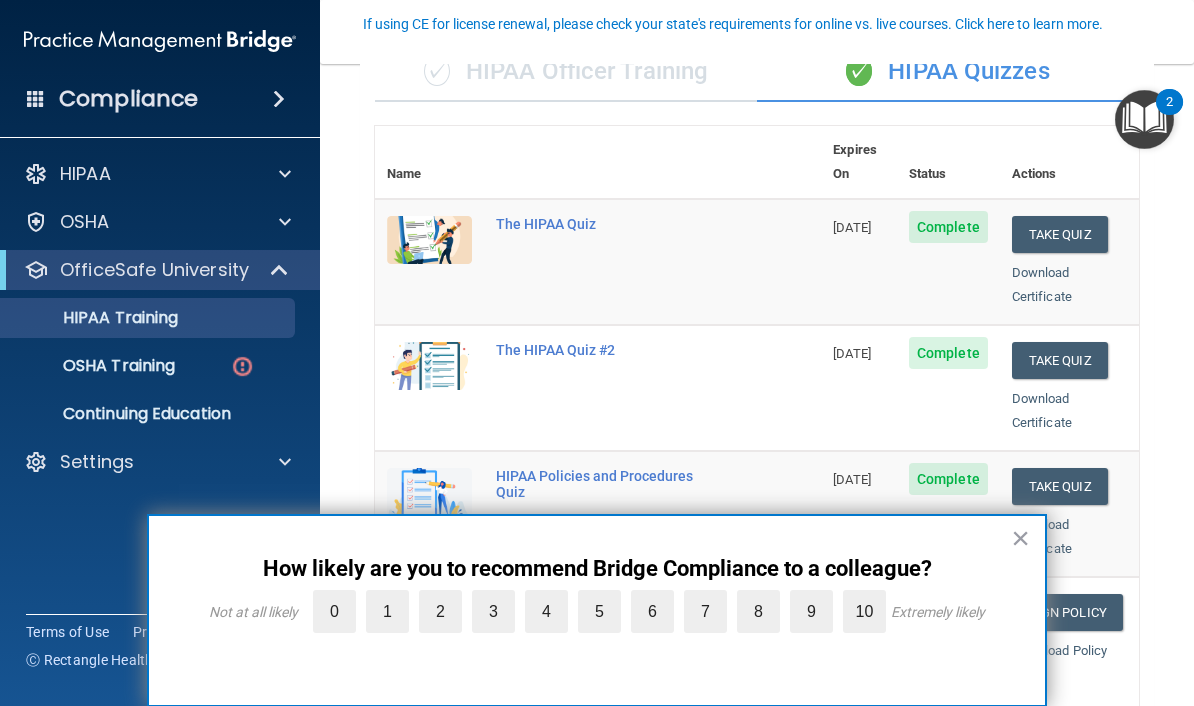 click on "×" at bounding box center (1020, 538) 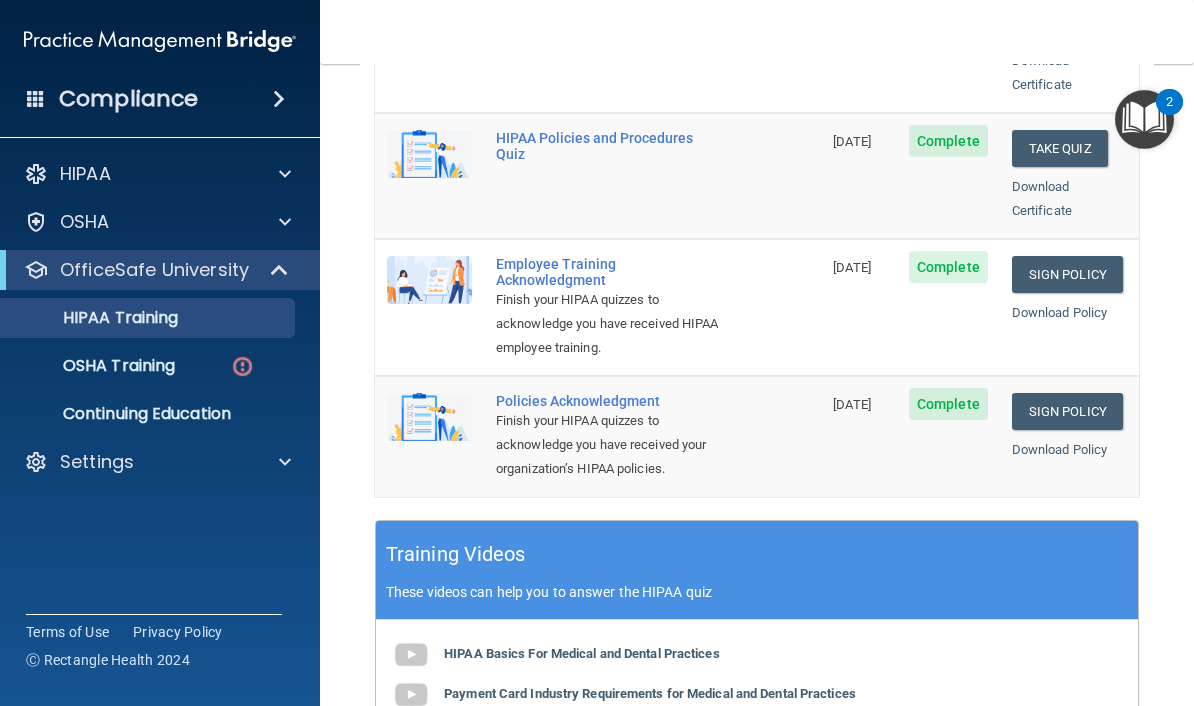 scroll, scrollTop: 511, scrollLeft: 0, axis: vertical 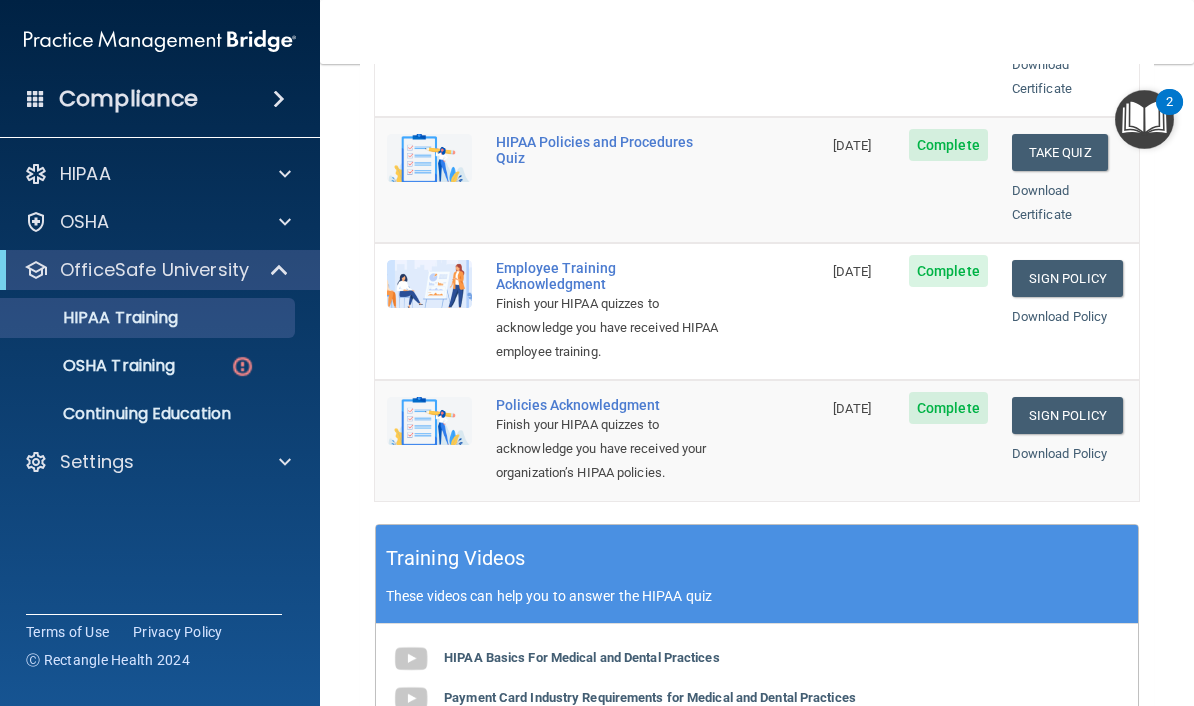 click on "Download Policy" at bounding box center (1060, 316) 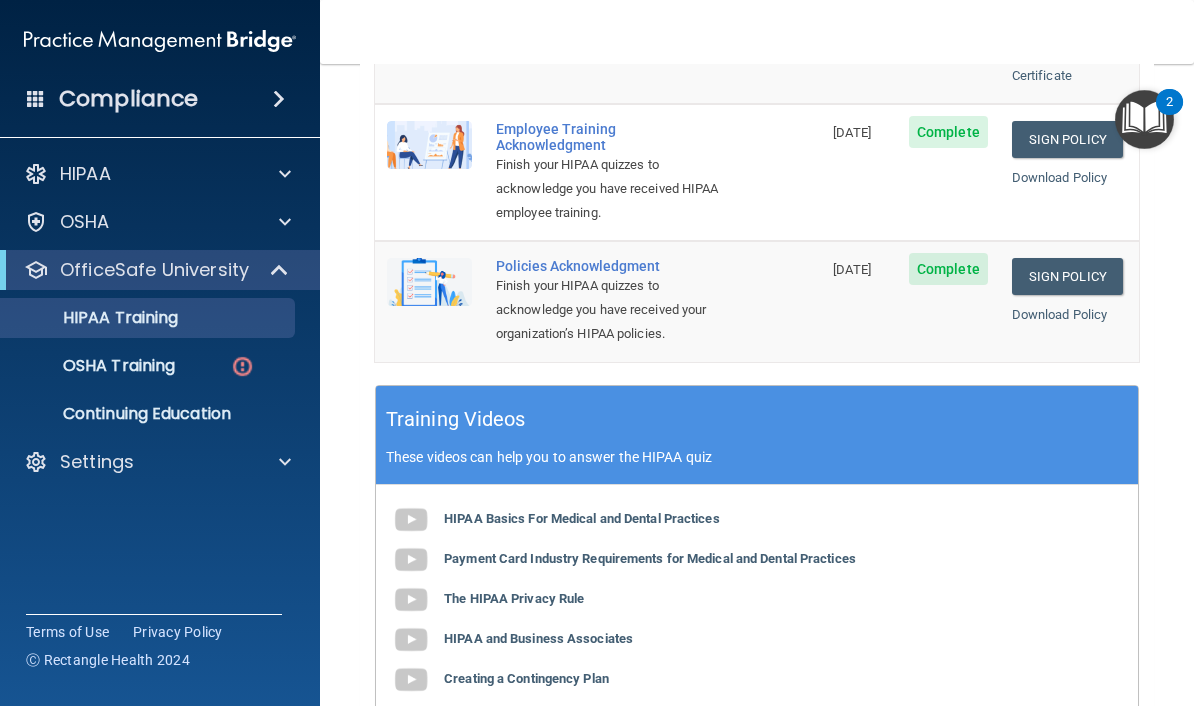 scroll, scrollTop: 651, scrollLeft: 0, axis: vertical 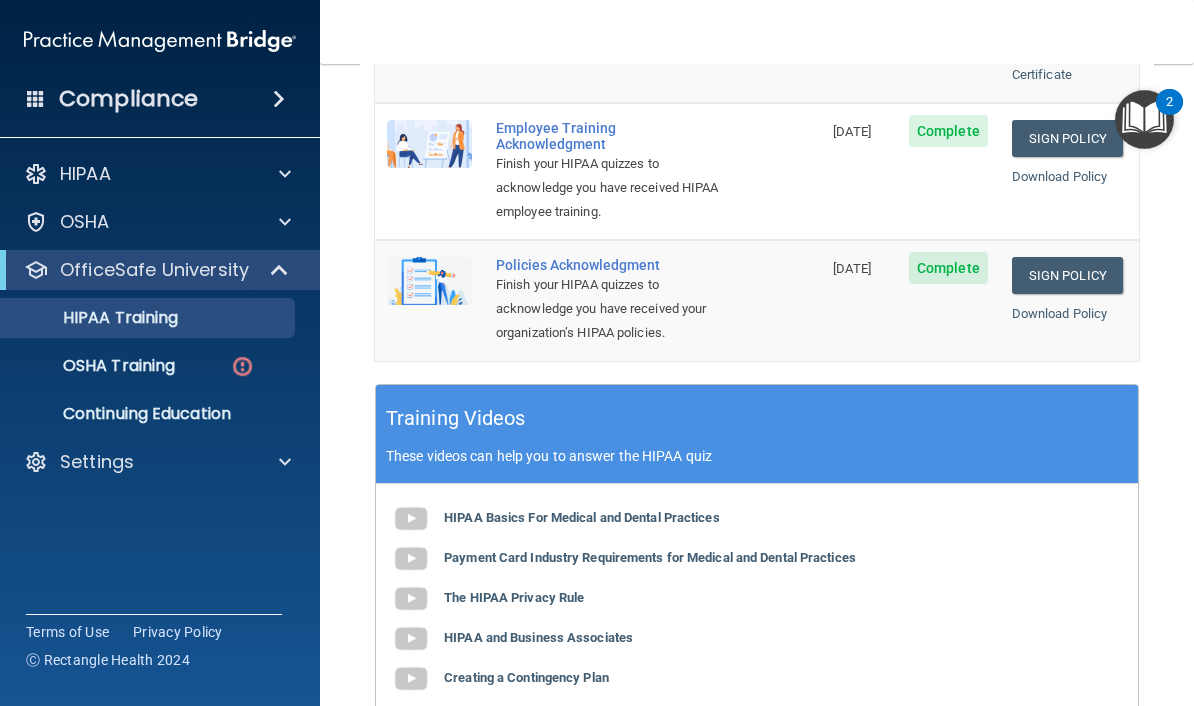 click on "OSHA Training" at bounding box center (137, 366) 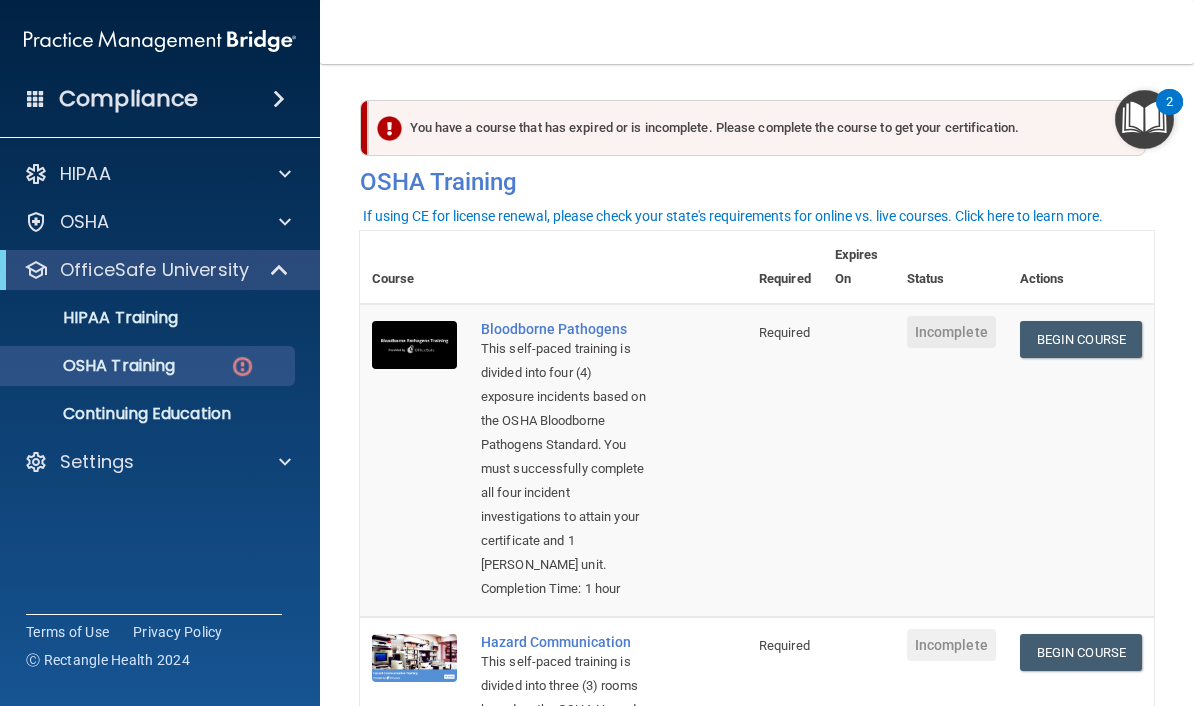 scroll, scrollTop: 0, scrollLeft: 0, axis: both 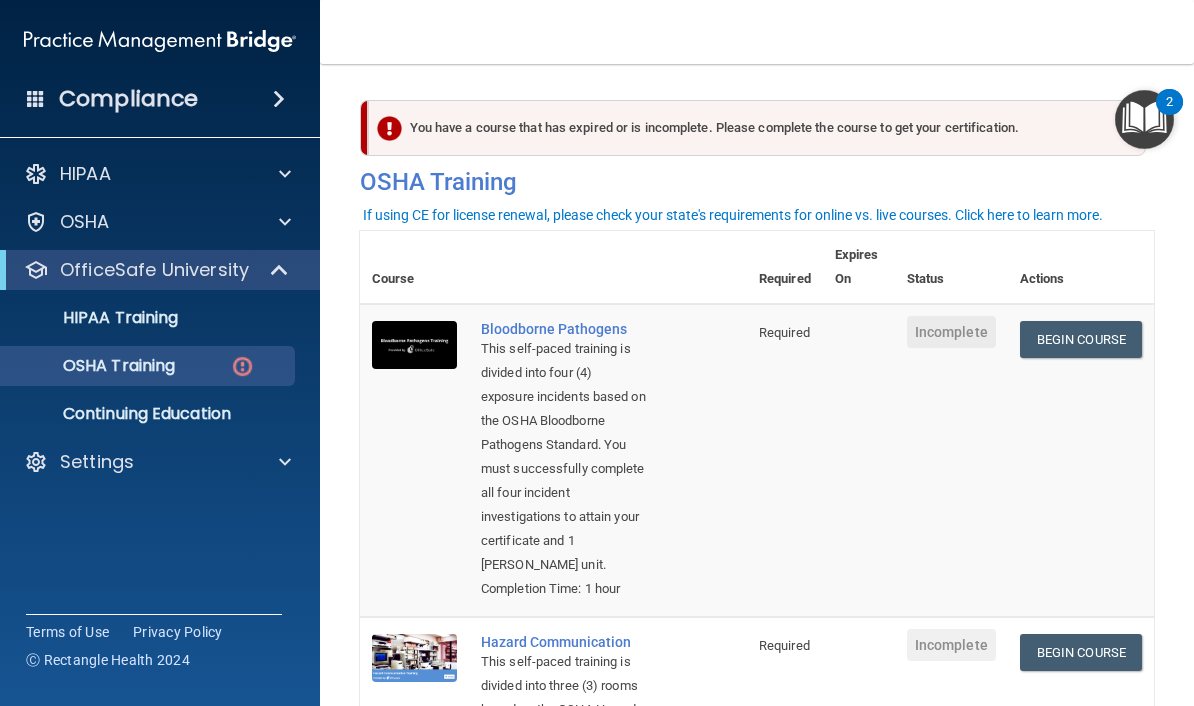 click on "Begin Course" at bounding box center [1081, 339] 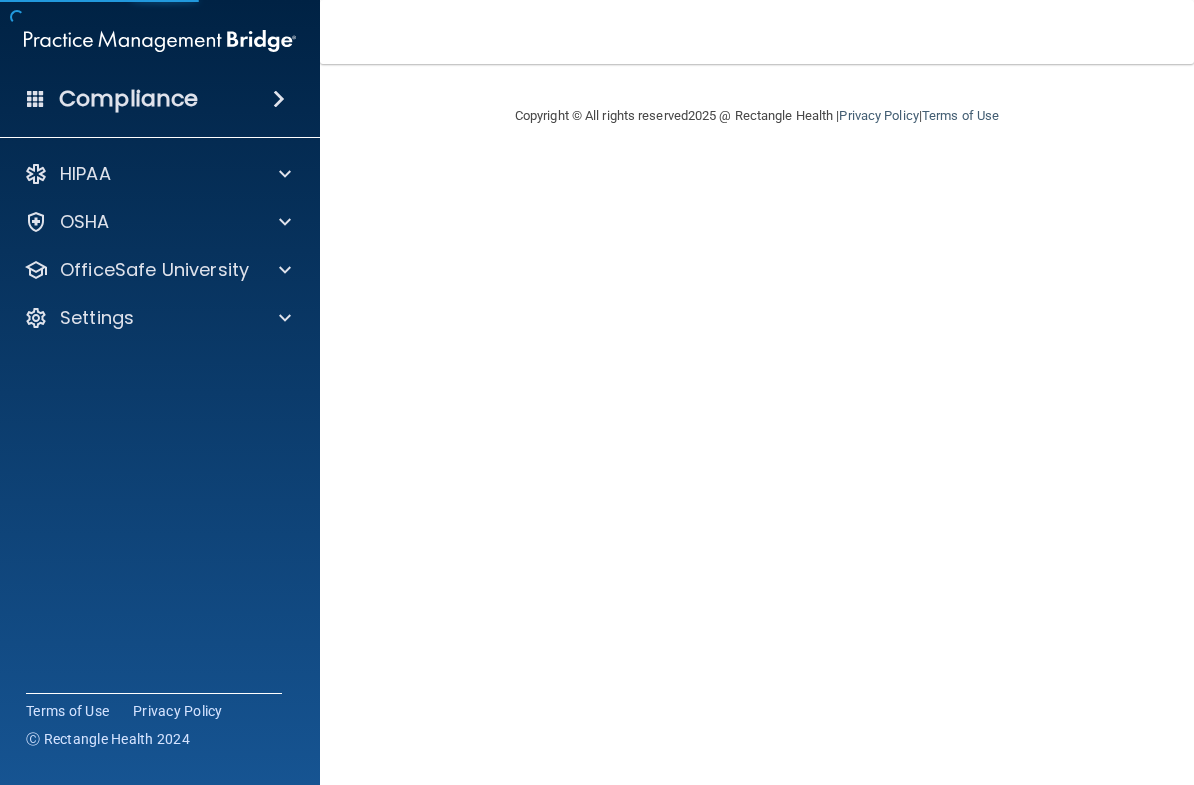 scroll, scrollTop: 94, scrollLeft: 0, axis: vertical 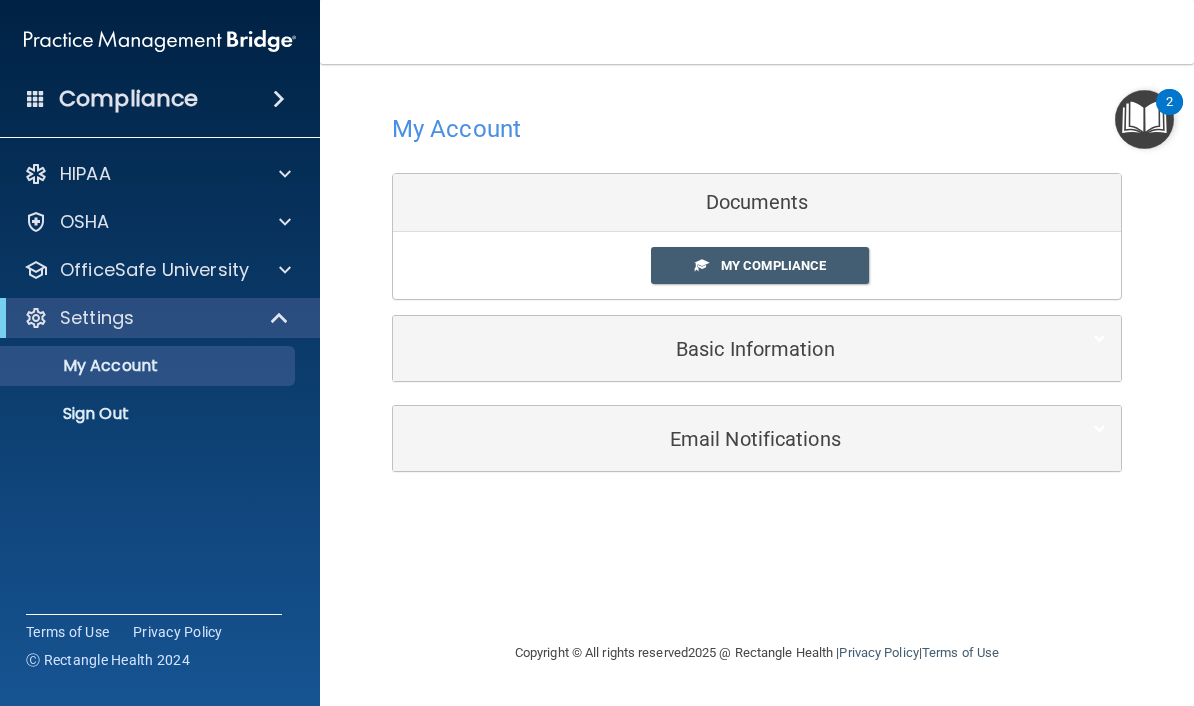 click on "My Compliance" at bounding box center (760, 265) 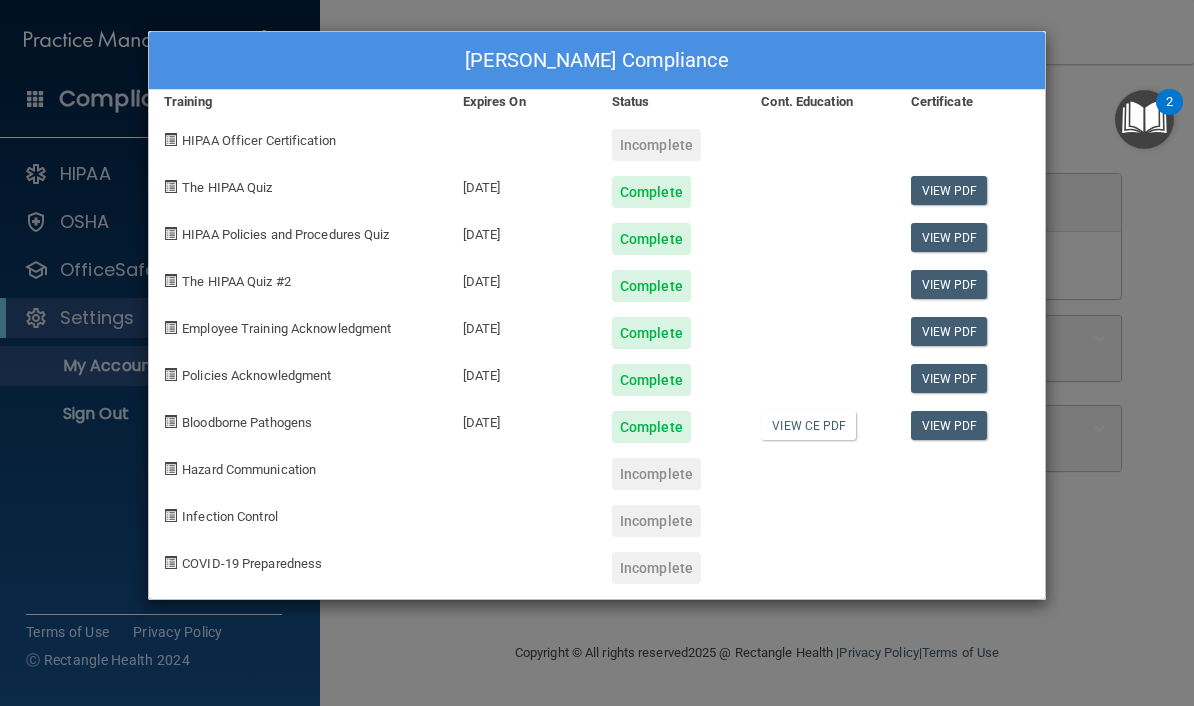 click on "View CE PDF" at bounding box center [808, 425] 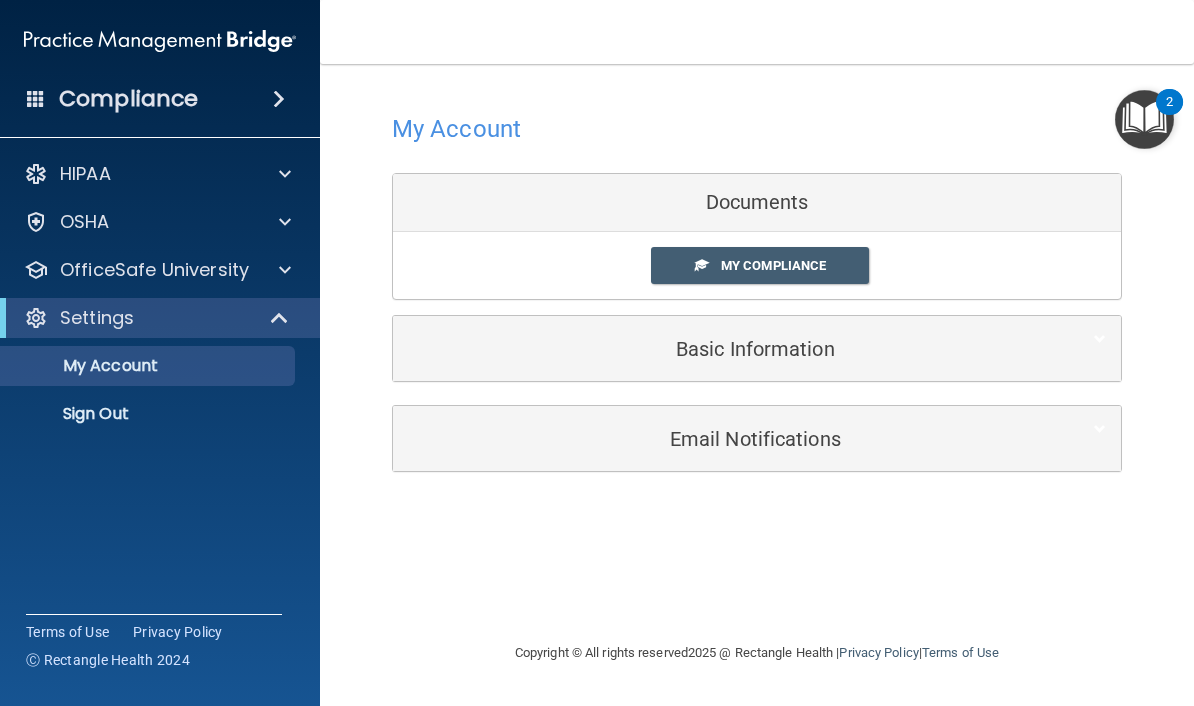 click on "OSHA" at bounding box center [85, 222] 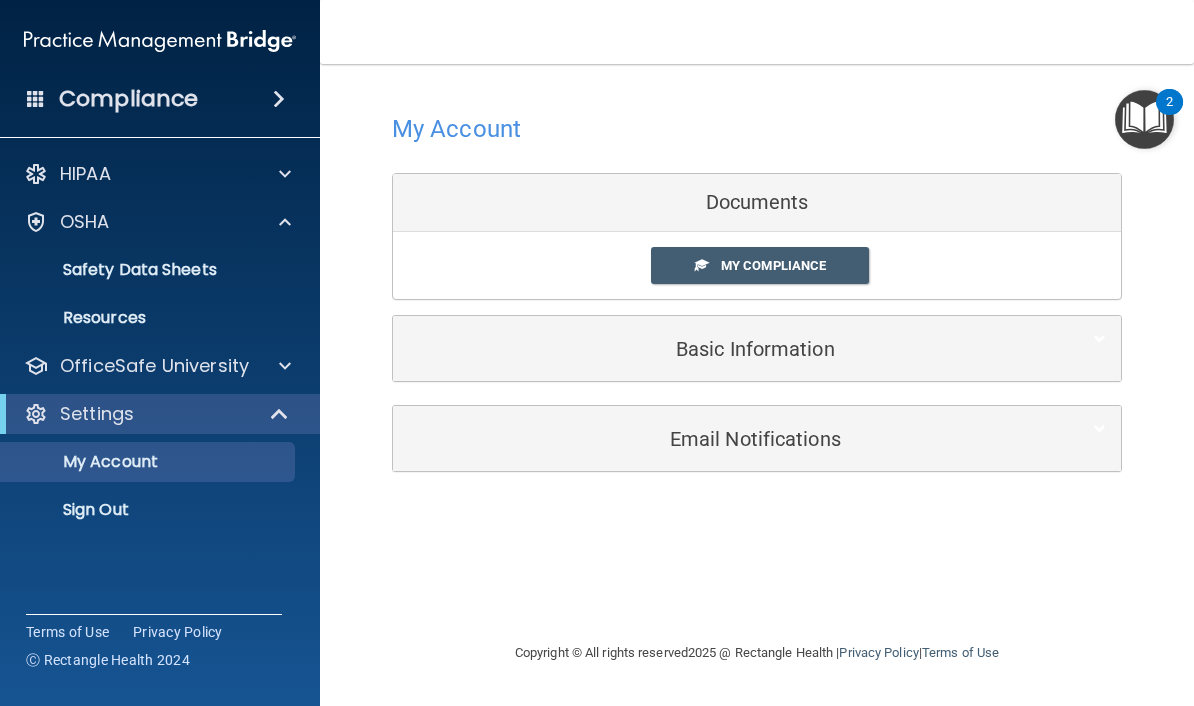 click on "OfficeSafe University" at bounding box center (154, 366) 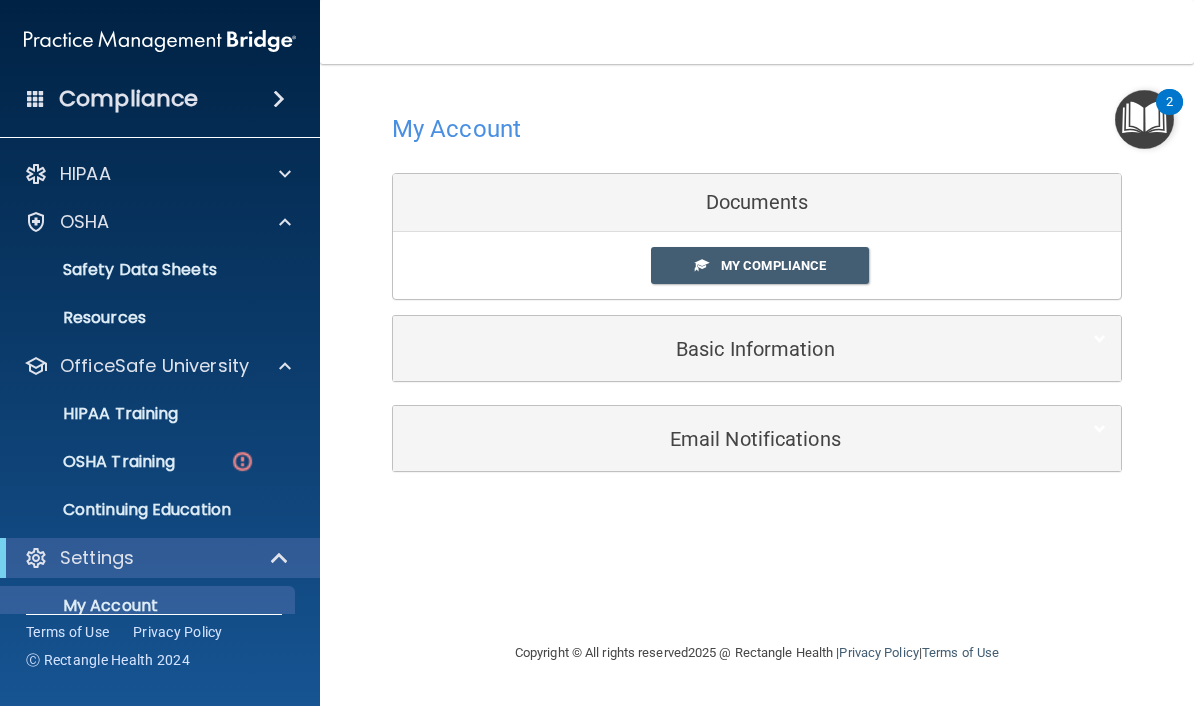 click on "OSHA Training" at bounding box center (137, 462) 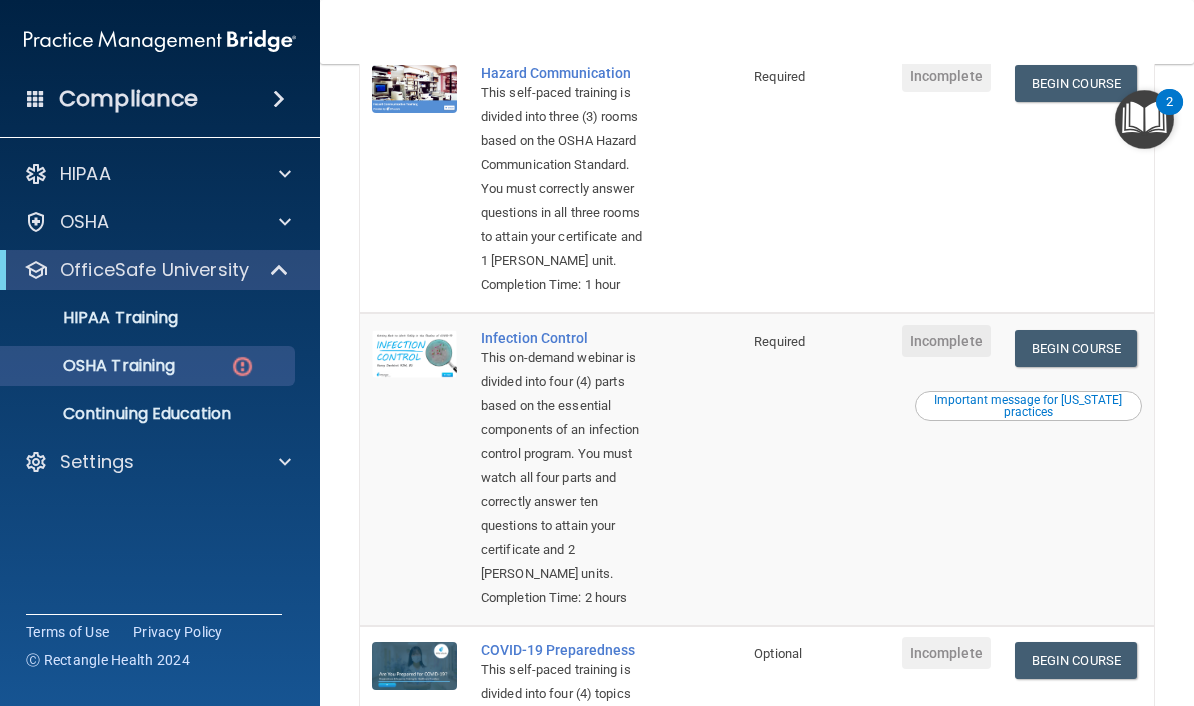 scroll, scrollTop: 570, scrollLeft: 0, axis: vertical 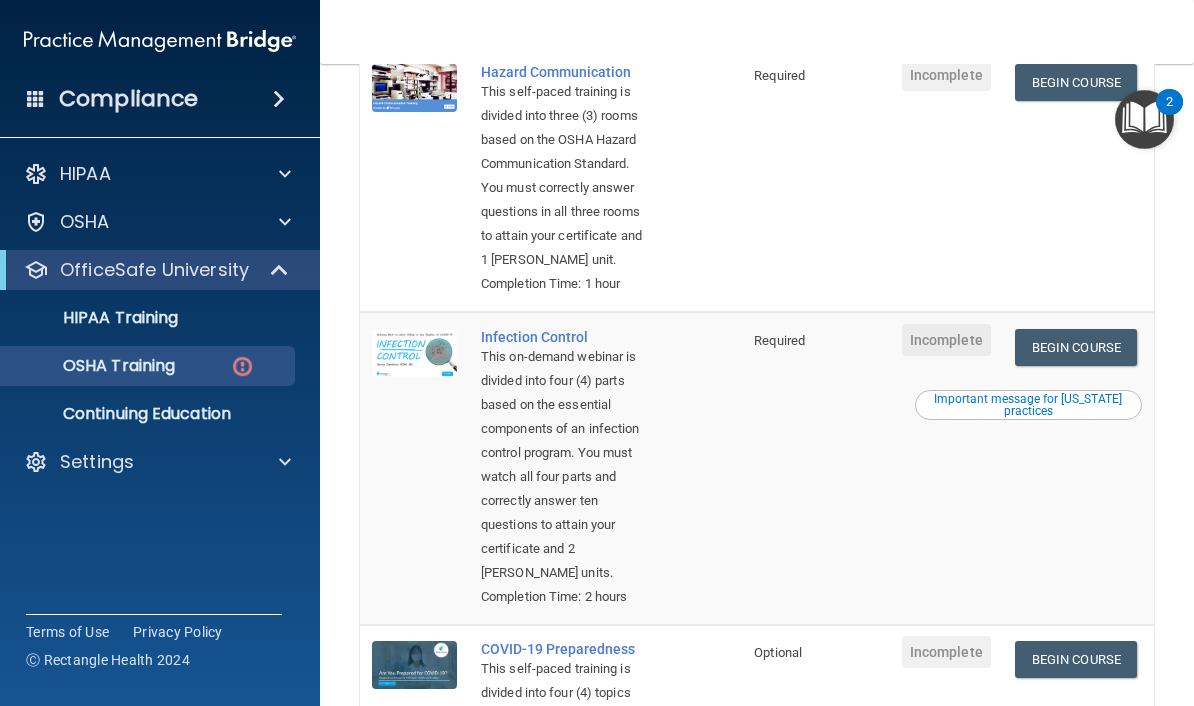 click on "Begin Course" at bounding box center (1076, 82) 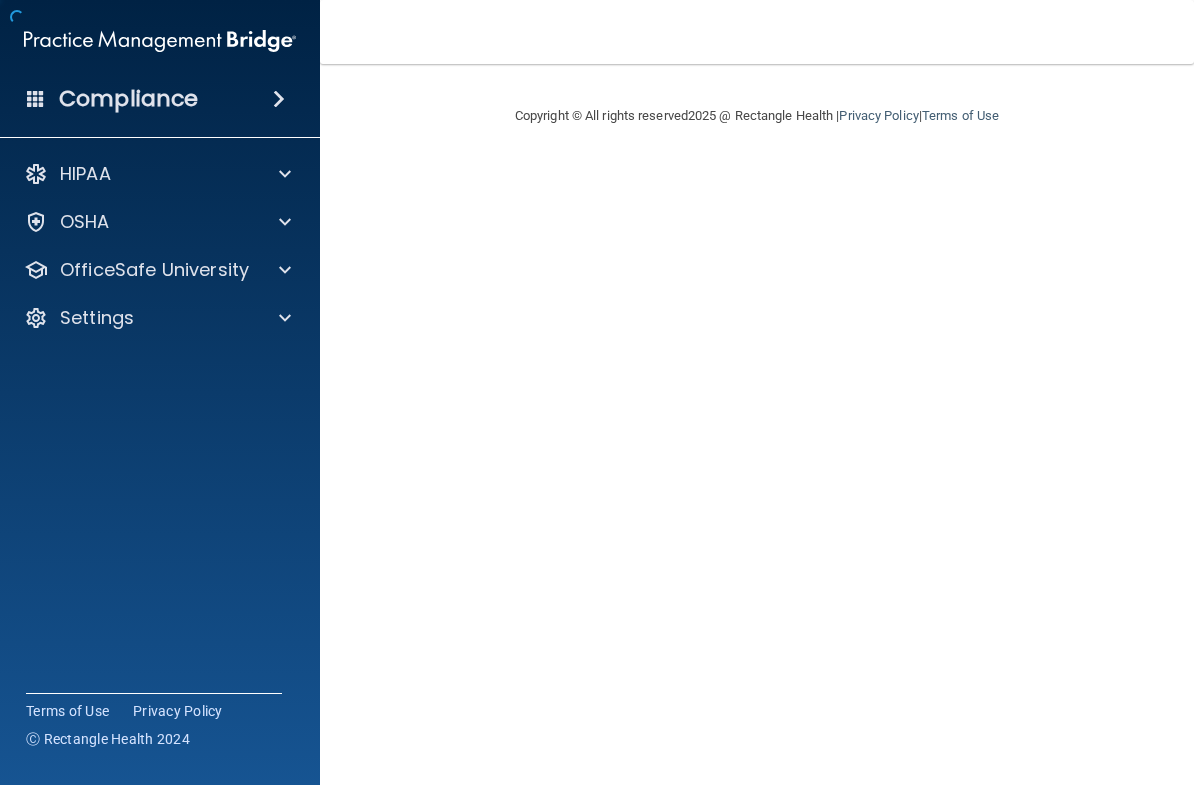 scroll, scrollTop: 0, scrollLeft: 0, axis: both 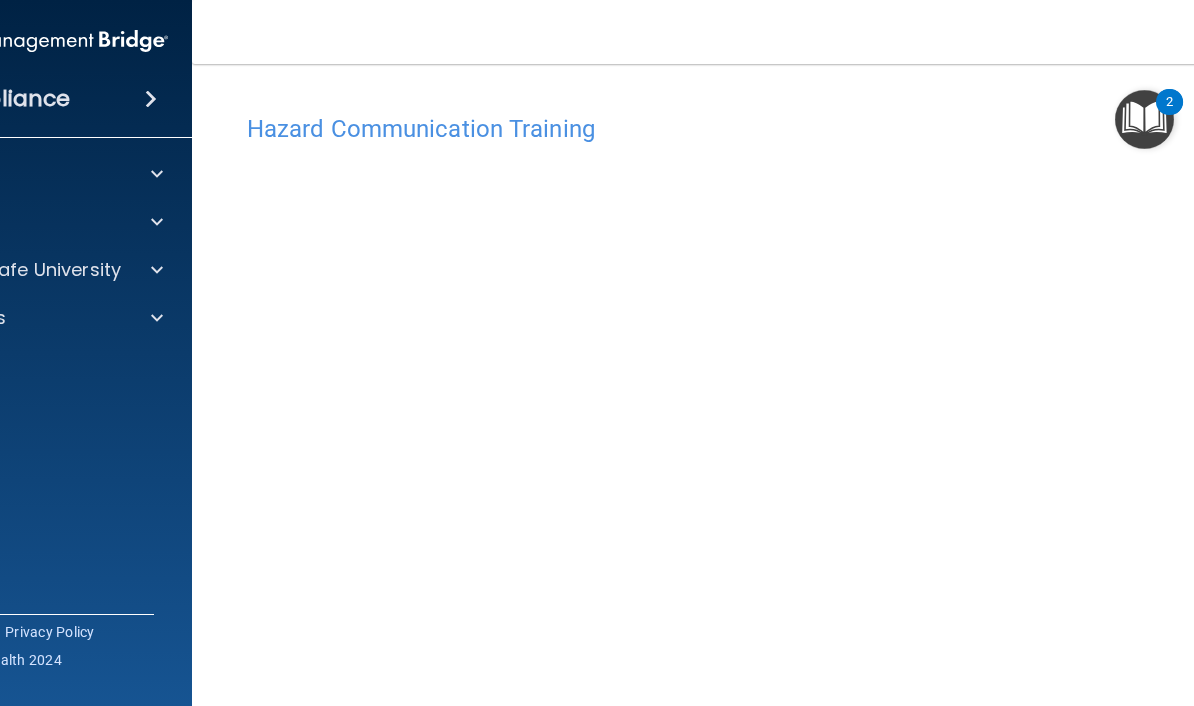click on "Compliance
HIPAA
Documents and Policies                 Report an Incident               Business Associates               Emergency Planning               Resources                 HIPAA Risk Assessment
[GEOGRAPHIC_DATA]
Documents               Safety Data Sheets               Self-Assessment                Injury and Illness Report                Resources
PCI
PCI Compliance                Merchant Savings Calculator
[GEOGRAPHIC_DATA]
HIPAA Training                   OSHA Training                   Continuing Education
Settings
My Account               My Users" at bounding box center [32, 353] 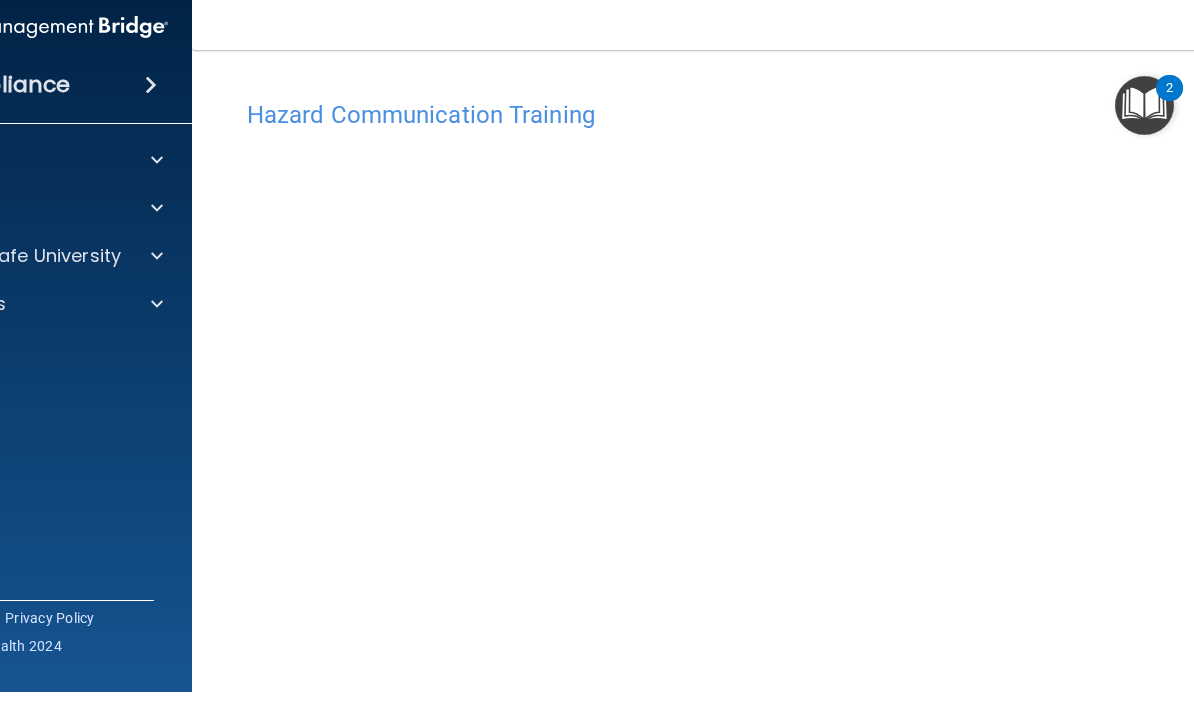 scroll, scrollTop: 0, scrollLeft: 0, axis: both 